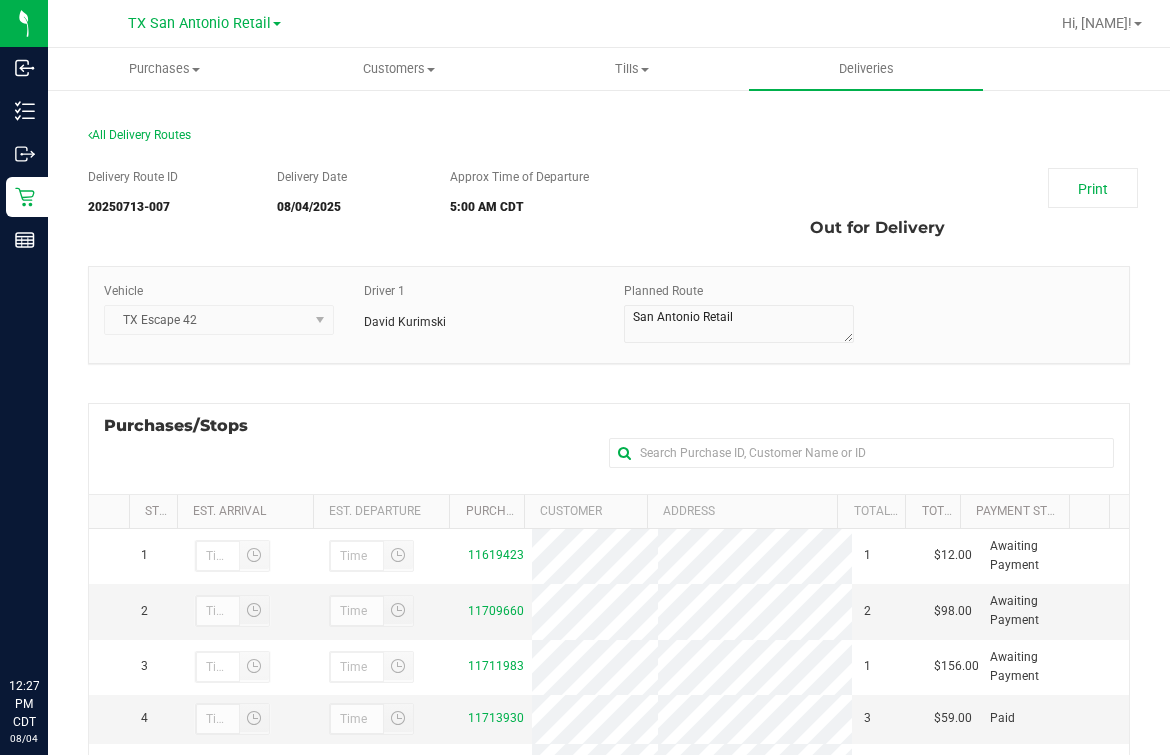 scroll, scrollTop: 0, scrollLeft: 0, axis: both 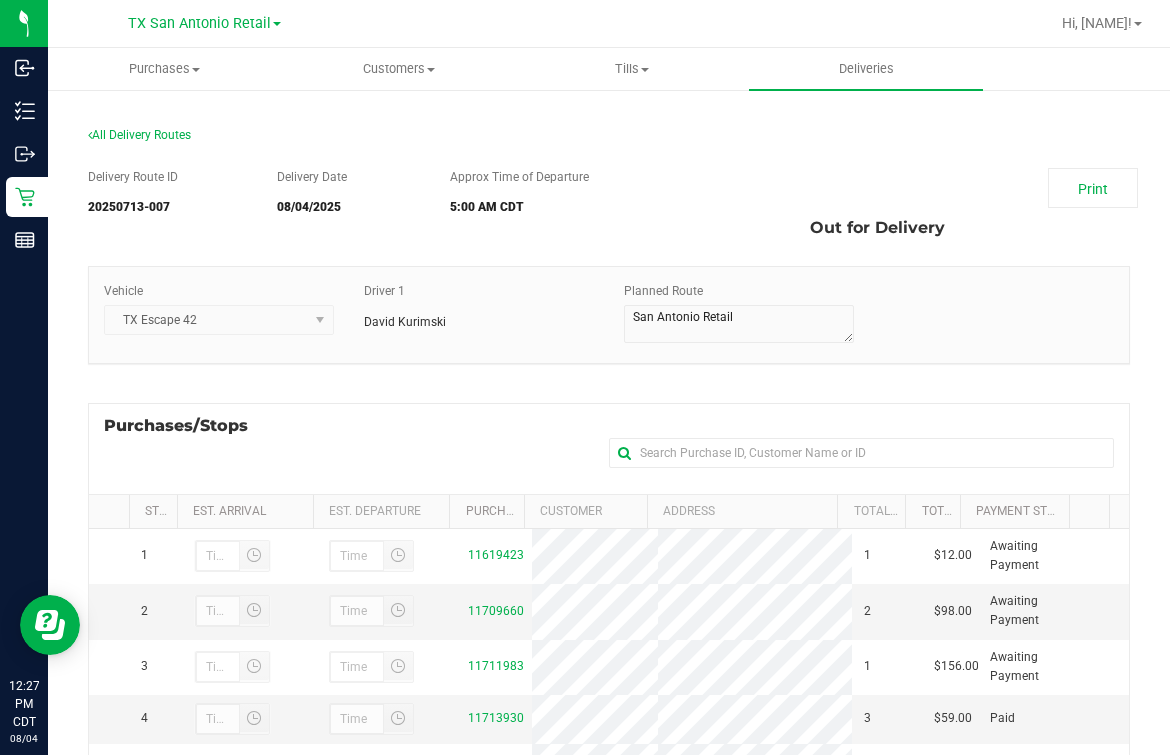 click on "Purchases/Stops
+ Add Purchase" at bounding box center (609, 448) 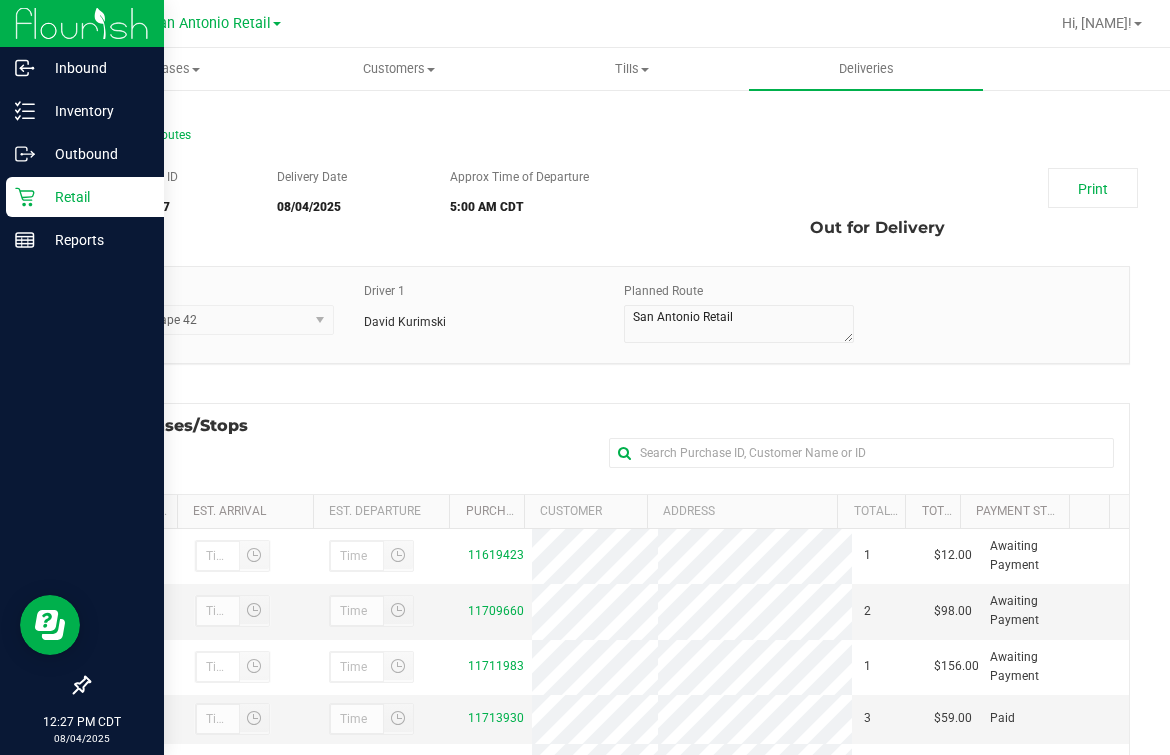 click on "Retail" at bounding box center (85, 197) 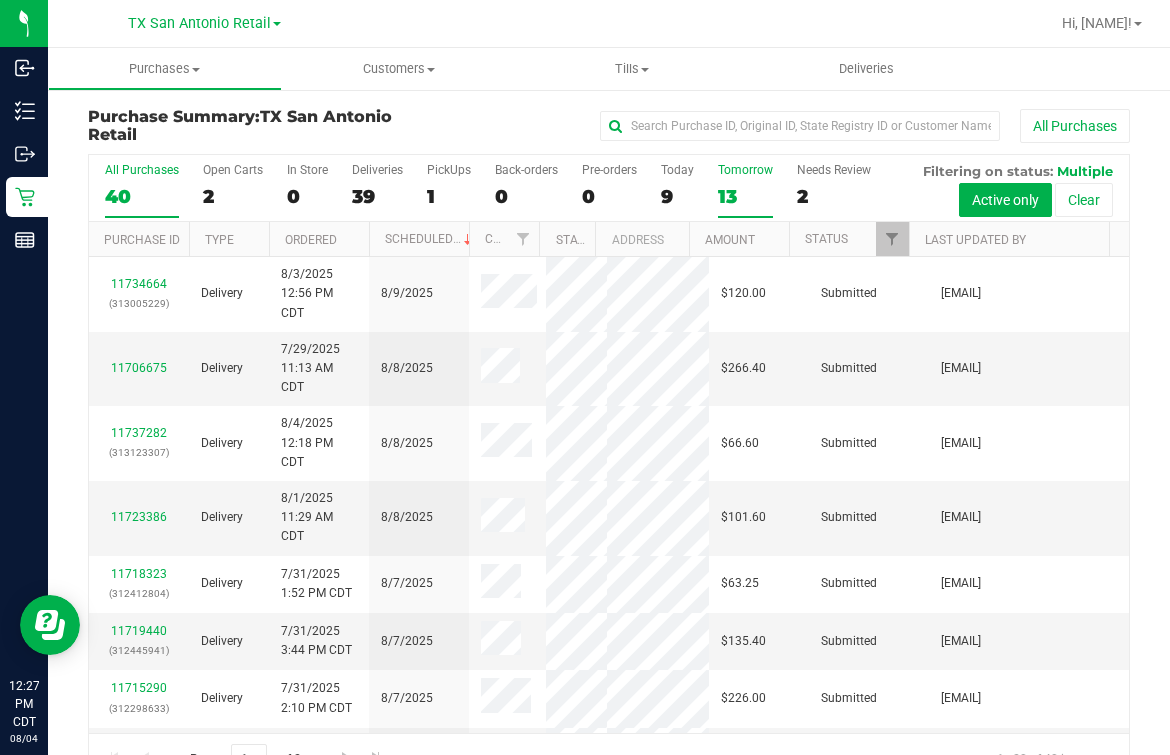 click on "13" at bounding box center (745, 196) 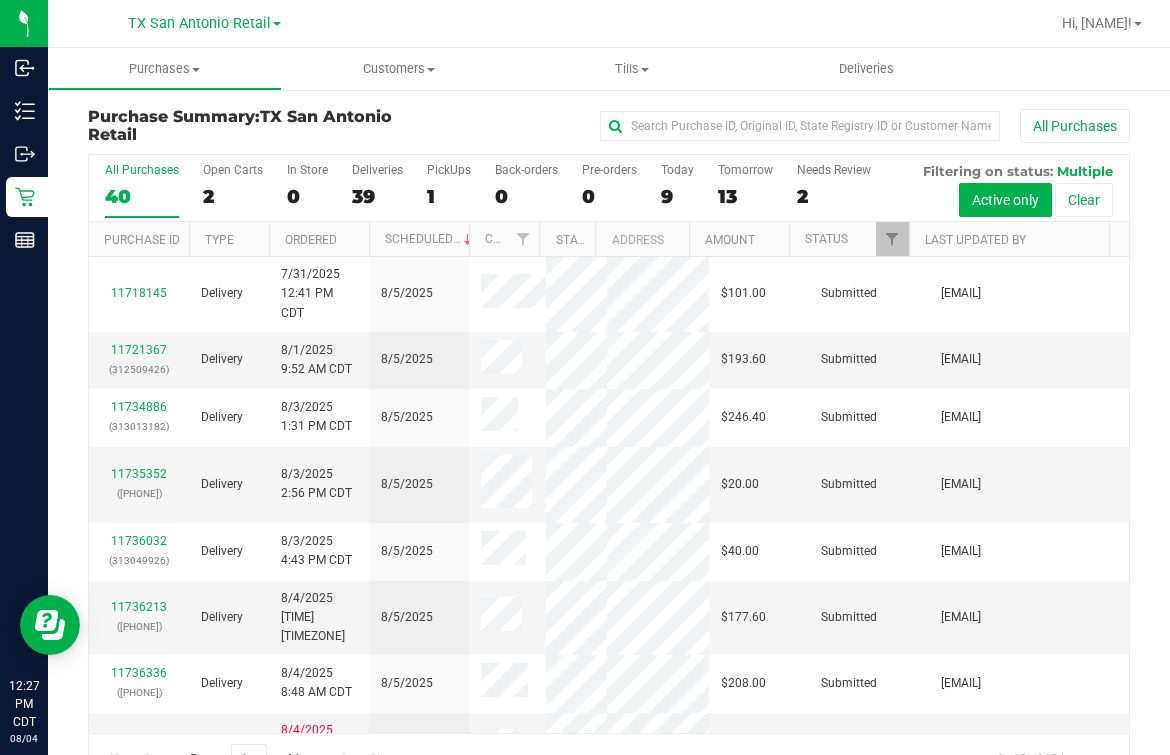 click on "All Purchases
40
Open Carts
2
In Store
0
Deliveries
39
PickUps
1
Back-orders
0
Pre-orders
0
Today
9
Tomorrow
13" at bounding box center [609, 469] 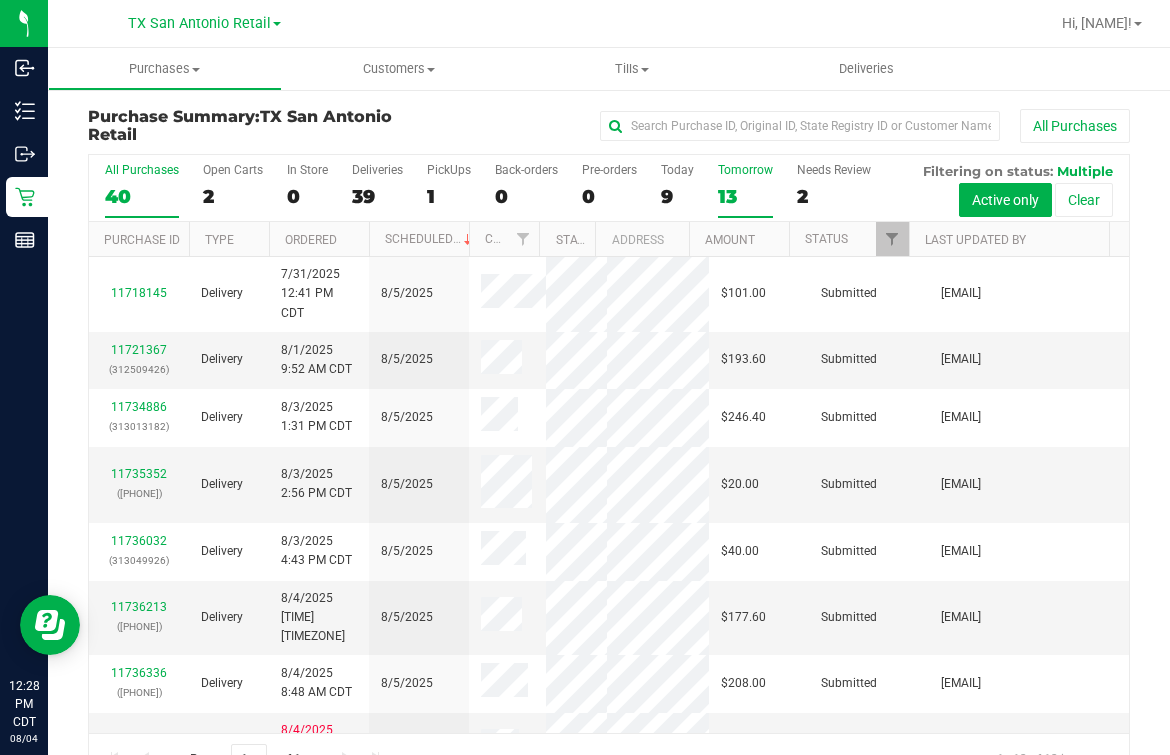 click on "Tomorrow" at bounding box center (745, 170) 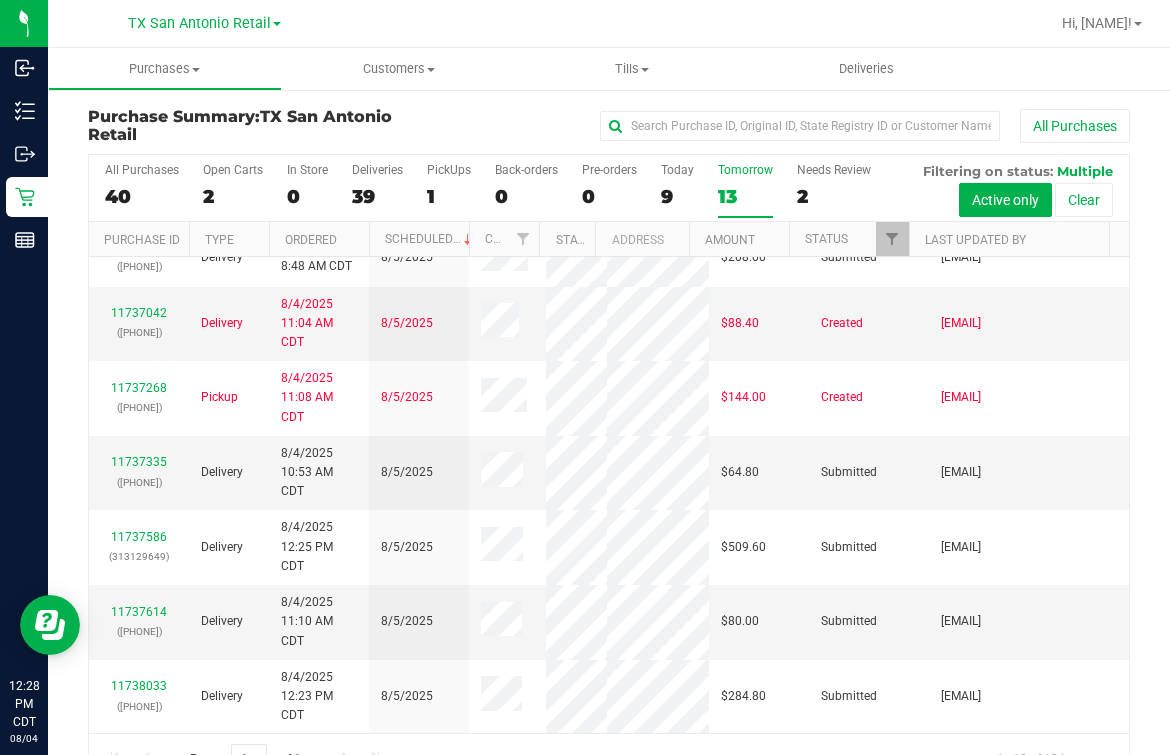 scroll, scrollTop: 1490, scrollLeft: 0, axis: vertical 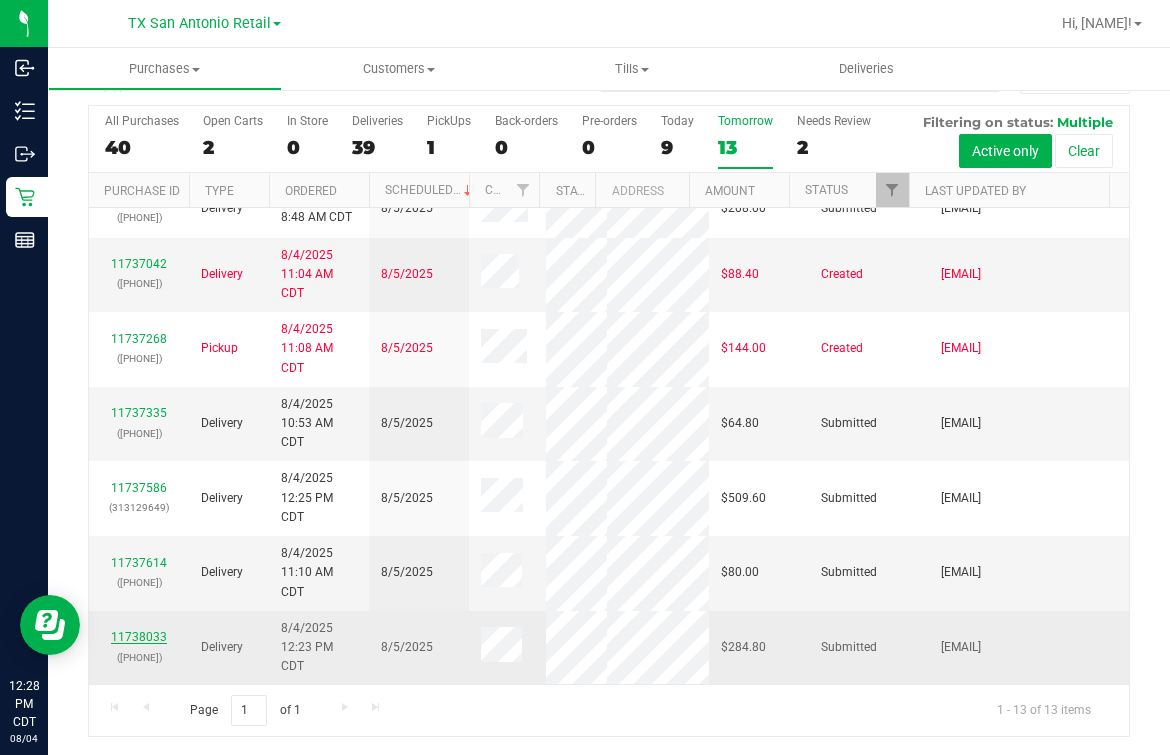 click on "11738033" at bounding box center (139, 637) 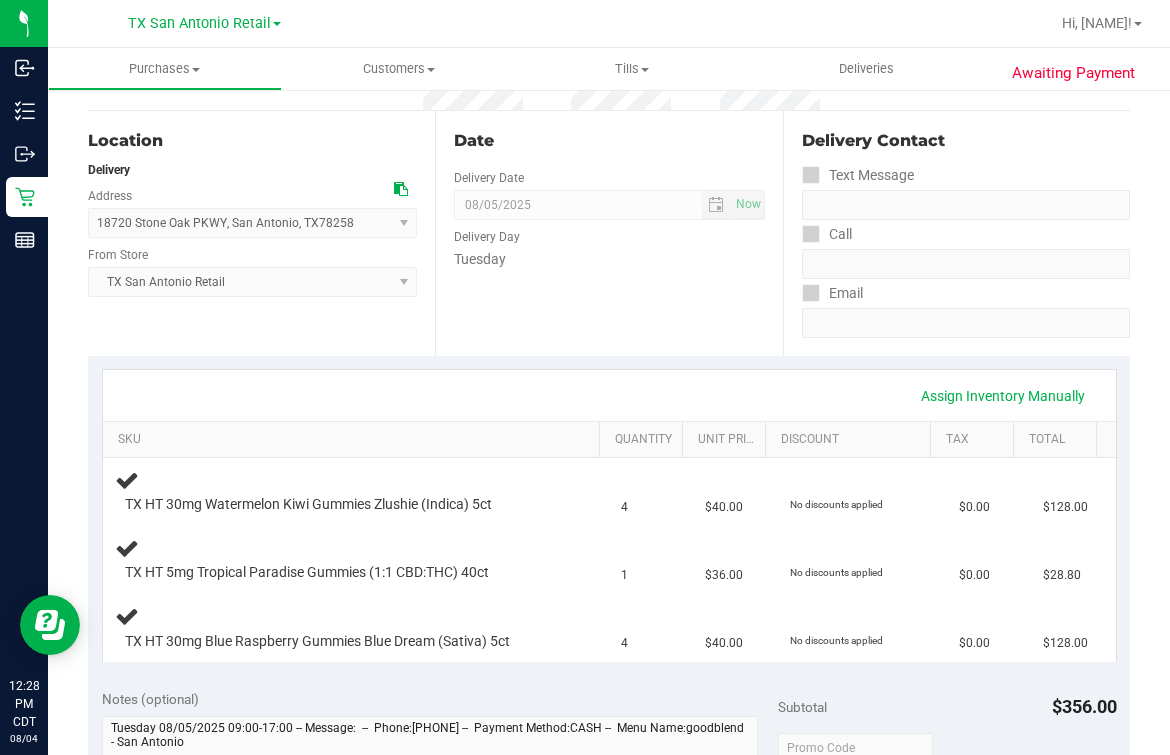 scroll, scrollTop: 0, scrollLeft: 0, axis: both 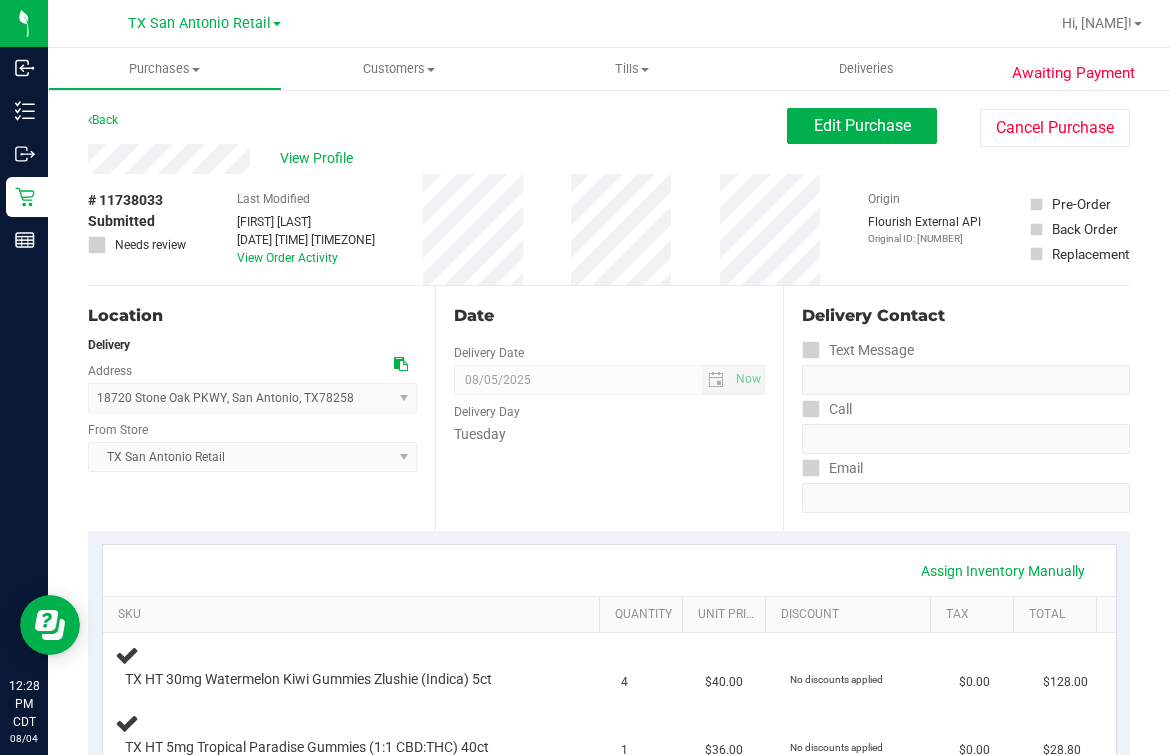 click on "Back
Edit Purchase
Cancel Purchase" at bounding box center (609, 126) 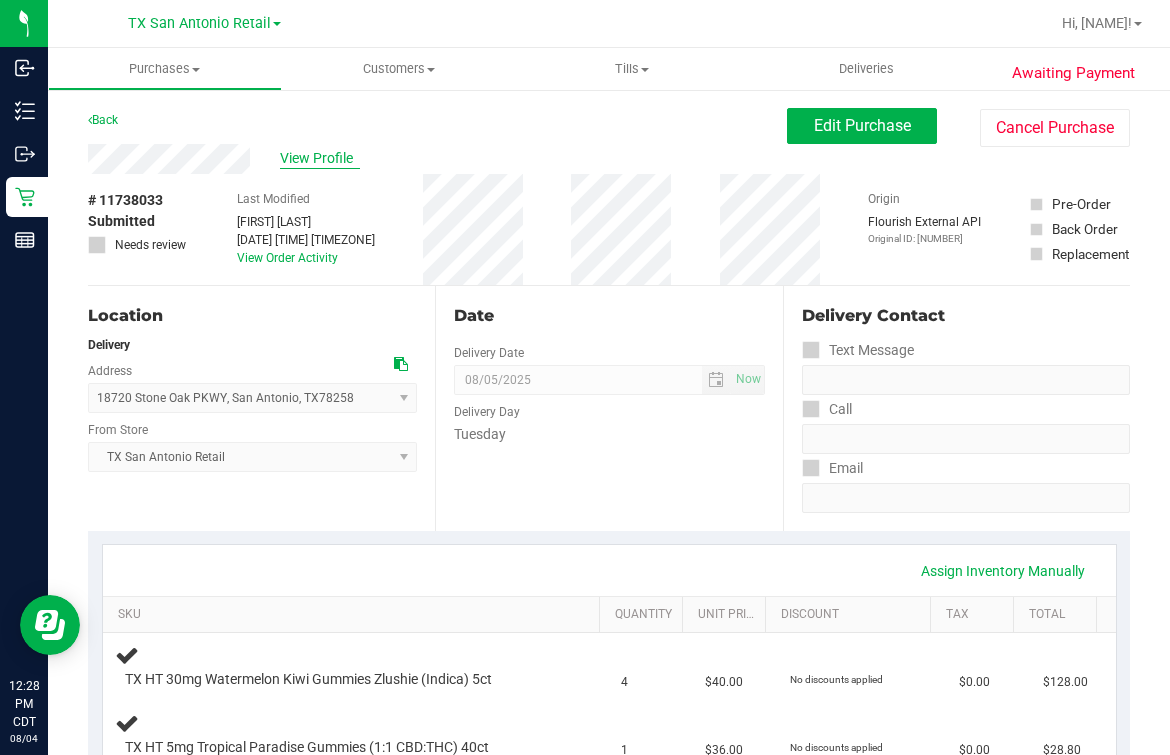 click on "View Profile" at bounding box center [320, 158] 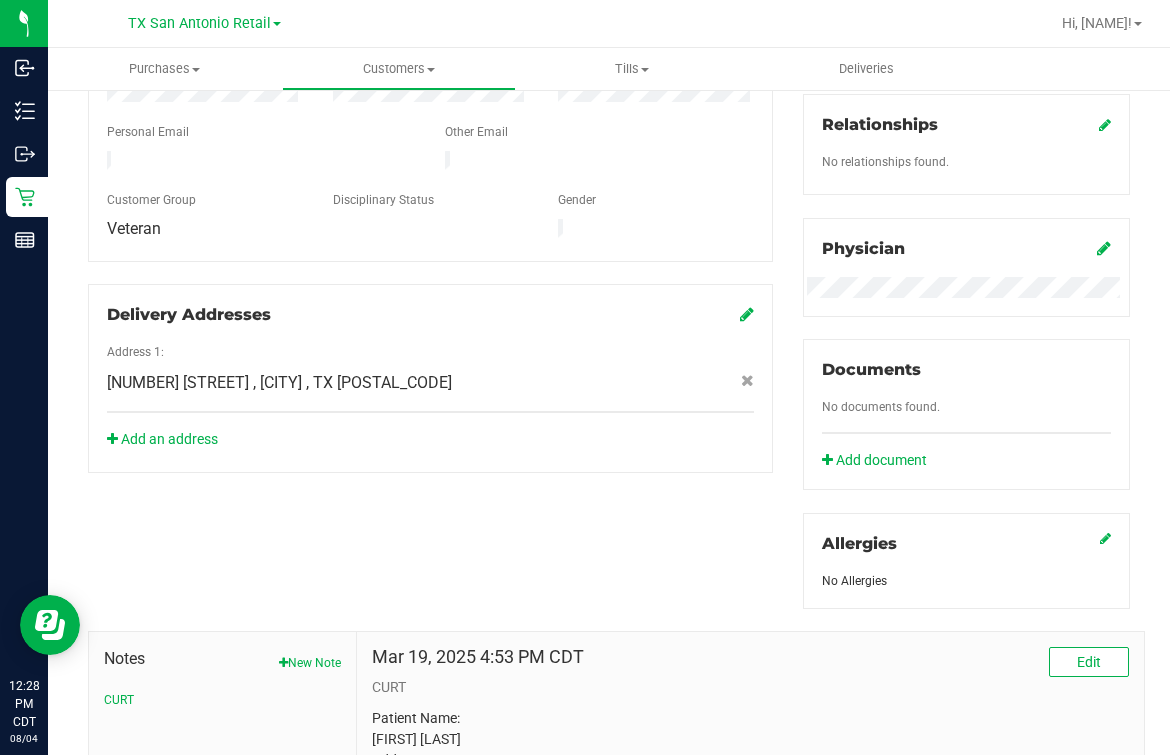 scroll, scrollTop: 0, scrollLeft: 0, axis: both 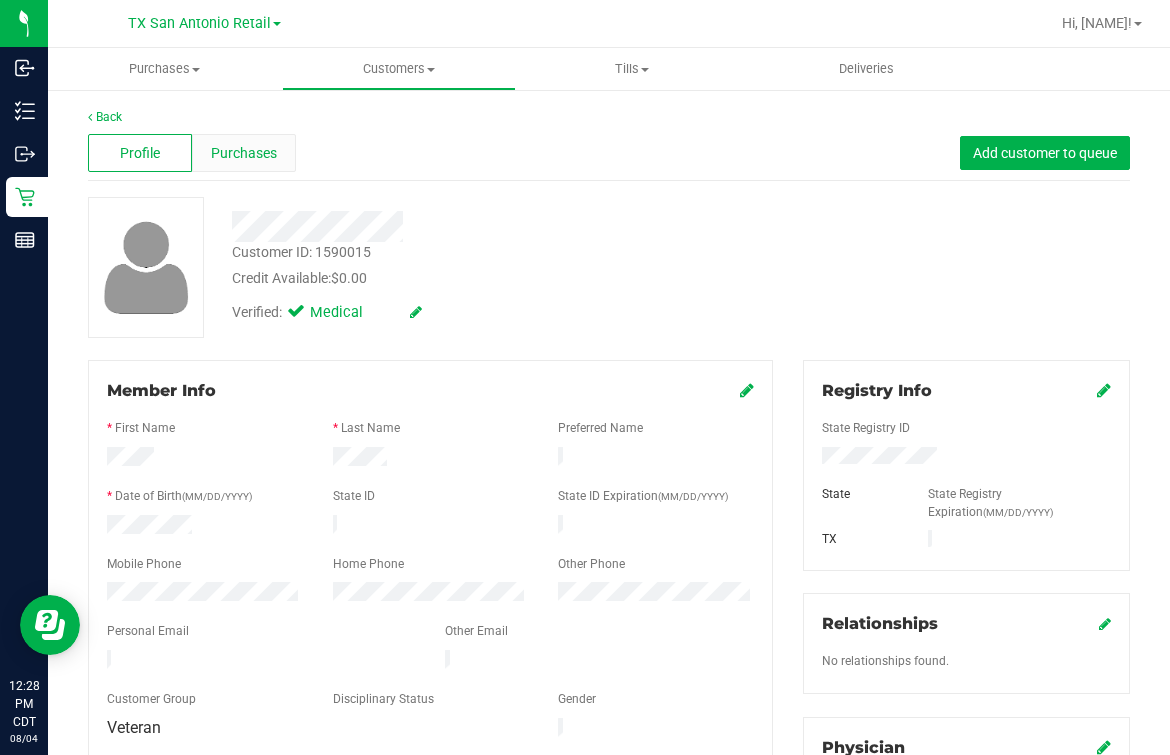 click on "Purchases" at bounding box center [244, 153] 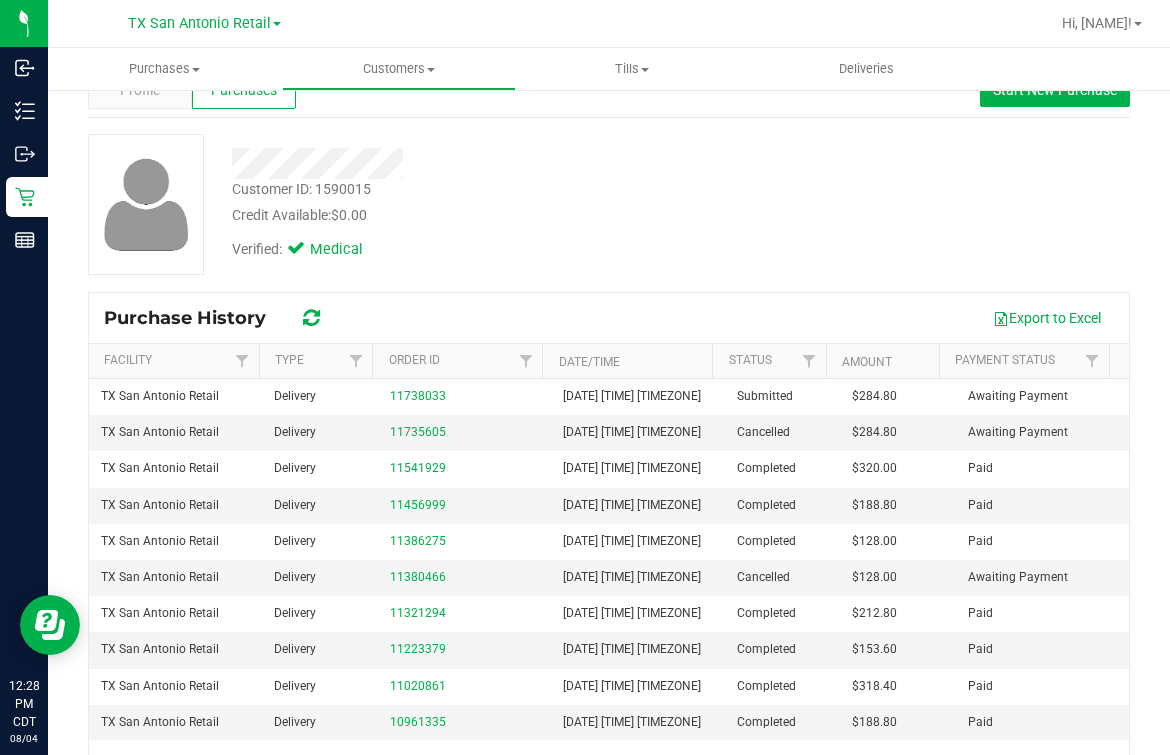 scroll, scrollTop: 0, scrollLeft: 0, axis: both 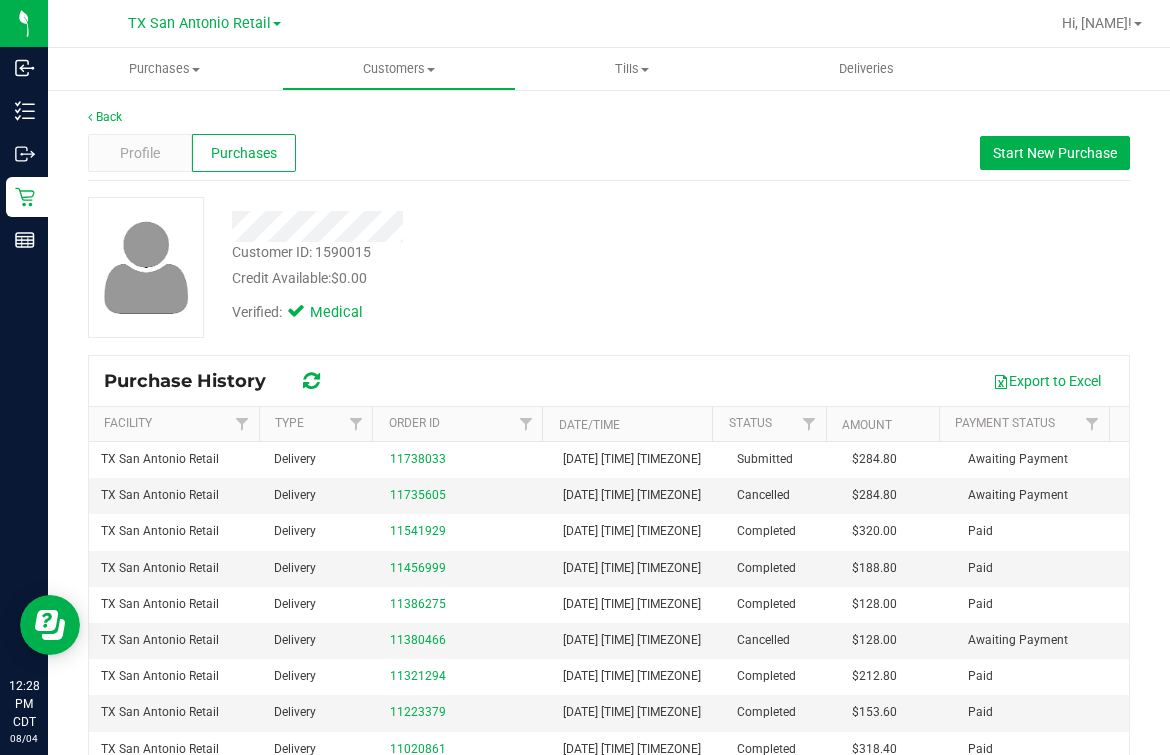 click on "Back
Profile
Purchases
Start New Purchase
Customer ID: 1590015
Credit Available:
$0.00
Verified:
Medical" at bounding box center (609, 501) 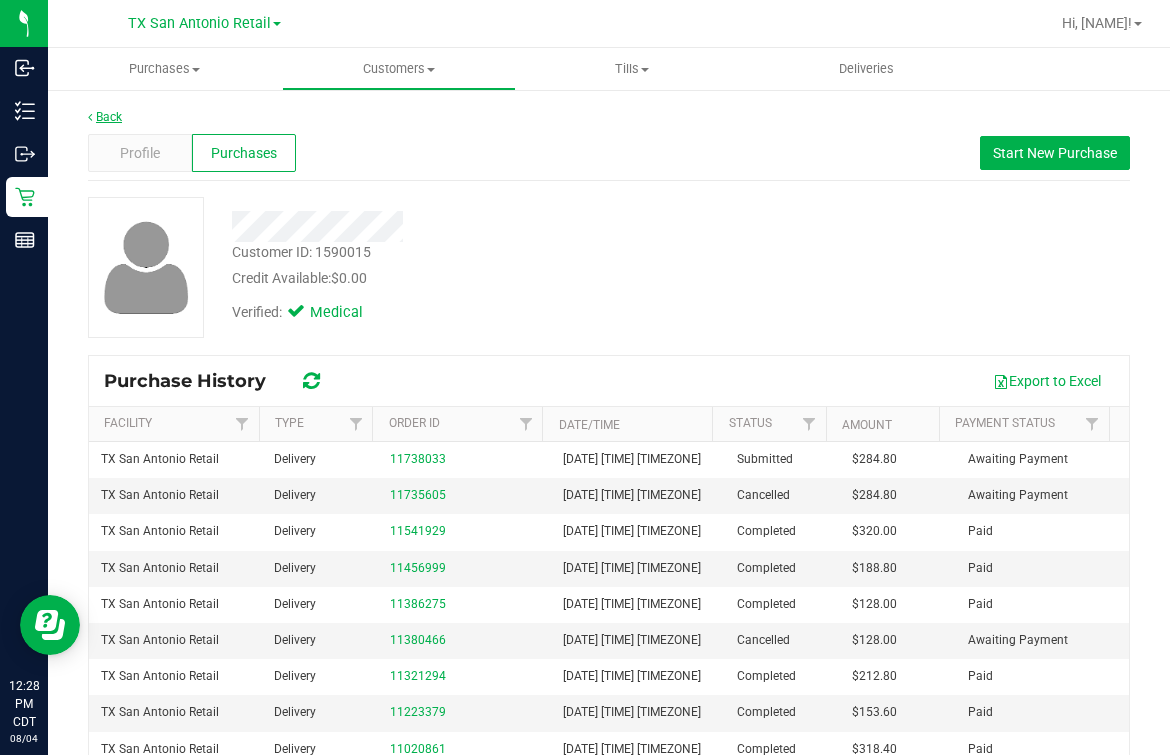 click on "Back" at bounding box center (105, 117) 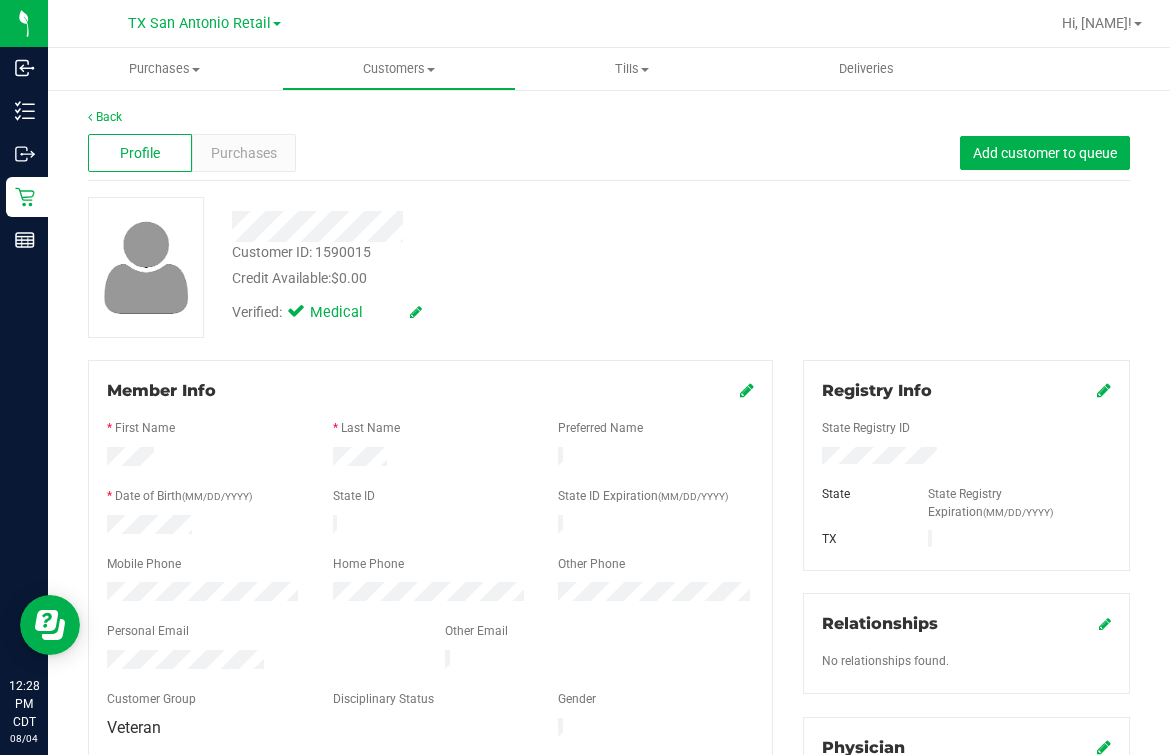 click on "Back" at bounding box center (609, 117) 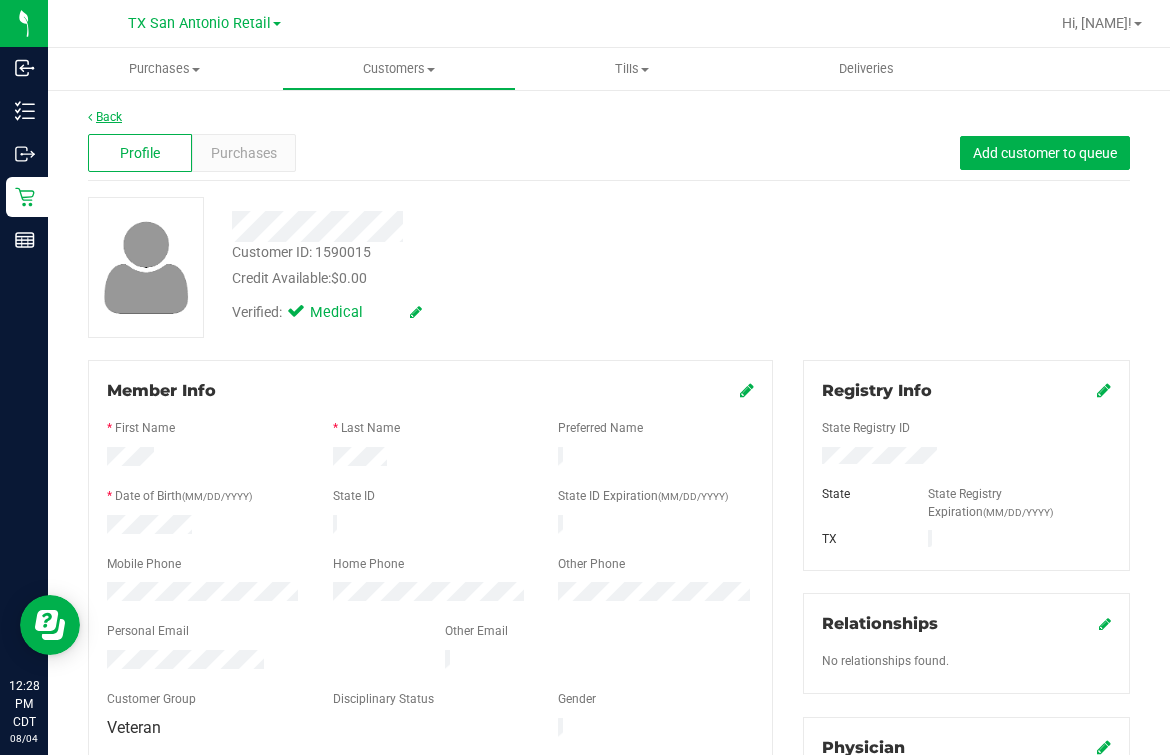 click on "Back" at bounding box center [105, 117] 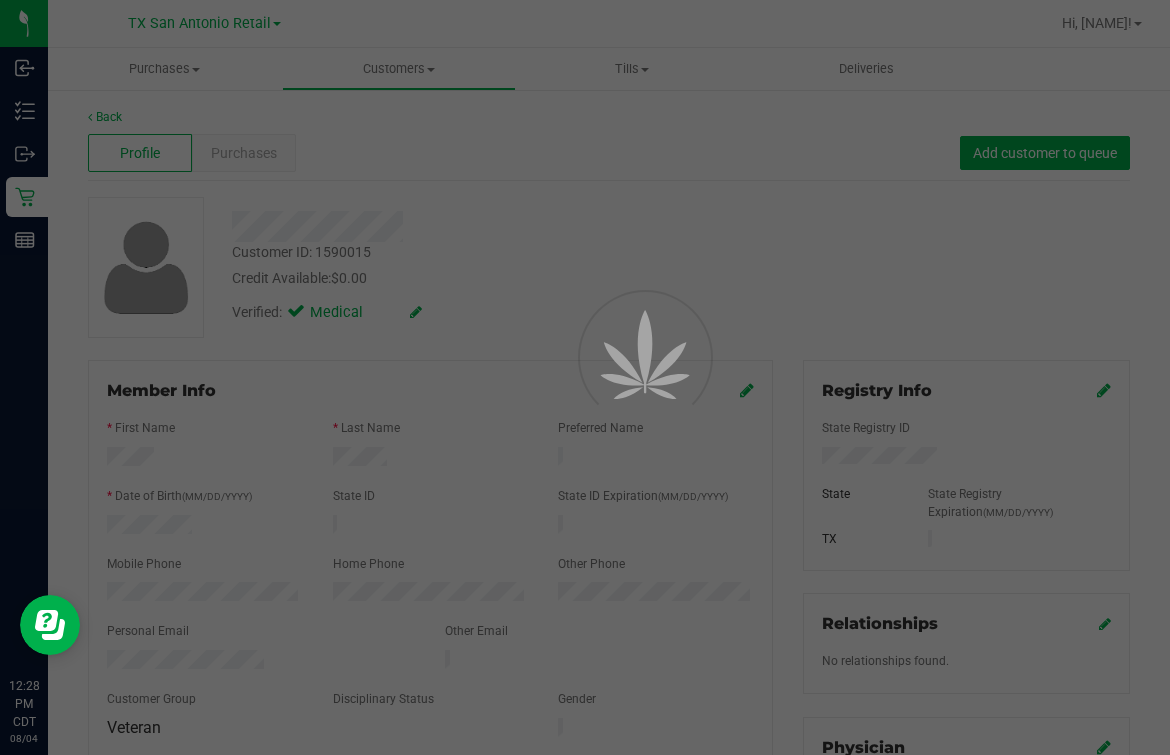 click at bounding box center [585, 377] 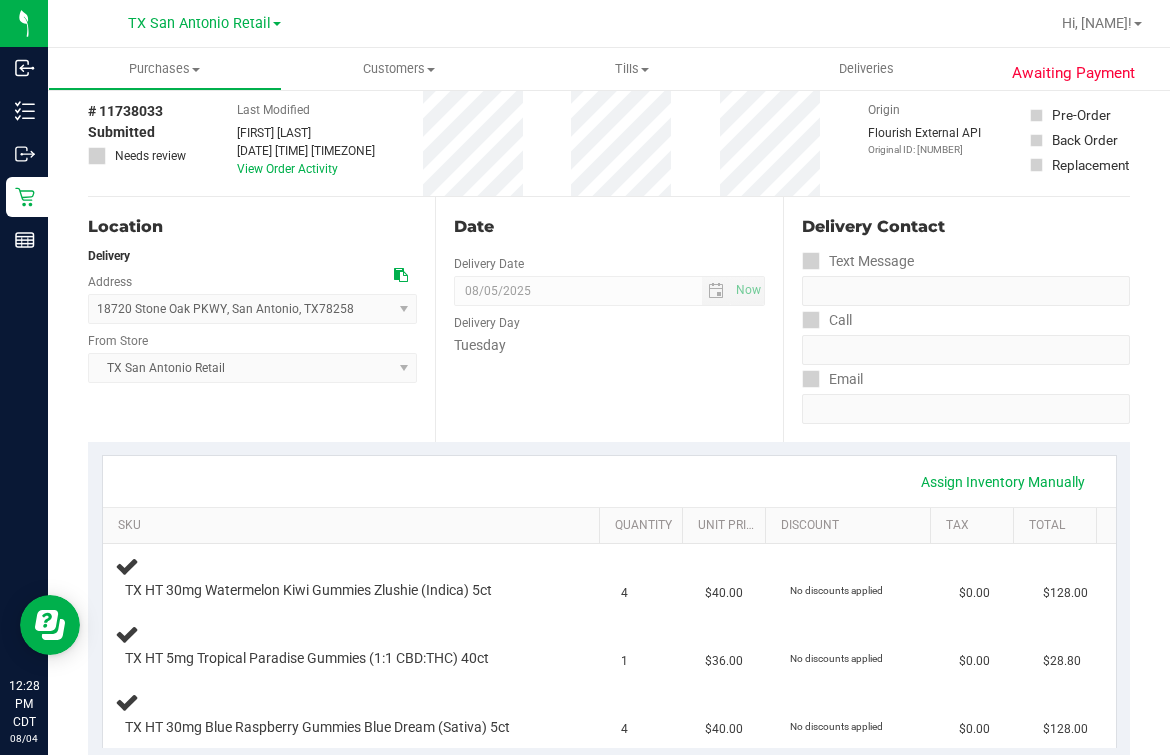 scroll, scrollTop: 0, scrollLeft: 0, axis: both 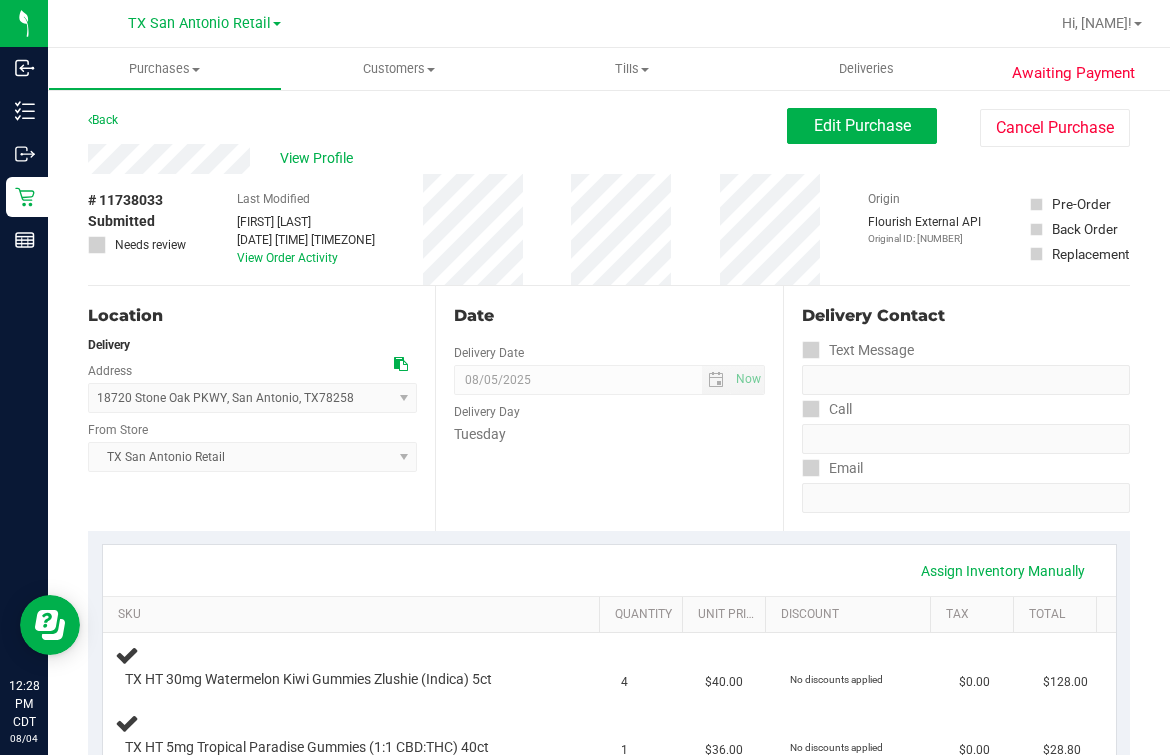 click on "Assign Inventory Manually" at bounding box center (609, 570) 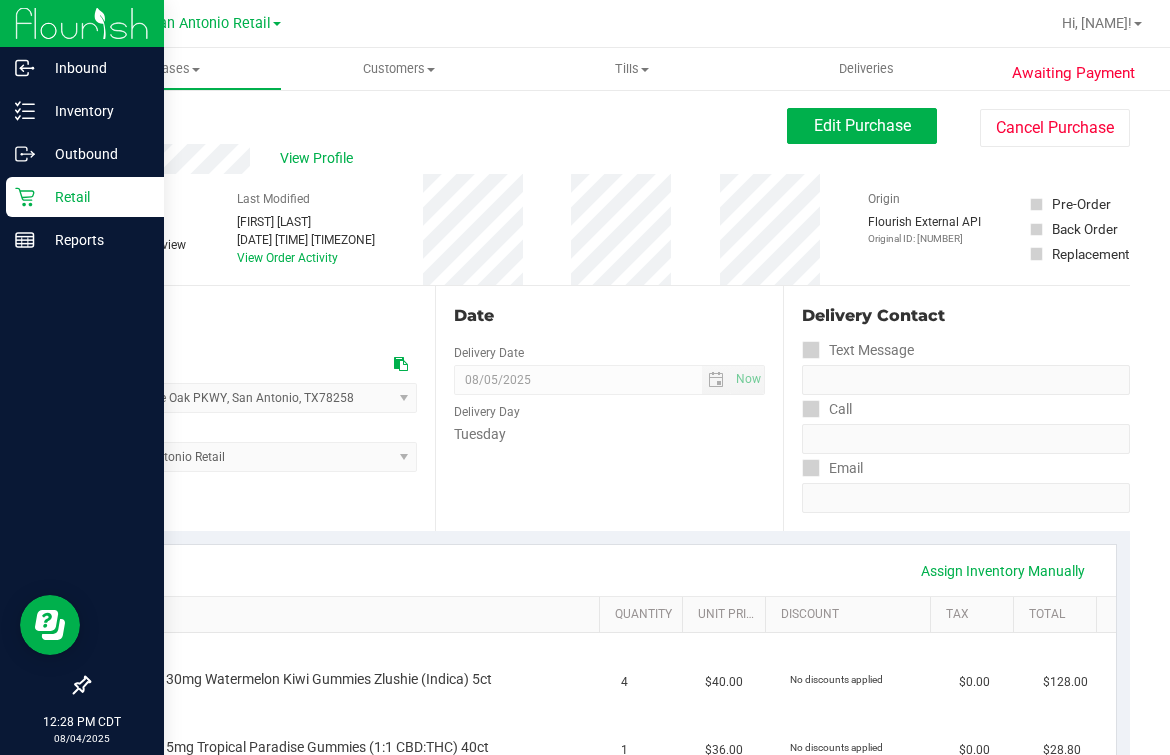 click on "Retail" at bounding box center (95, 197) 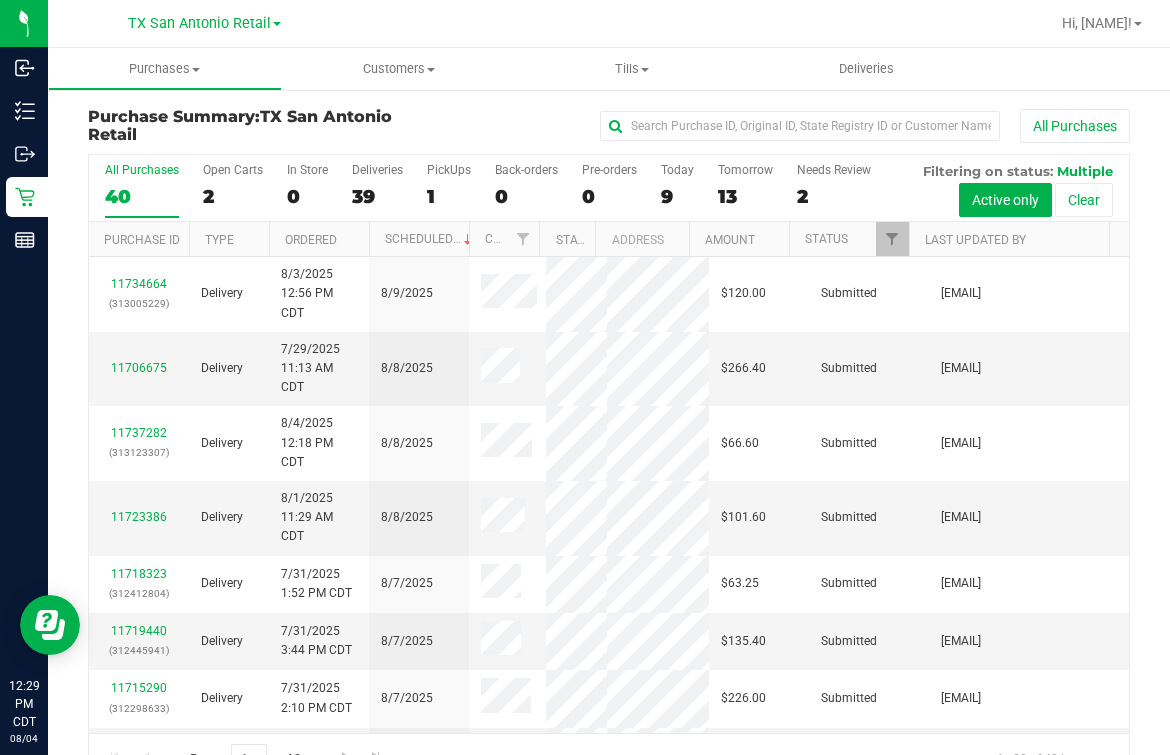 click on "TX San Antonio Retail" at bounding box center (204, 23) 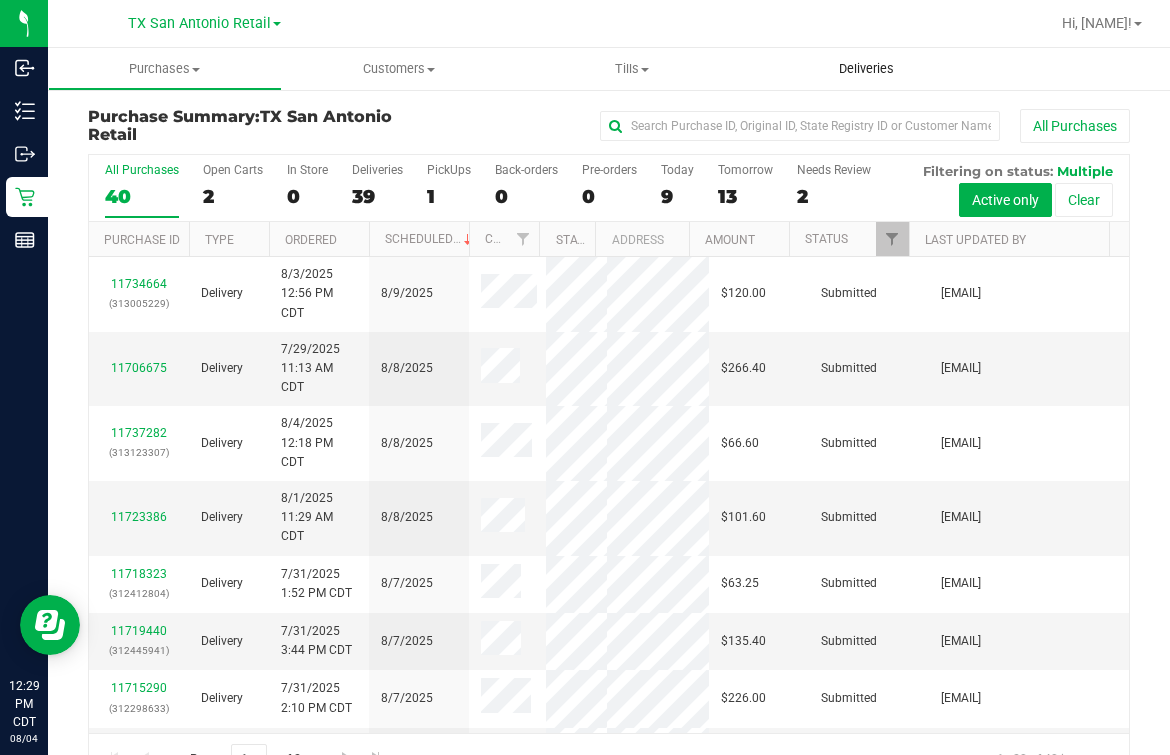 click on "Deliveries" at bounding box center (866, 69) 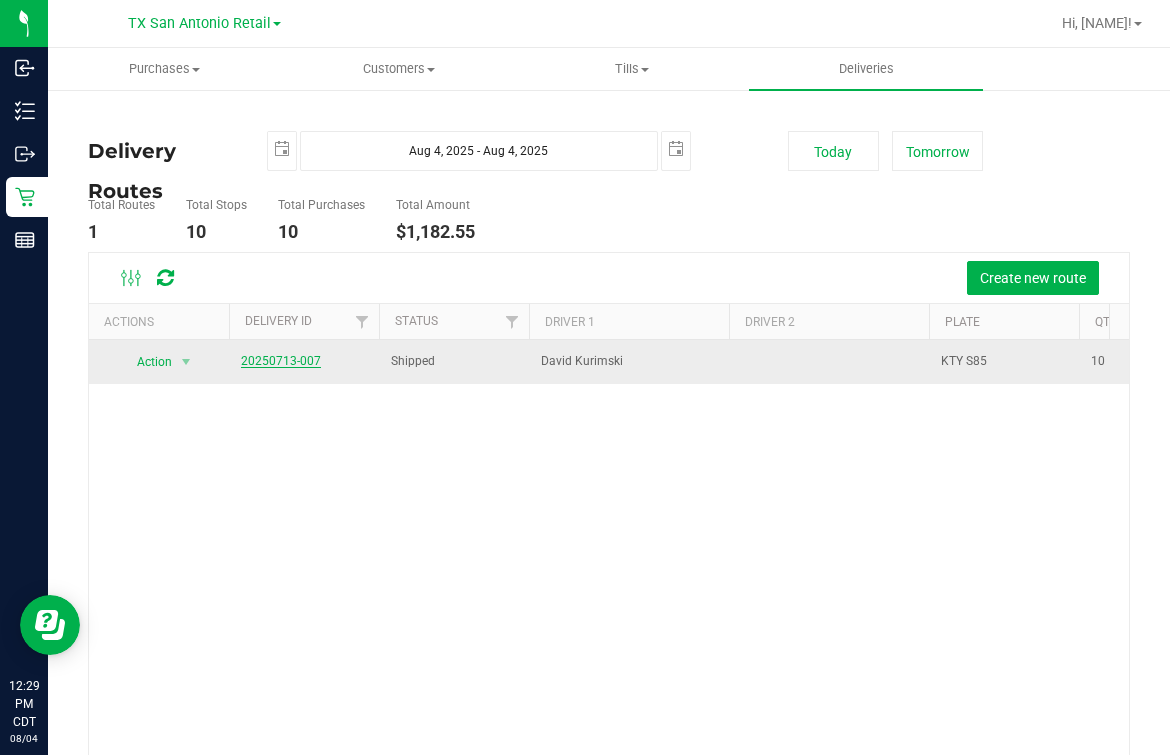 click on "20250713-007" at bounding box center [281, 361] 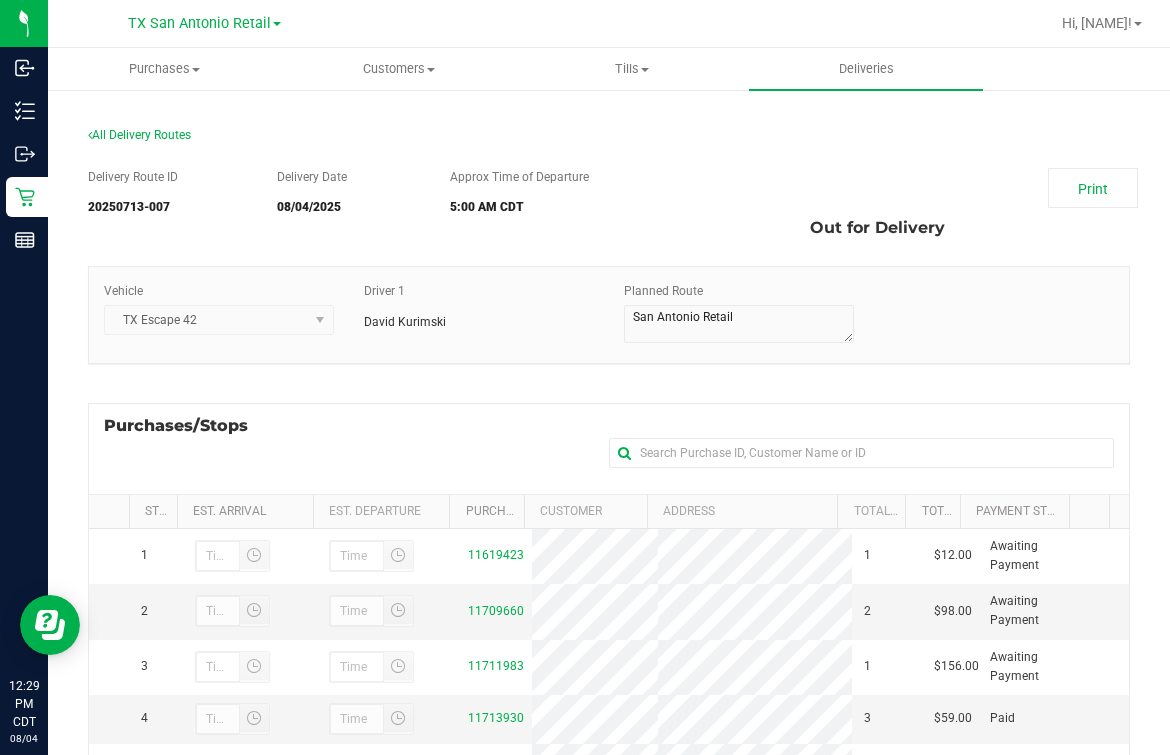click on "Print
Out for Delivery" at bounding box center (920, 208) 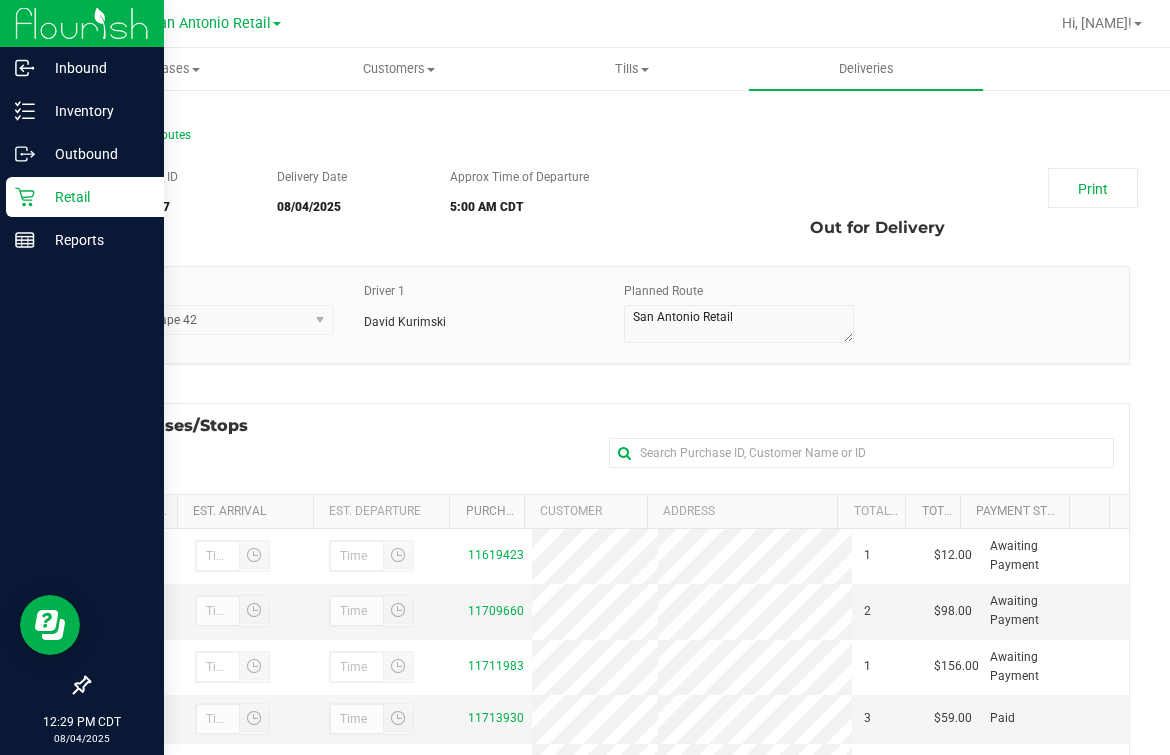 click on "Retail" at bounding box center [85, 197] 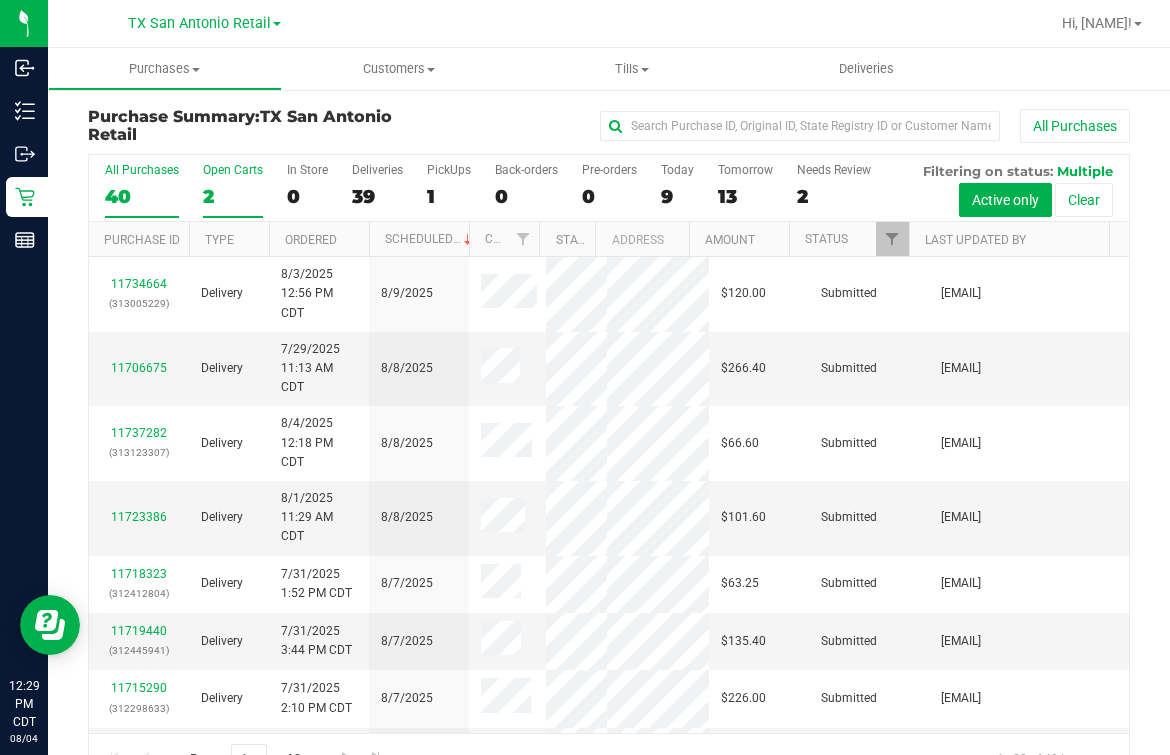 click on "Open Carts" at bounding box center [233, 170] 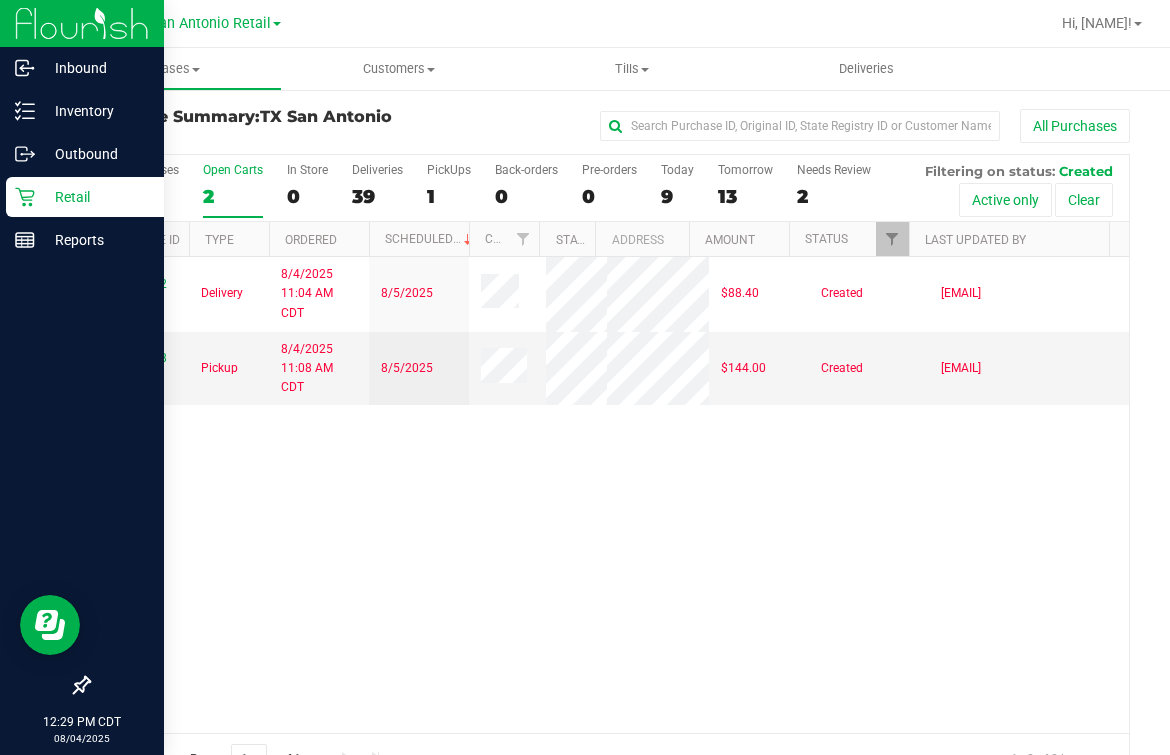 click 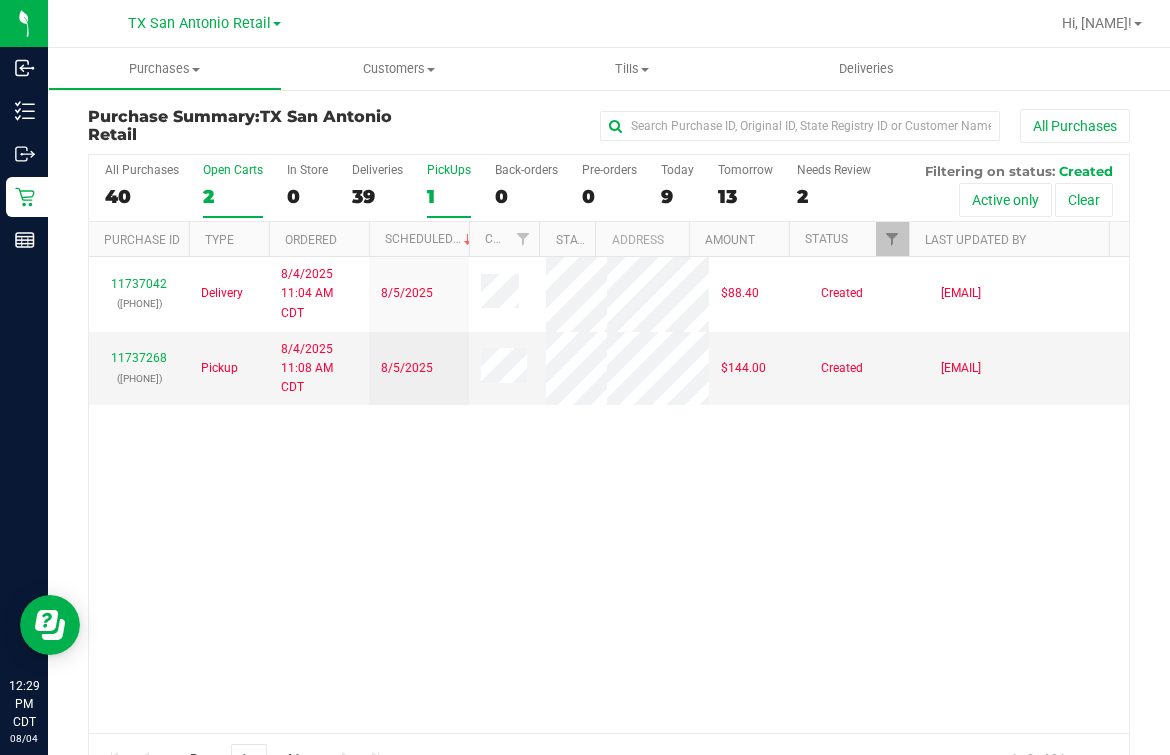 click on "PickUps" at bounding box center [449, 170] 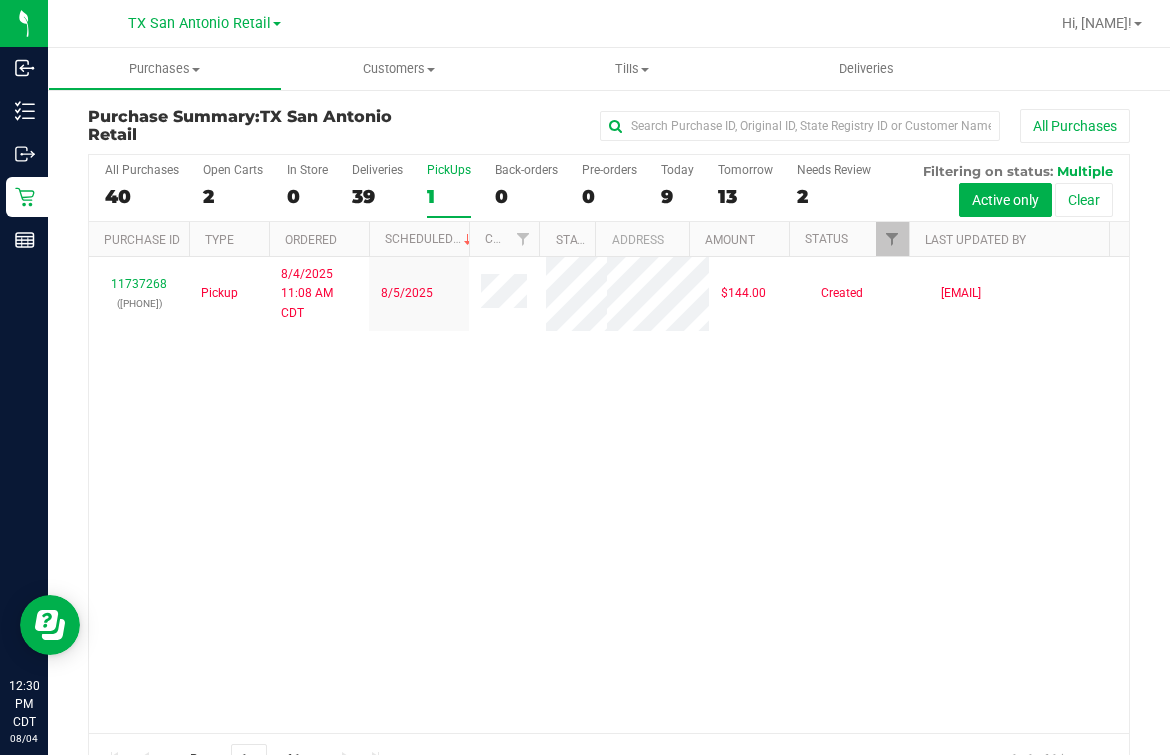 click on "11737268
([PHONE])
Pickup 8/4/2025 11:08 AM CDT 8/5/2025
$144.00
Created [EMAIL]" at bounding box center [609, 495] 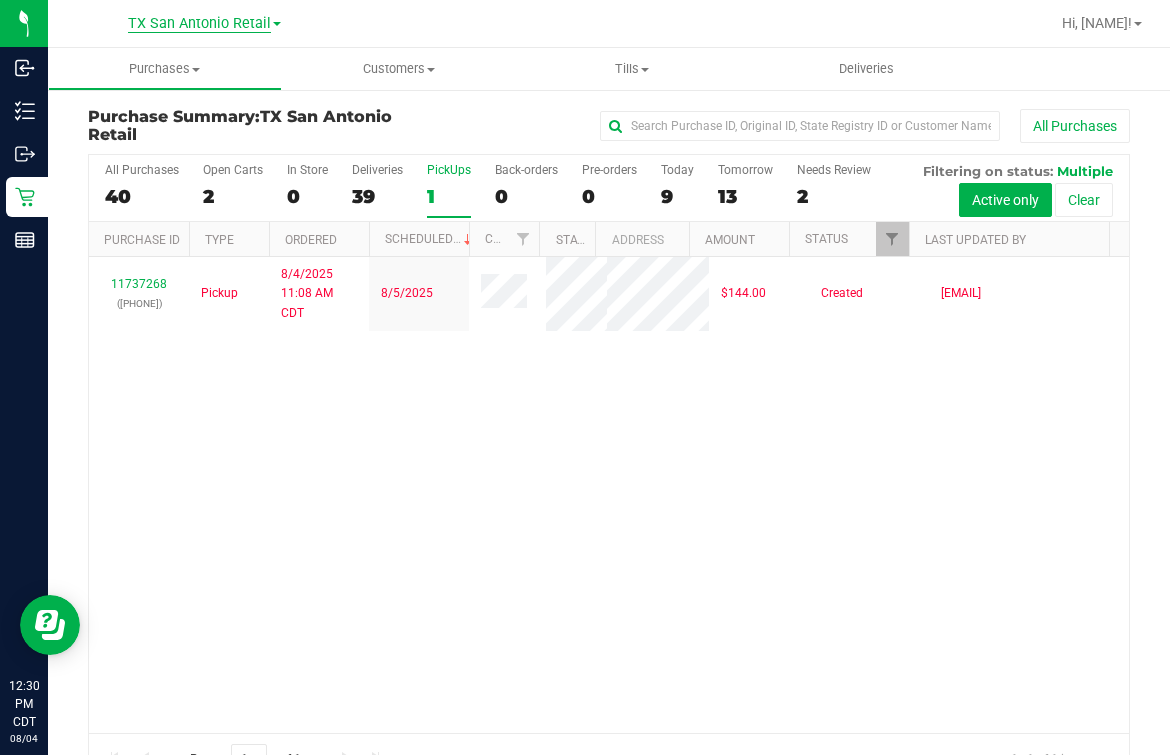 click on "TX San Antonio Retail" at bounding box center (199, 24) 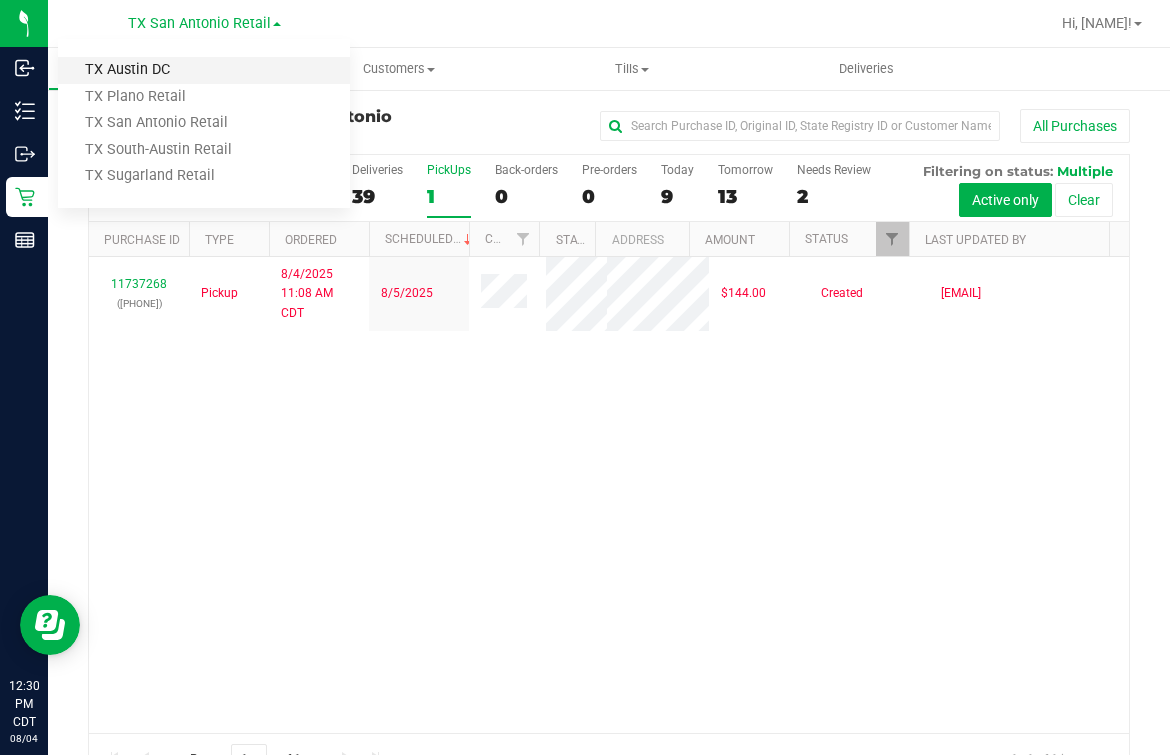 click on "TX Austin DC" at bounding box center [204, 70] 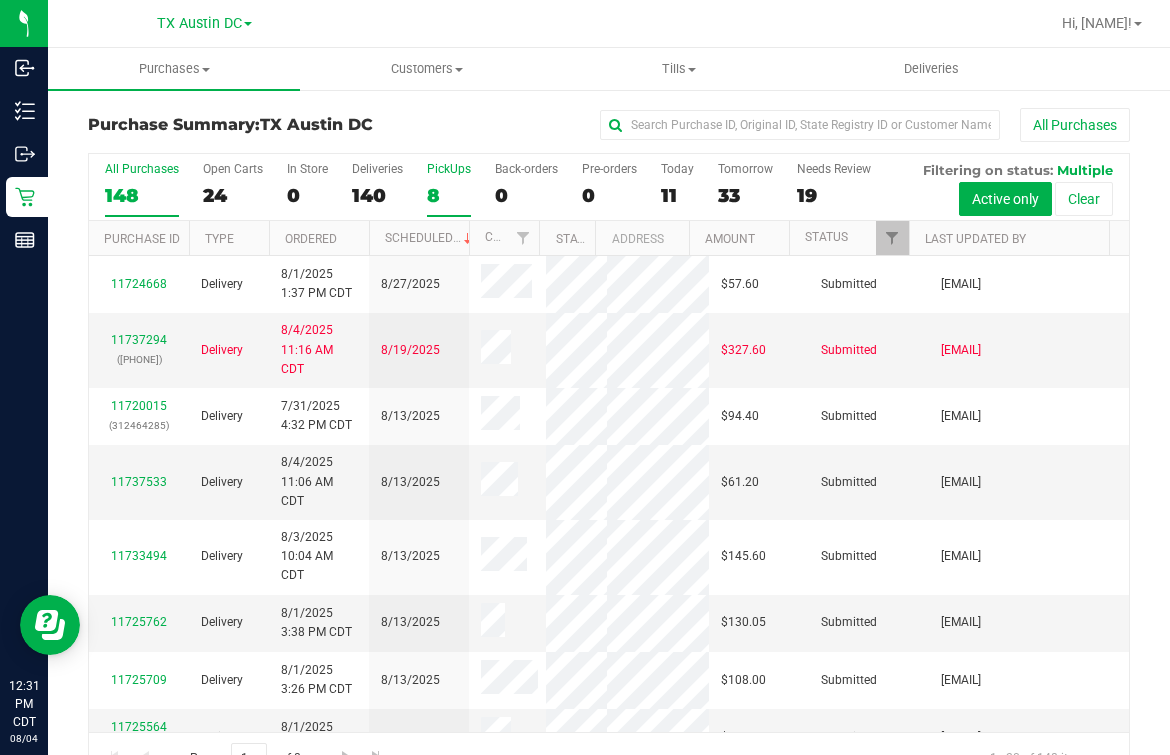 click on "8" at bounding box center (449, 195) 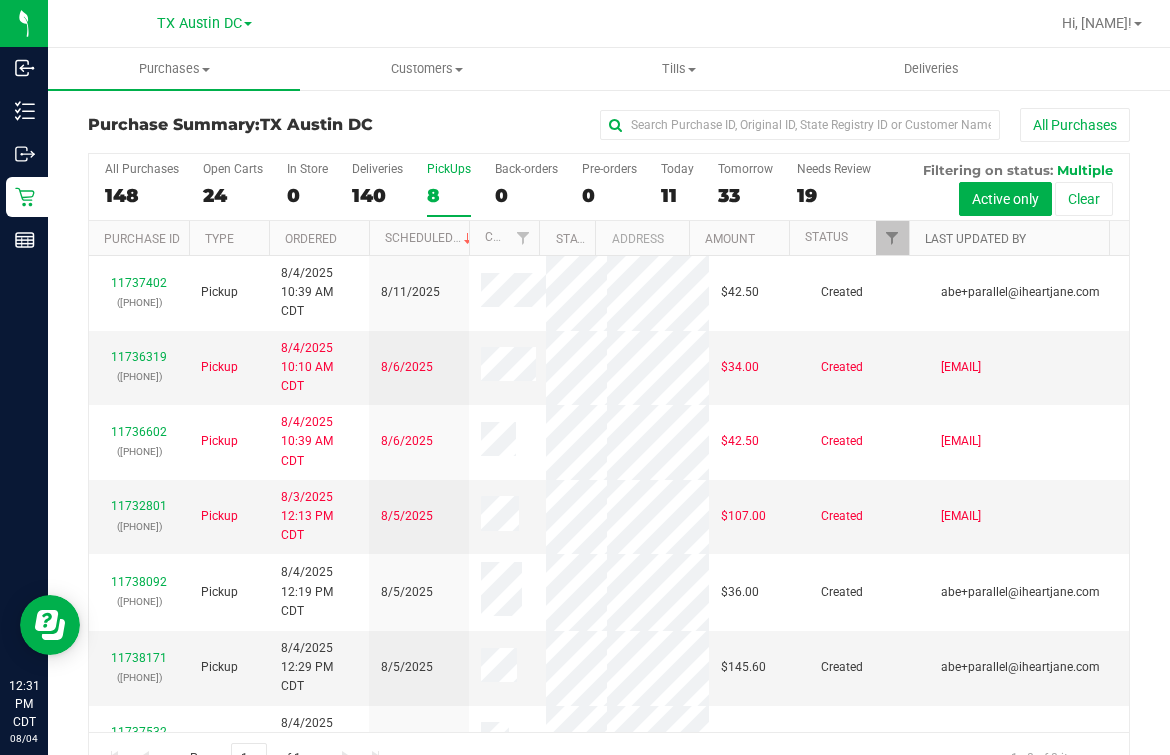 click on "Last Updated By" at bounding box center (975, 239) 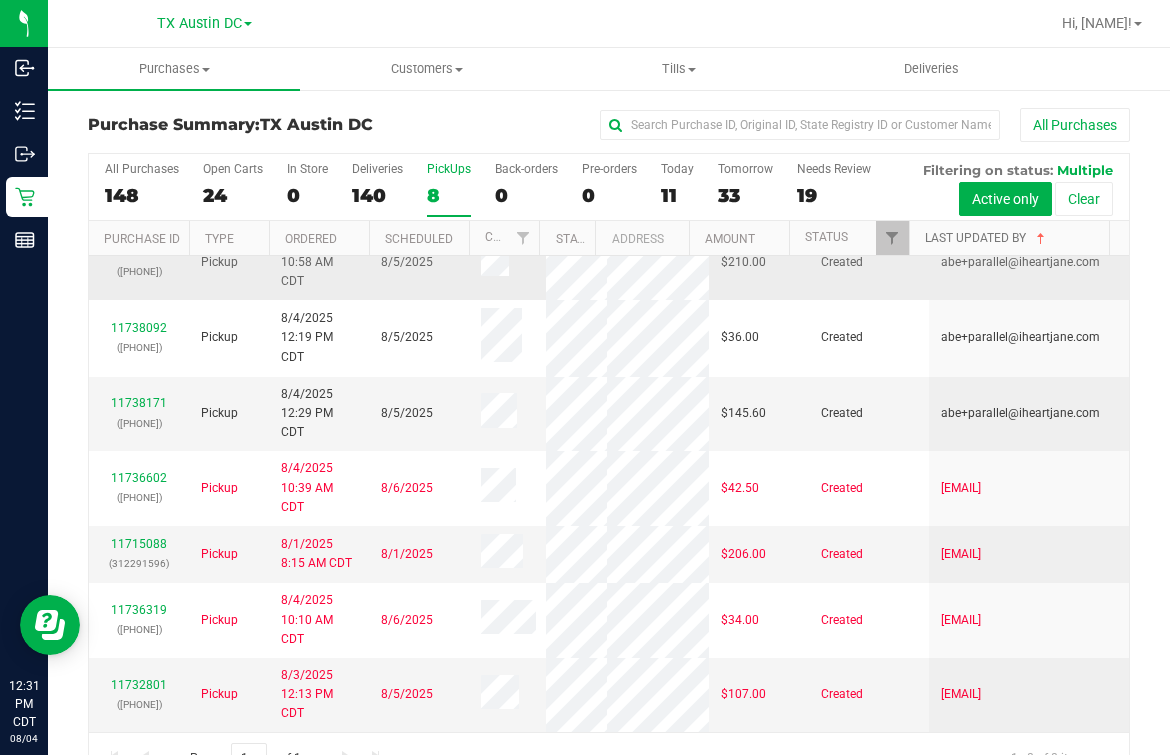 scroll, scrollTop: 0, scrollLeft: 0, axis: both 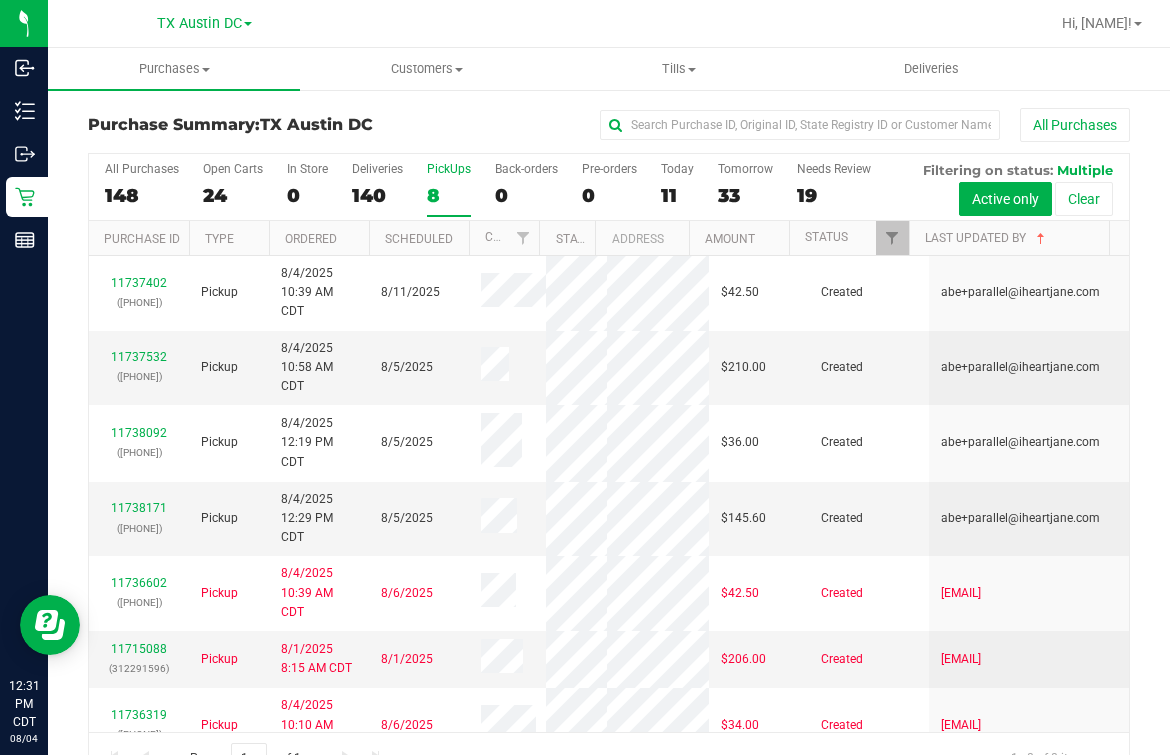 click on "All Purchases" at bounding box center [782, 125] 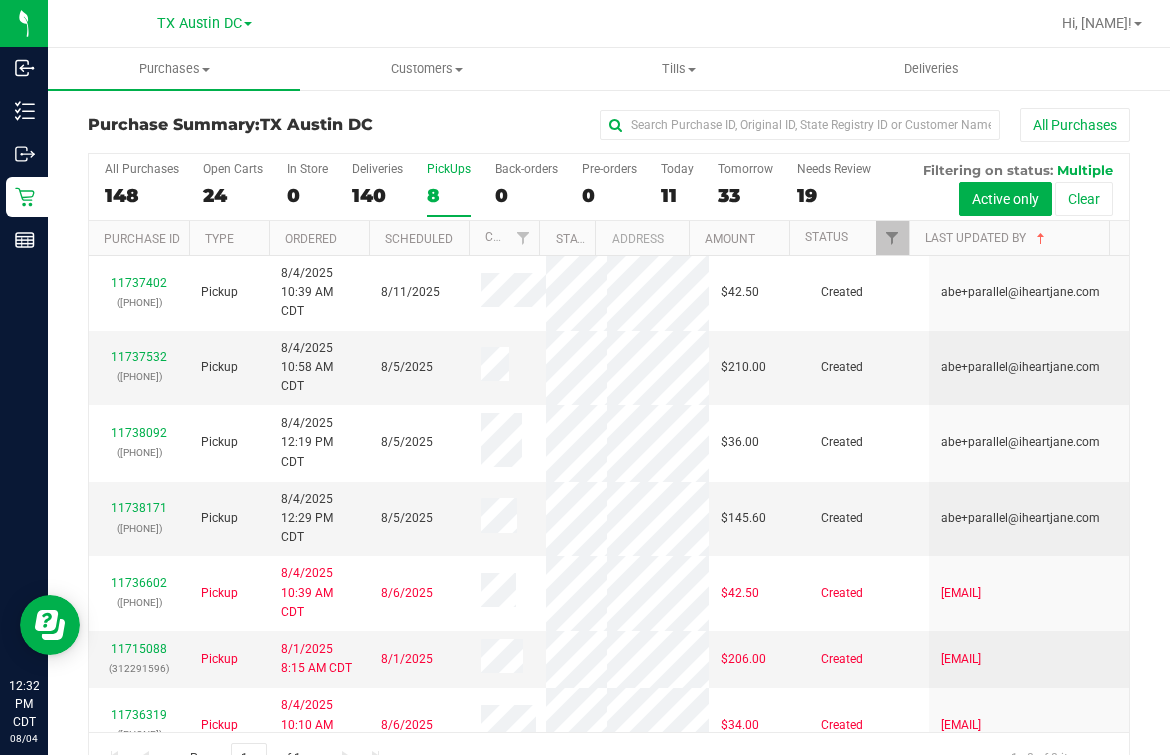 click on "PickUps
8" at bounding box center [449, 189] 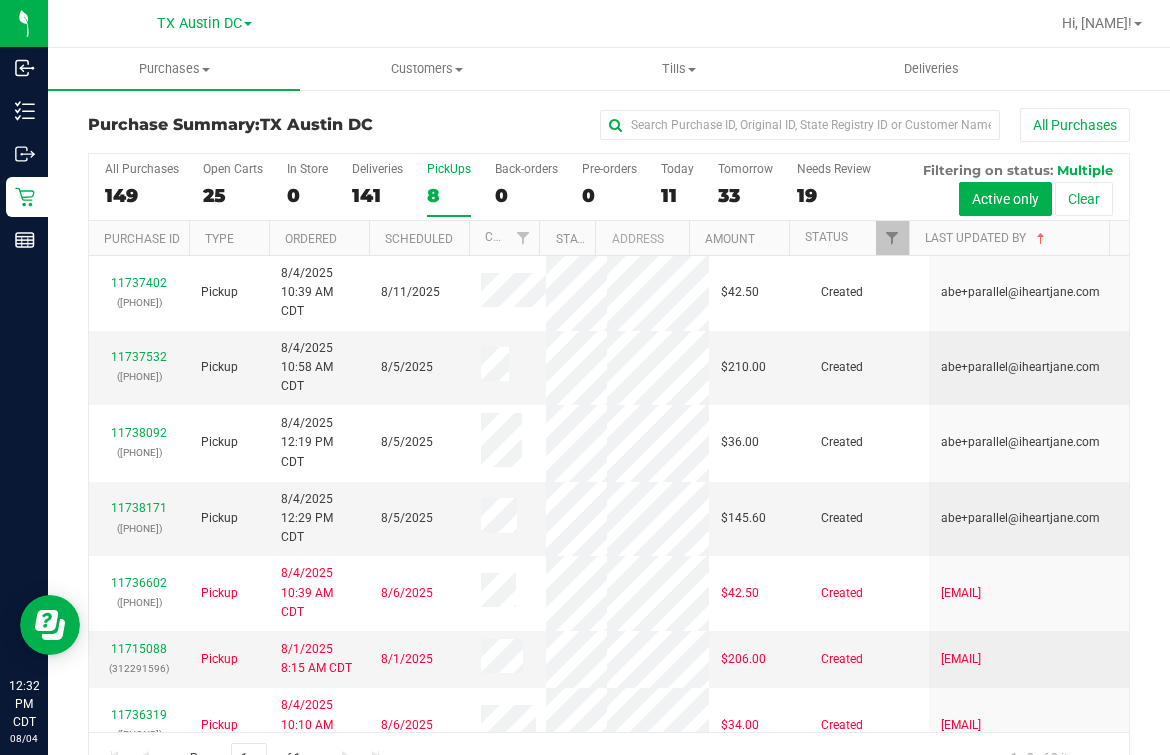 click at bounding box center [703, 23] 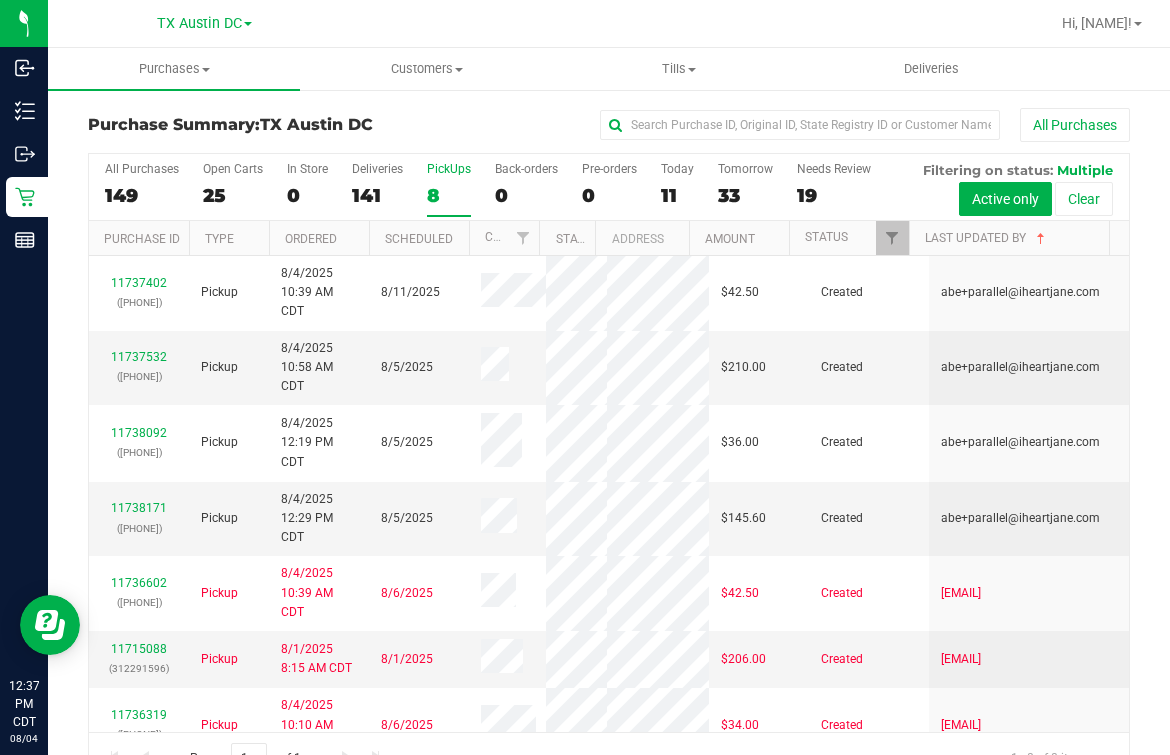 click on "8" at bounding box center (449, 195) 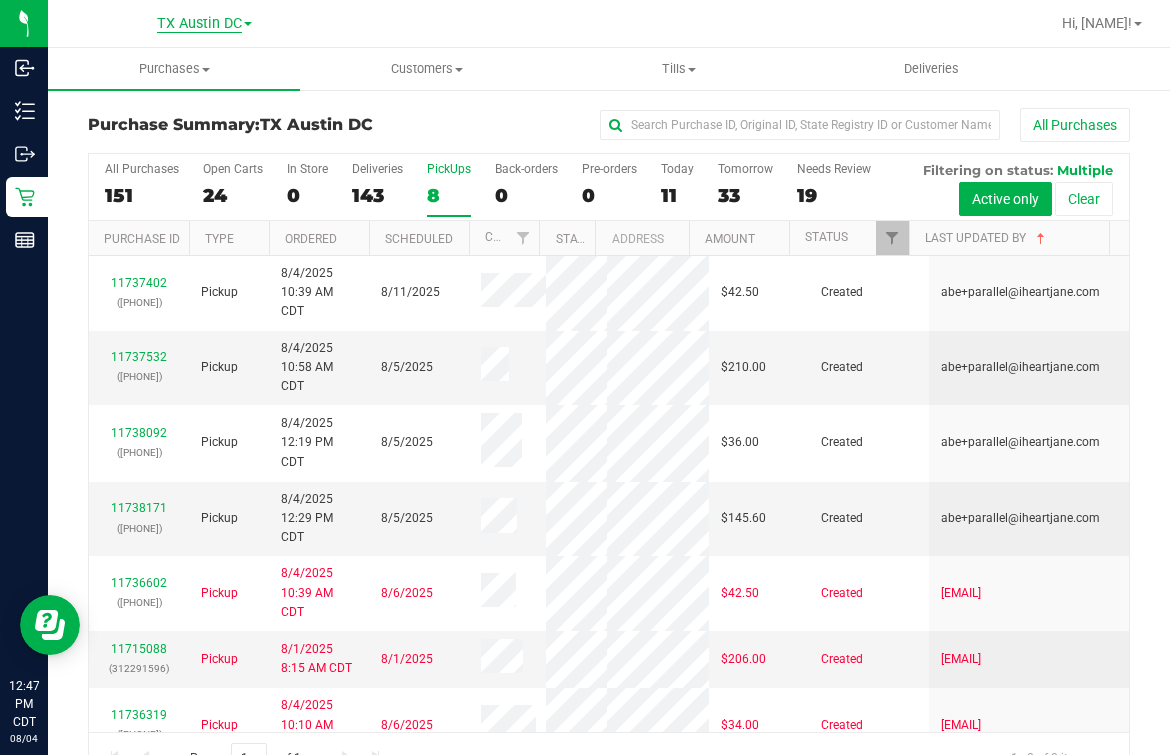 click on "TX Austin DC" at bounding box center [199, 24] 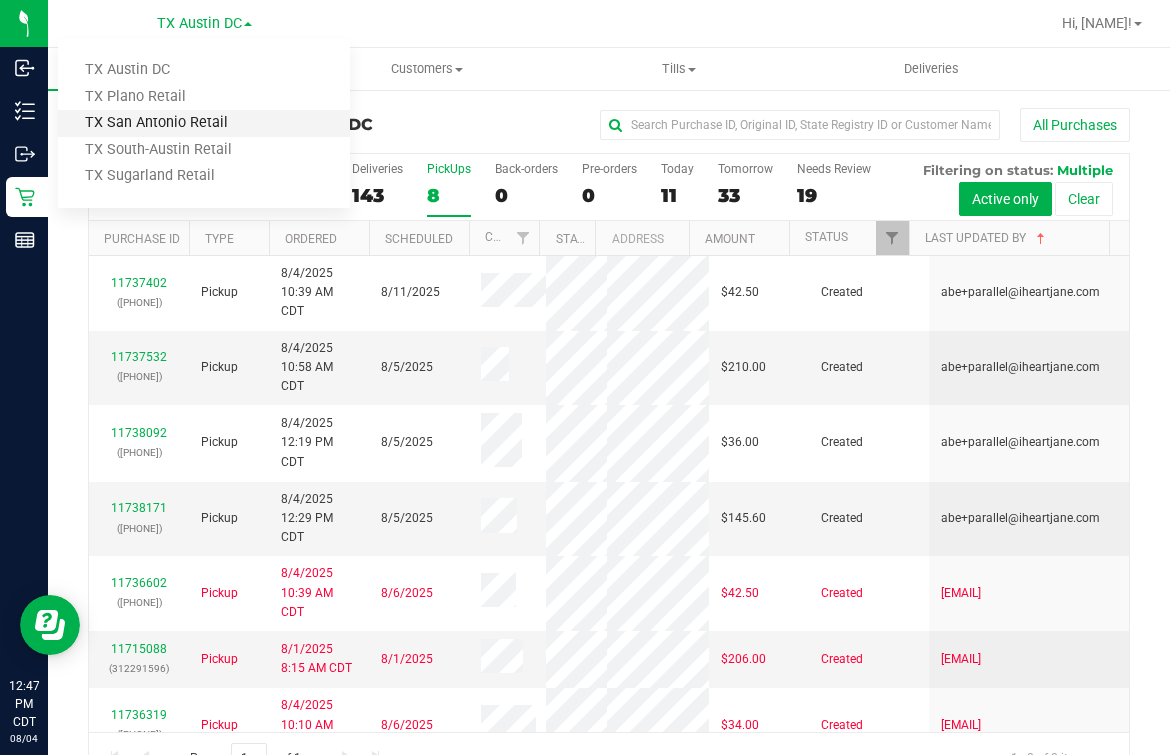 click on "TX San Antonio Retail" at bounding box center [204, 123] 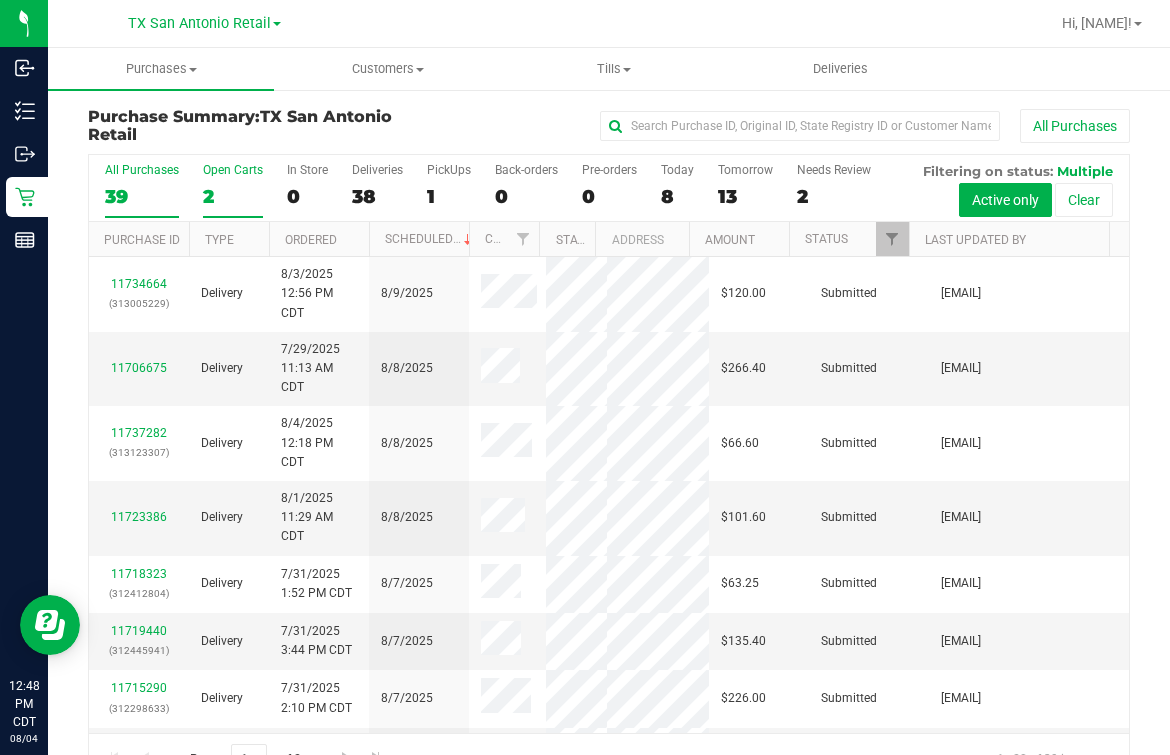 click on "Open Carts" at bounding box center [233, 170] 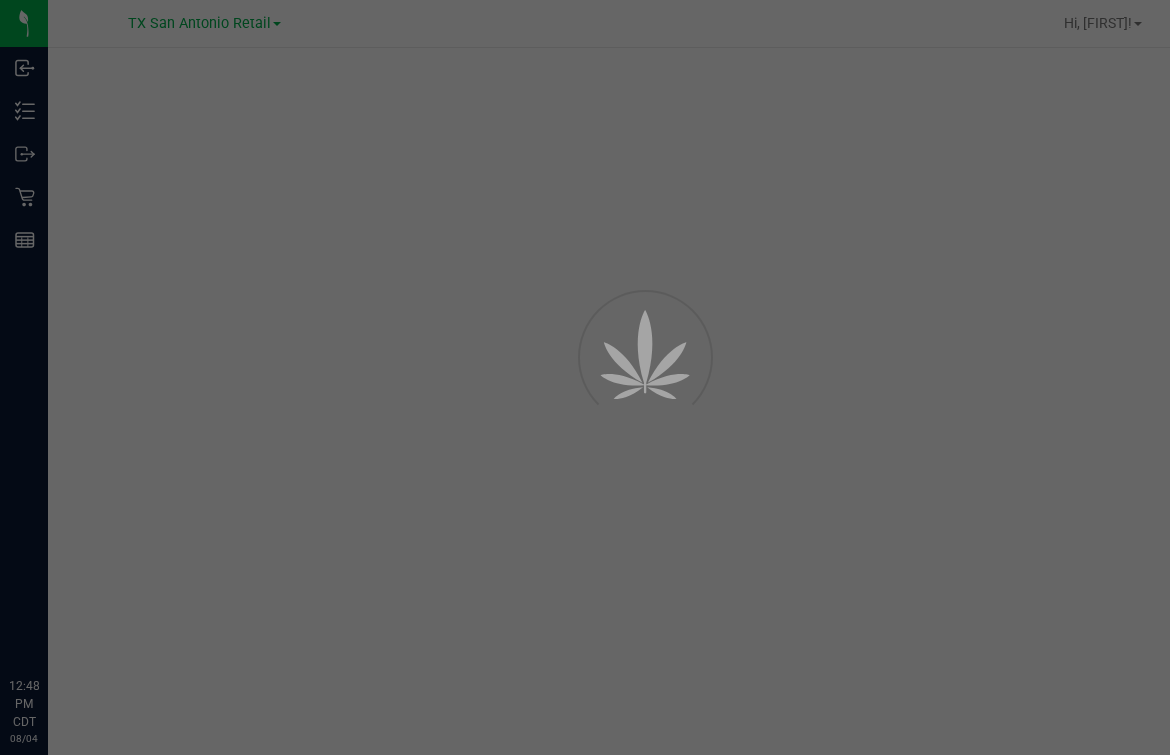 scroll, scrollTop: 0, scrollLeft: 0, axis: both 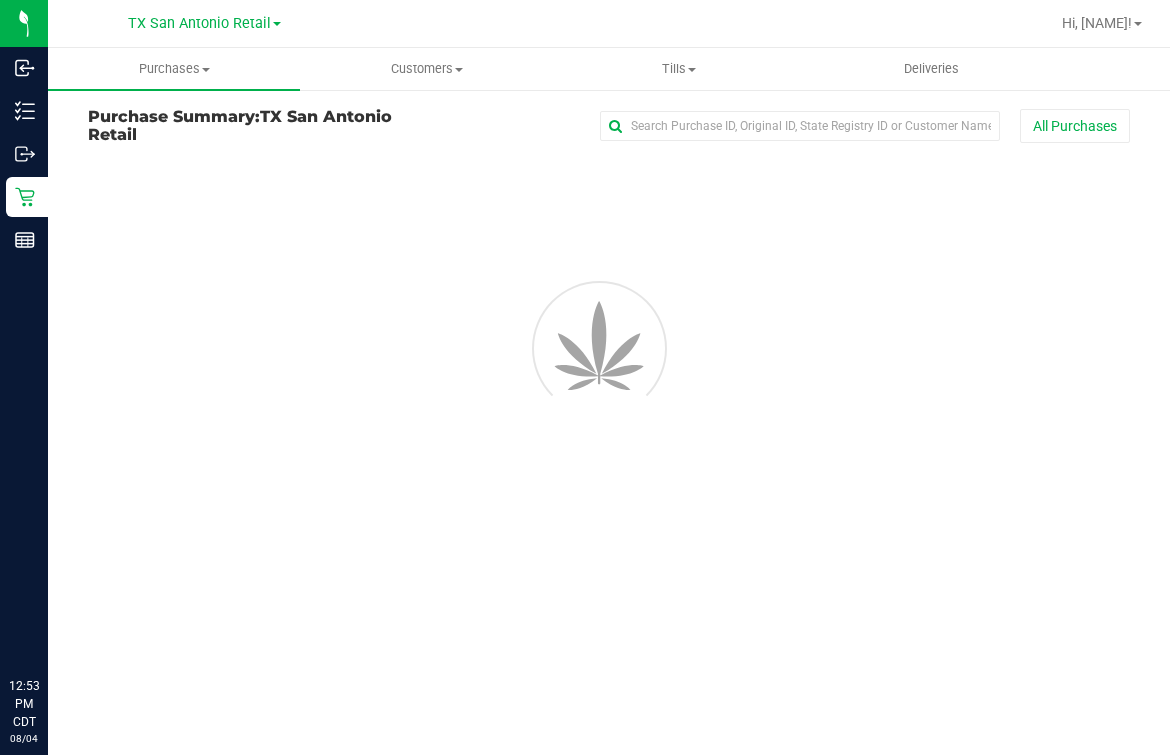 click at bounding box center (703, 23) 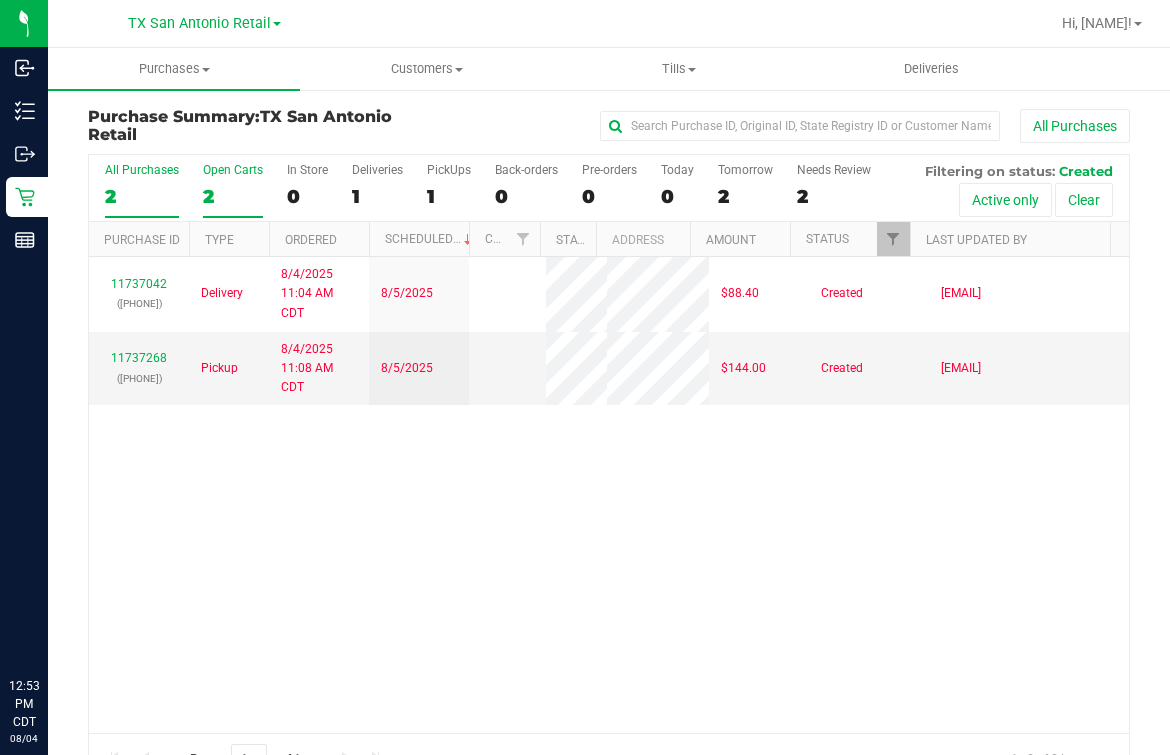 scroll, scrollTop: 0, scrollLeft: 0, axis: both 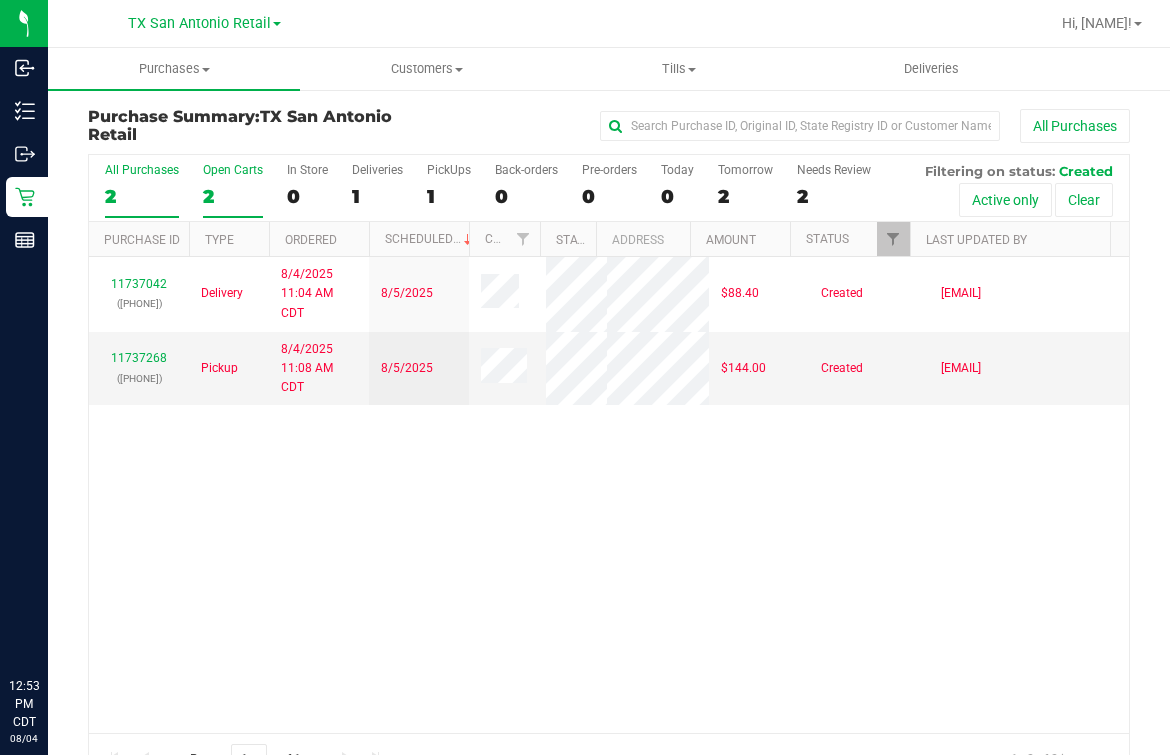 click on "Open Carts" at bounding box center [233, 170] 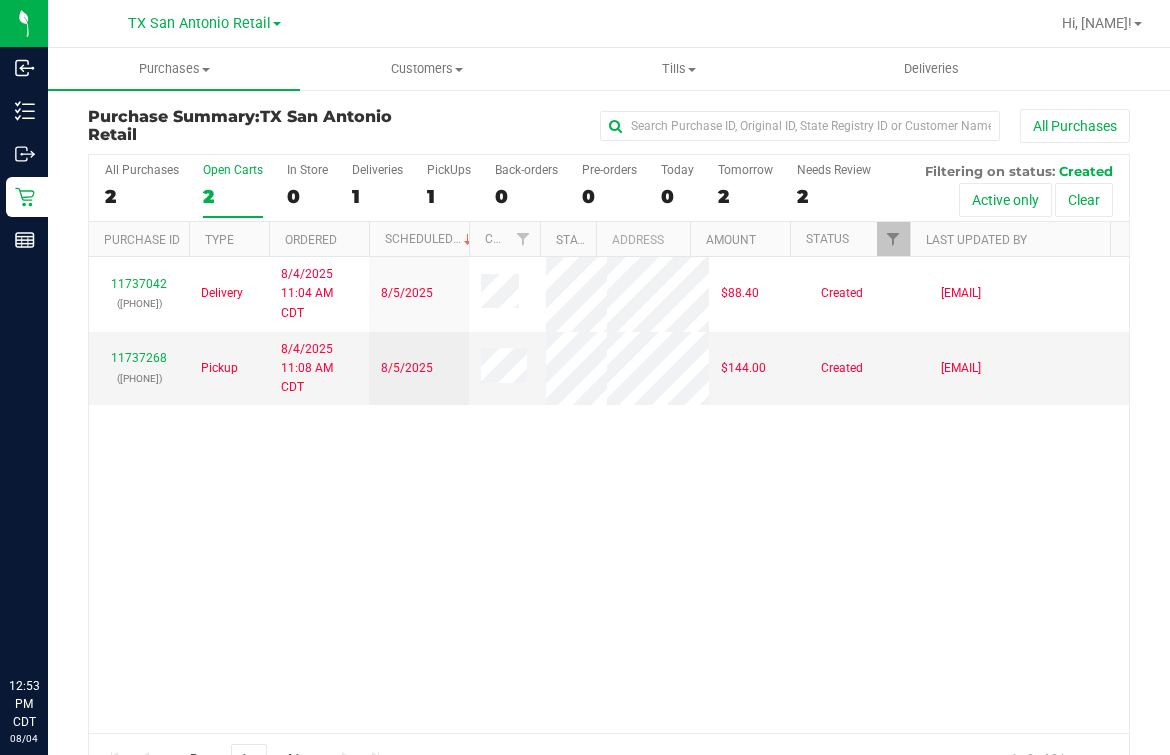 click at bounding box center (703, 23) 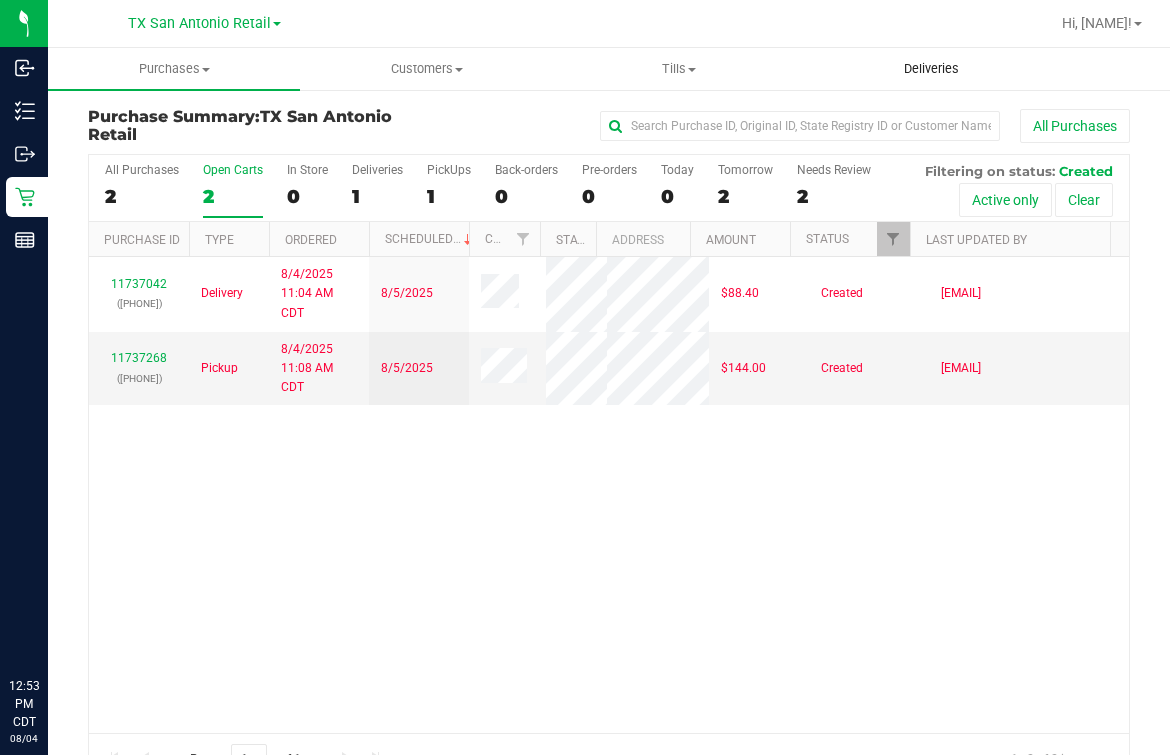 click on "Deliveries" at bounding box center (931, 69) 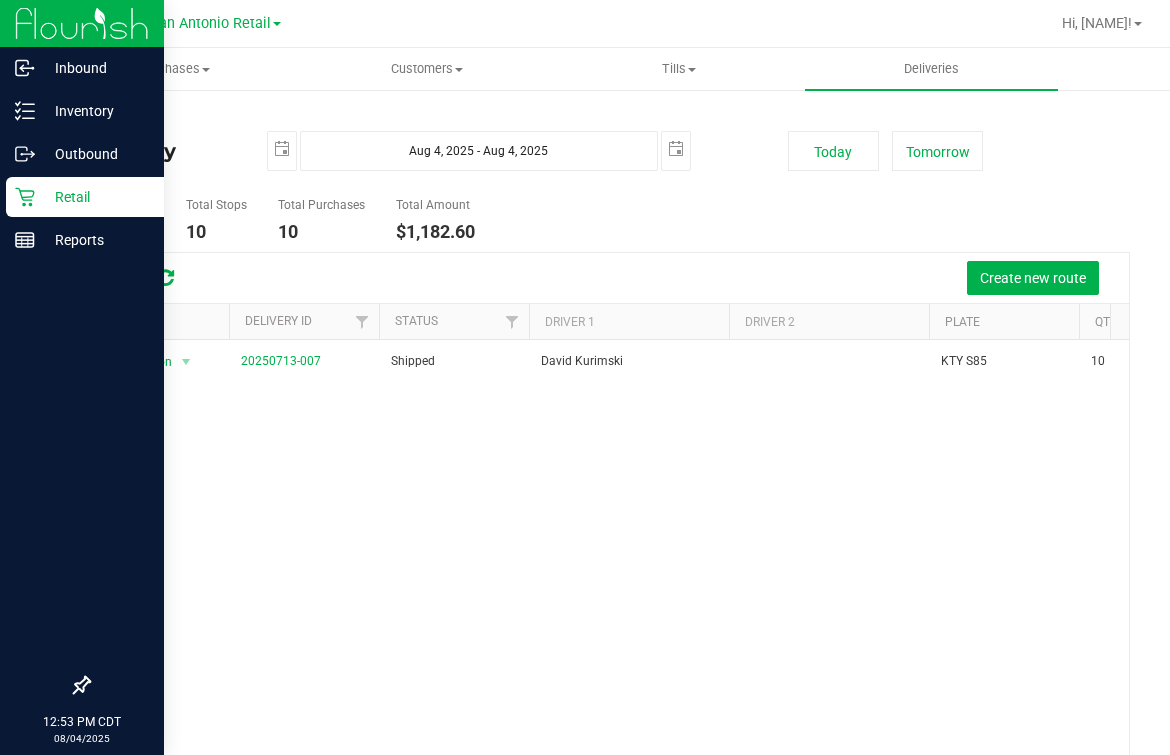 click on "Retail" at bounding box center (95, 197) 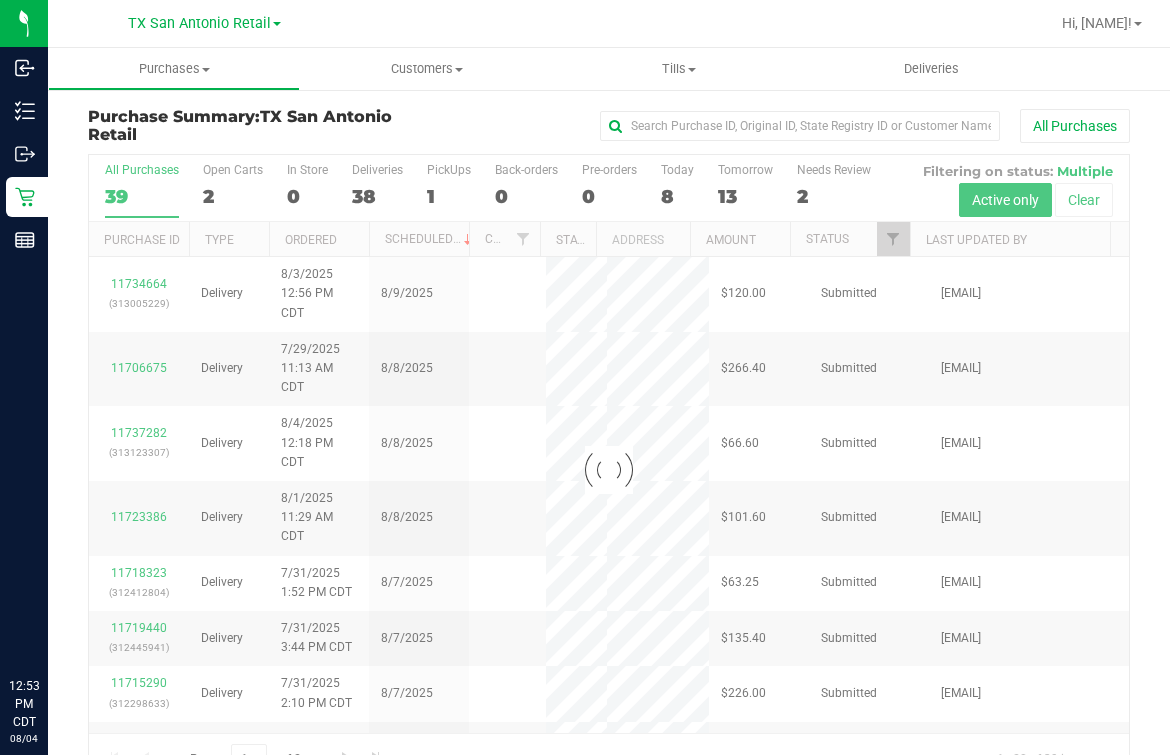 click at bounding box center (609, 470) 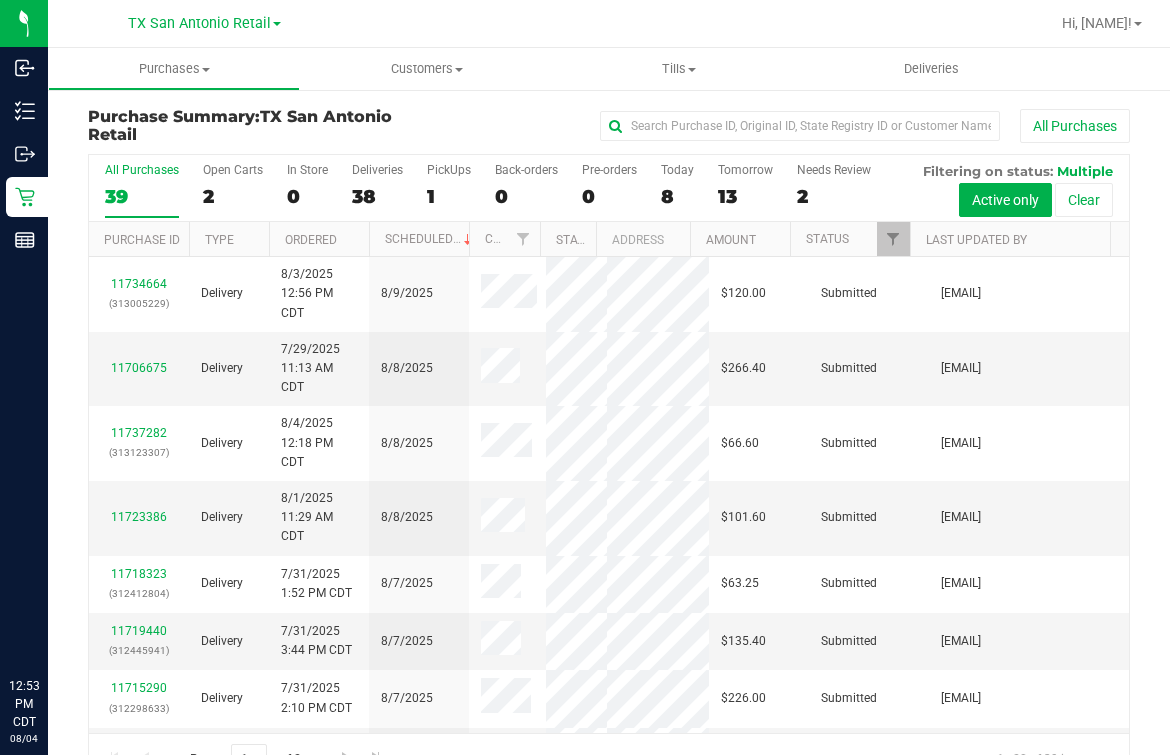 click on "All Purchases" at bounding box center [782, 126] 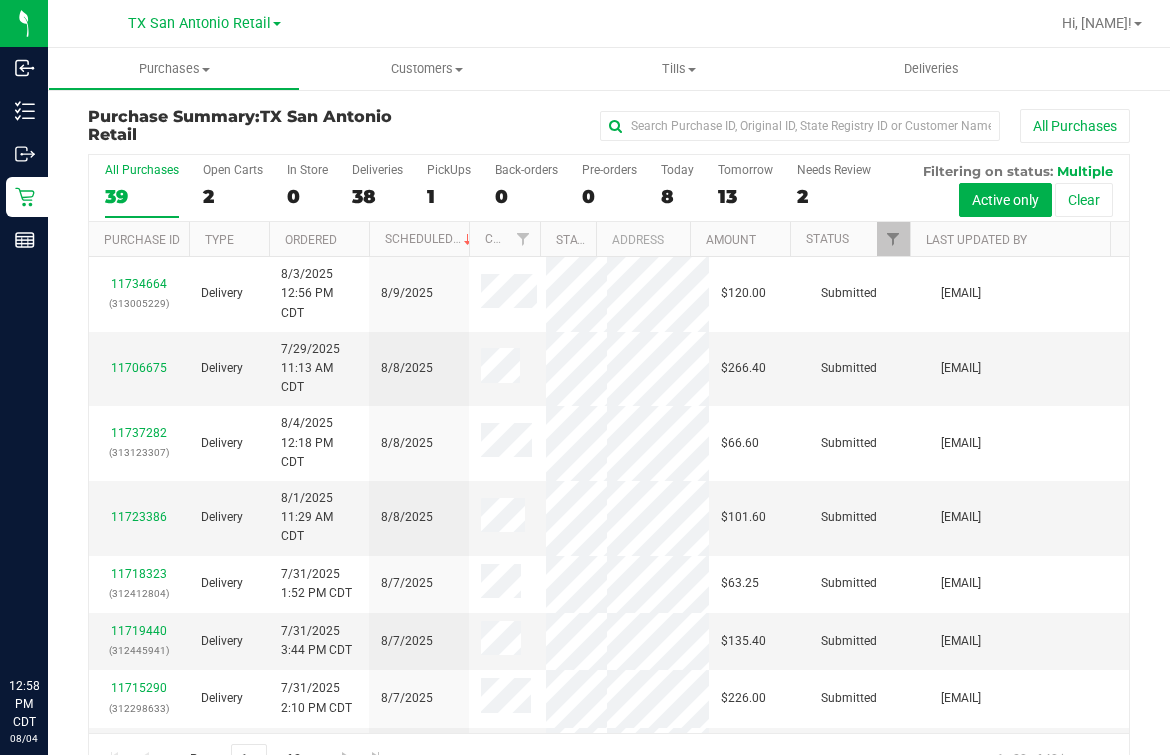 click at bounding box center (703, 23) 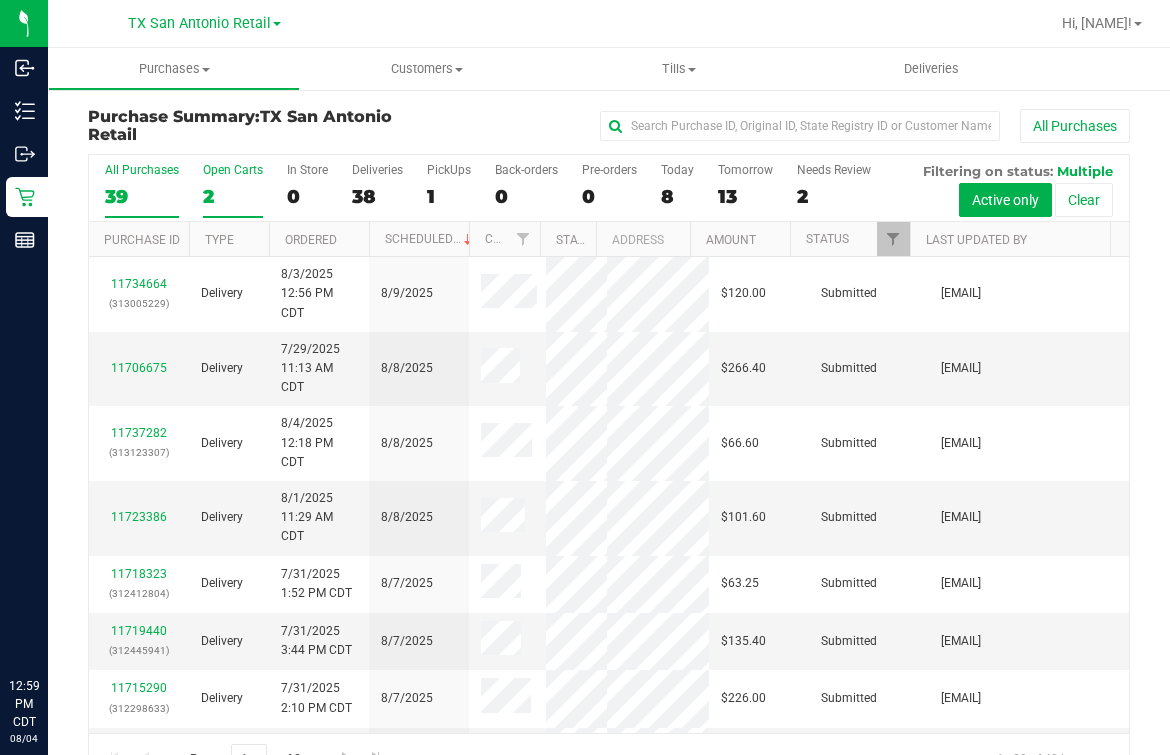 click on "Open Carts" at bounding box center [233, 170] 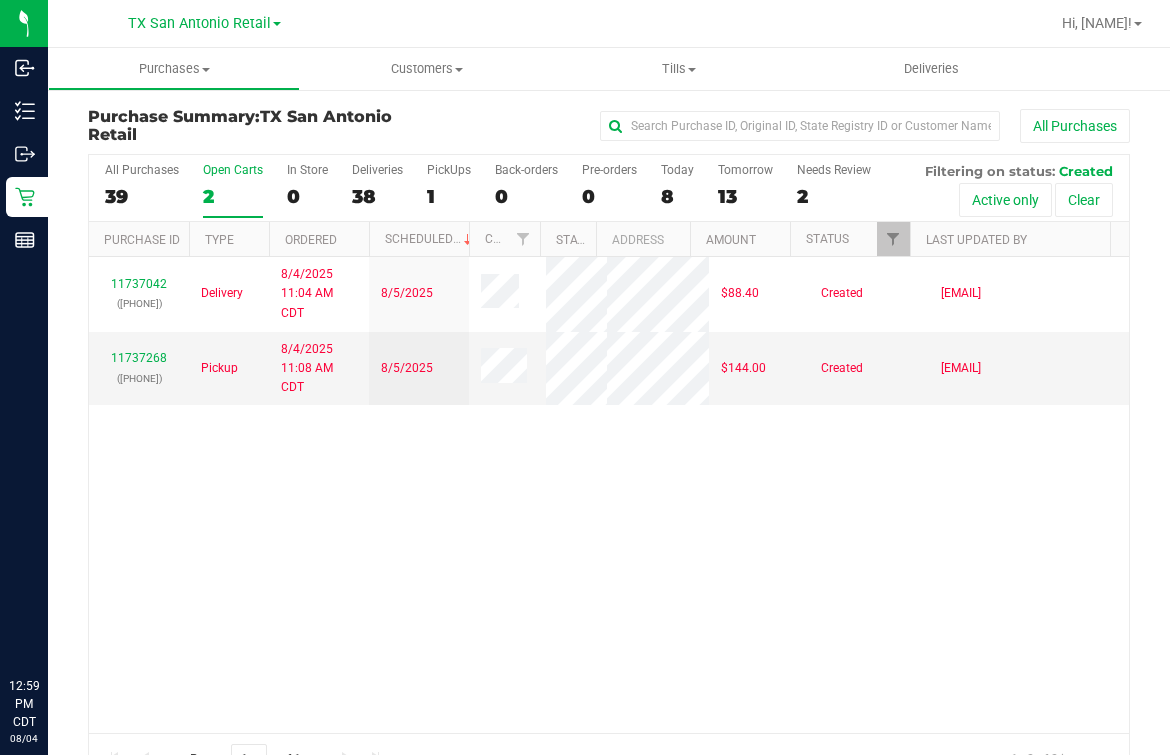 click on "Purchase Summary:
TX San Antonio Retail
All Purchases" at bounding box center [609, 130] 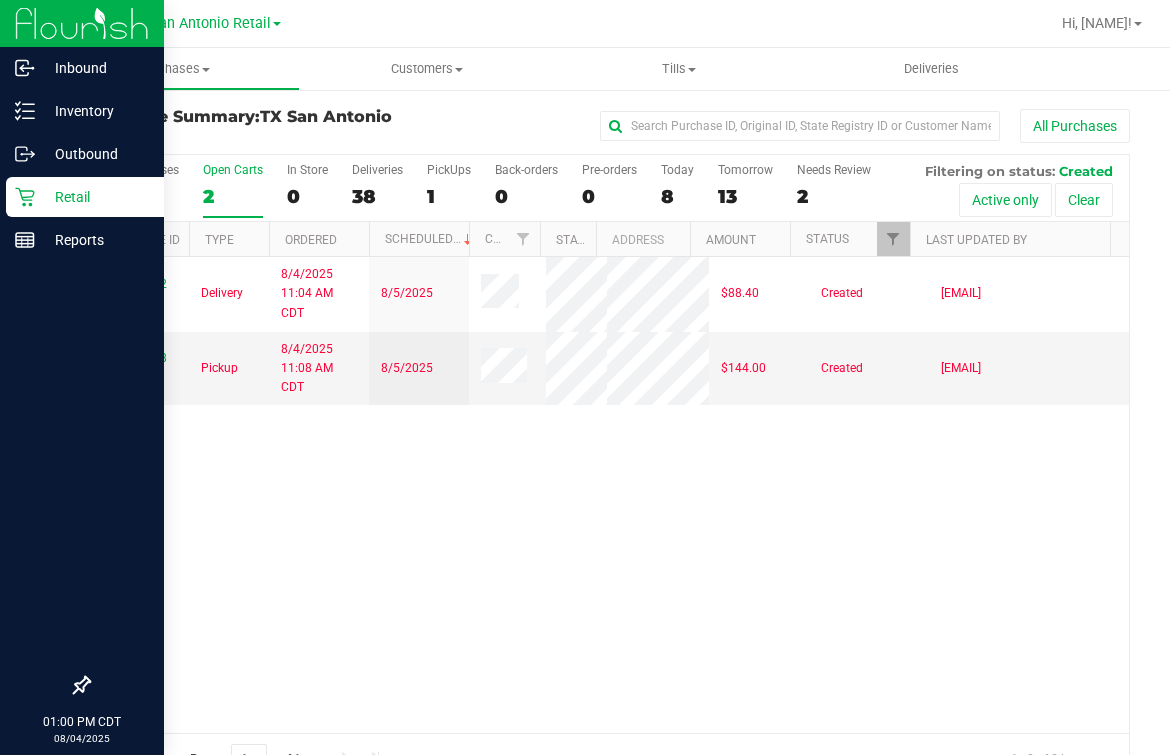 click 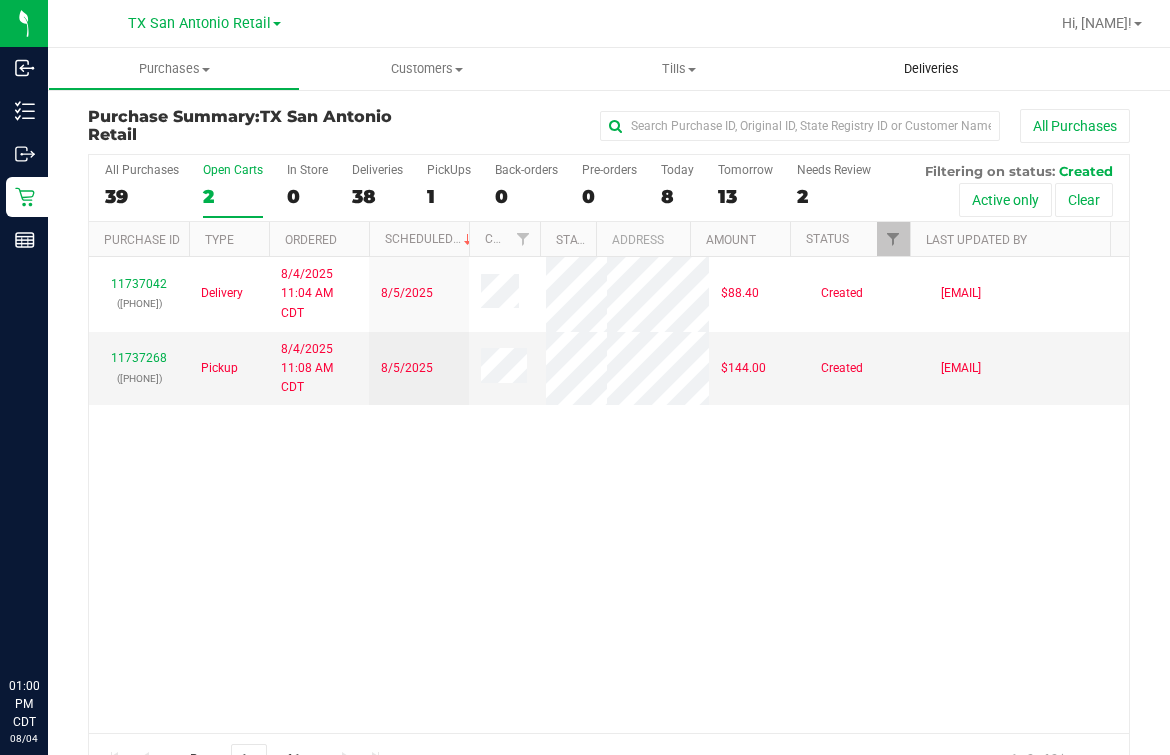 click on "Deliveries" at bounding box center [931, 69] 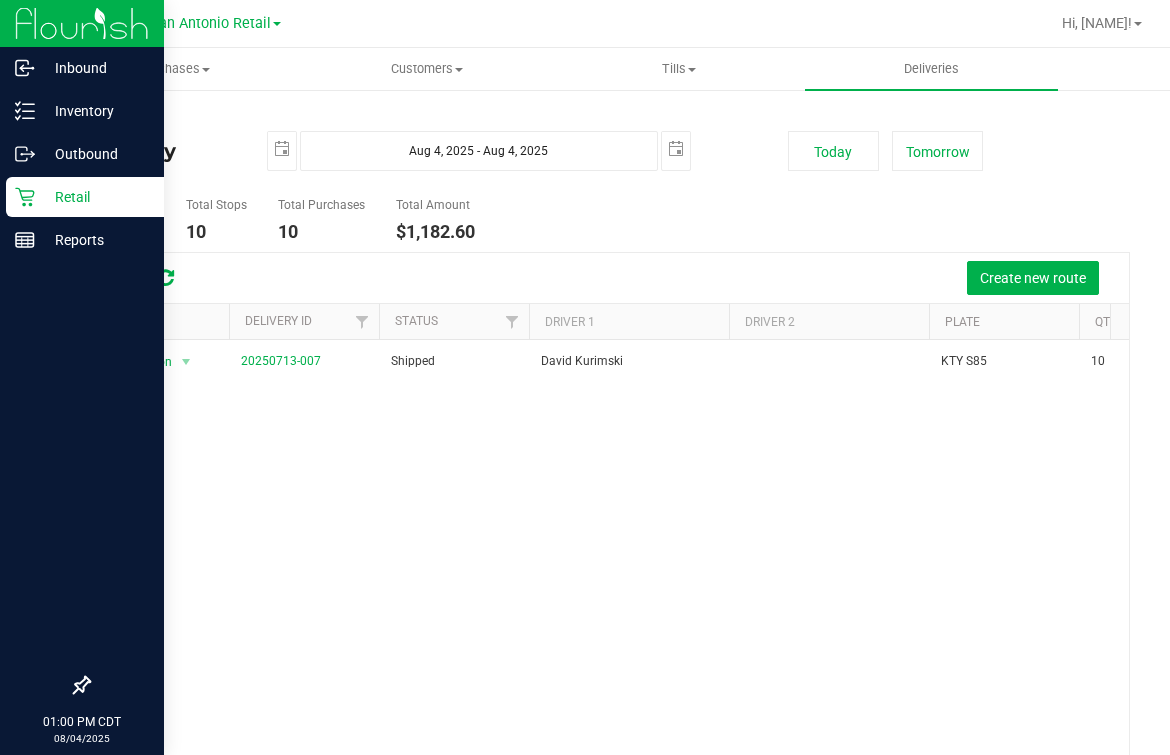 click on "Retail" at bounding box center [85, 197] 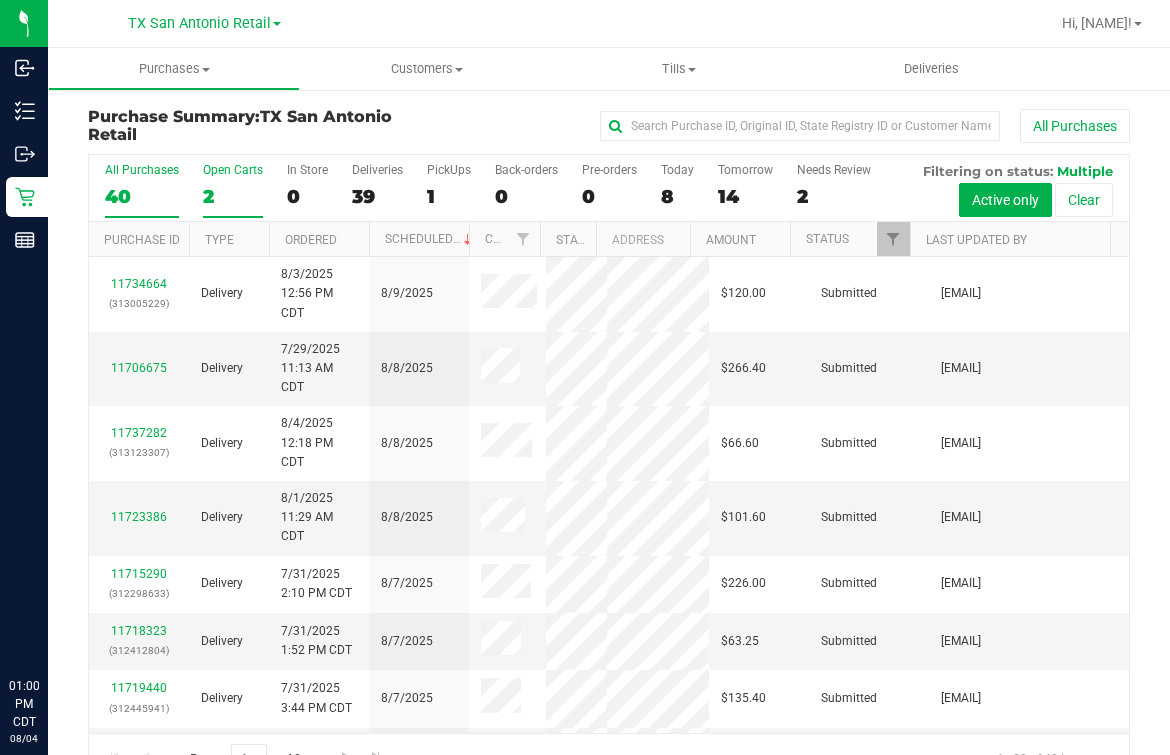 click on "2" at bounding box center [233, 196] 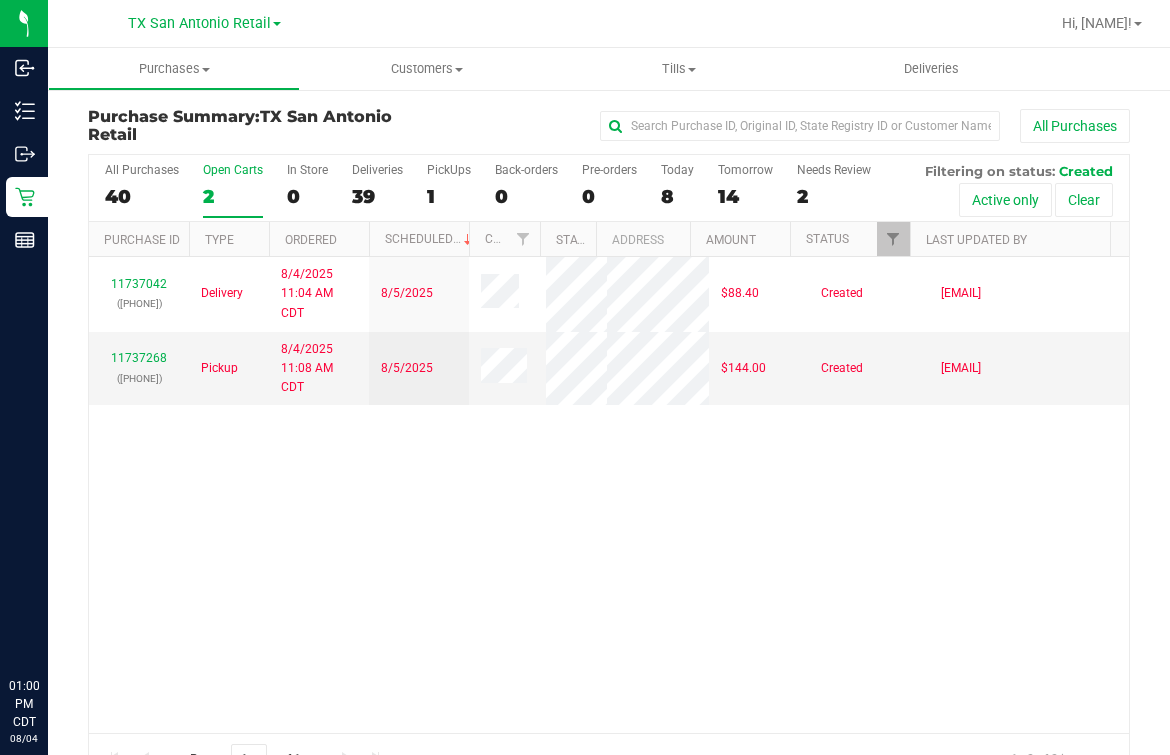 click on "11737042
(313116592)
Delivery 8/4/2025 11:04 AM CDT 8/5/2025
$88.40
Created mortiz@goodblend.com
11737268
(313123232)
Pickup 8/4/2025 11:08 AM CDT 8/5/2025
$144.00
Created maperez@liveparallel.com" at bounding box center (609, 495) 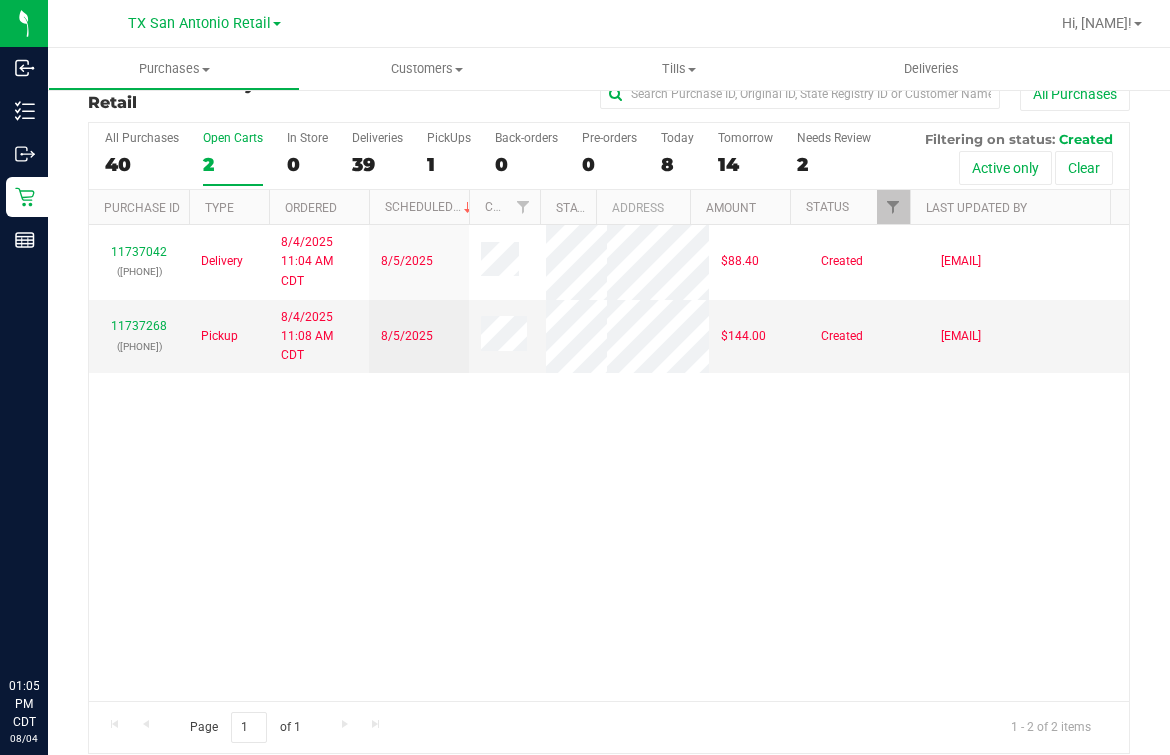 scroll, scrollTop: 49, scrollLeft: 0, axis: vertical 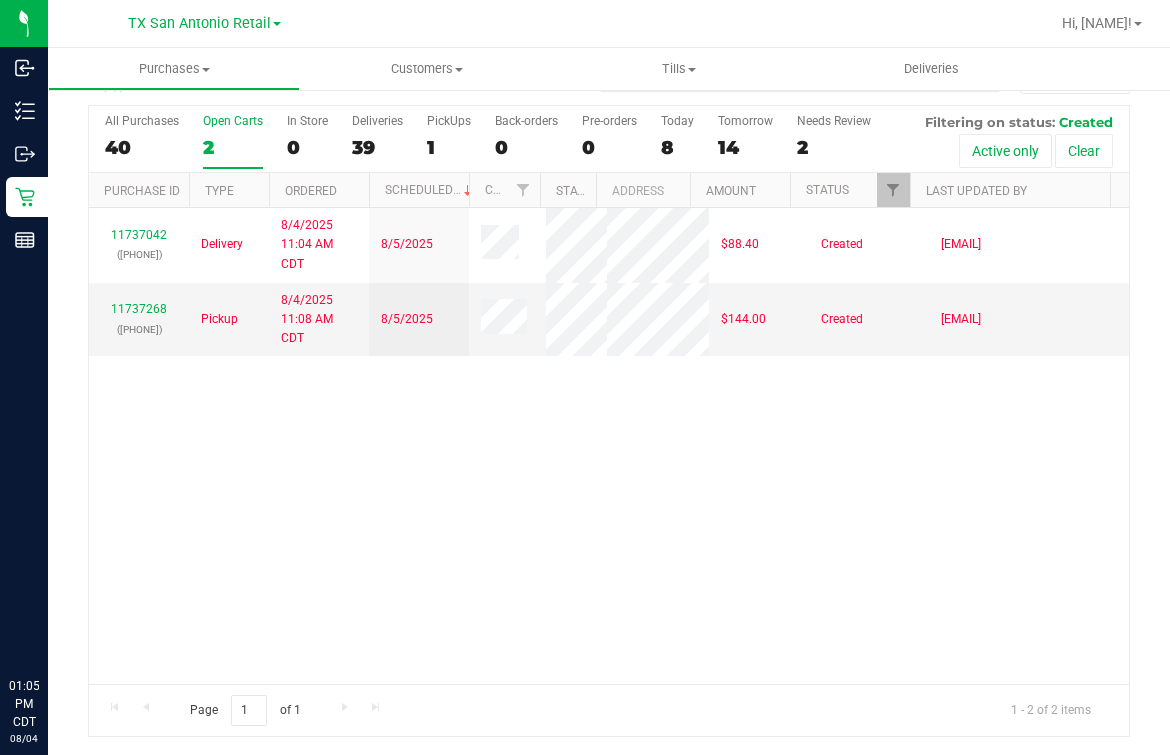click on "11737042
(313116592)
Delivery 8/4/2025 11:04 AM CDT 8/5/2025
$88.40
Created mortiz@goodblend.com
11737268
(313123232)
Pickup 8/4/2025 11:08 AM CDT 8/5/2025
$144.00
Created maperez@liveparallel.com" at bounding box center (609, 446) 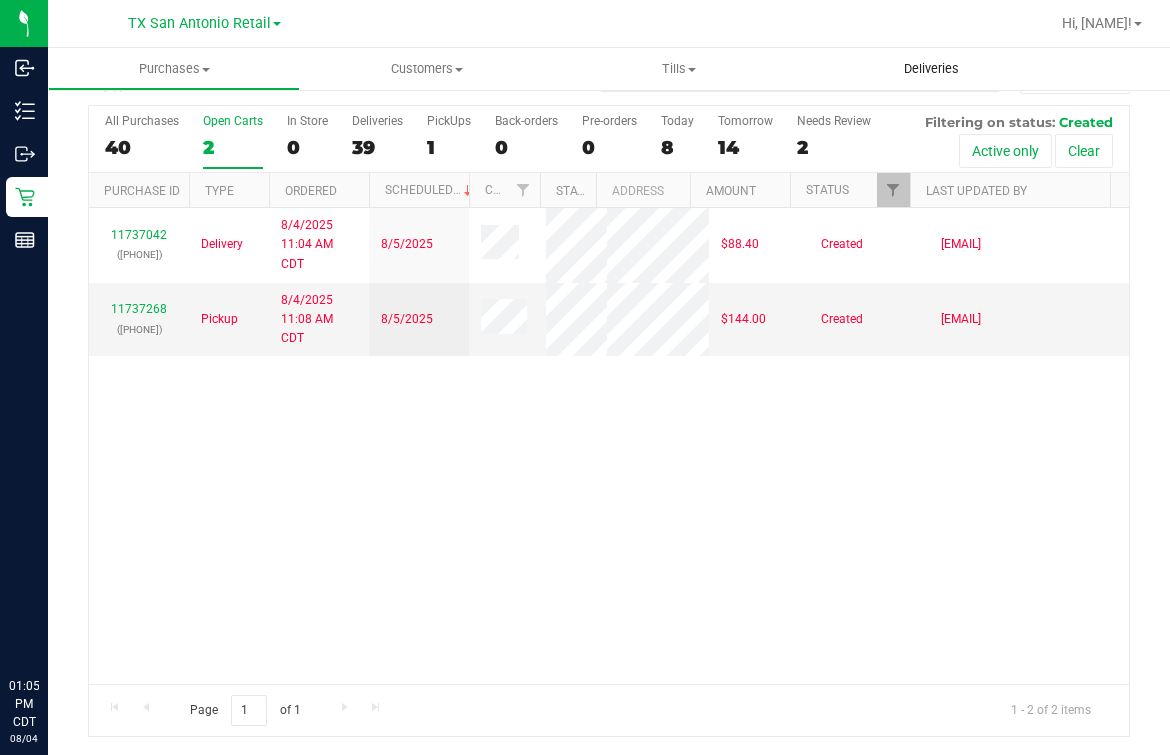 drag, startPoint x: 964, startPoint y: 48, endPoint x: 942, endPoint y: 55, distance: 23.086792 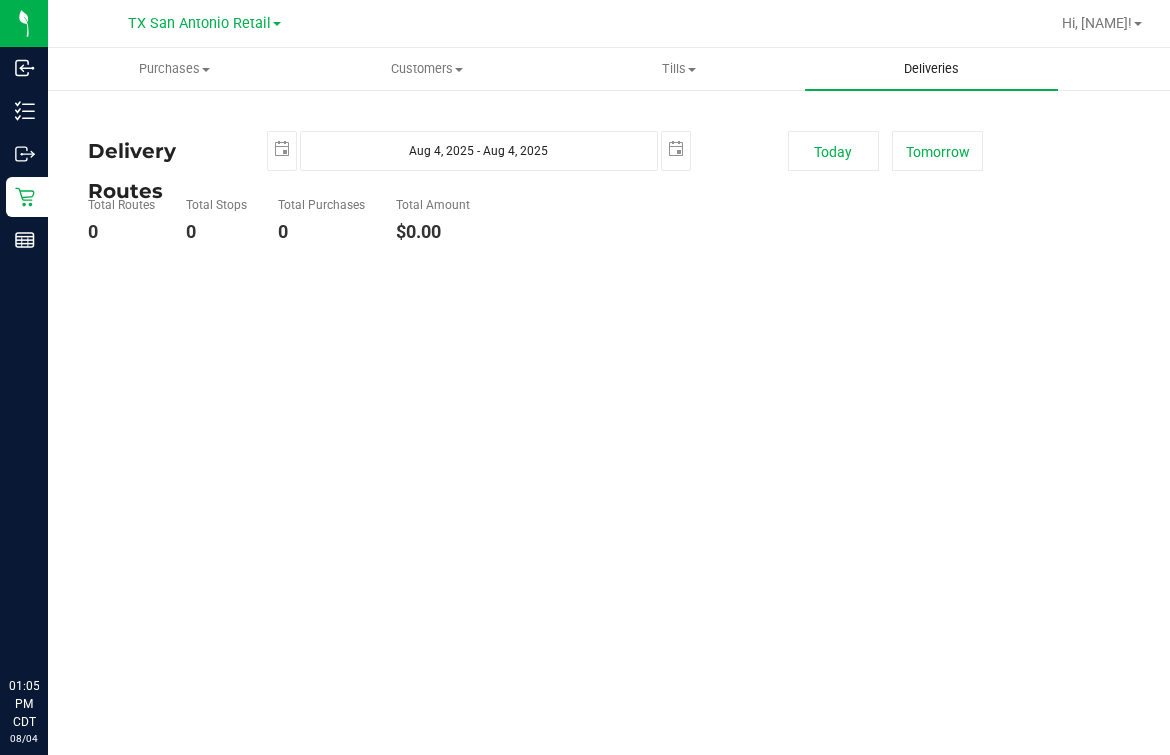 click on "Deliveries" at bounding box center [931, 69] 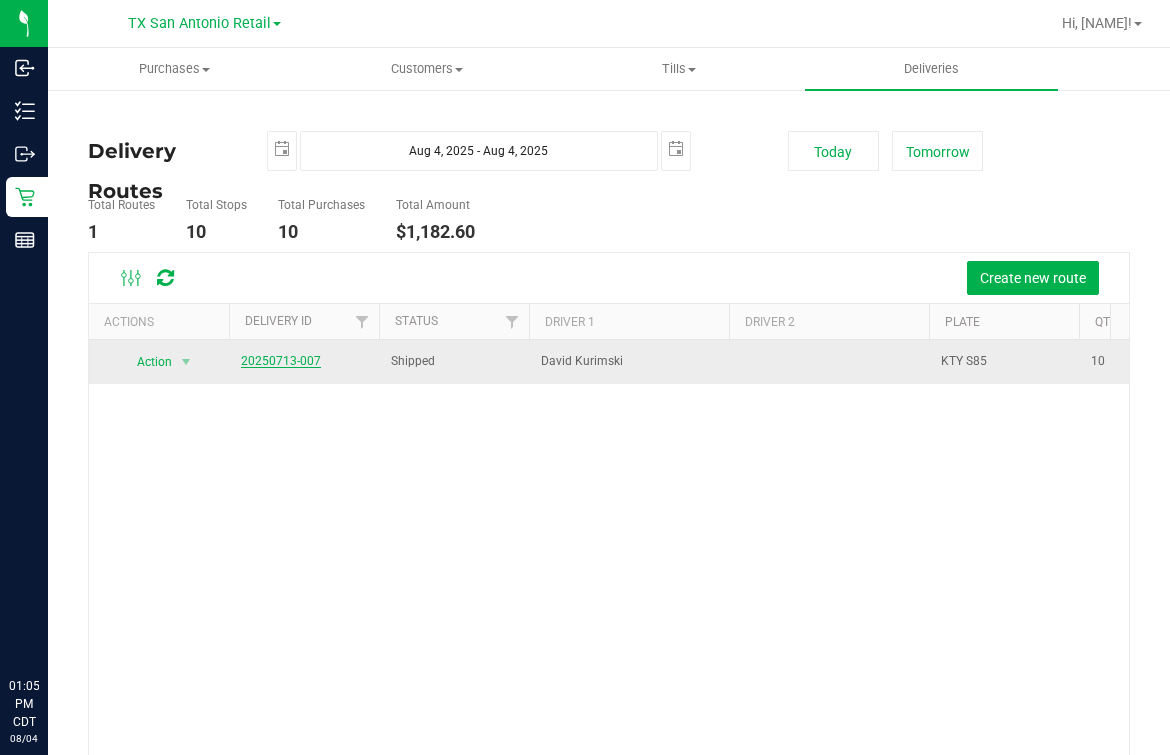 click on "20250713-007" at bounding box center (281, 361) 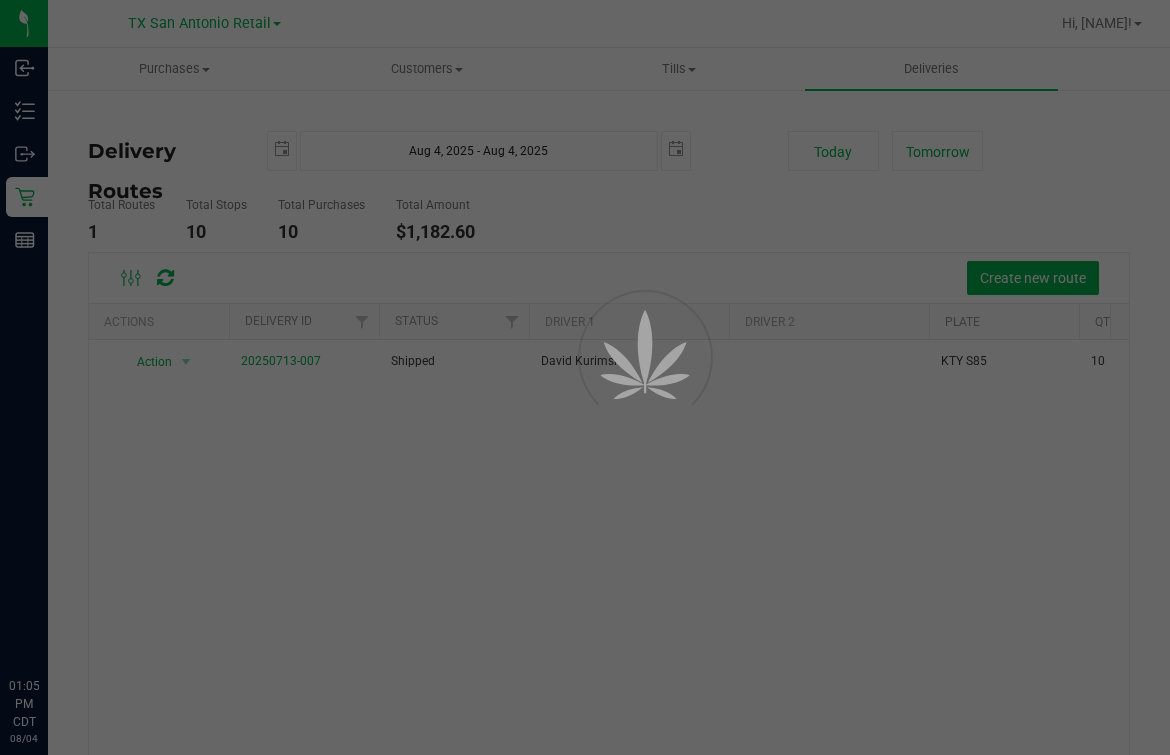 click at bounding box center [585, 377] 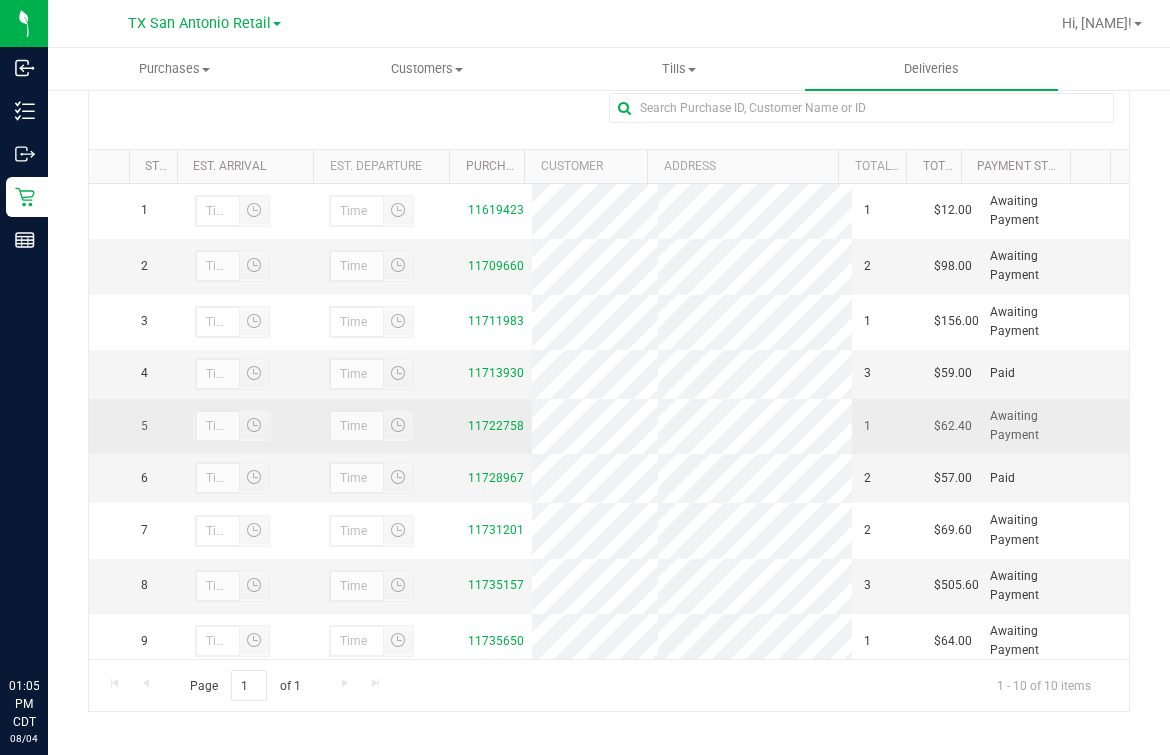 scroll, scrollTop: 357, scrollLeft: 0, axis: vertical 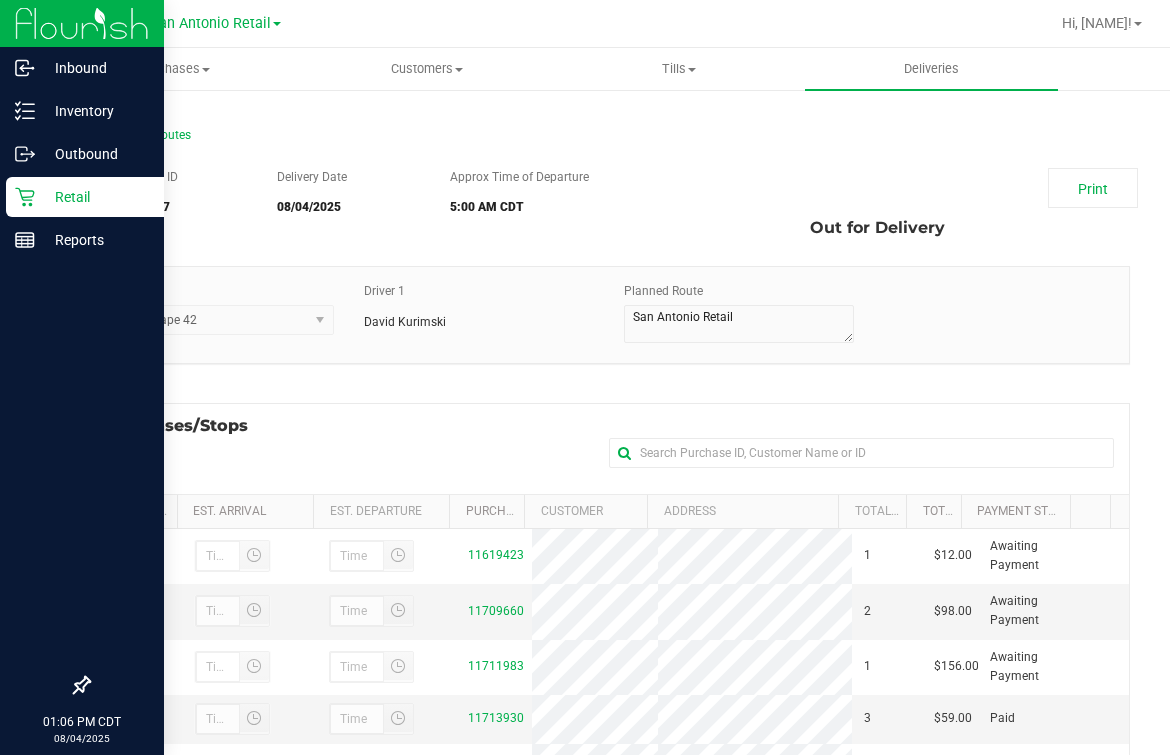 drag, startPoint x: 39, startPoint y: 186, endPoint x: 39, endPoint y: 201, distance: 15 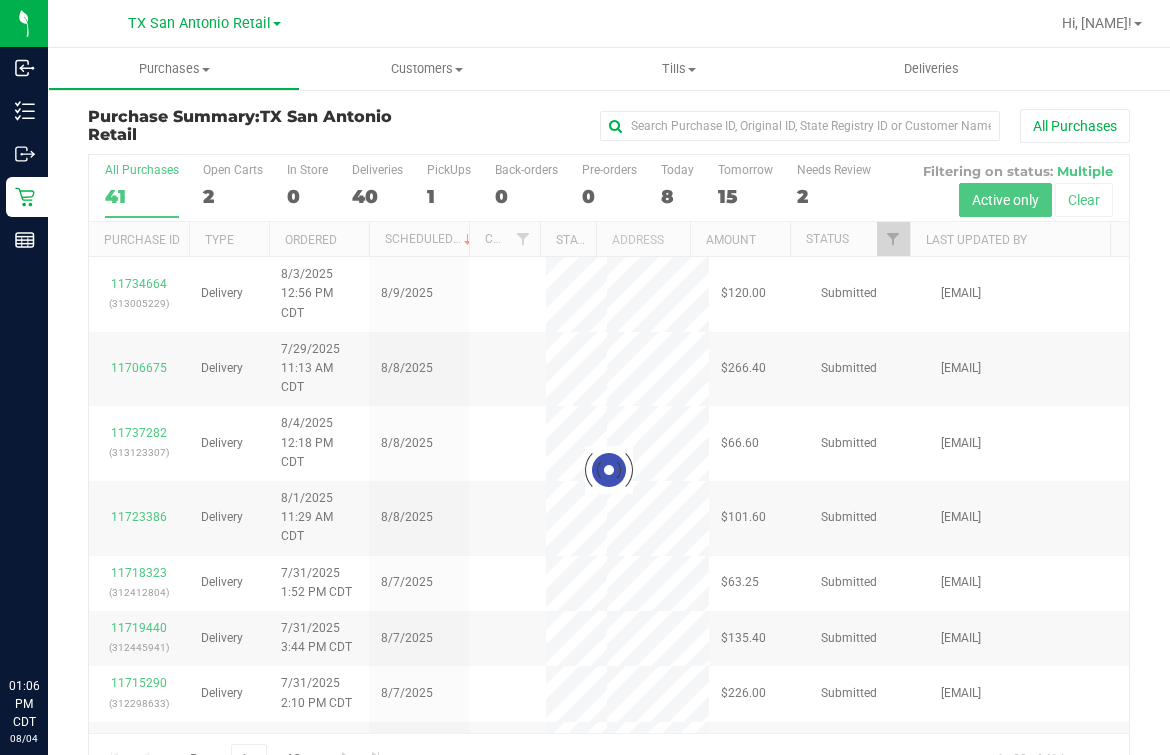 click at bounding box center [609, 470] 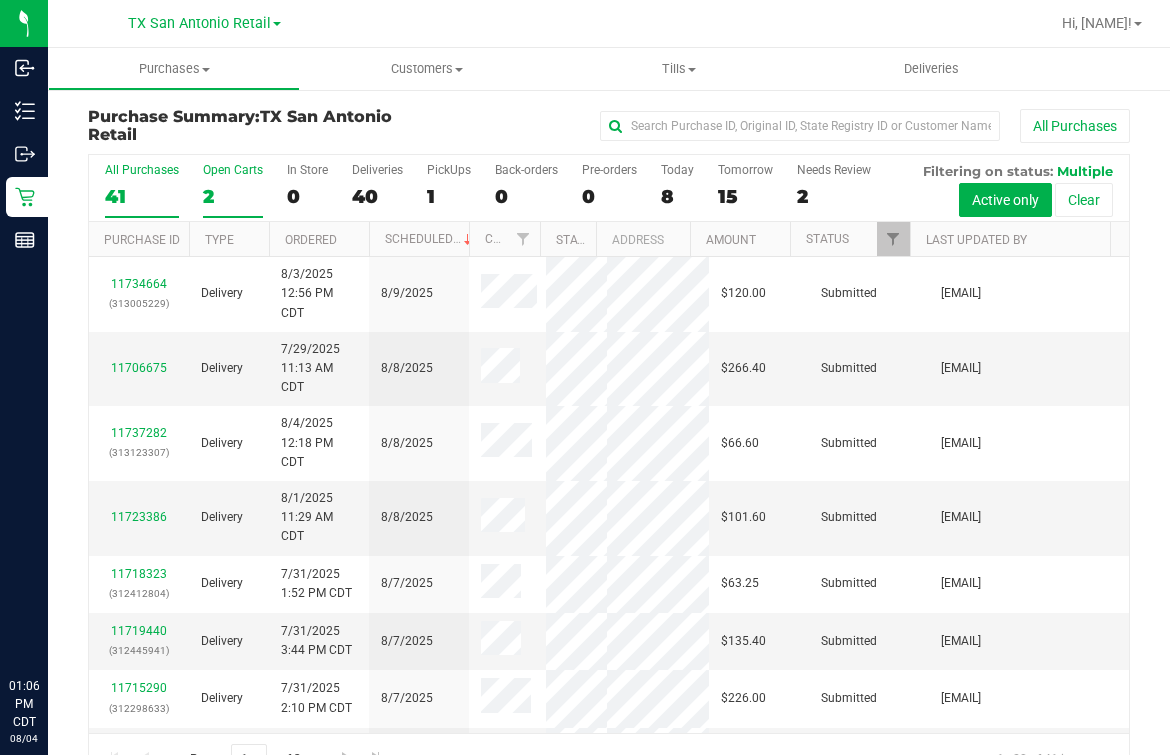 click on "2" at bounding box center (233, 196) 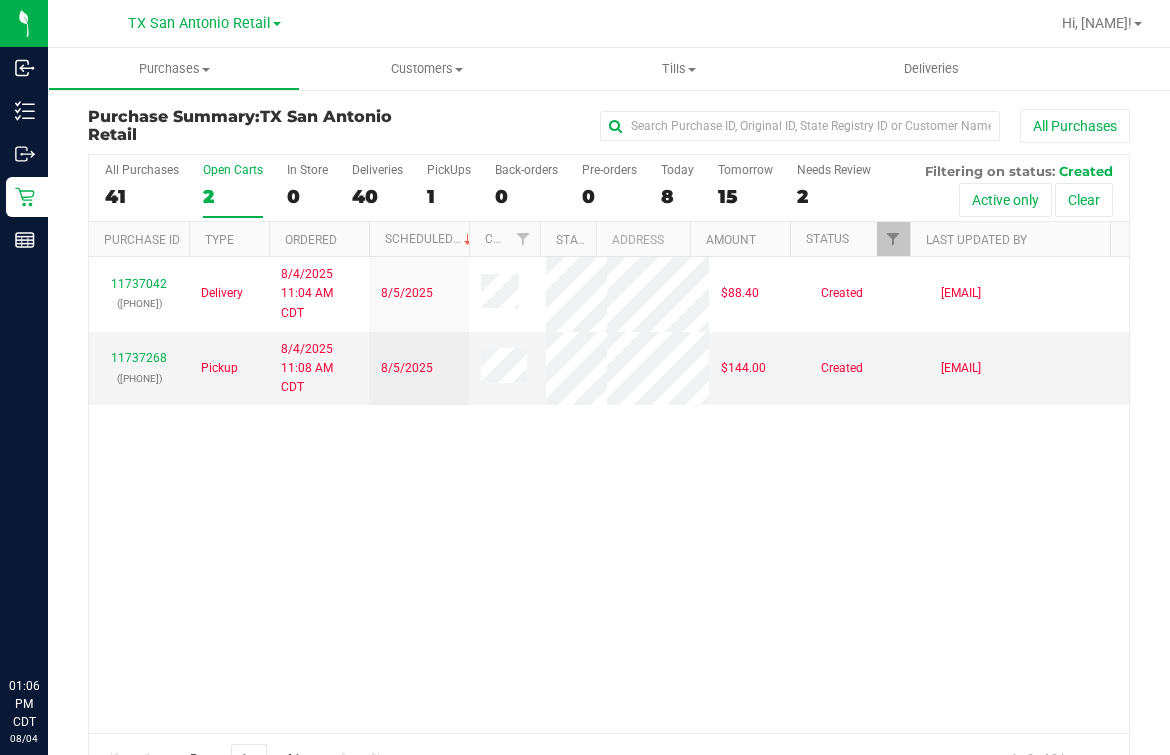 click on "TX San Antonio Retail    Hi, Mindy!" at bounding box center [609, 24] 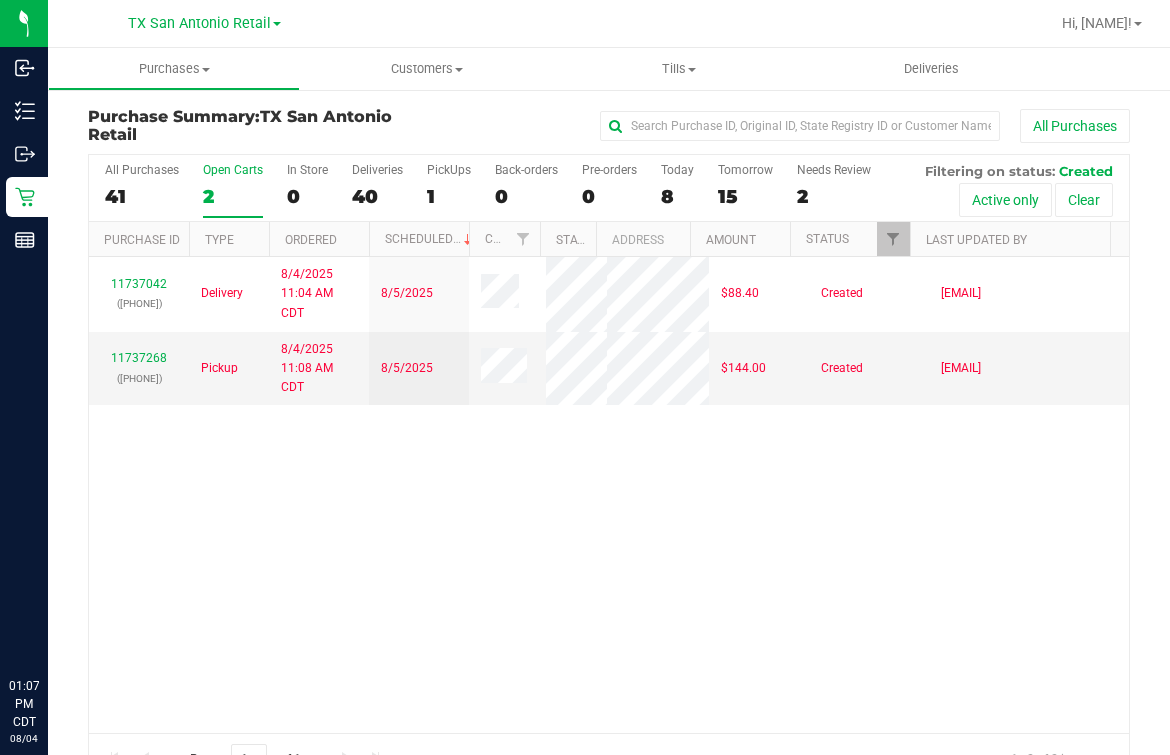 click at bounding box center (703, 23) 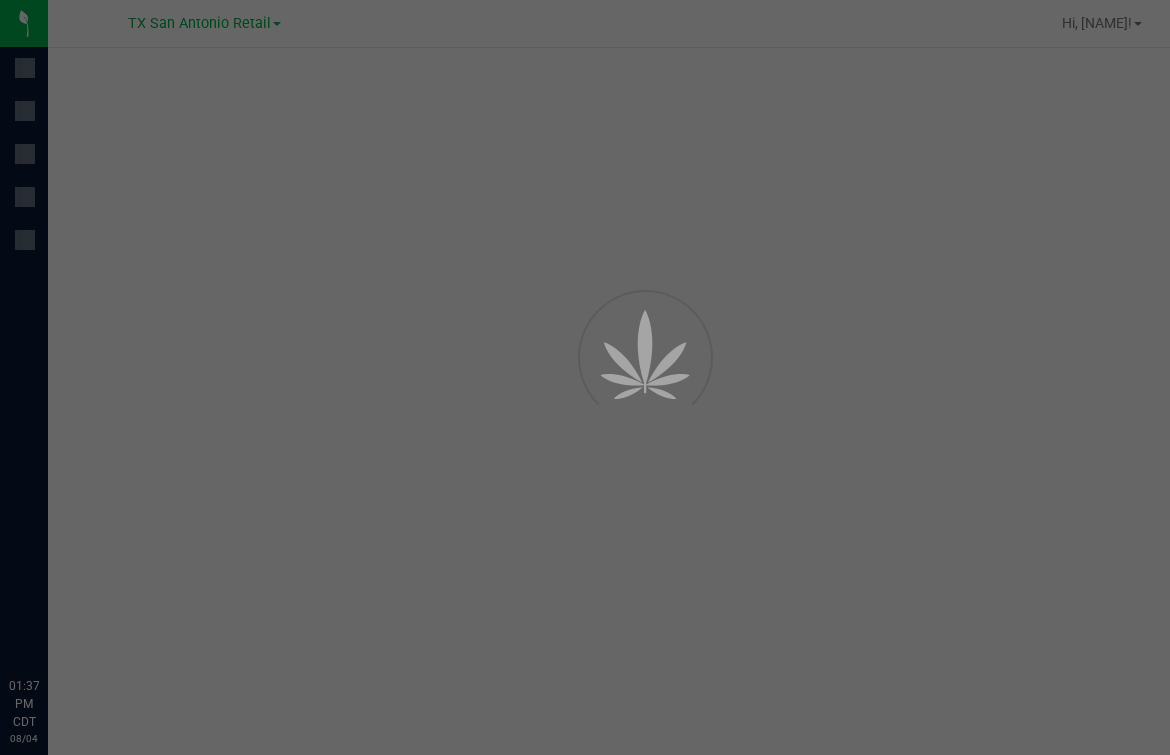 scroll, scrollTop: 0, scrollLeft: 0, axis: both 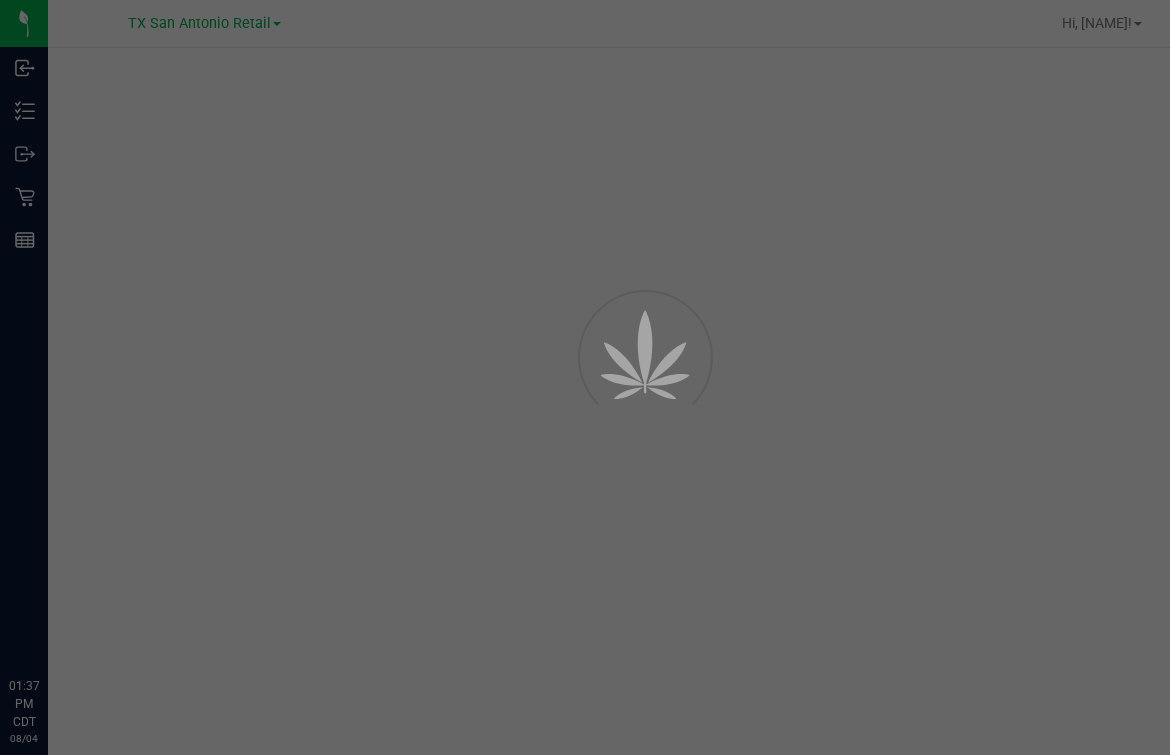 click at bounding box center (585, 377) 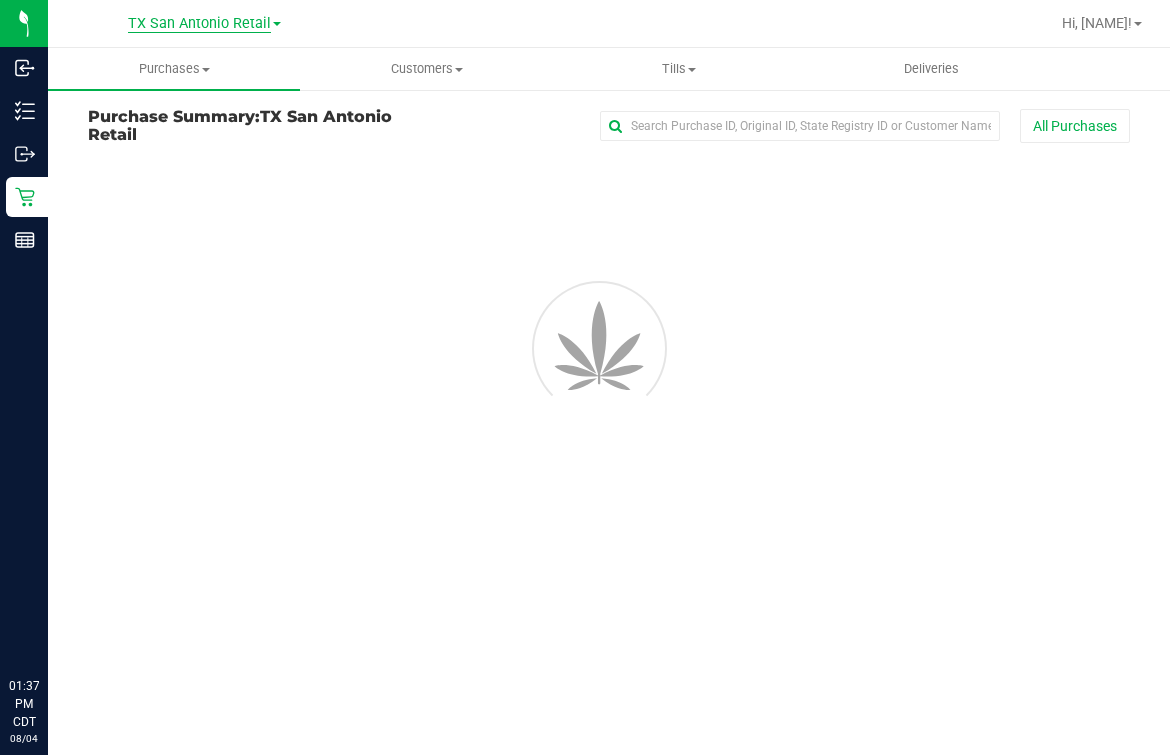 scroll, scrollTop: 0, scrollLeft: 0, axis: both 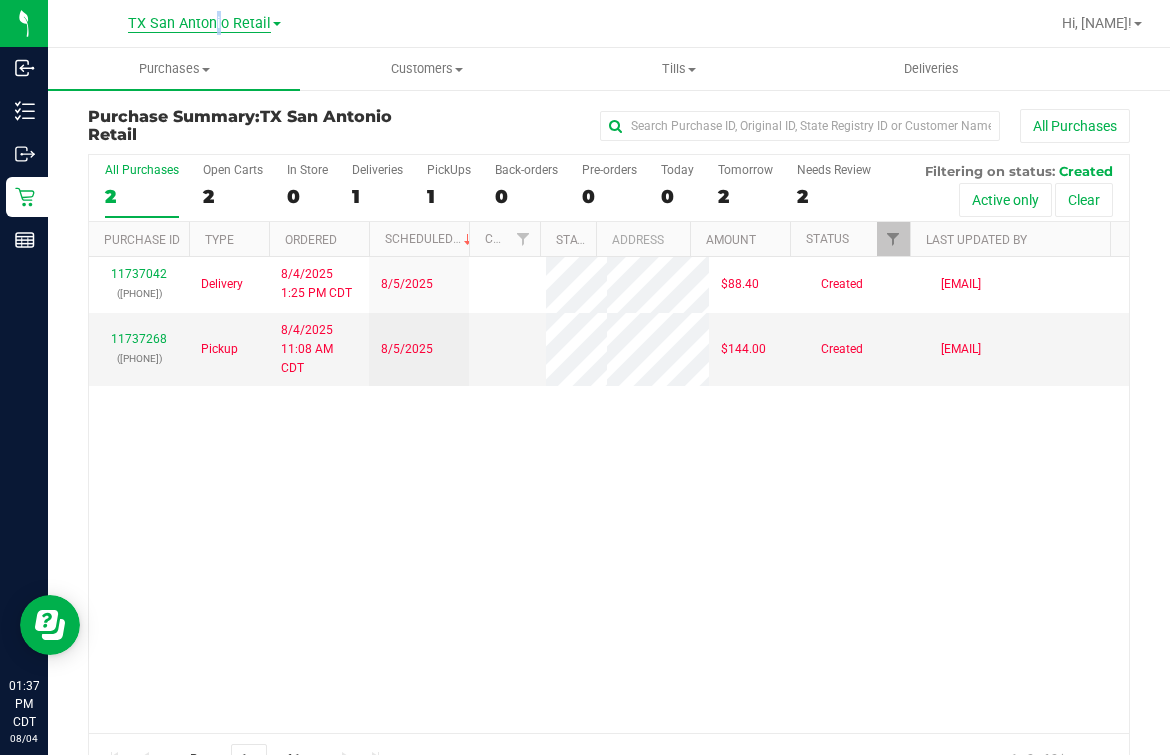 click on "TX San Antonio Retail" at bounding box center (199, 24) 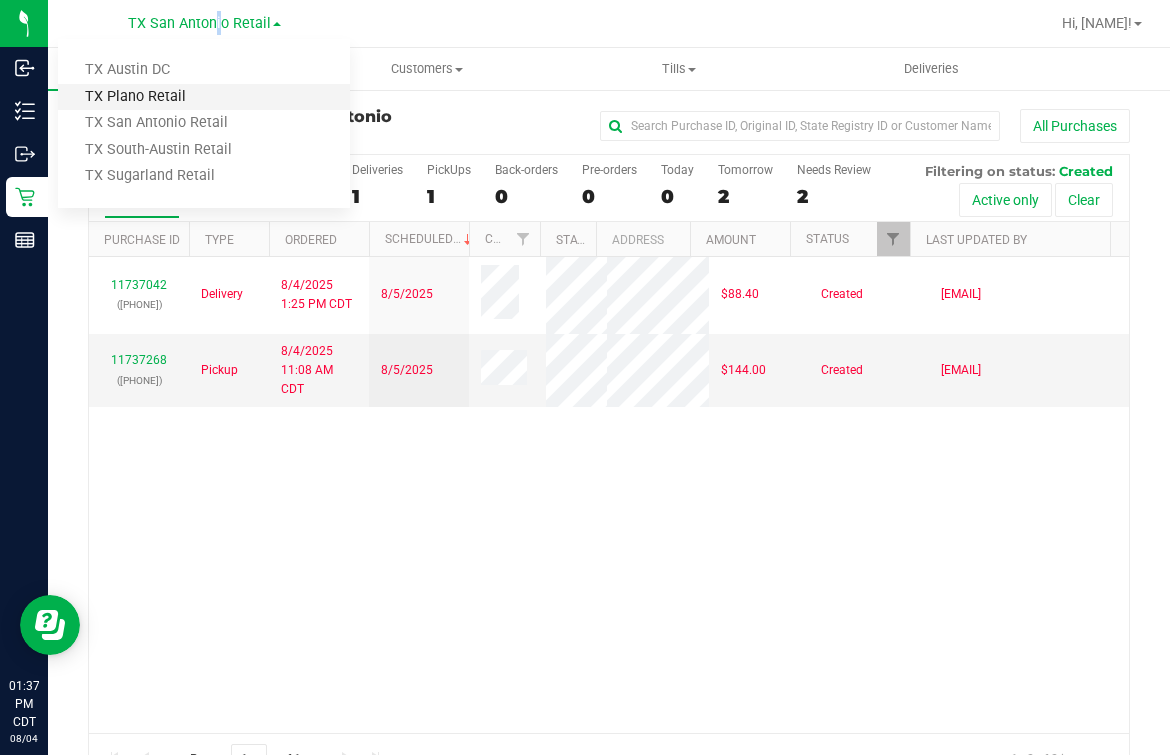 drag, startPoint x: 212, startPoint y: 23, endPoint x: 136, endPoint y: 96, distance: 105.380264 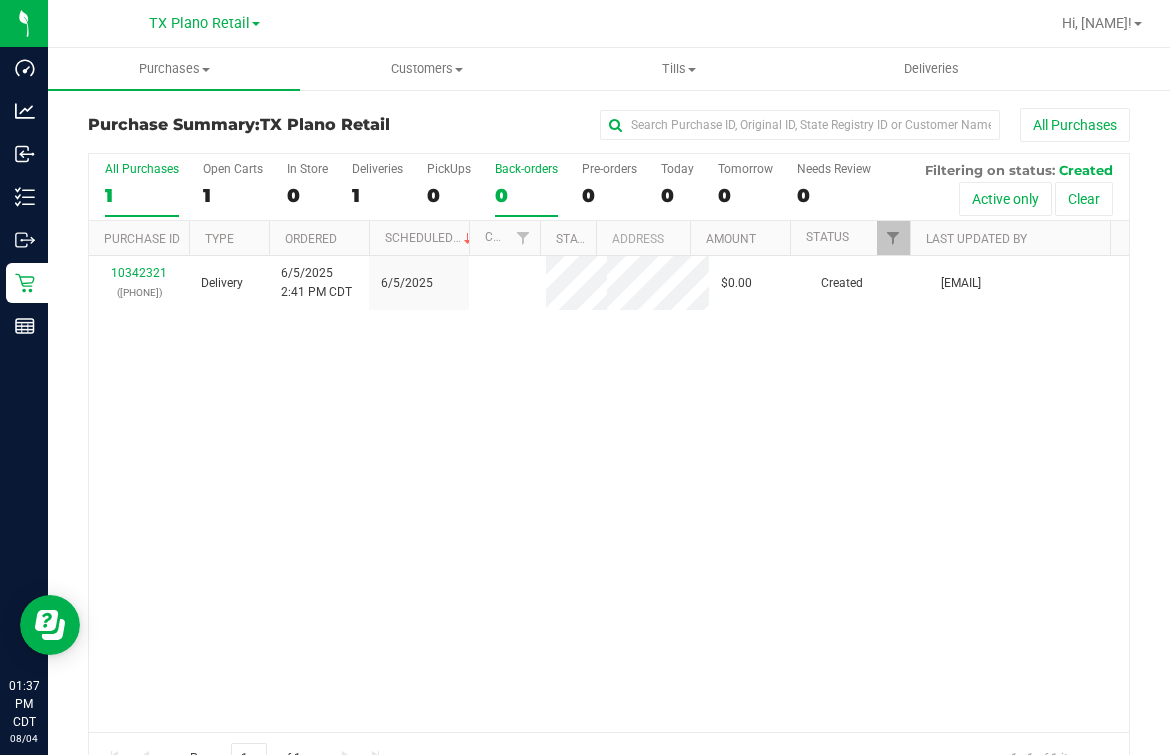 click on "0" at bounding box center (526, 195) 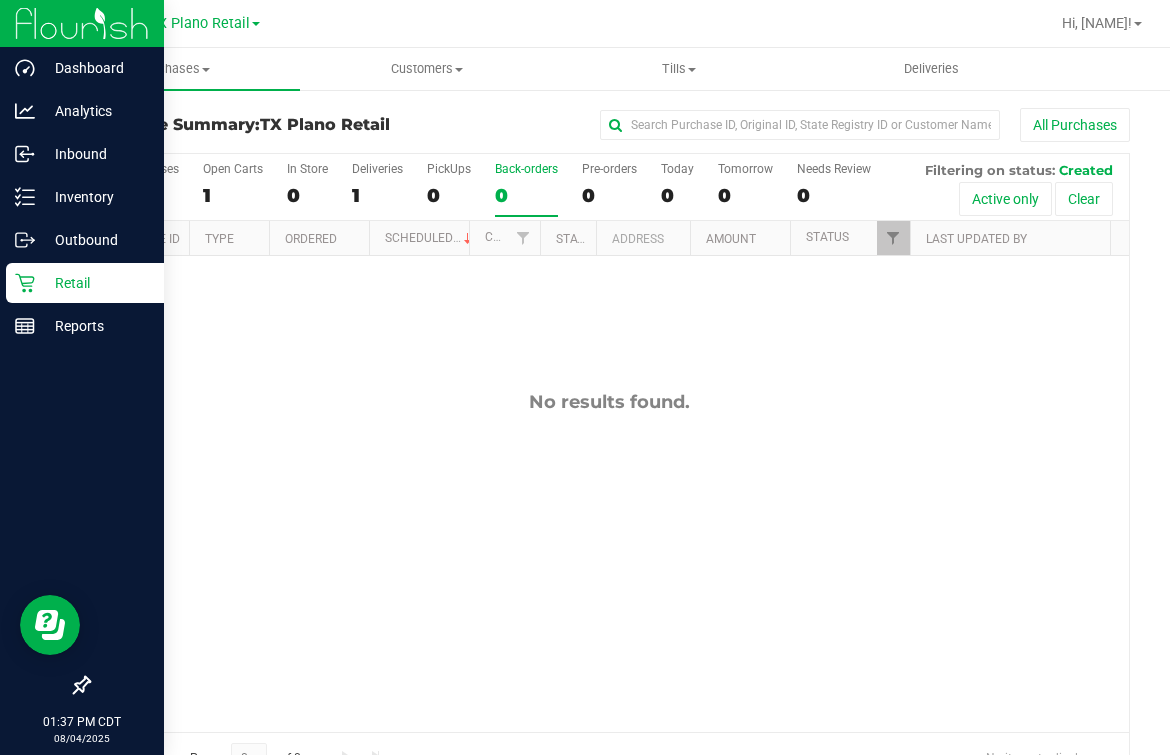click 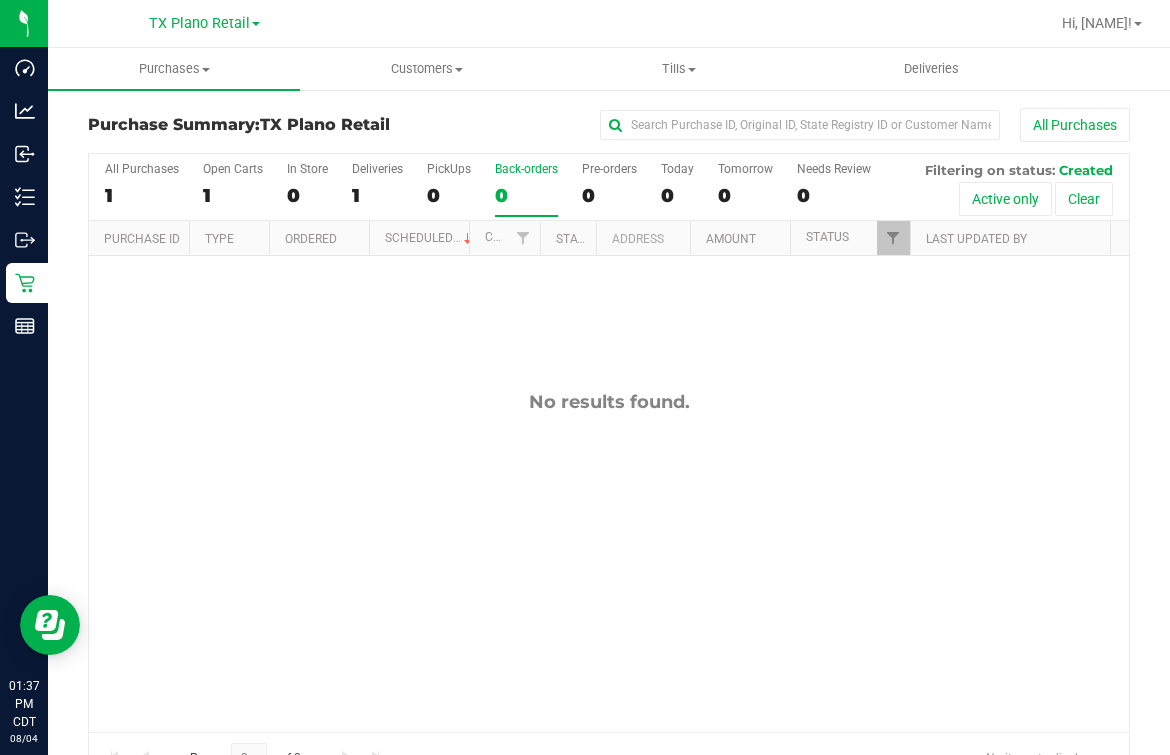 click on "No results found." at bounding box center [609, 561] 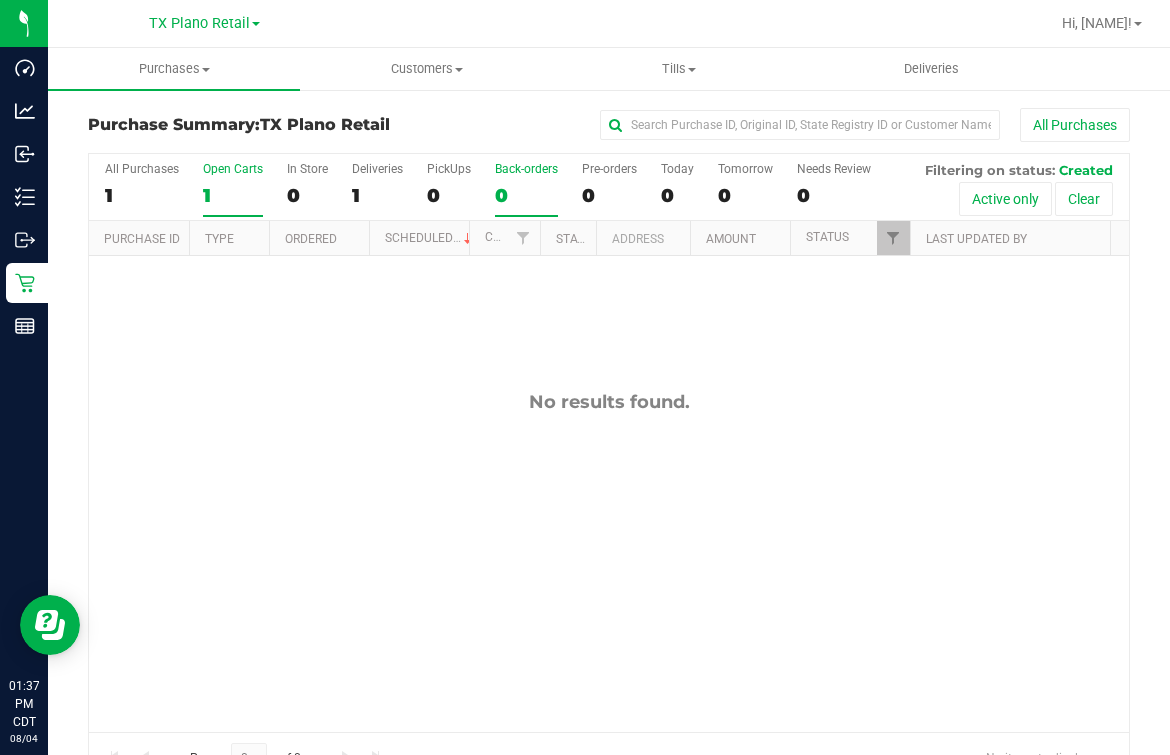 click on "1" at bounding box center [233, 195] 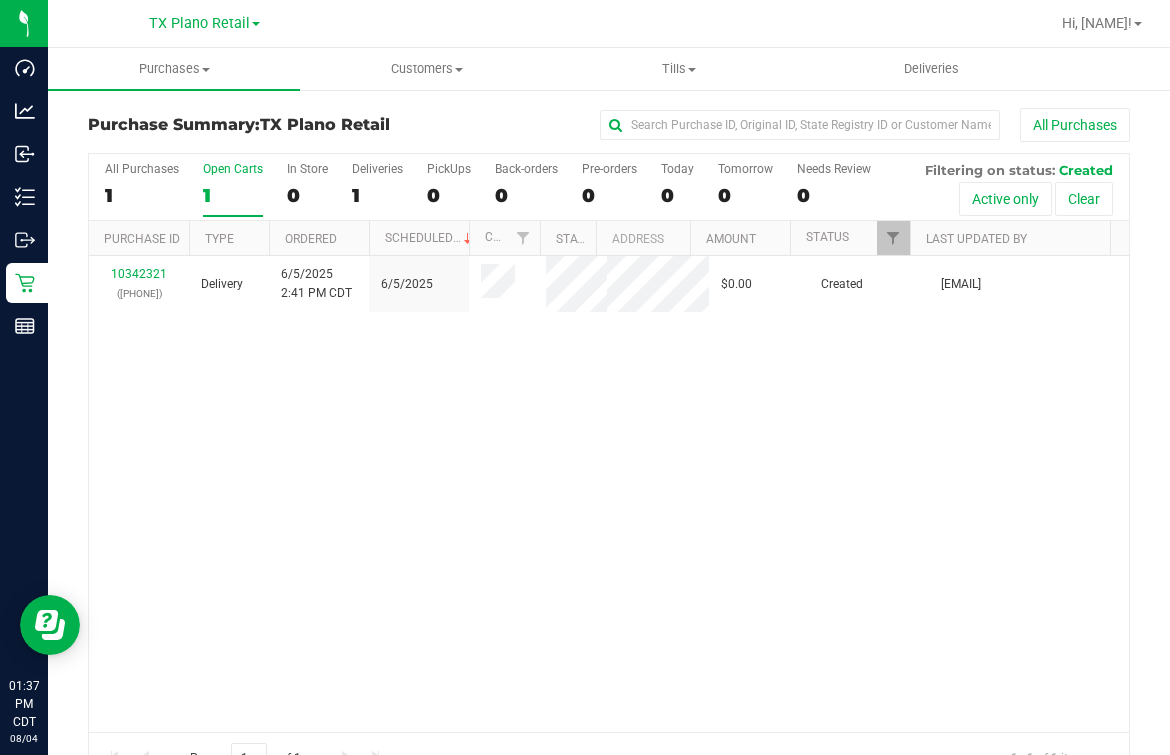click on "[NUMBER]
([PHONE])
Delivery [DATE] [TIME] [DATE]
$0.00
Created [EMAIL]" at bounding box center (609, 494) 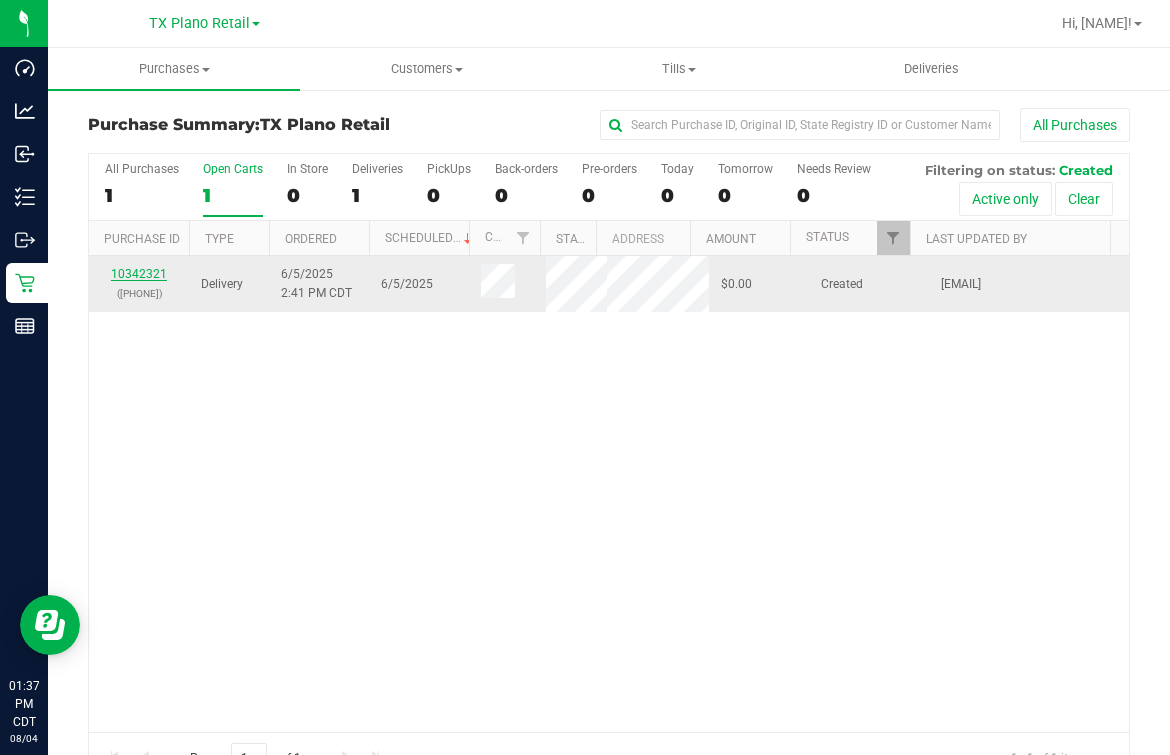 click on "10342321" at bounding box center [139, 274] 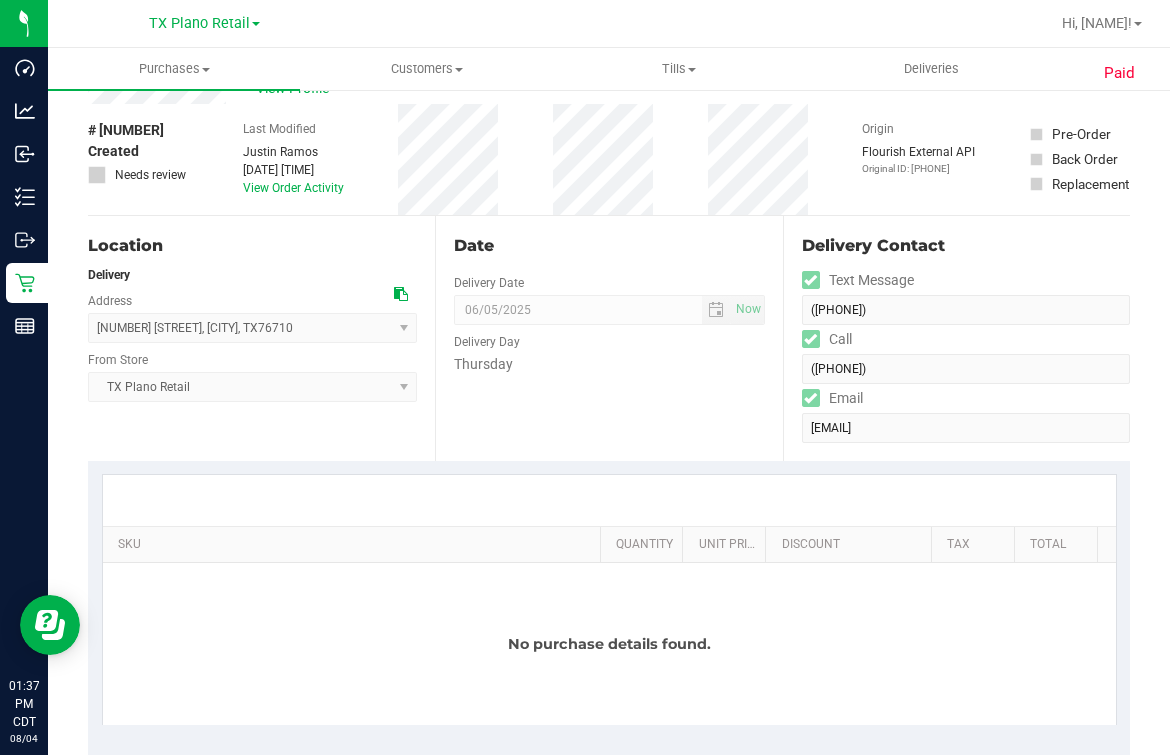 scroll, scrollTop: 0, scrollLeft: 0, axis: both 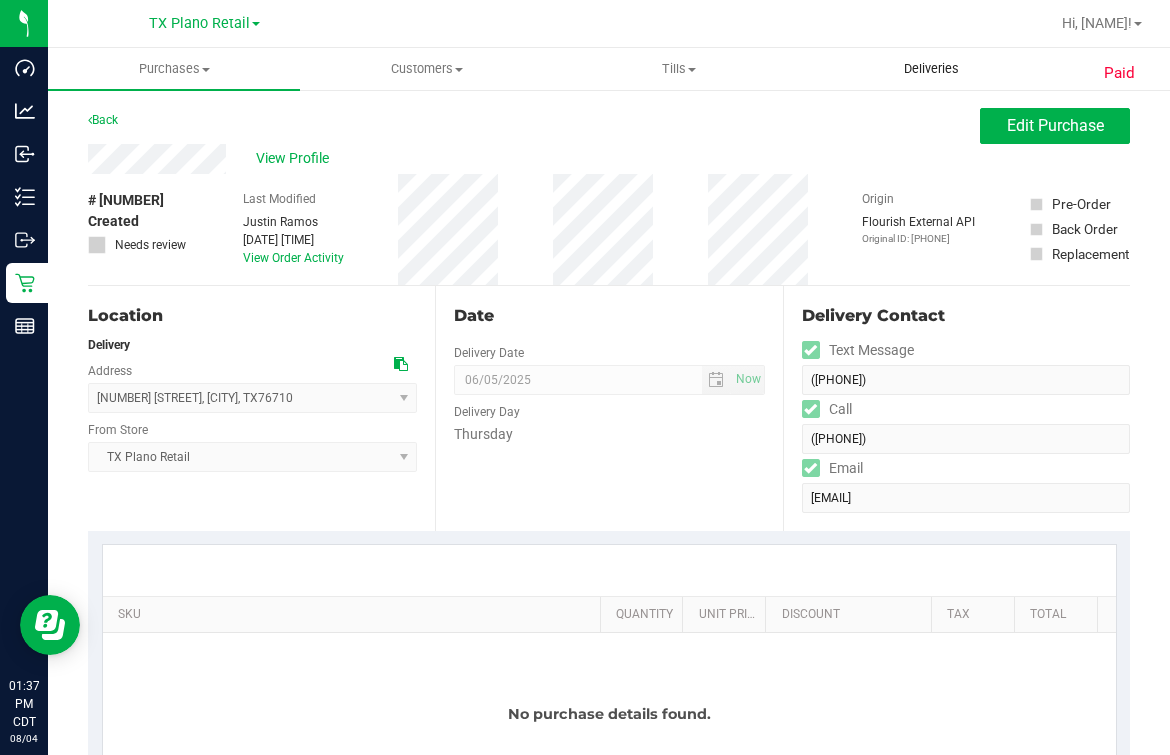 click on "Deliveries" at bounding box center [931, 69] 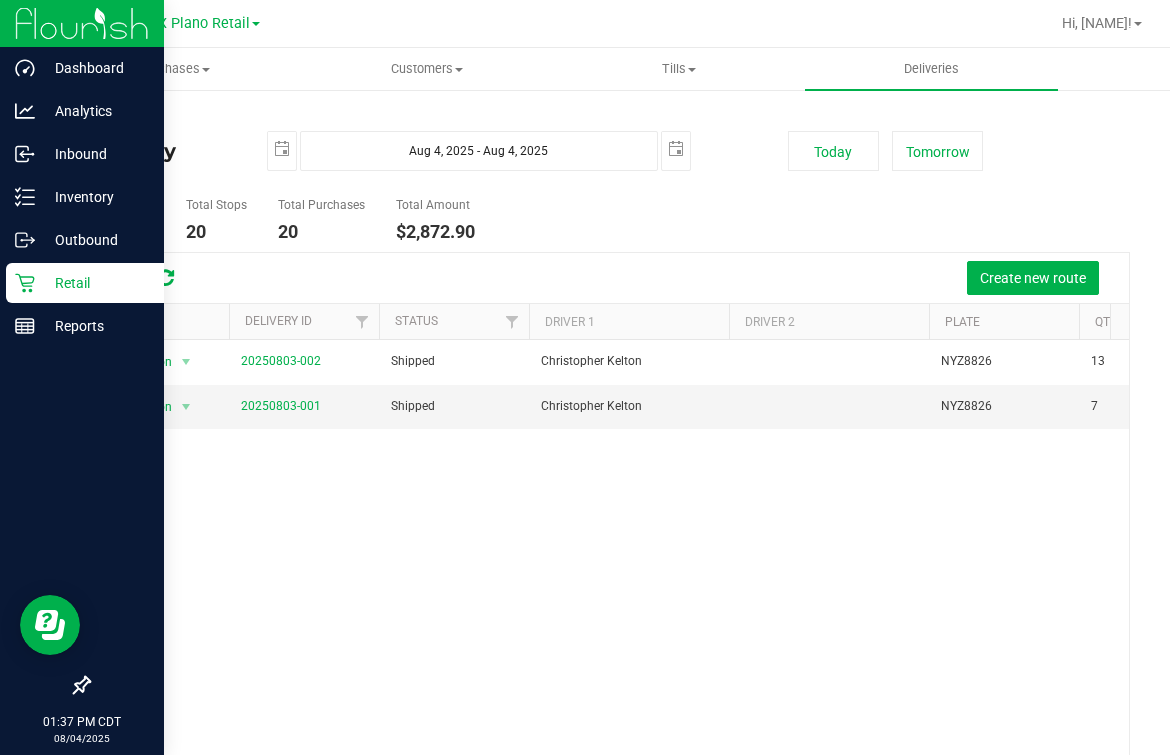 click on "Retail" at bounding box center [95, 283] 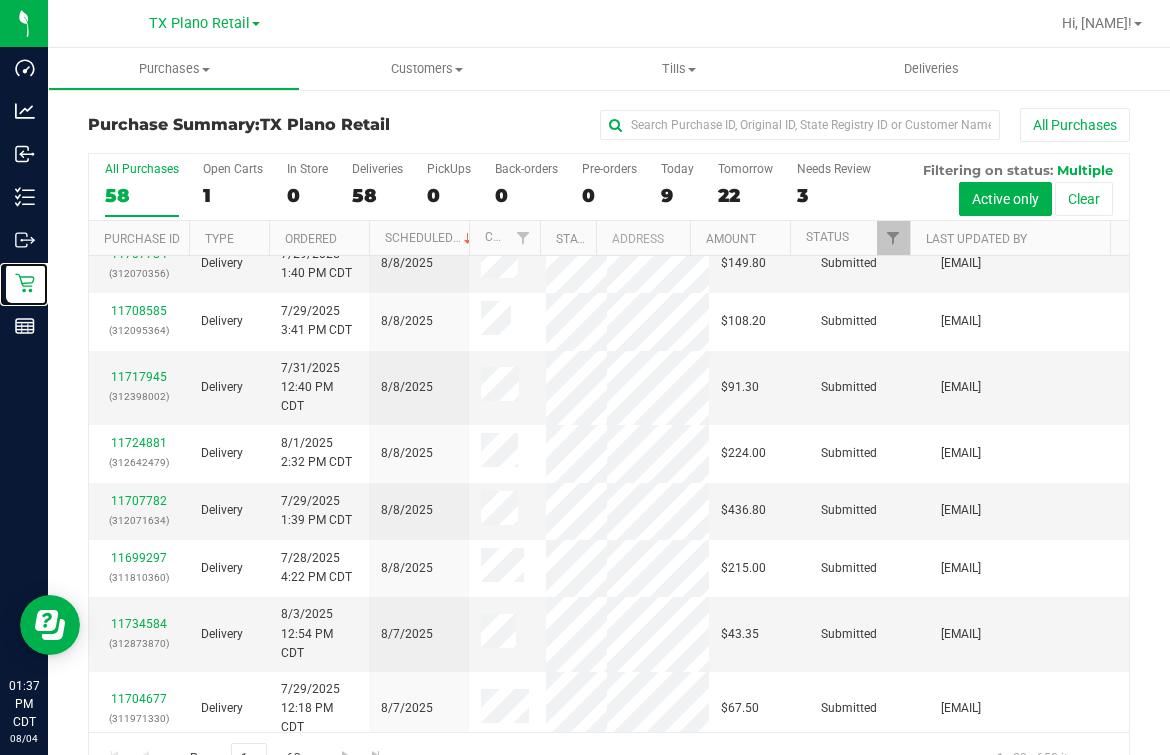 scroll, scrollTop: 0, scrollLeft: 0, axis: both 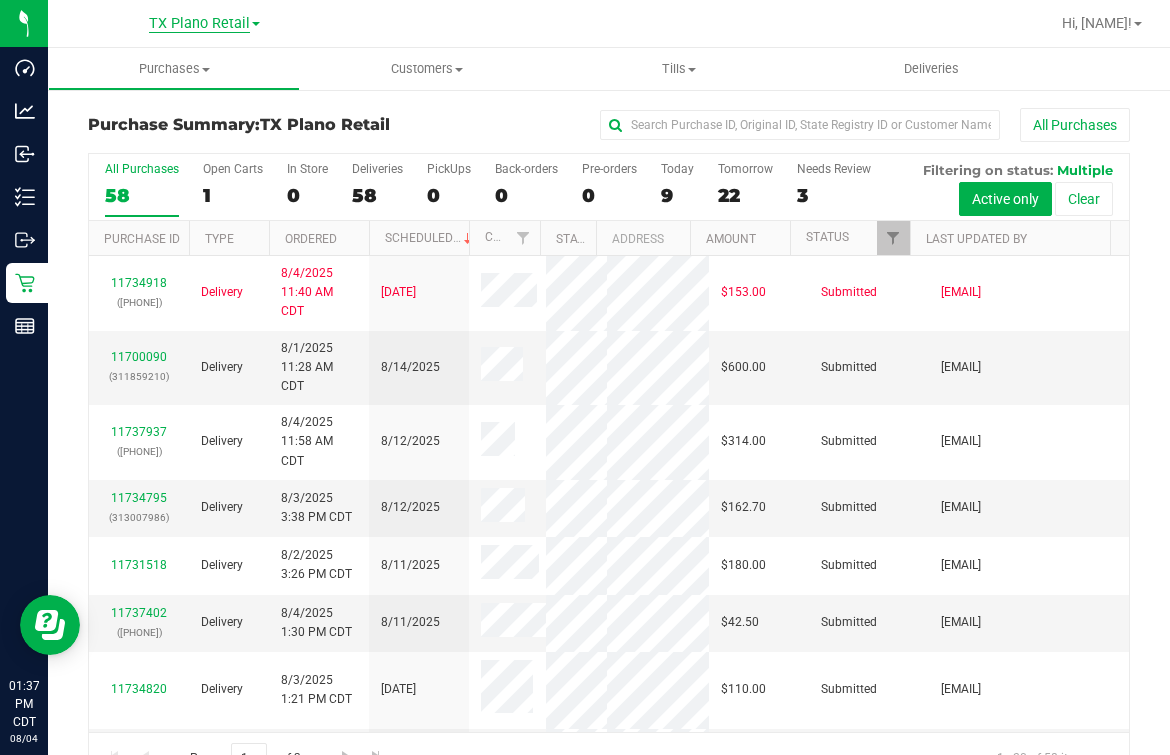 click on "TX Plano Retail" at bounding box center (199, 24) 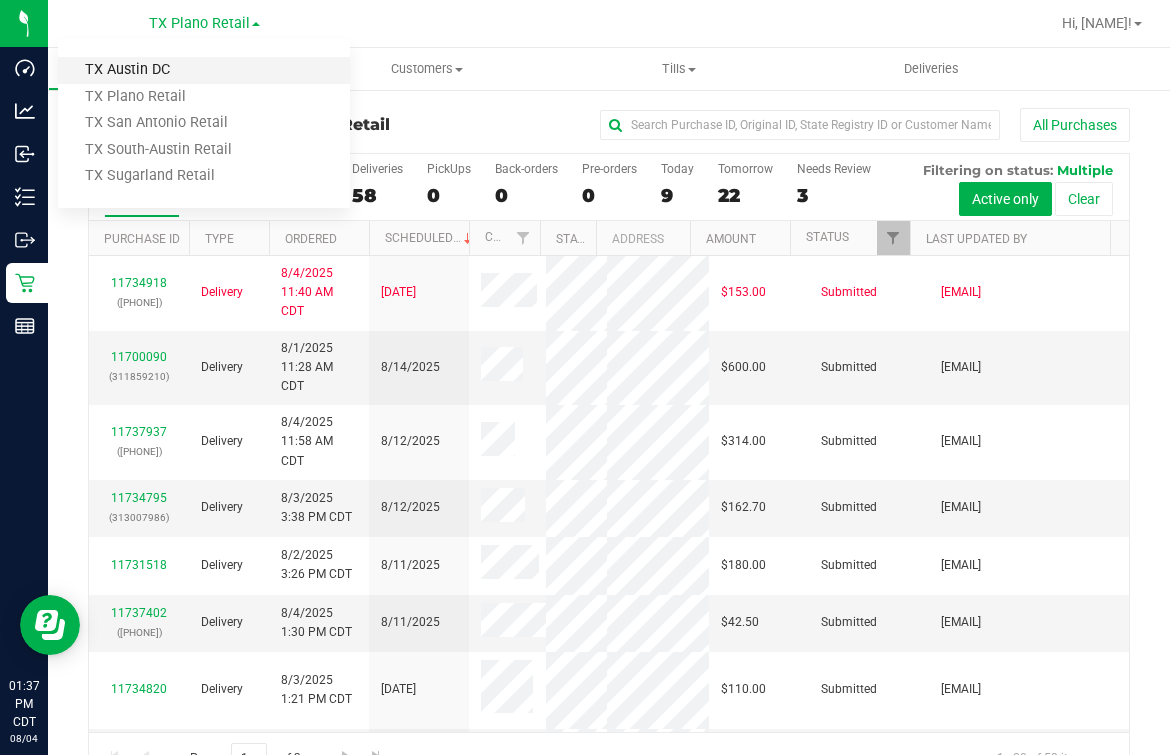 click on "TX Austin DC" at bounding box center [204, 70] 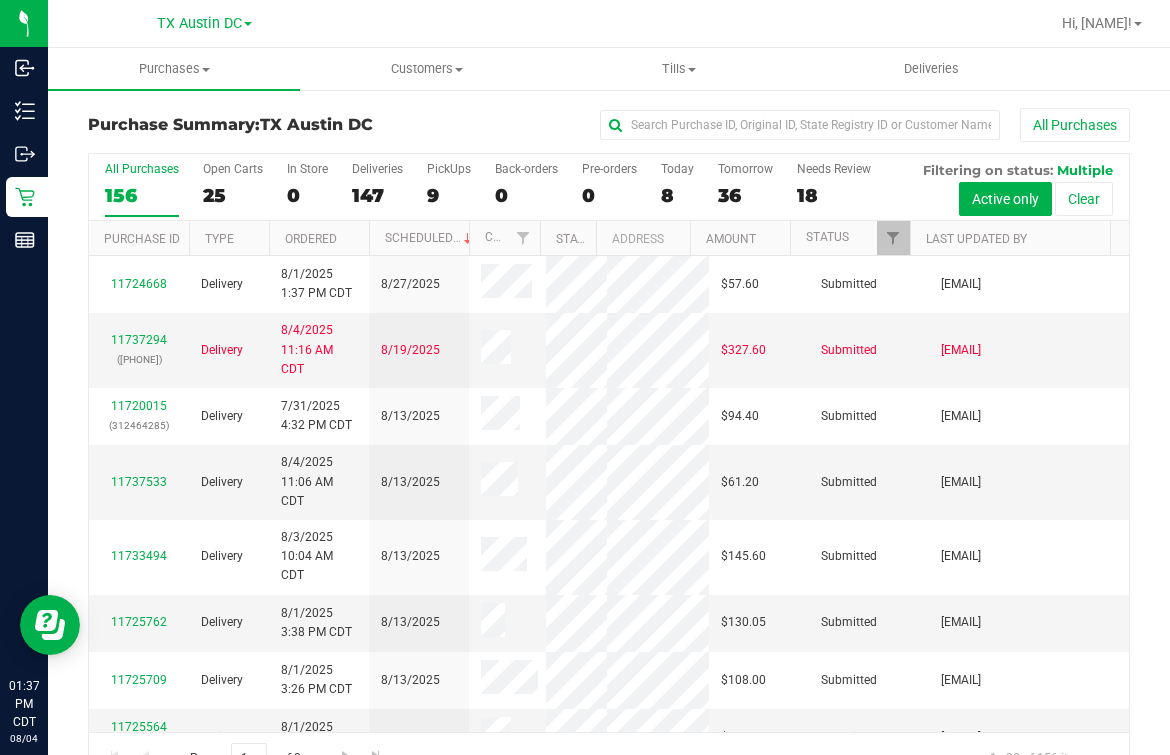 click on "All Purchases
156
Open Carts
25
In Store
0
Deliveries
147
PickUps
9
Back-orders
0
Pre-orders
0
Today
8
Tomorrow
36" at bounding box center [609, 187] 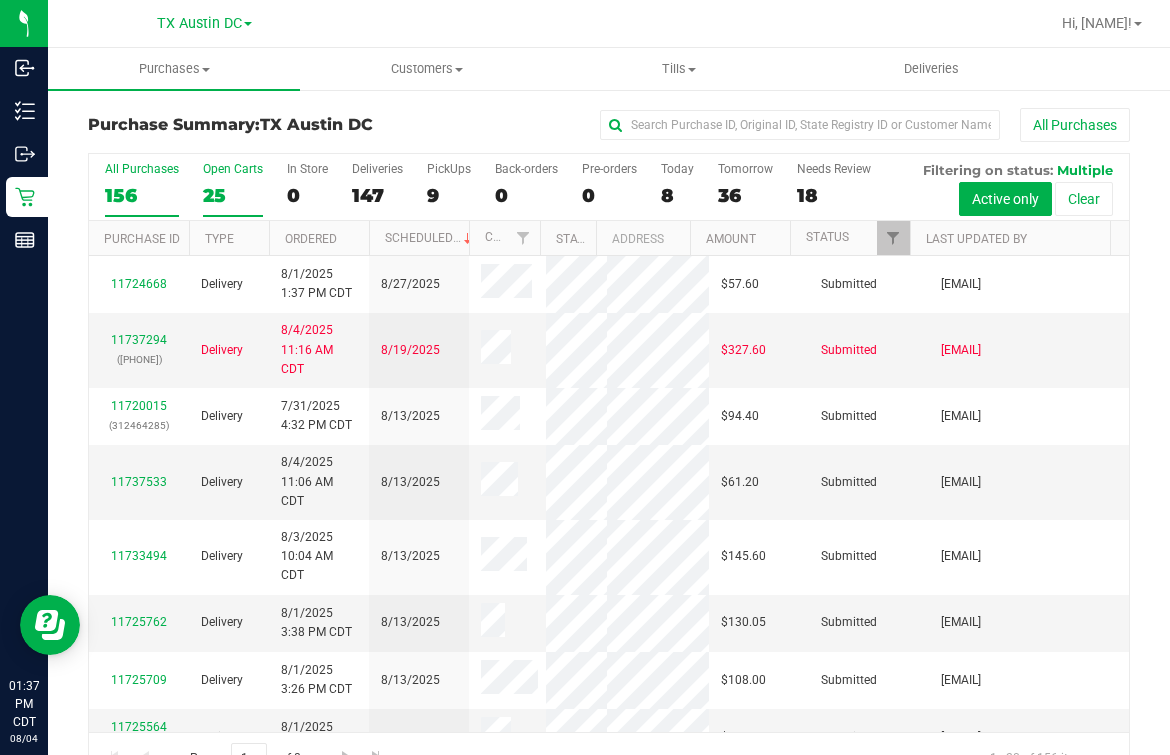 click on "25" at bounding box center (233, 195) 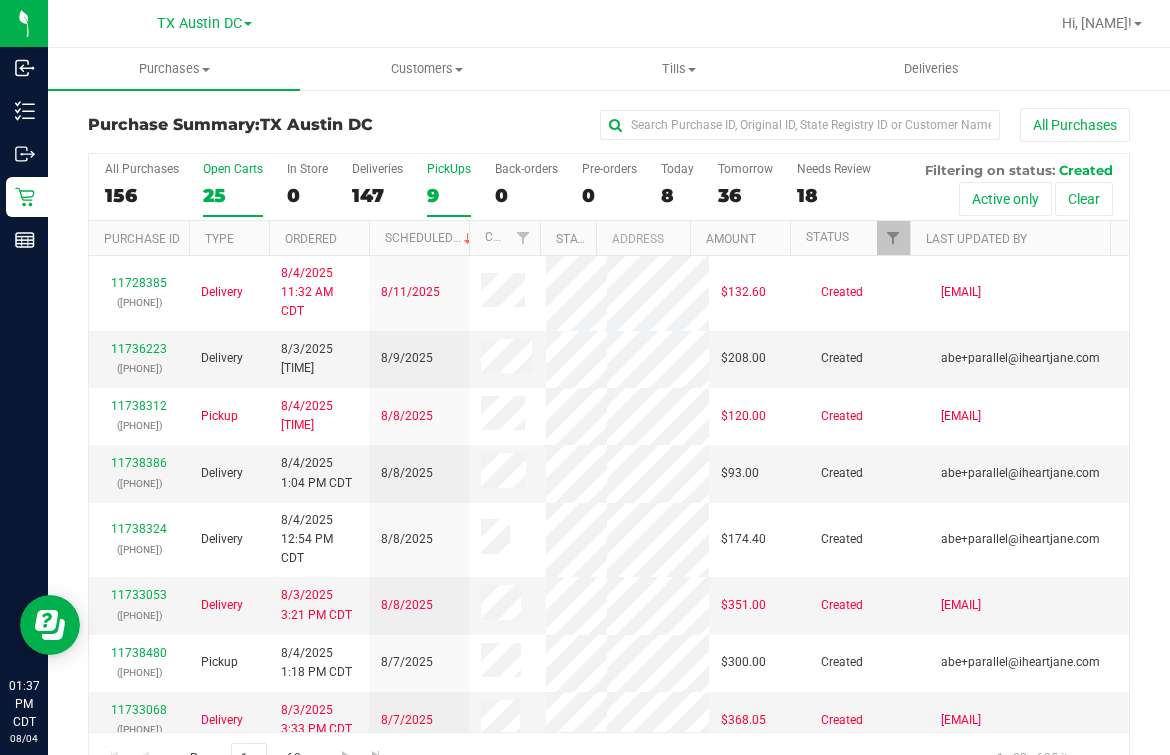 click on "9" at bounding box center (449, 195) 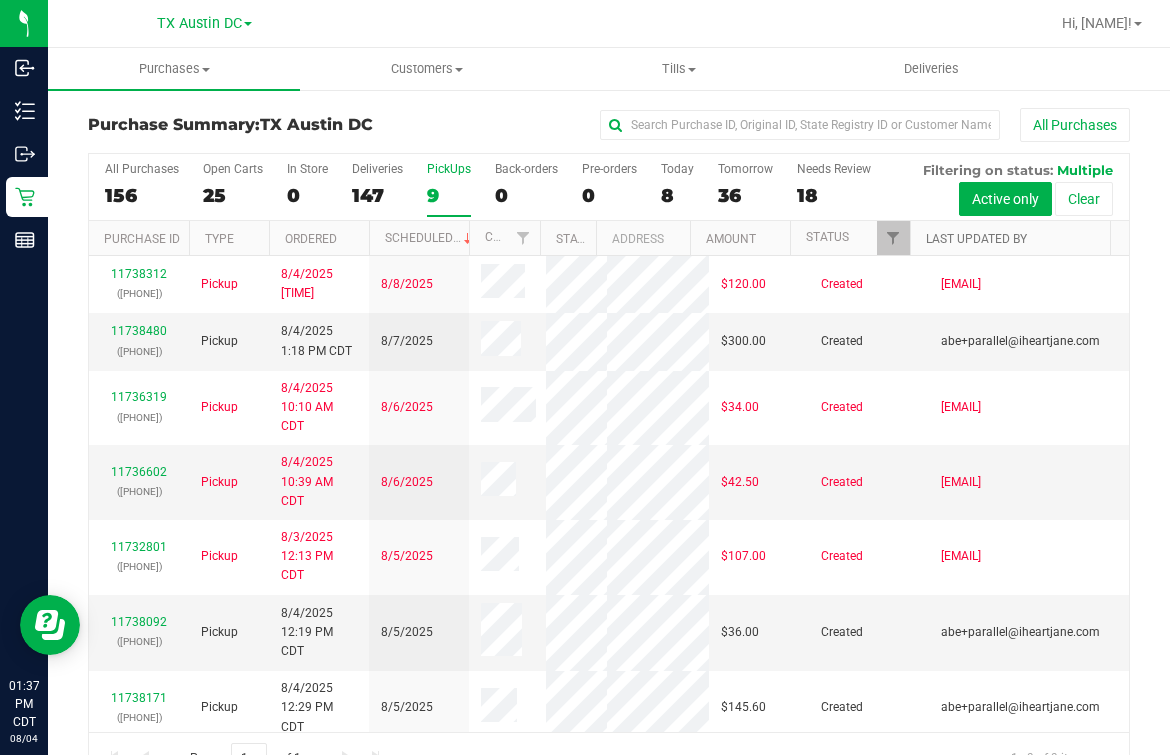 click on "Last Updated By" at bounding box center [976, 239] 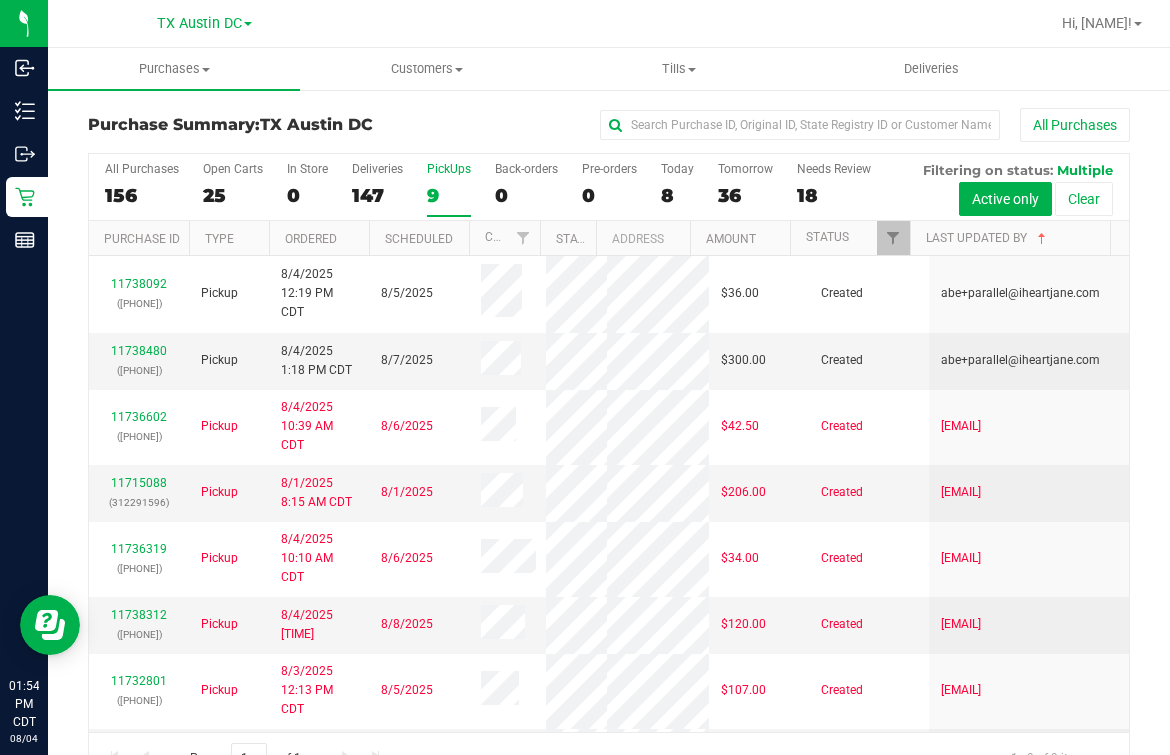 click at bounding box center (703, 23) 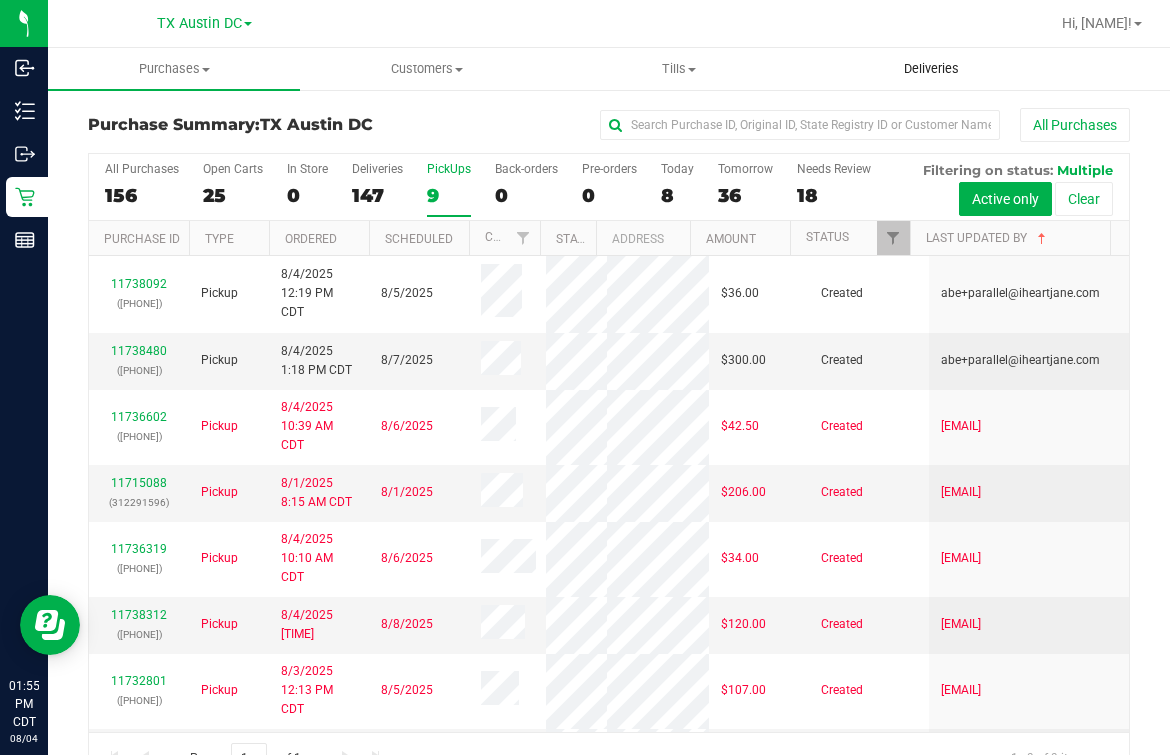 click on "Deliveries" at bounding box center [931, 69] 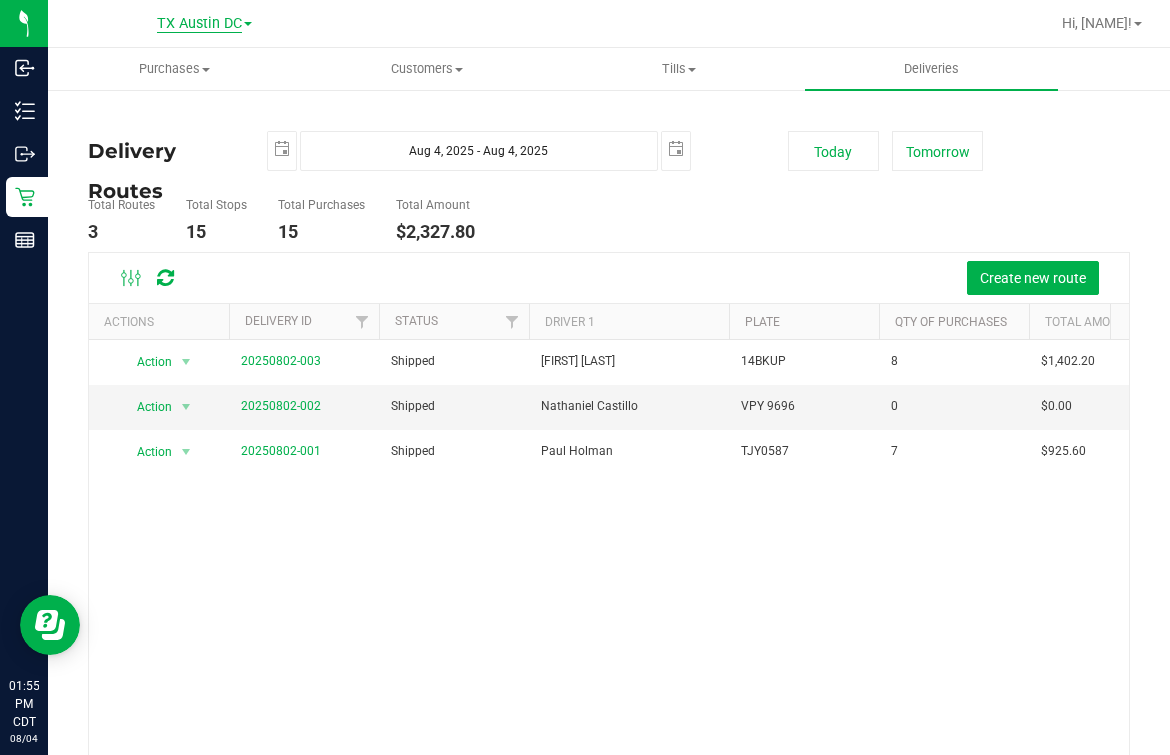click on "TX Austin DC" at bounding box center (199, 24) 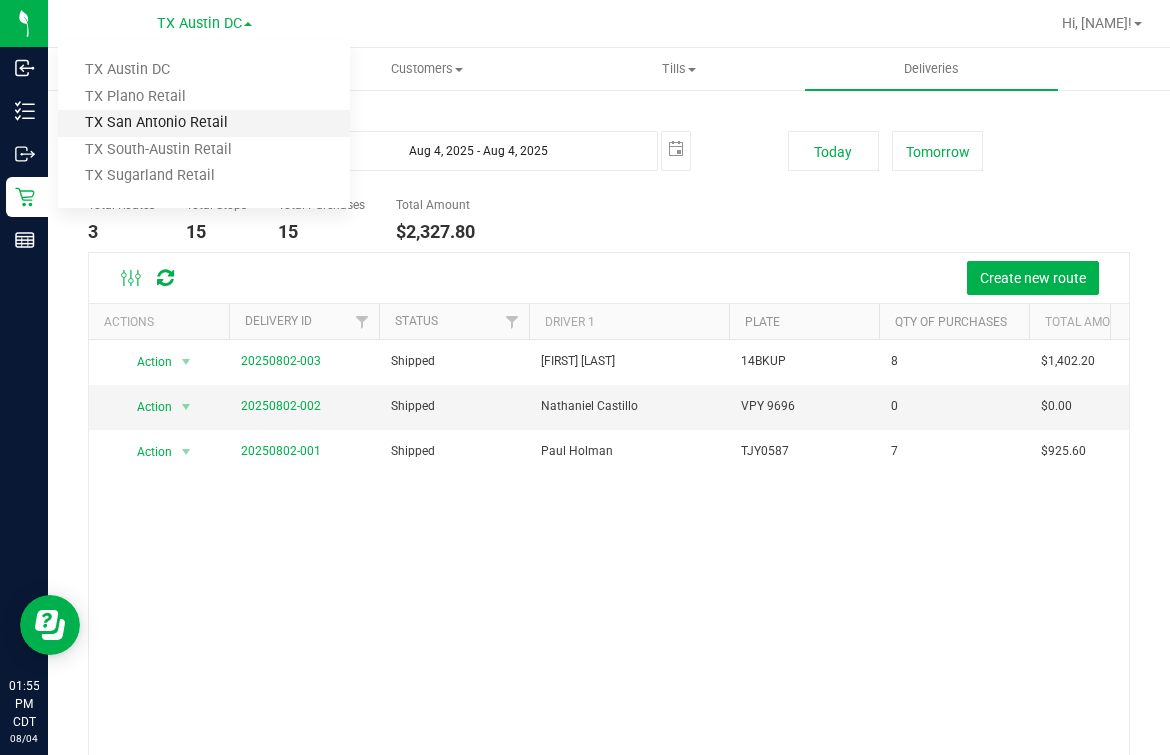 click on "TX San Antonio Retail" at bounding box center (204, 123) 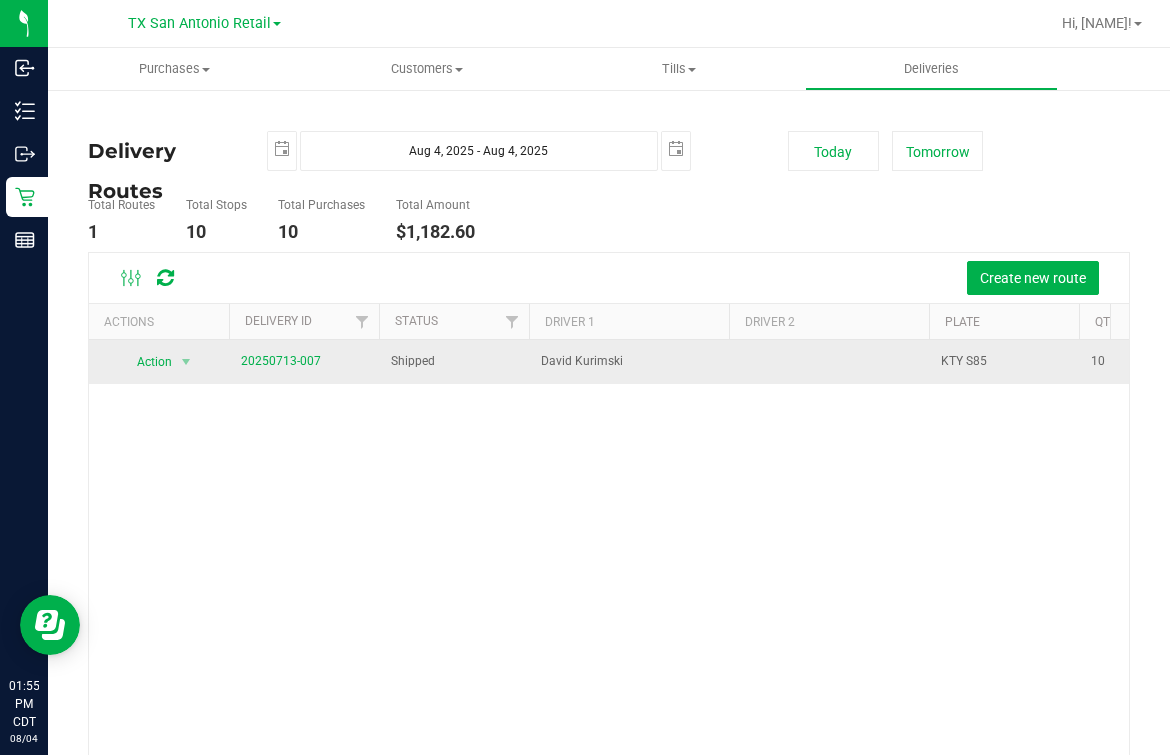 click on "Action Action View Delivery" at bounding box center (159, 362) 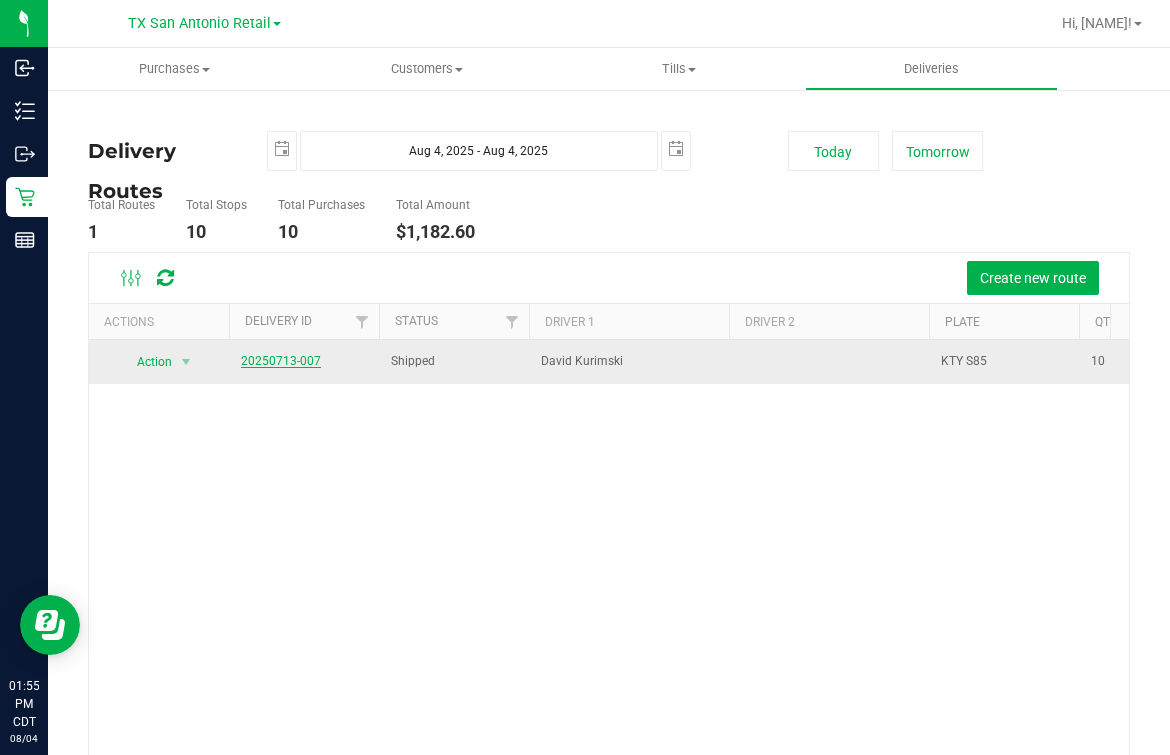 click on "20250713-007" at bounding box center [281, 361] 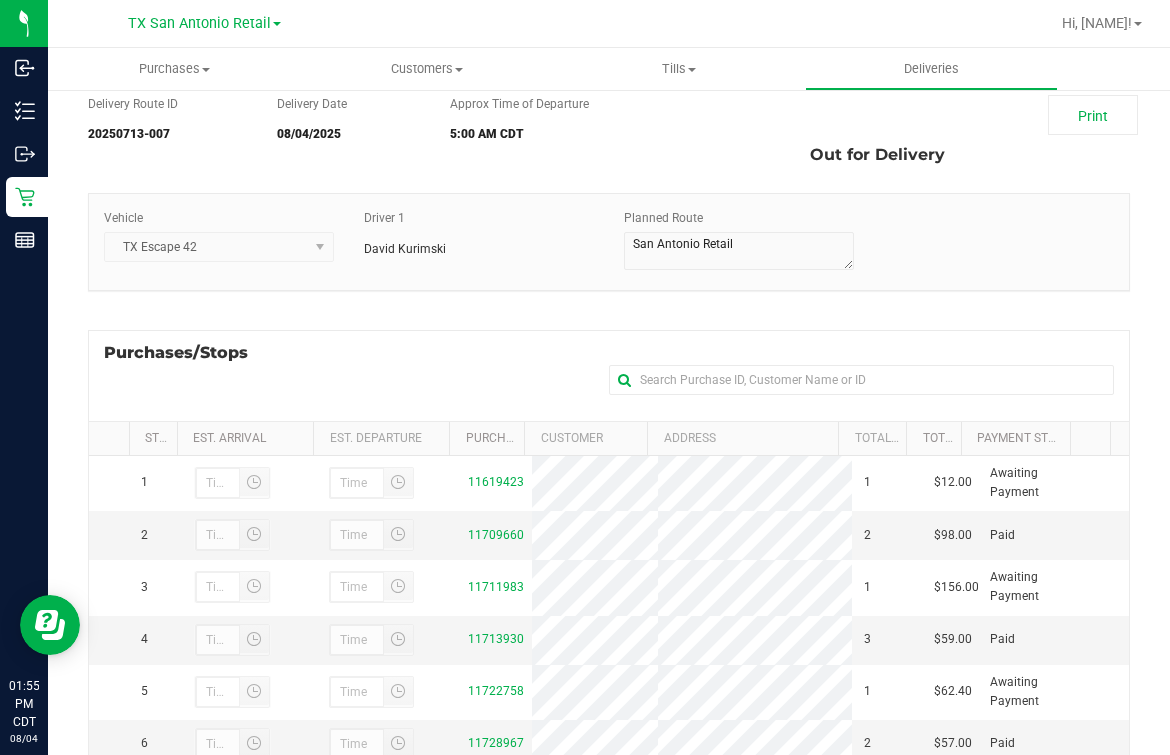 scroll, scrollTop: 124, scrollLeft: 0, axis: vertical 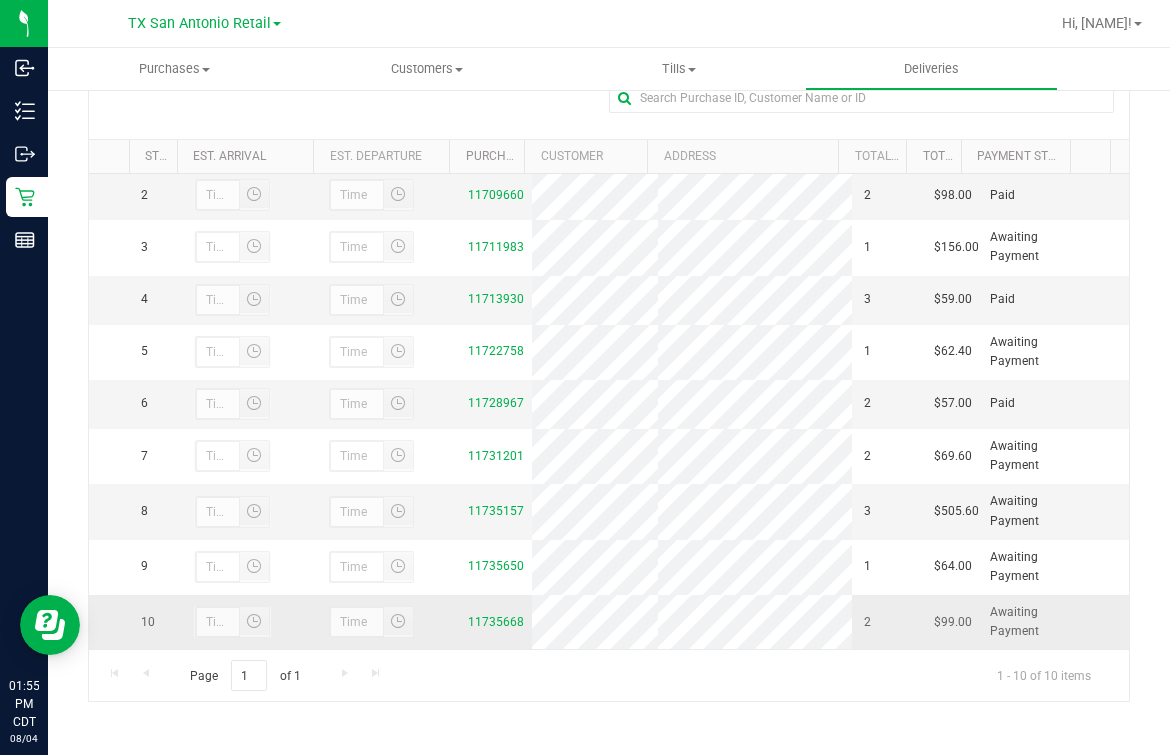 click on "11735668" at bounding box center (494, 622) 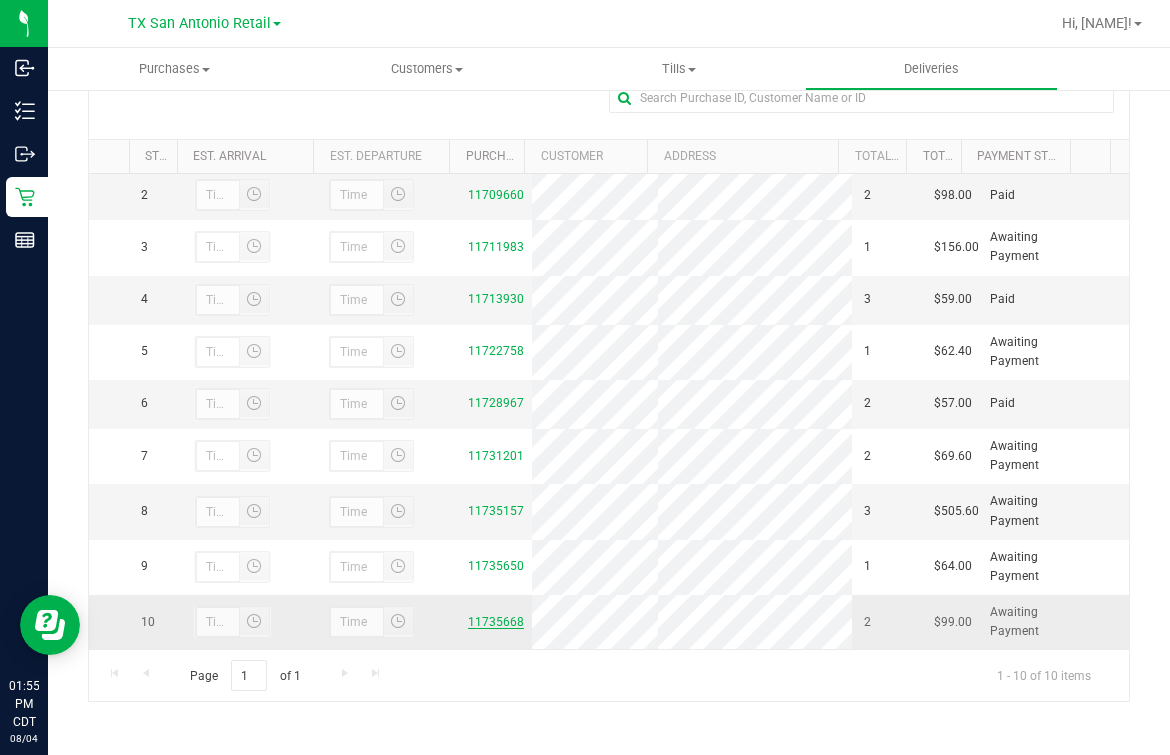 click on "11735668" at bounding box center (496, 622) 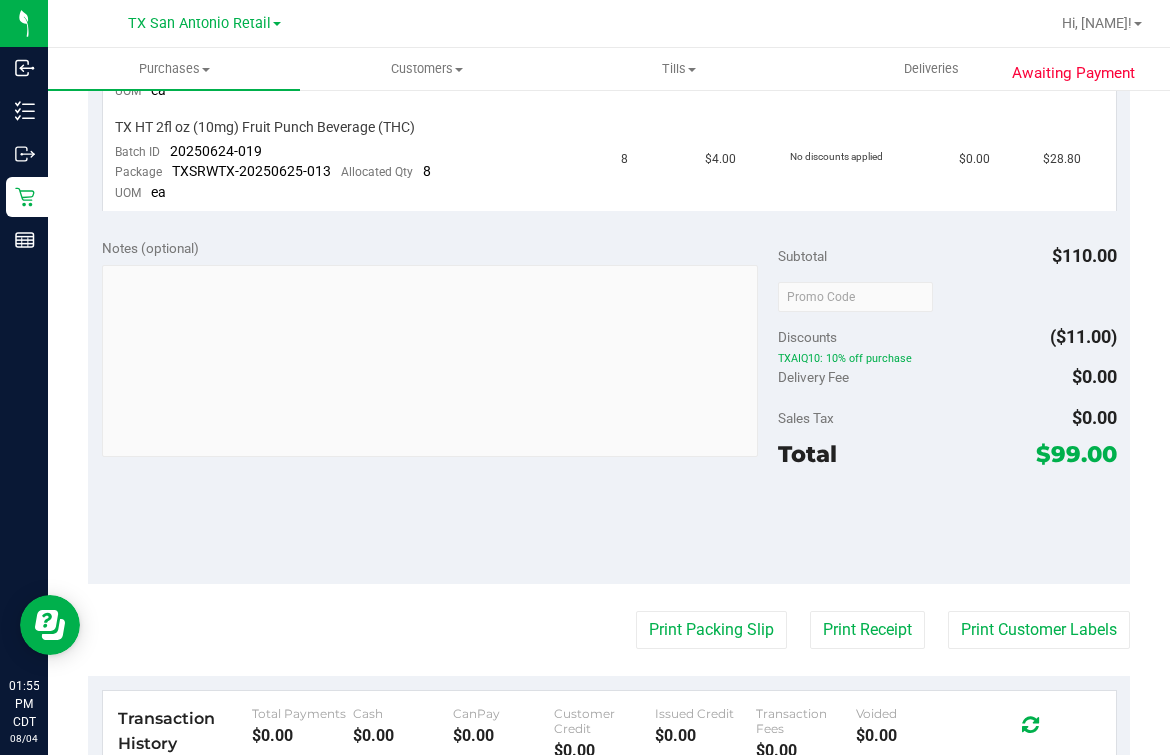 scroll, scrollTop: 0, scrollLeft: 0, axis: both 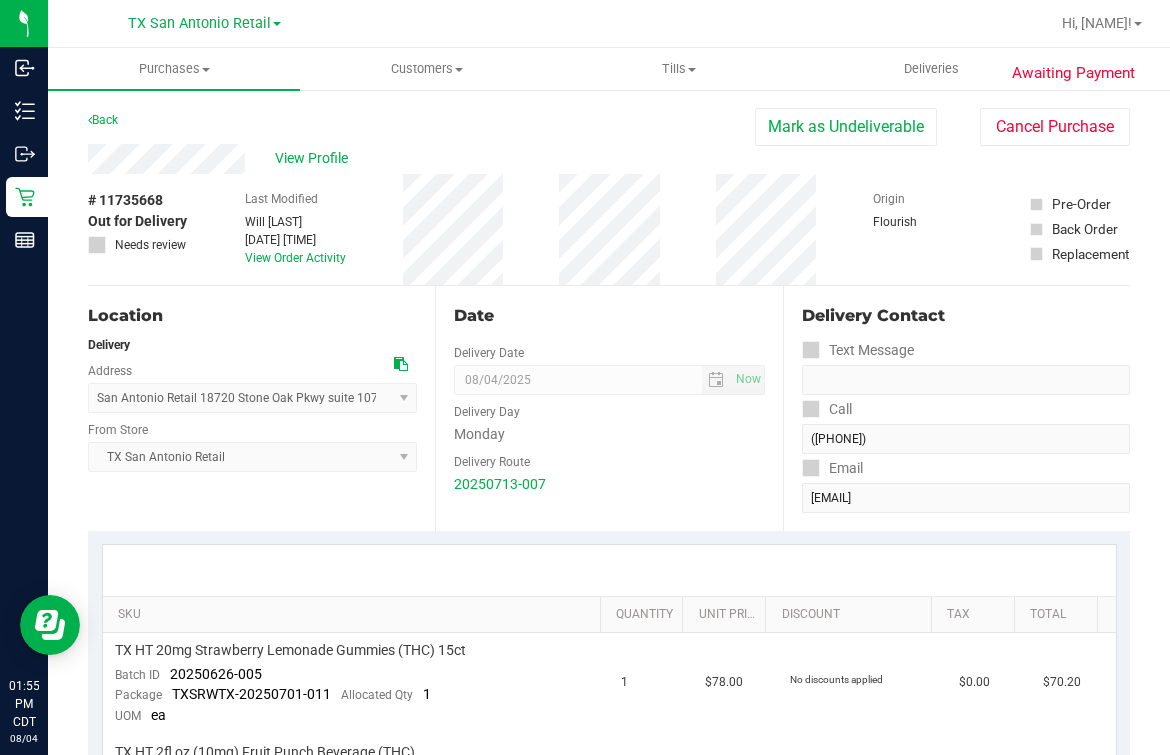 click on "Date" at bounding box center (609, 316) 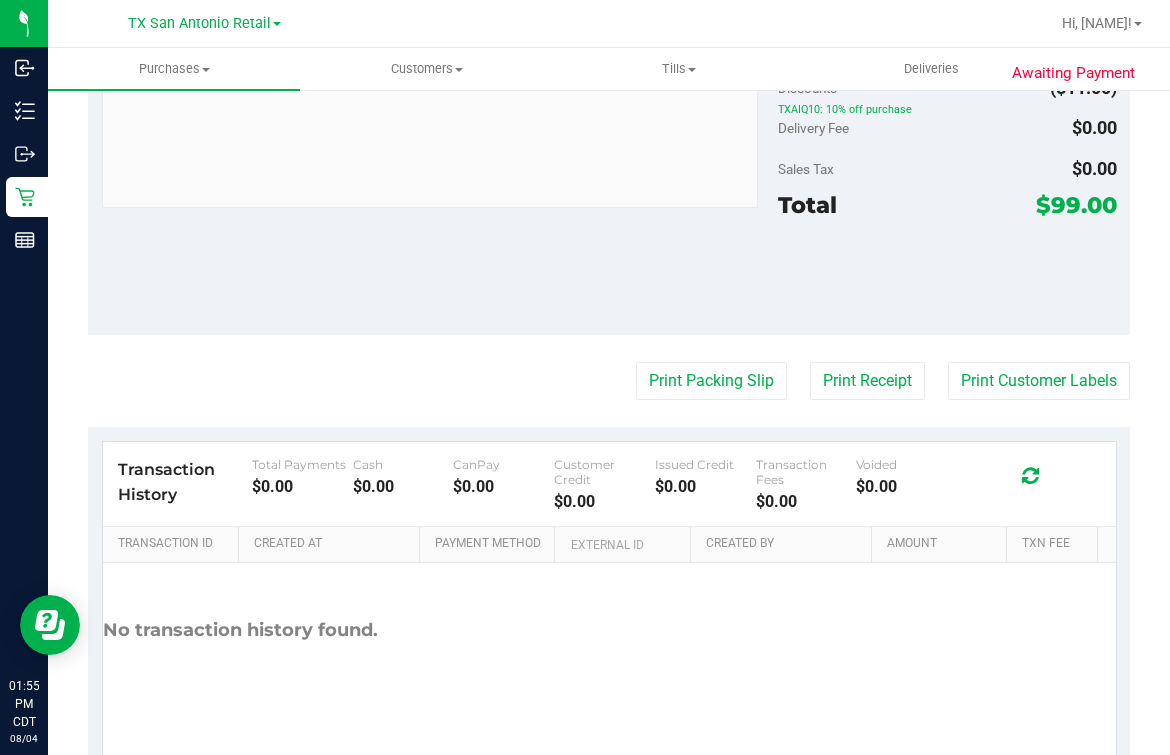 scroll, scrollTop: 0, scrollLeft: 0, axis: both 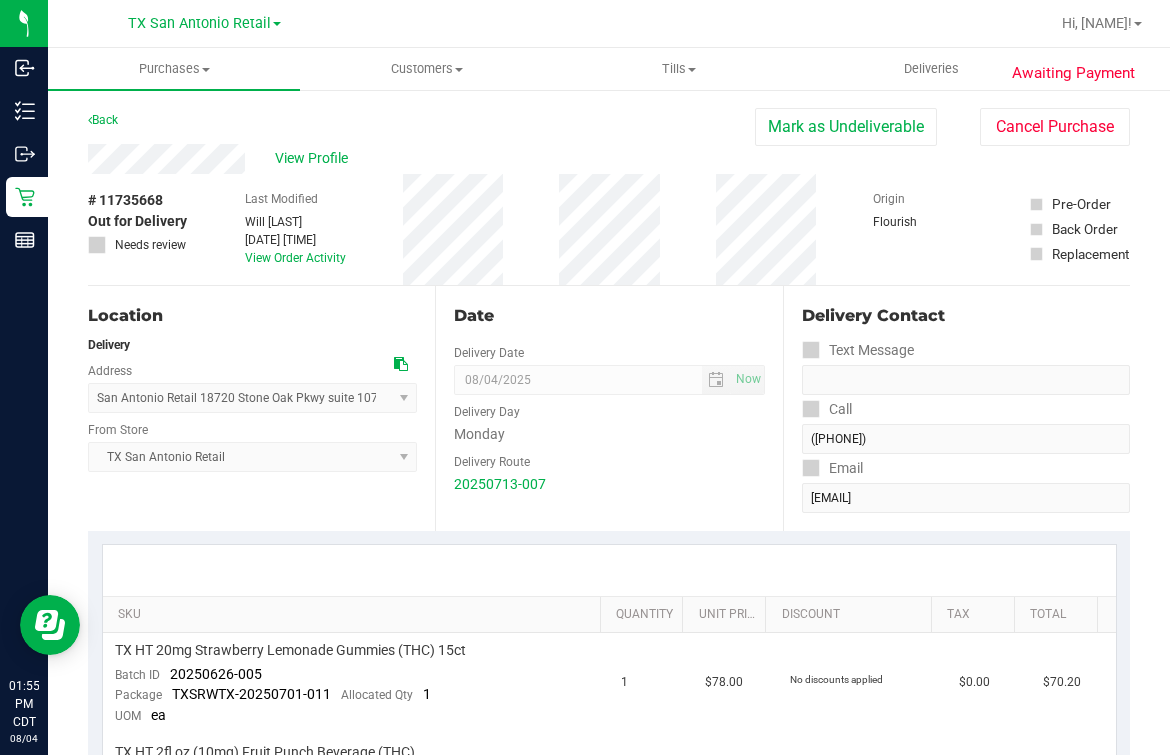 click on "Date" at bounding box center (609, 316) 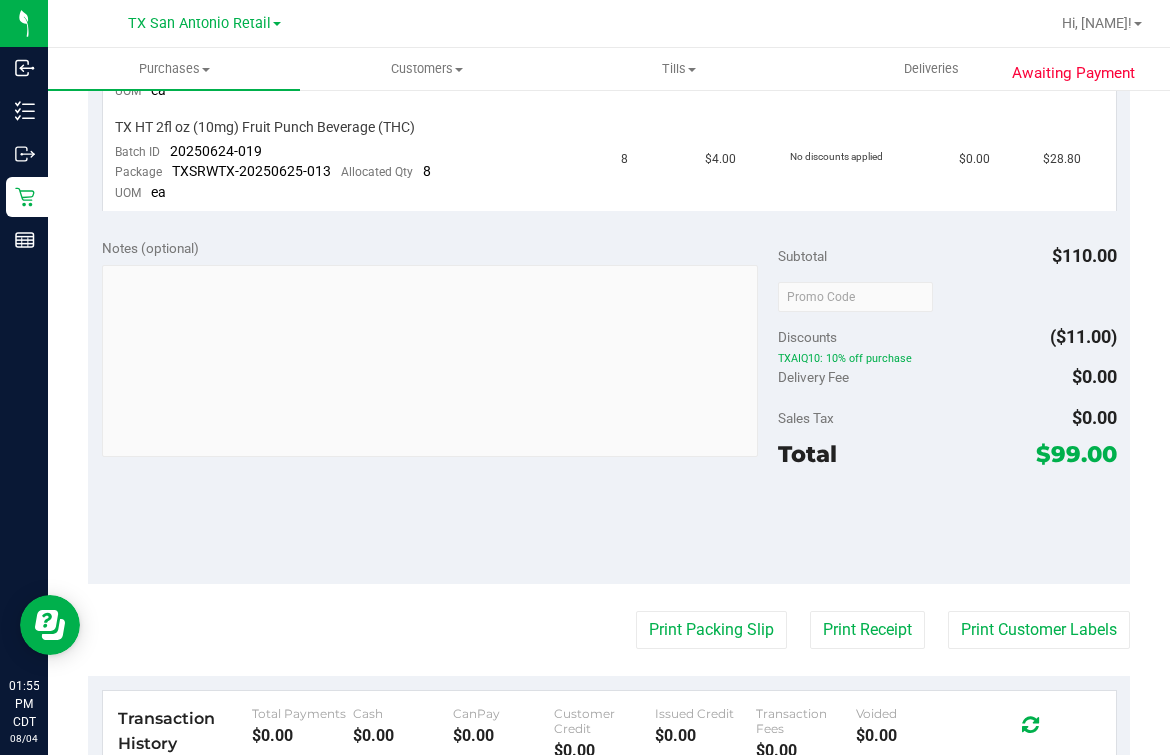 scroll, scrollTop: 0, scrollLeft: 0, axis: both 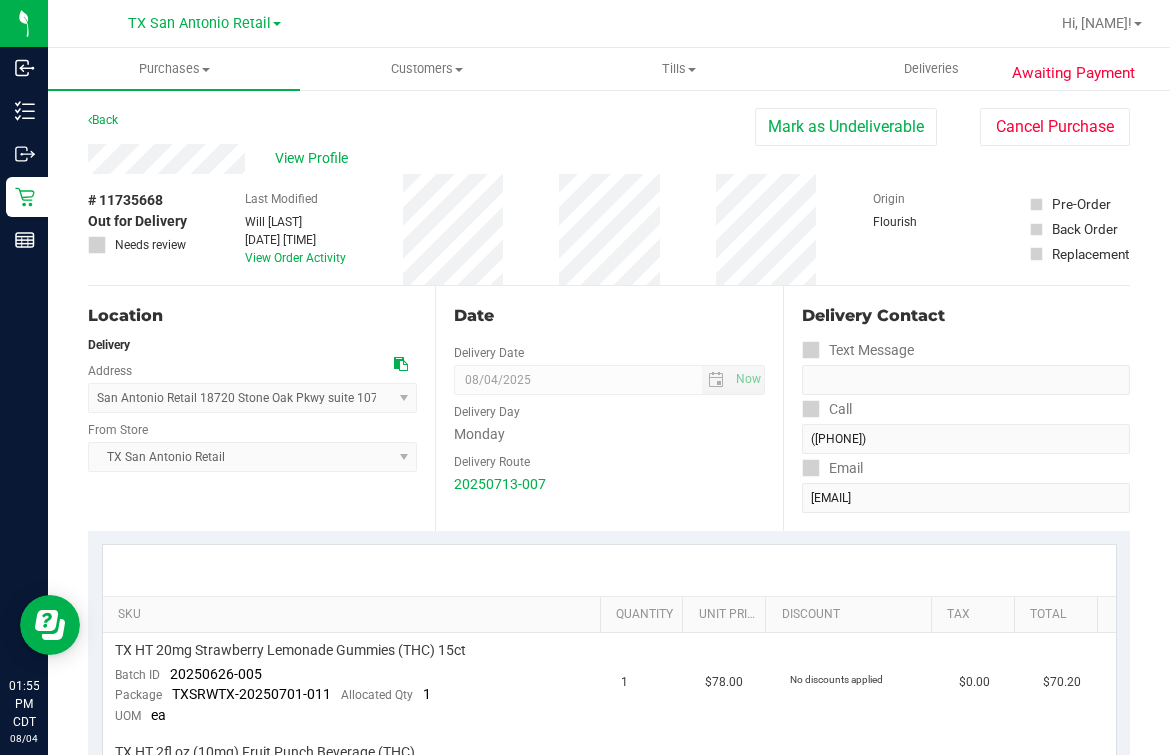 click on "Date" at bounding box center [609, 316] 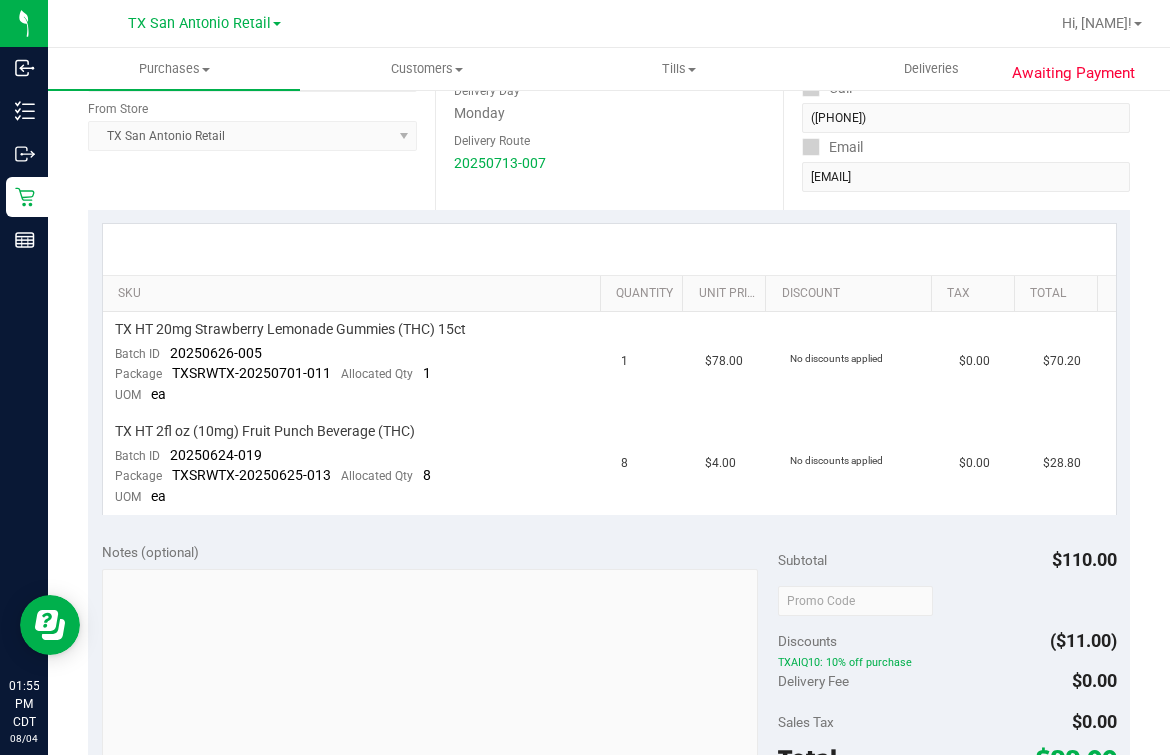 scroll, scrollTop: 57, scrollLeft: 0, axis: vertical 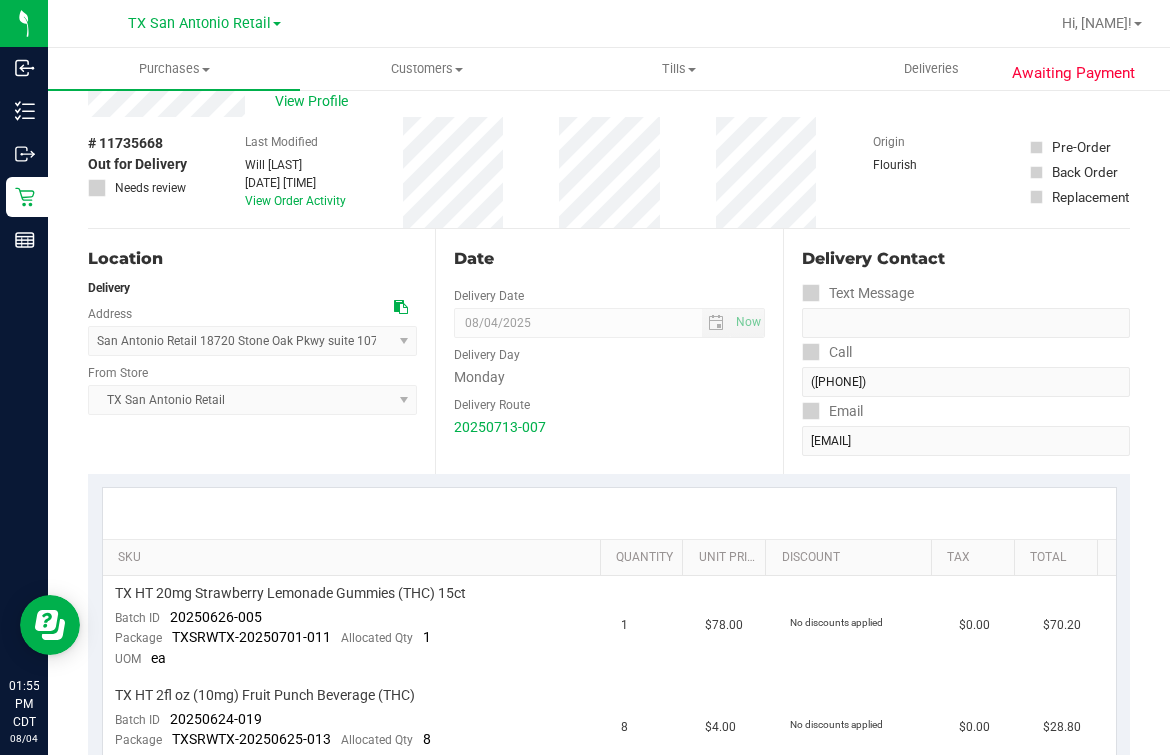 click on "Location
Delivery
Address
San Antonio Retail  18720 Stone Oak Pkwy suite 107, San Antonio, TX 78258
, San Antonio
, TX
78258
Select address San Antonio Retail  18720 Stone Oak Pkwy suite 107, San Antonio, TX 78258
From Store
TX San Antonio Retail Select Store Bonita Springs WC Boynton Beach WC Bradenton WC Brandon WC Brooksville WC Call Center Clermont WC Crestview WC Deerfield Beach WC Delray Beach WC Deltona WC Ft Walton Beach WC Ft. Lauderdale WC Ft. Myers WC Gainesville WC Jax Atlantic WC JAX DC REP Jax WC Key West WC Lakeland WC Largo WC Ocala WC" at bounding box center [261, 351] 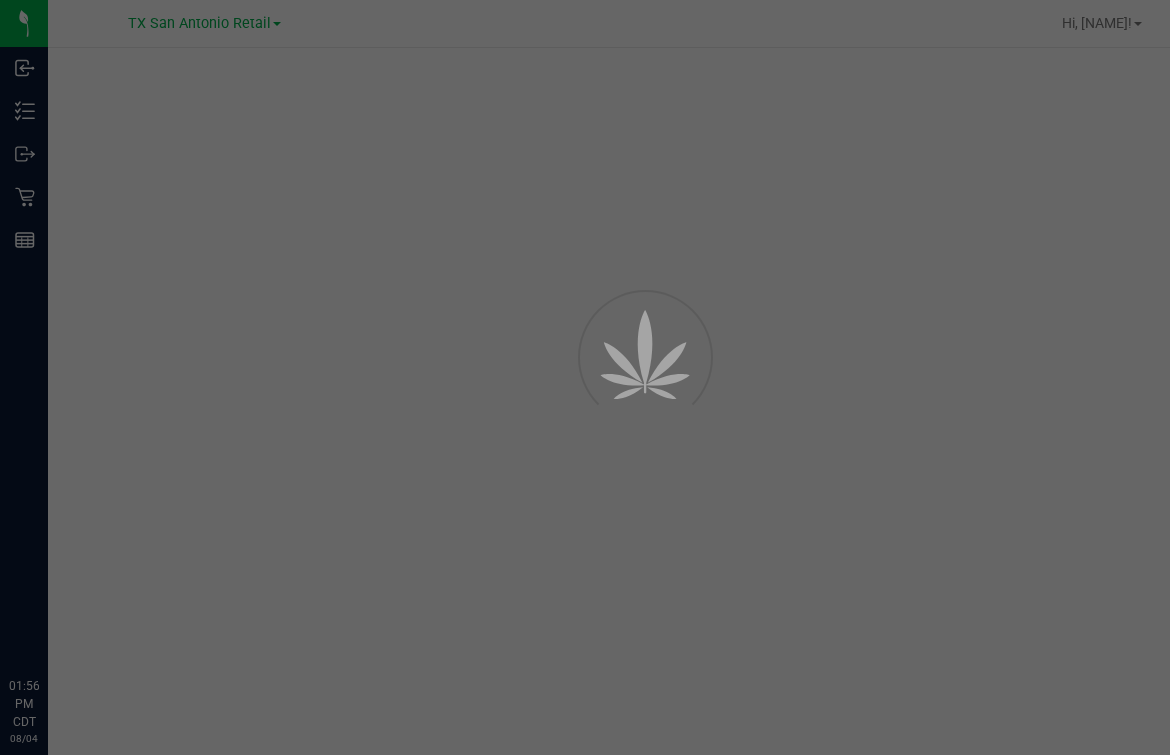 scroll, scrollTop: 0, scrollLeft: 0, axis: both 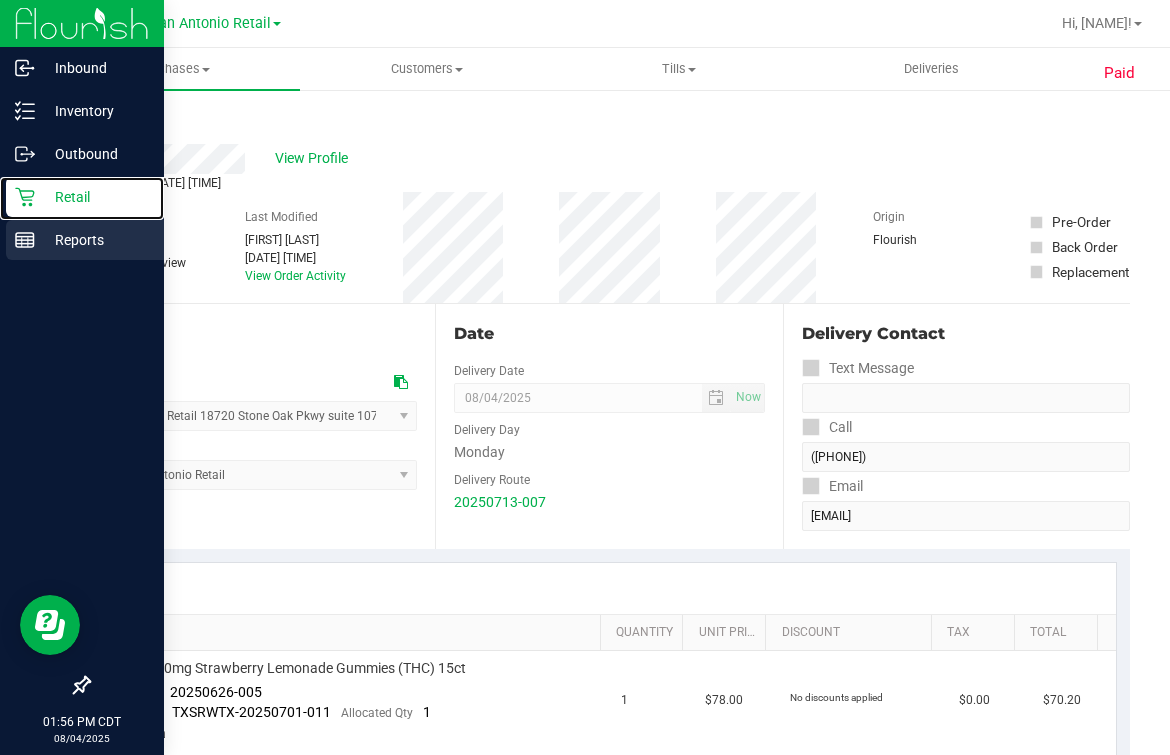 drag, startPoint x: 22, startPoint y: 185, endPoint x: 127, endPoint y: 238, distance: 117.61803 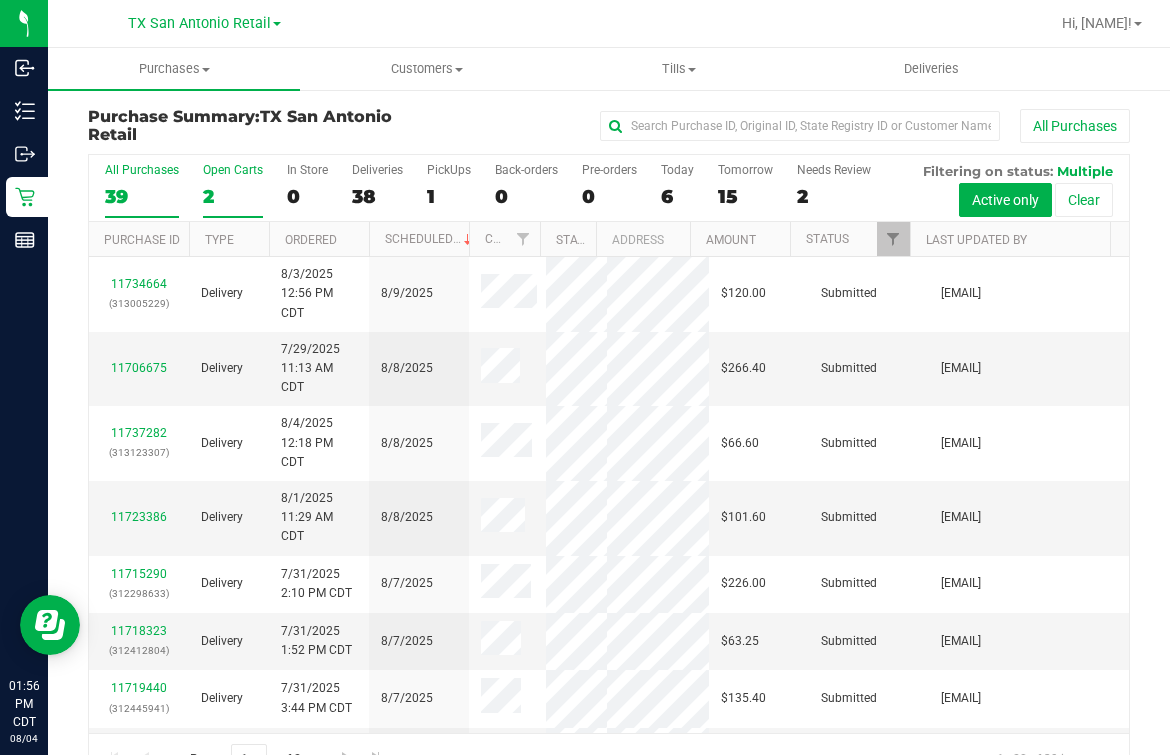 click on "2" at bounding box center [233, 196] 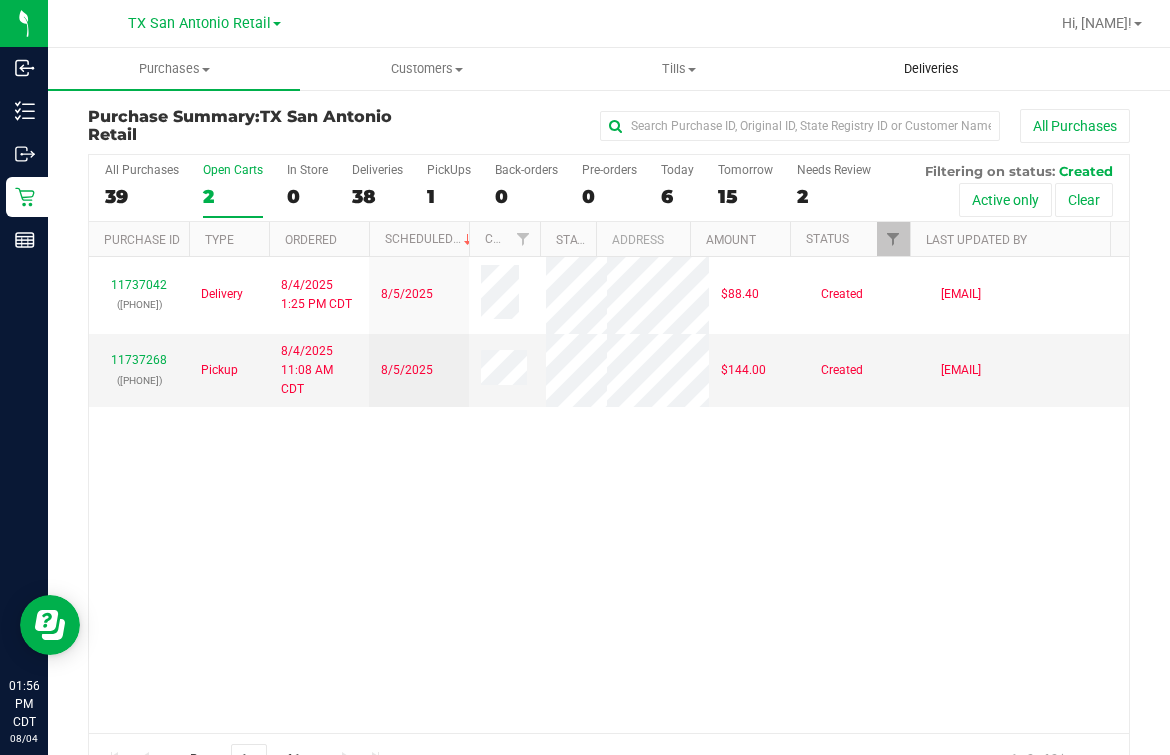 click on "Deliveries" at bounding box center (931, 69) 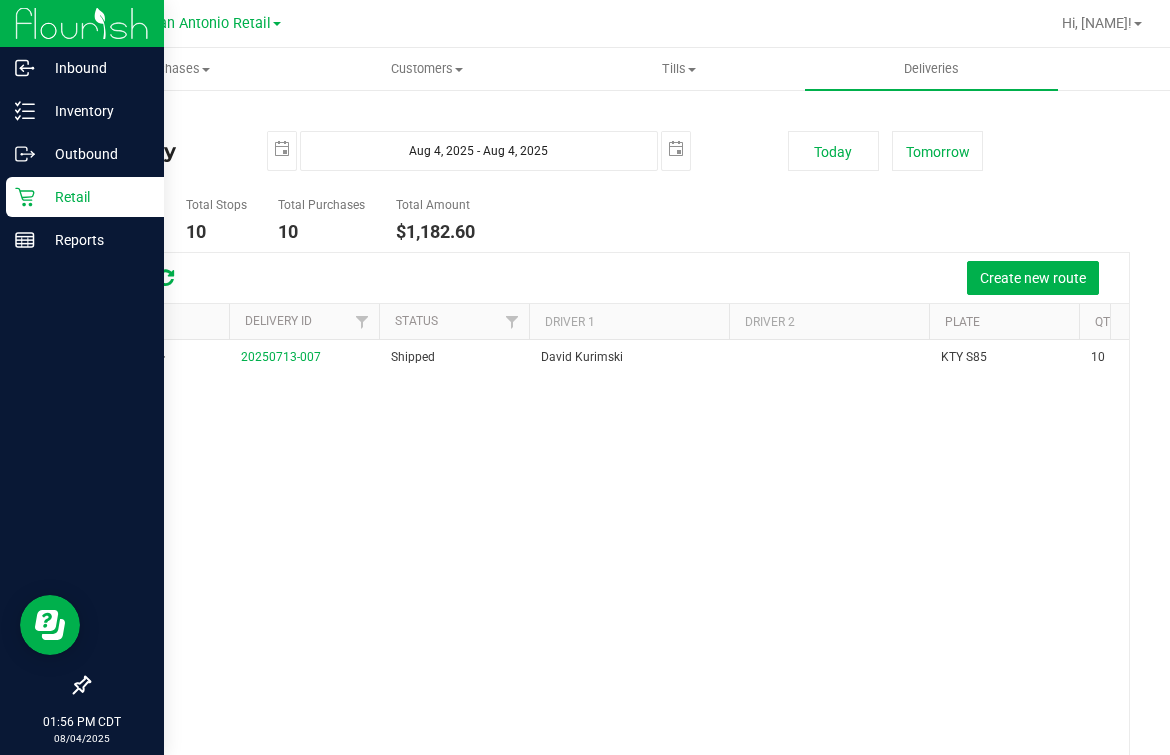click on "Retail" at bounding box center [82, 198] 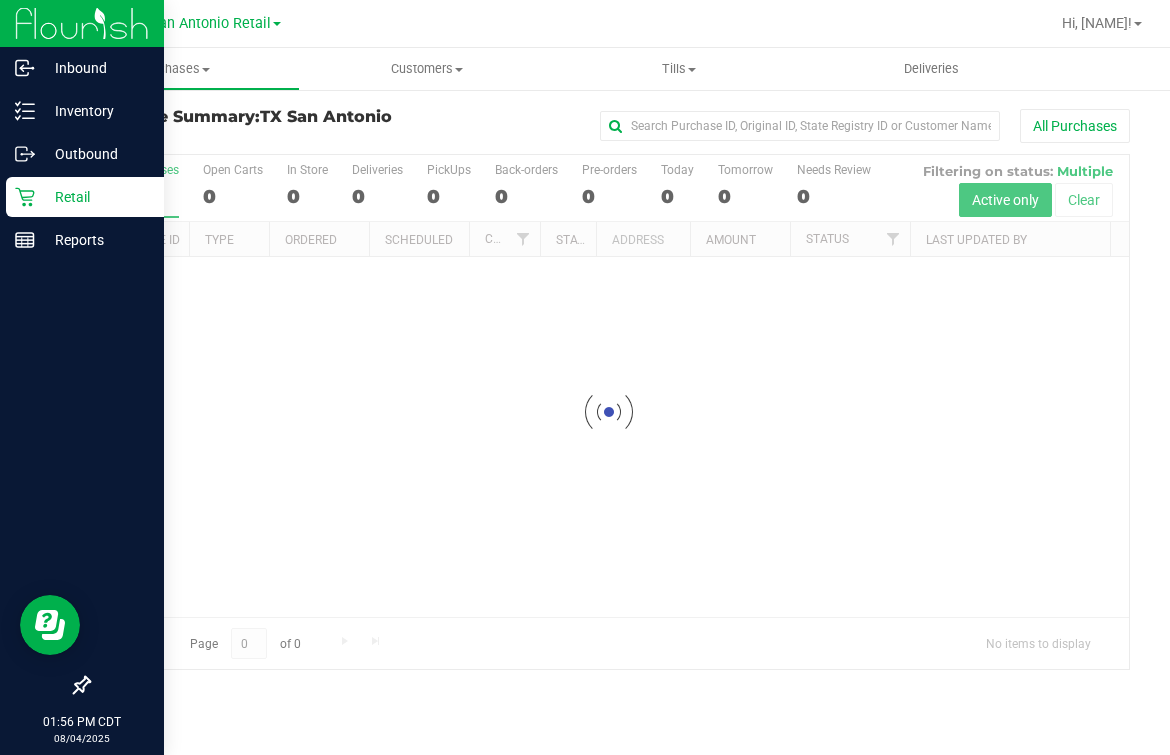 click 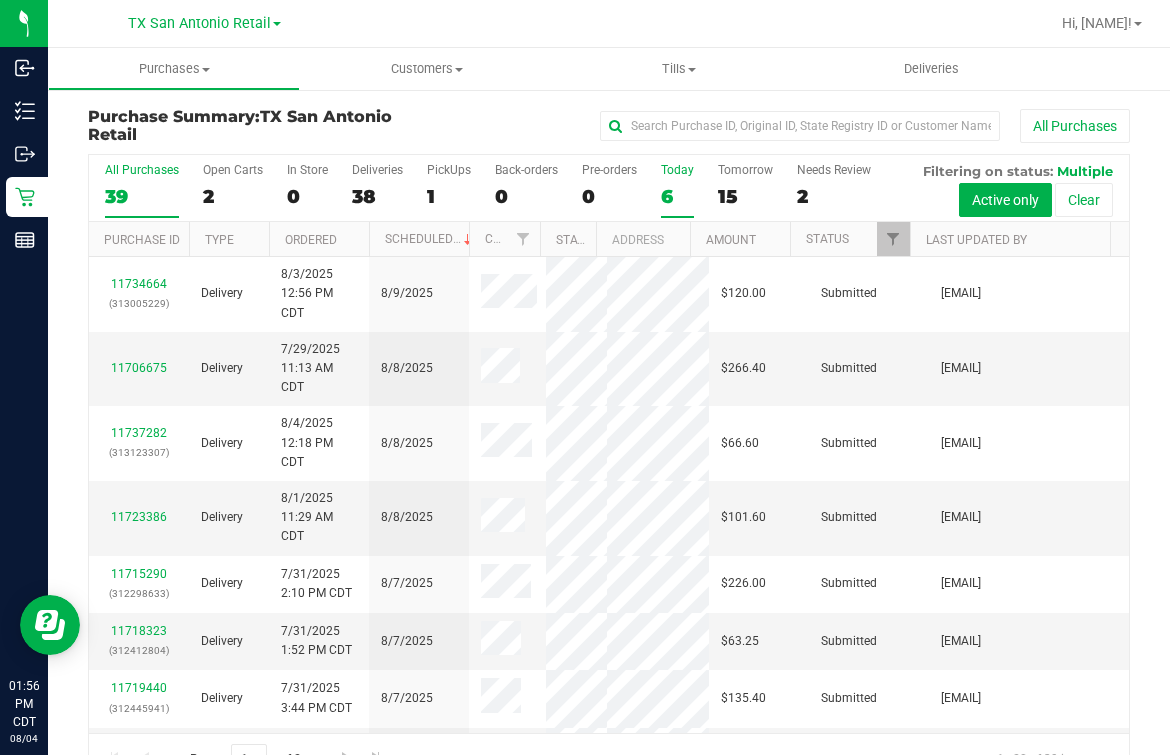 click on "6" at bounding box center [677, 196] 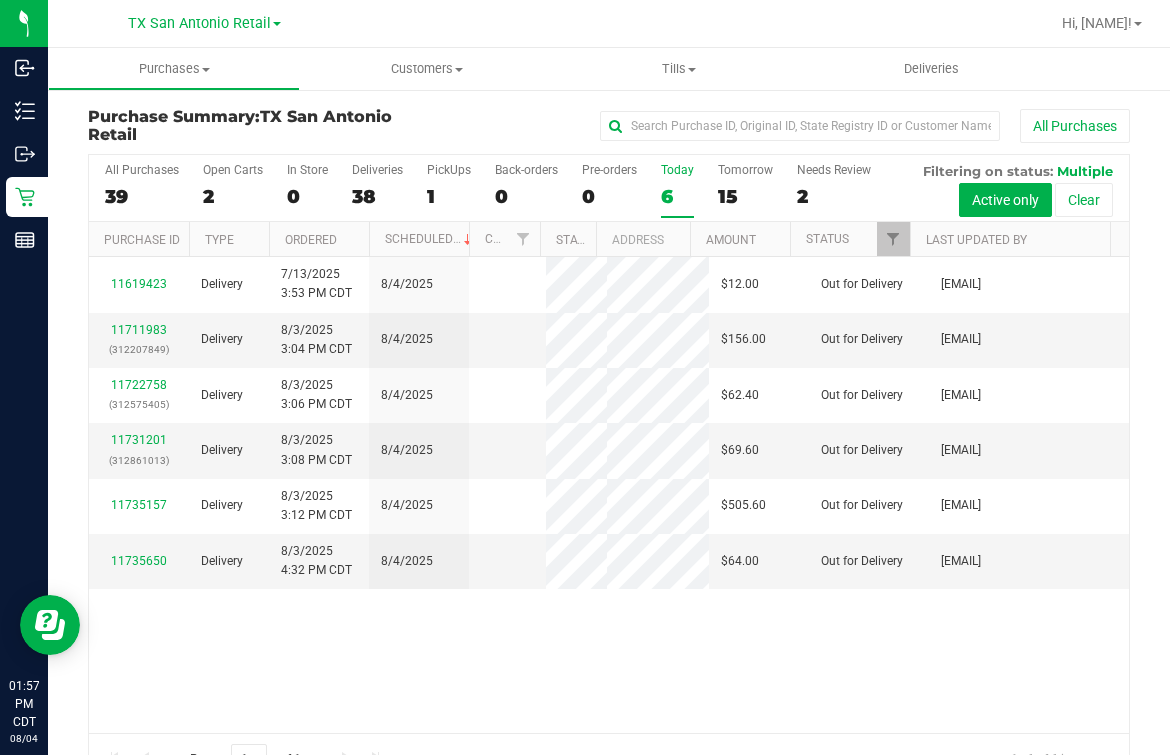 scroll, scrollTop: 0, scrollLeft: 0, axis: both 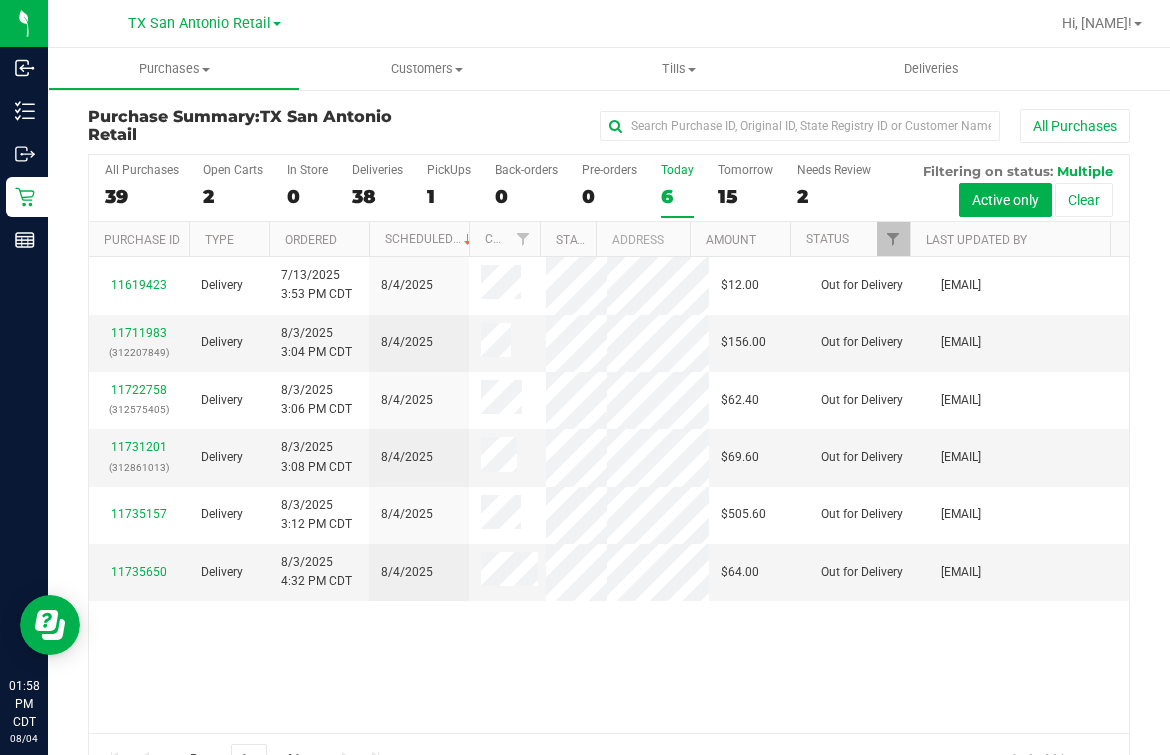 click on "TX San Antonio Retail" at bounding box center (204, 23) 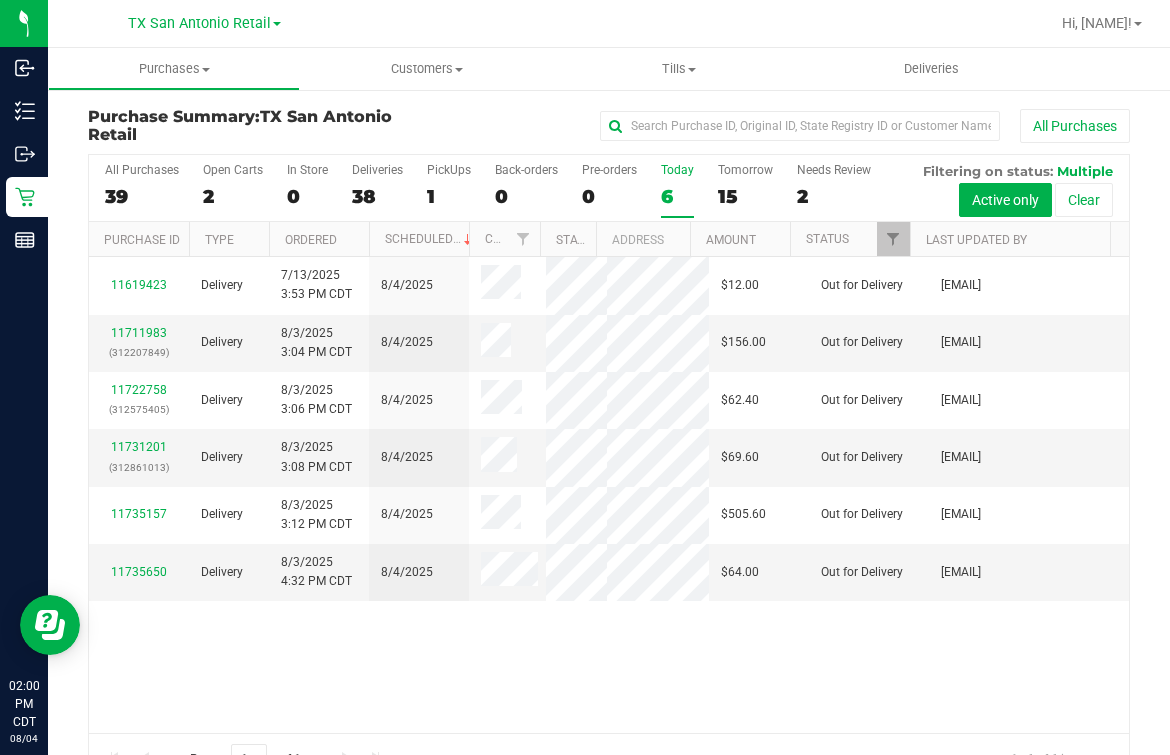click on "TX San Antonio Retail" at bounding box center [204, 23] 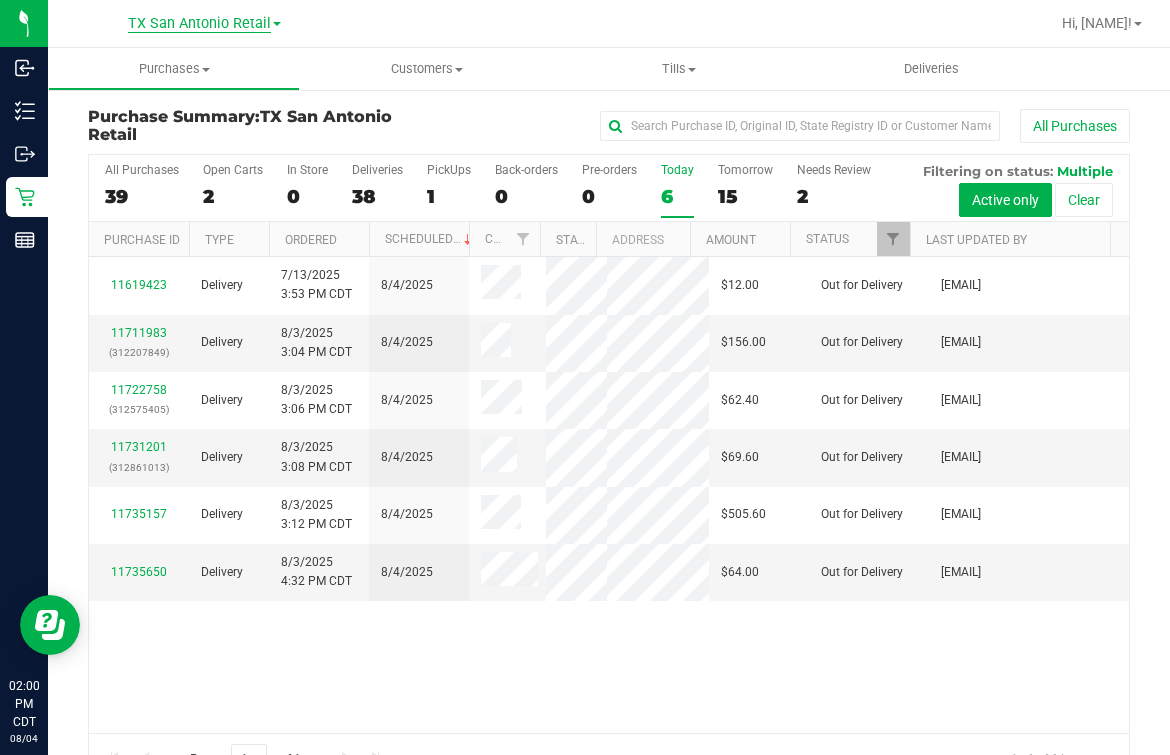 click on "TX San Antonio Retail" at bounding box center [199, 24] 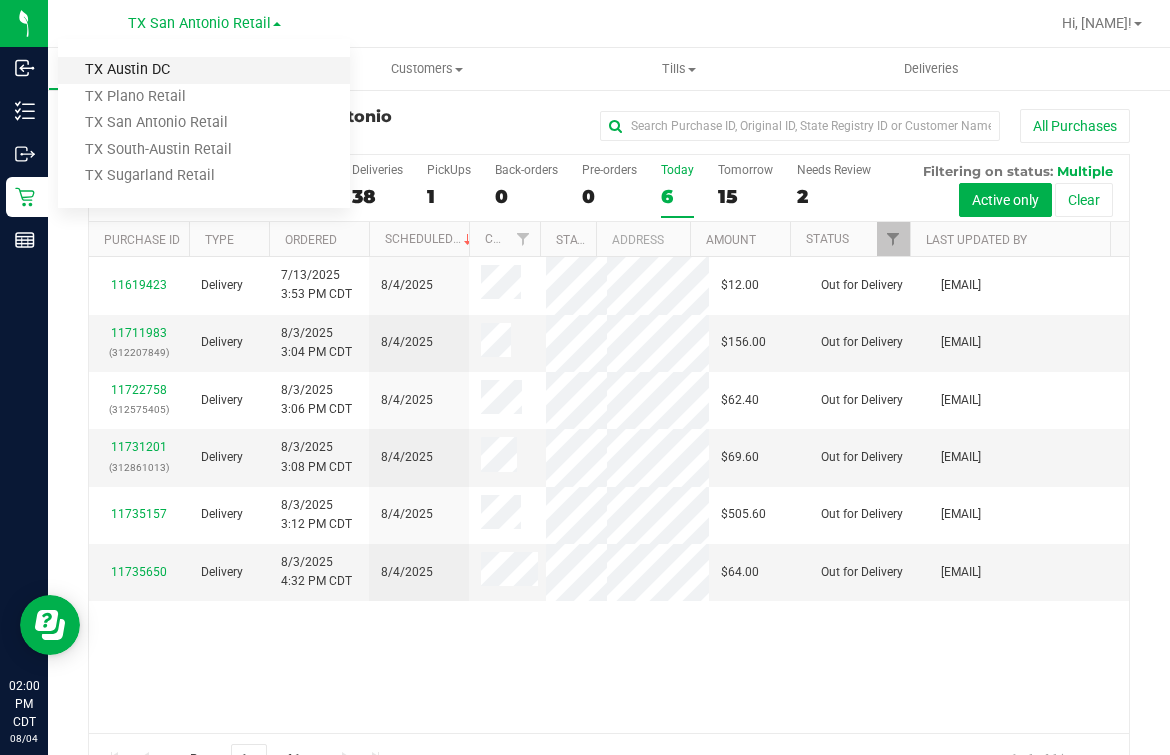 click on "TX Austin DC" at bounding box center [204, 70] 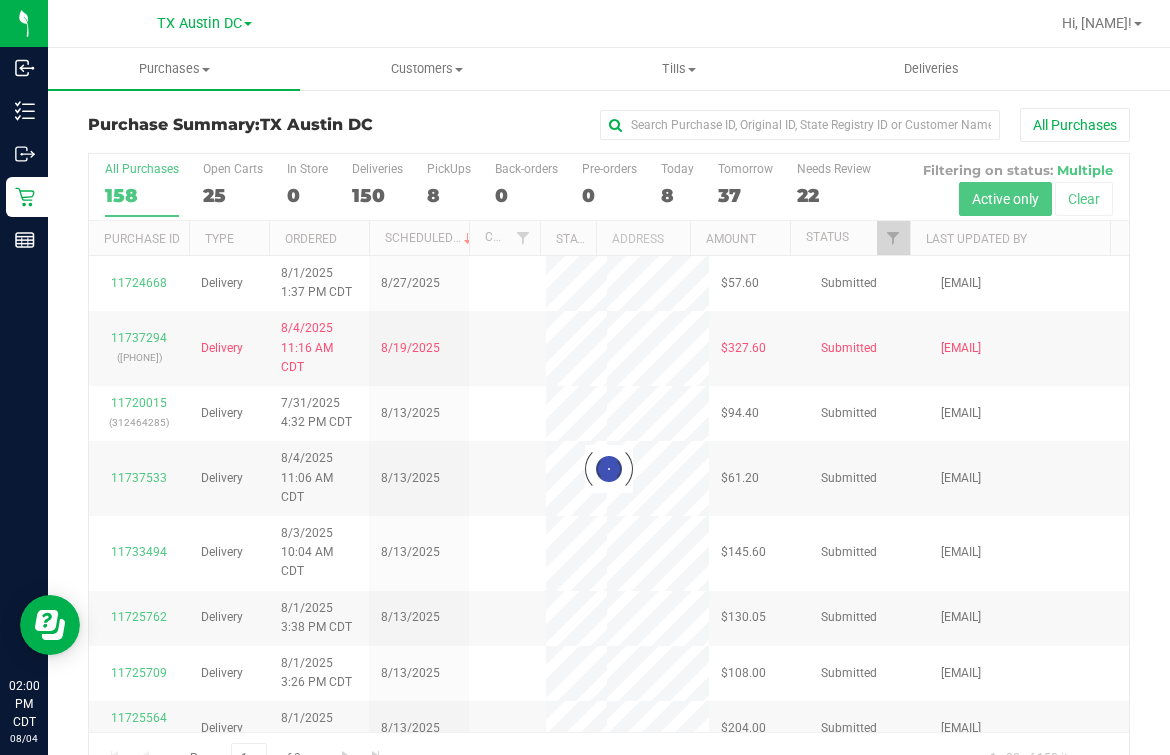 click on "All Purchases" at bounding box center (782, 125) 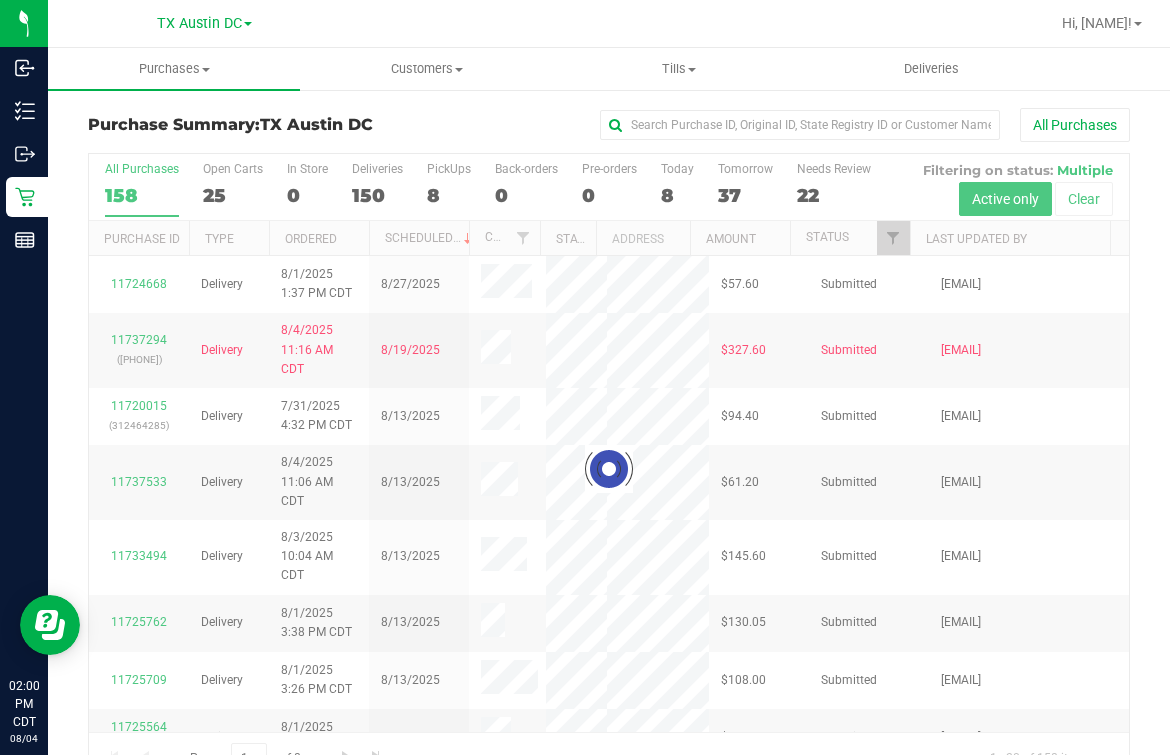 click at bounding box center [609, 469] 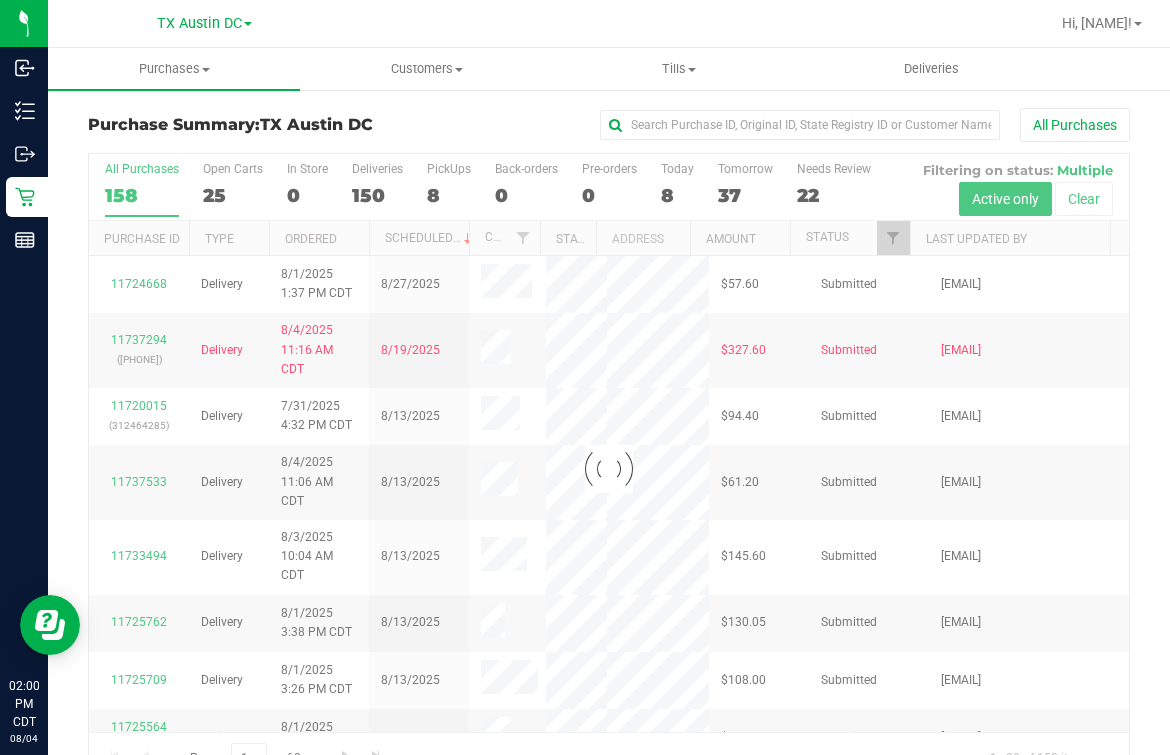 click on "PickUps
8" at bounding box center [449, 189] 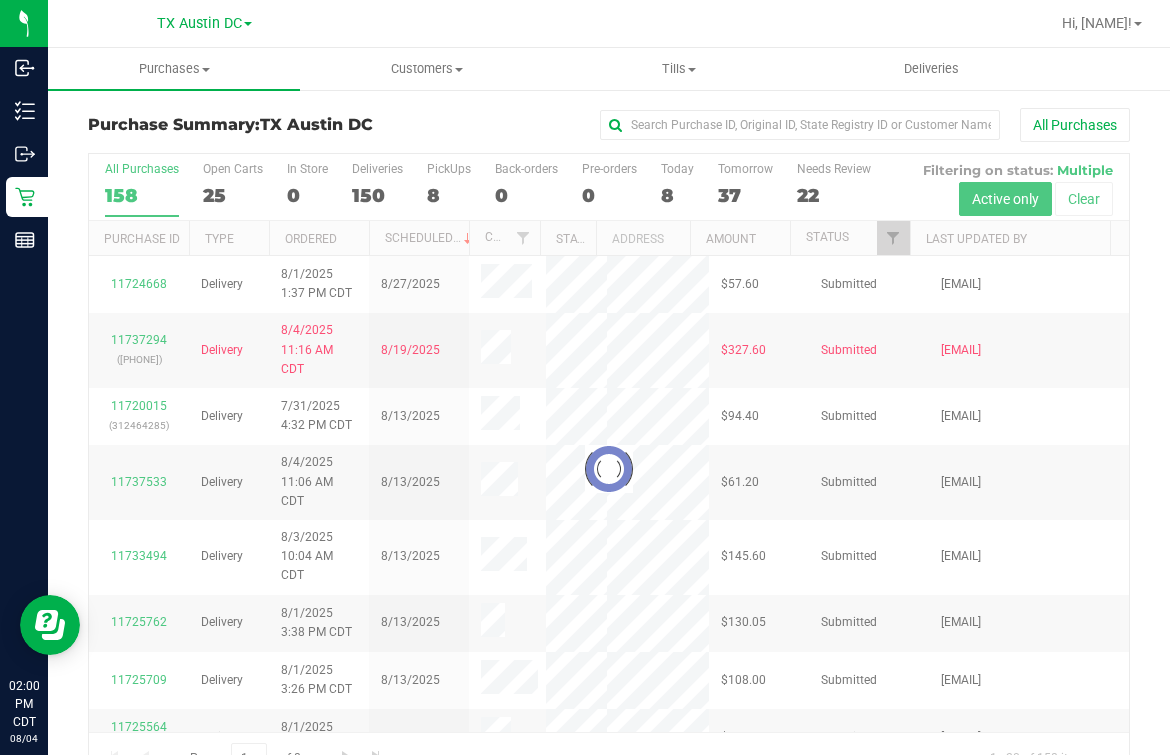 click on "PickUps
8" at bounding box center (0, 0) 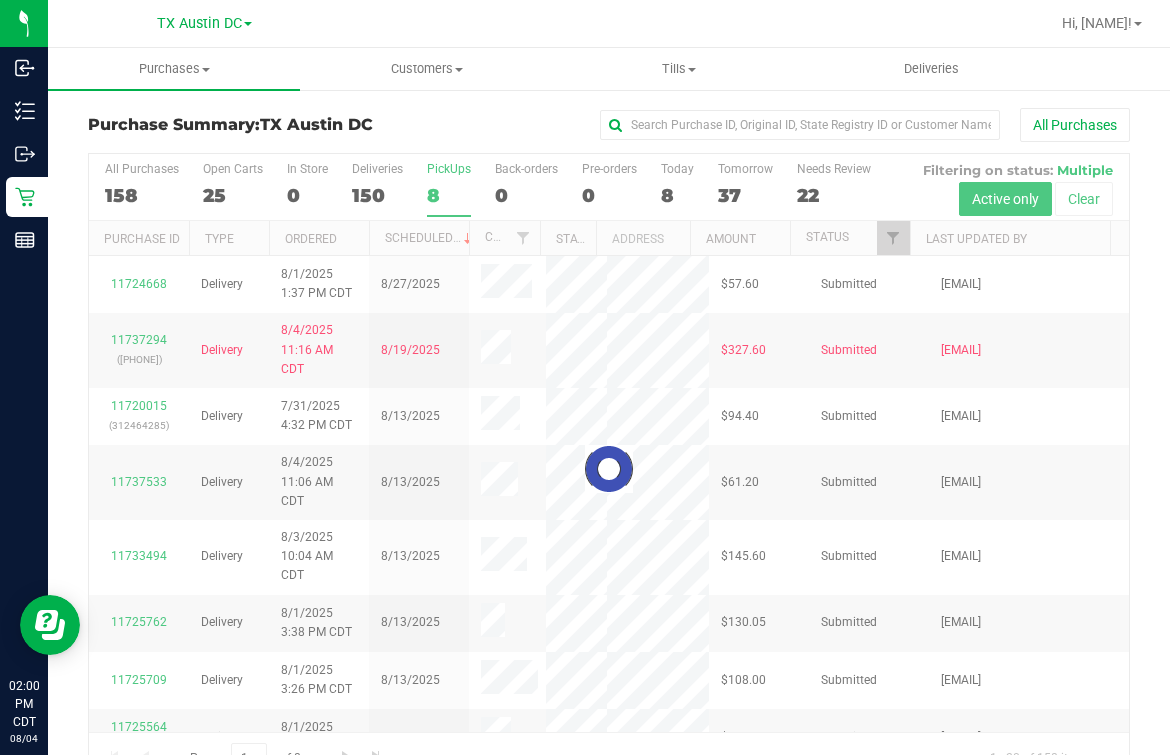 click at bounding box center [609, 469] 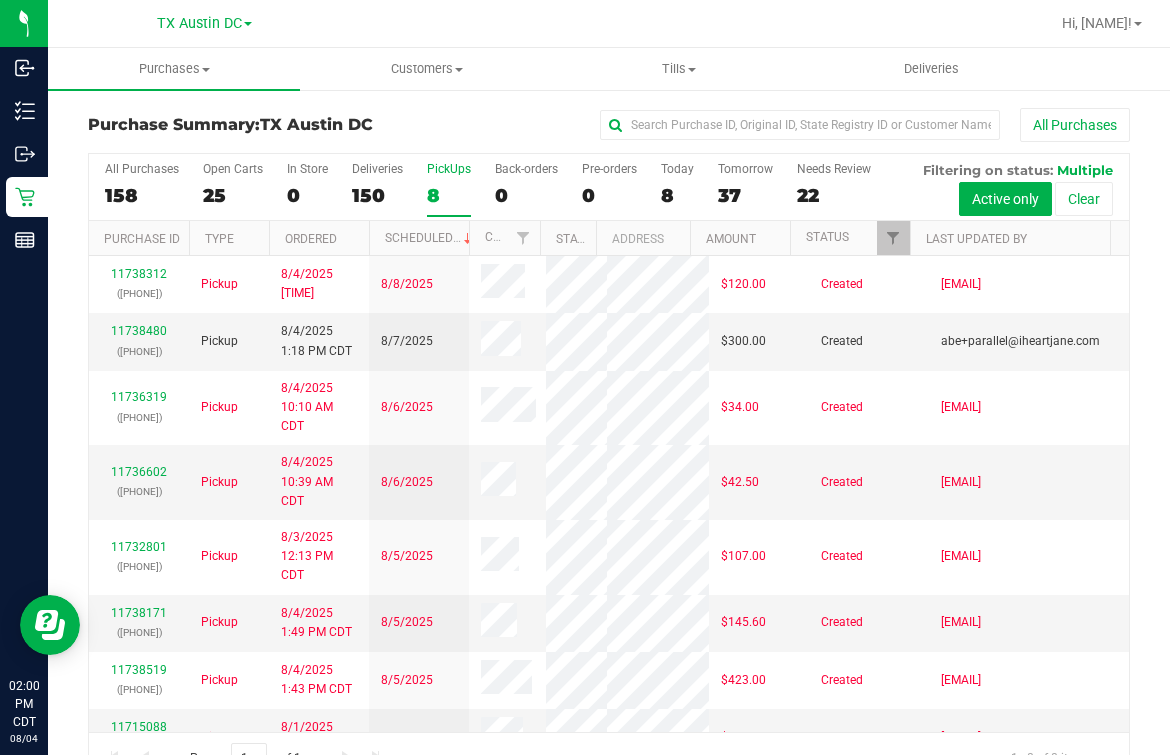 click on "PickUps
8" at bounding box center [449, 189] 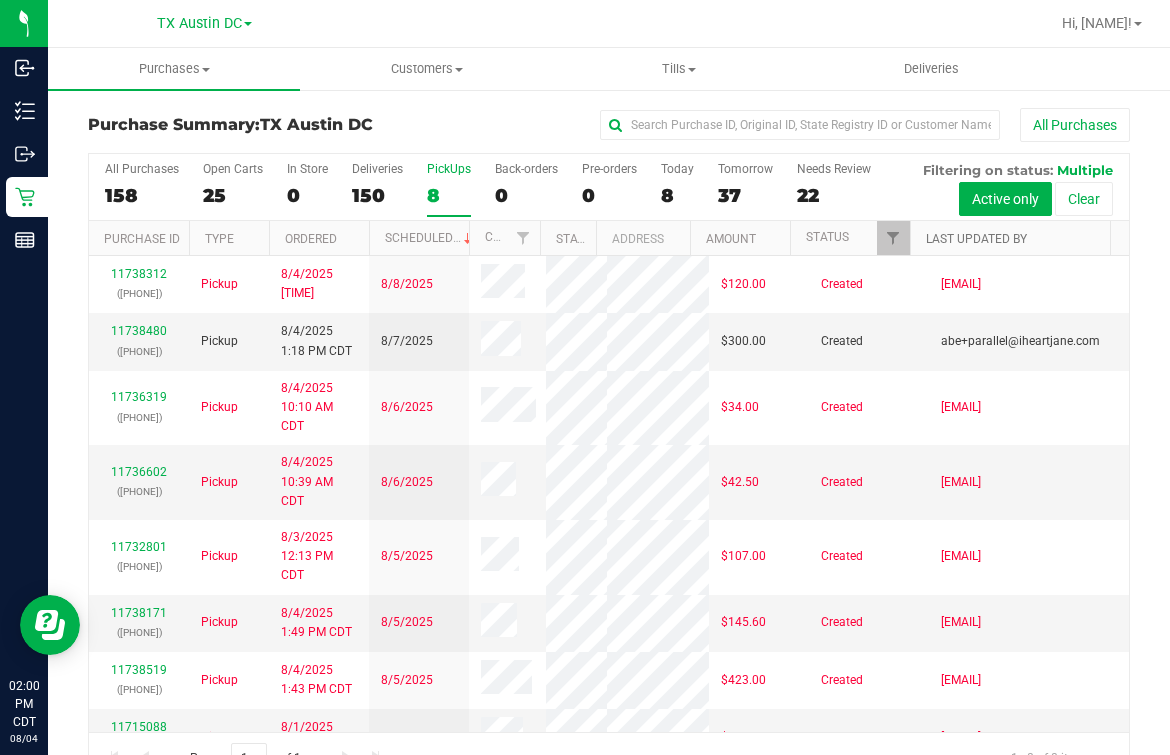 click on "Last Updated By" at bounding box center [976, 239] 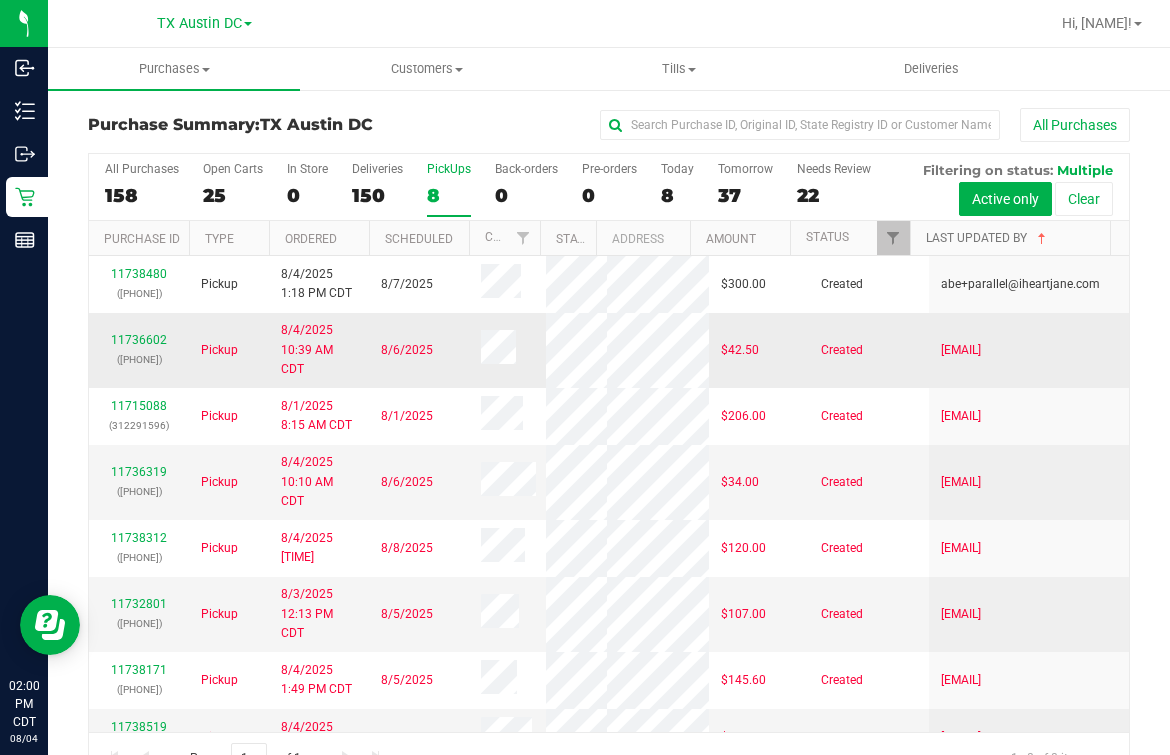 scroll, scrollTop: 0, scrollLeft: 0, axis: both 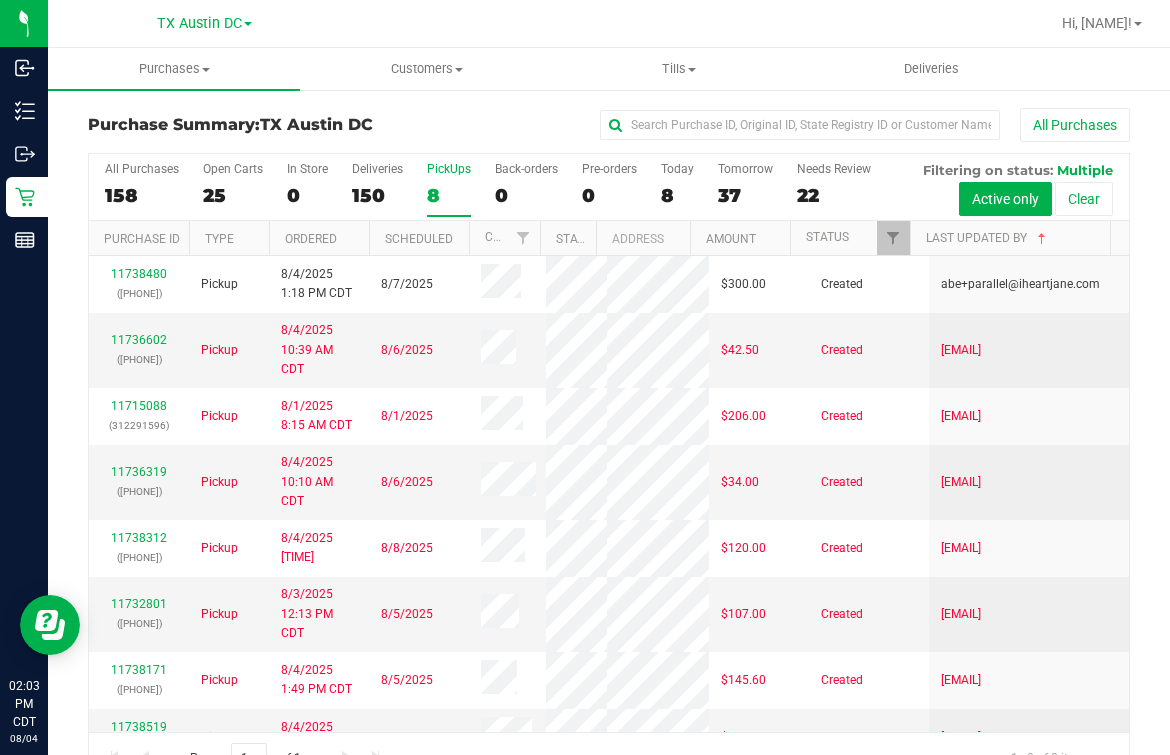 click at bounding box center (703, 23) 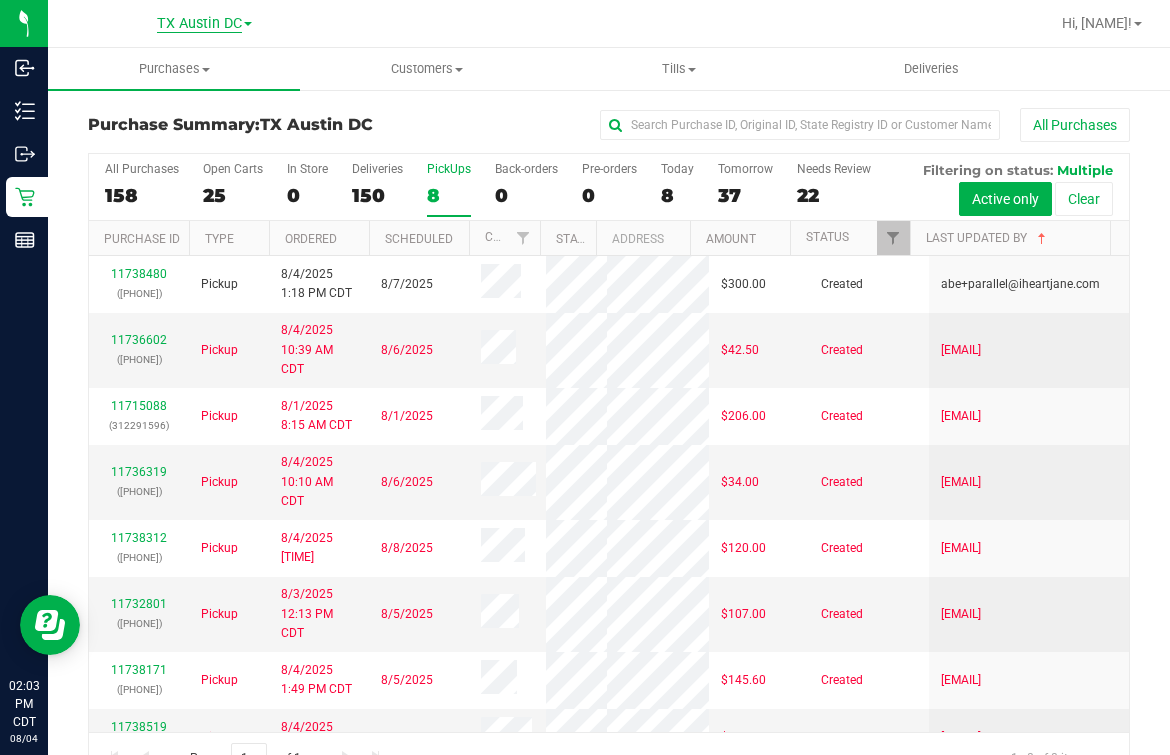 click on "TX Austin DC" at bounding box center (199, 24) 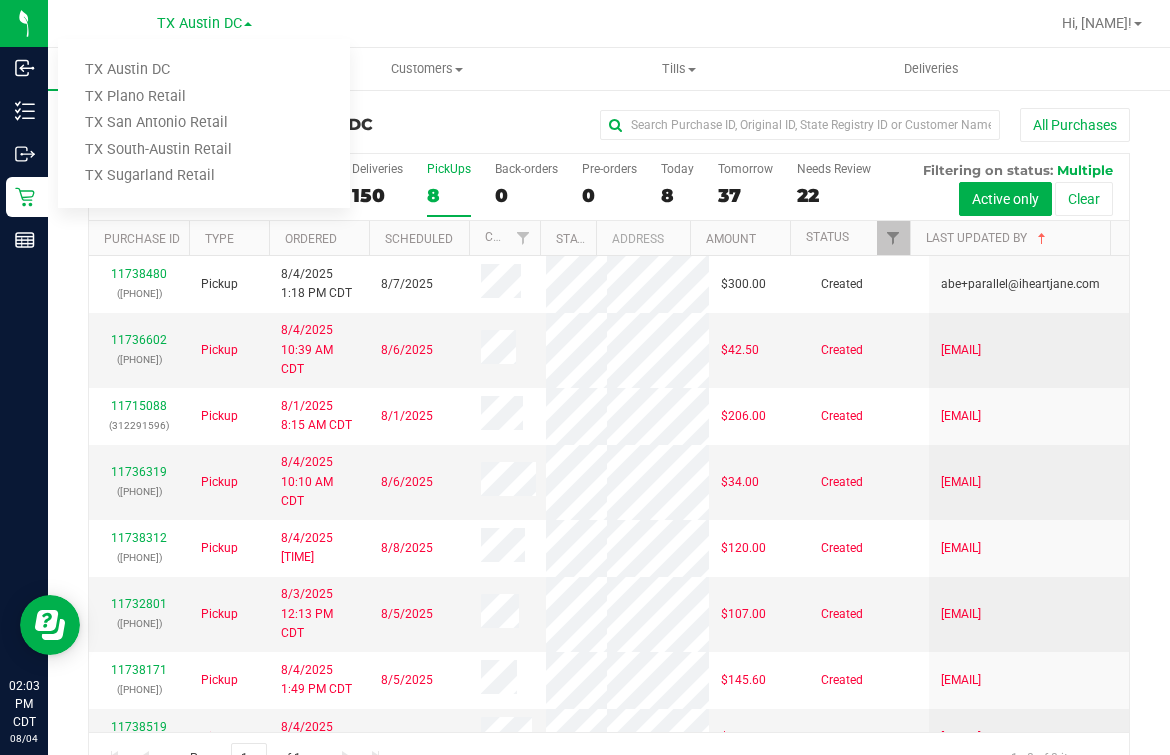 click on "TX Austin DC   TX Plano Retail   TX San Antonio Retail    TX South-Austin Retail   TX Sugarland Retail" at bounding box center [204, 123] 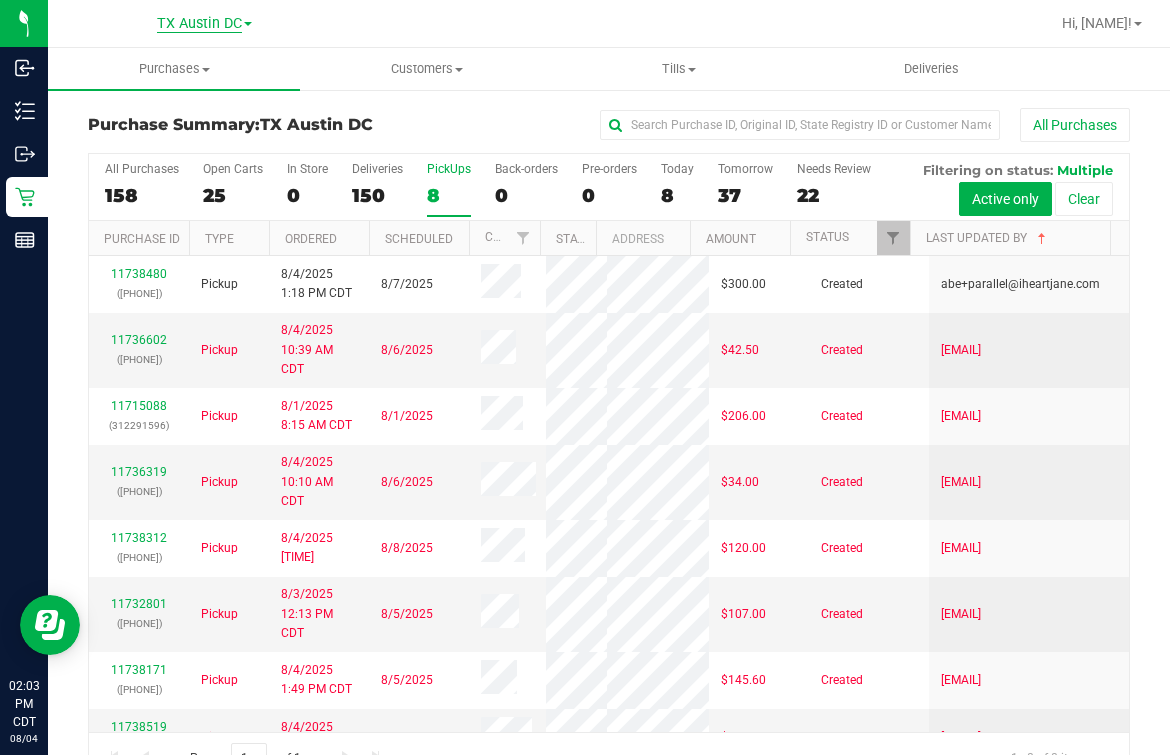 click on "TX Austin DC" at bounding box center [199, 24] 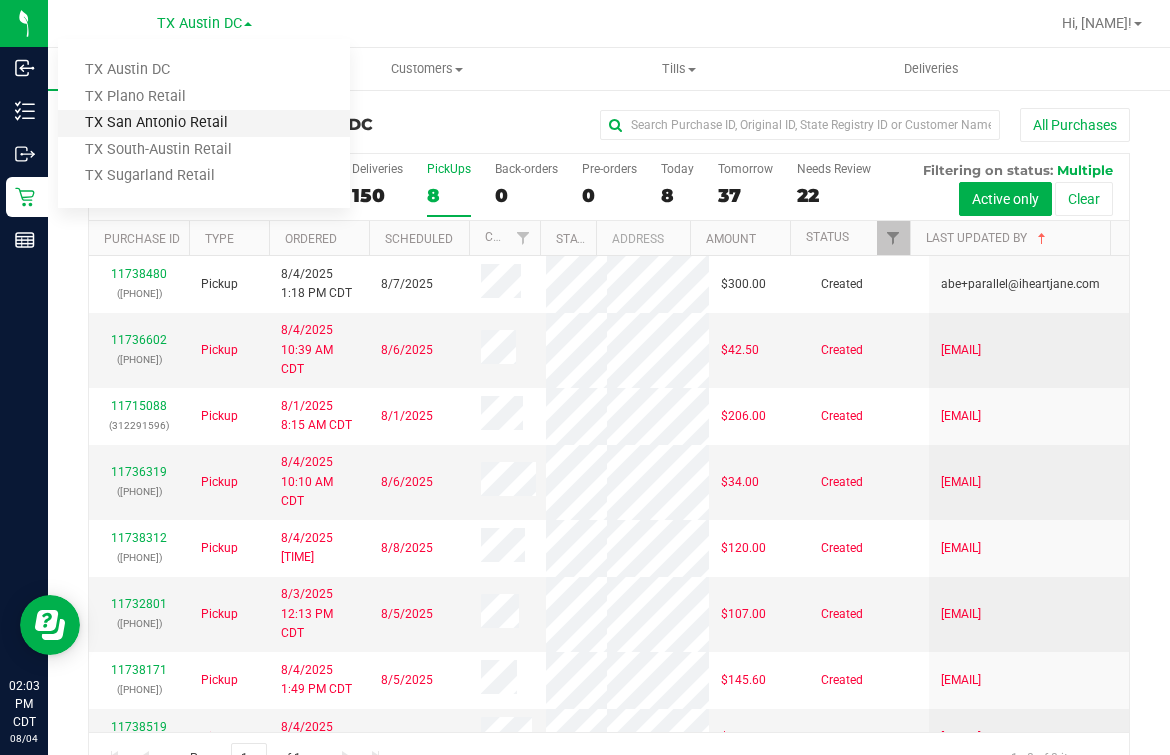 click on "TX San Antonio Retail" at bounding box center (204, 123) 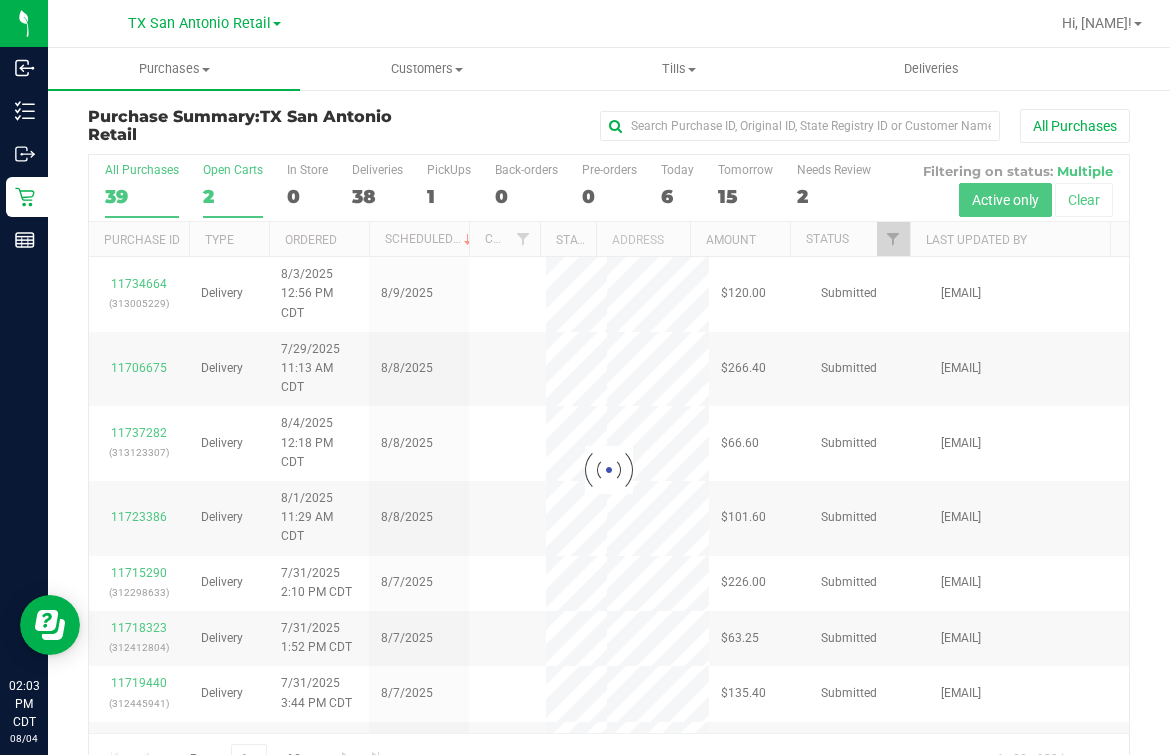 click on "Open Carts" at bounding box center [233, 170] 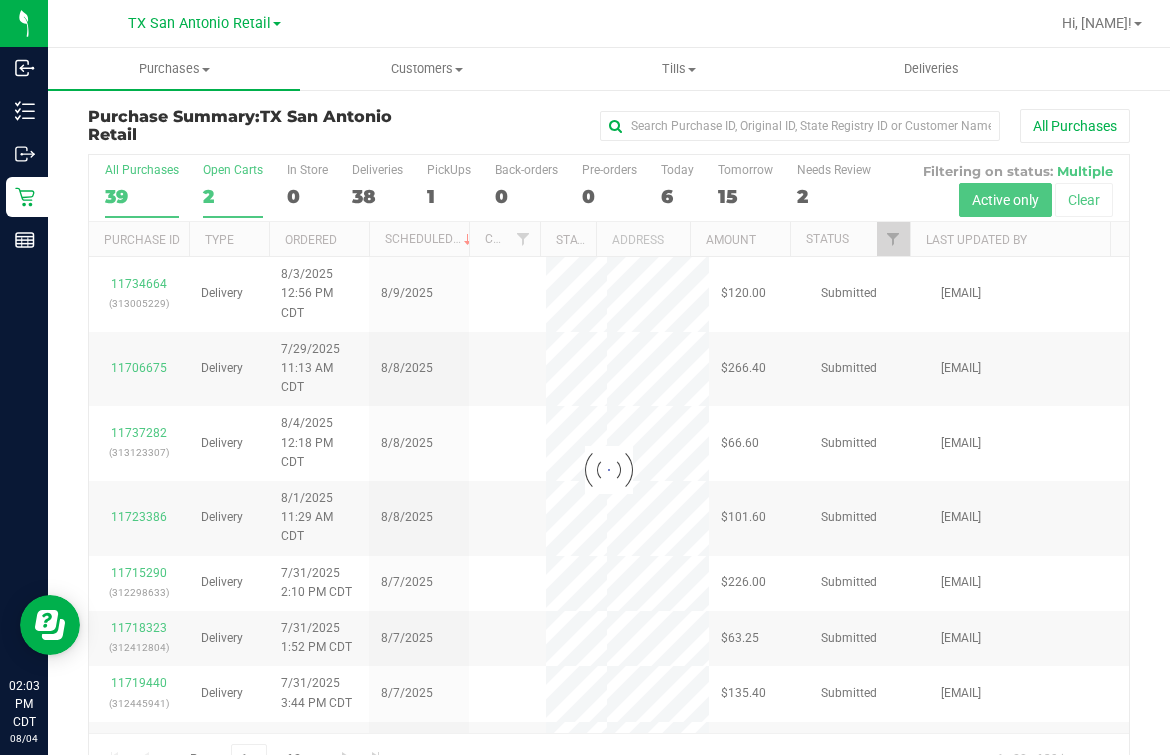 click on "Open Carts
2" at bounding box center (0, 0) 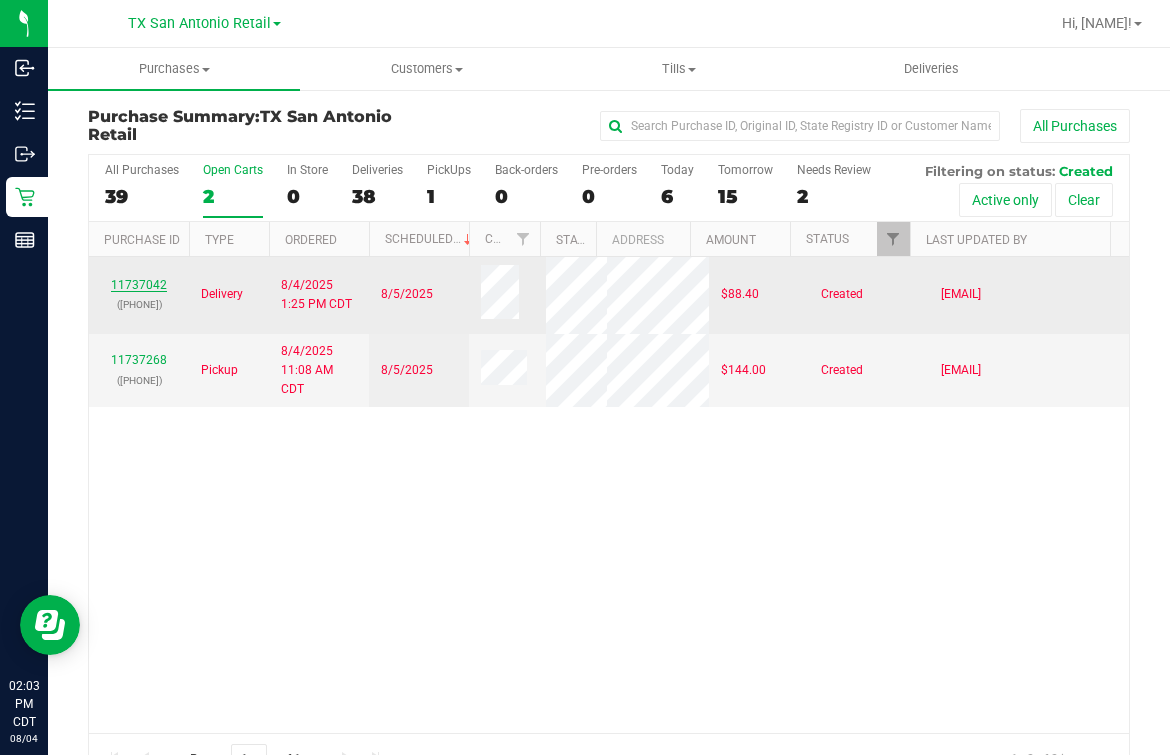 click on "11737042" at bounding box center [139, 285] 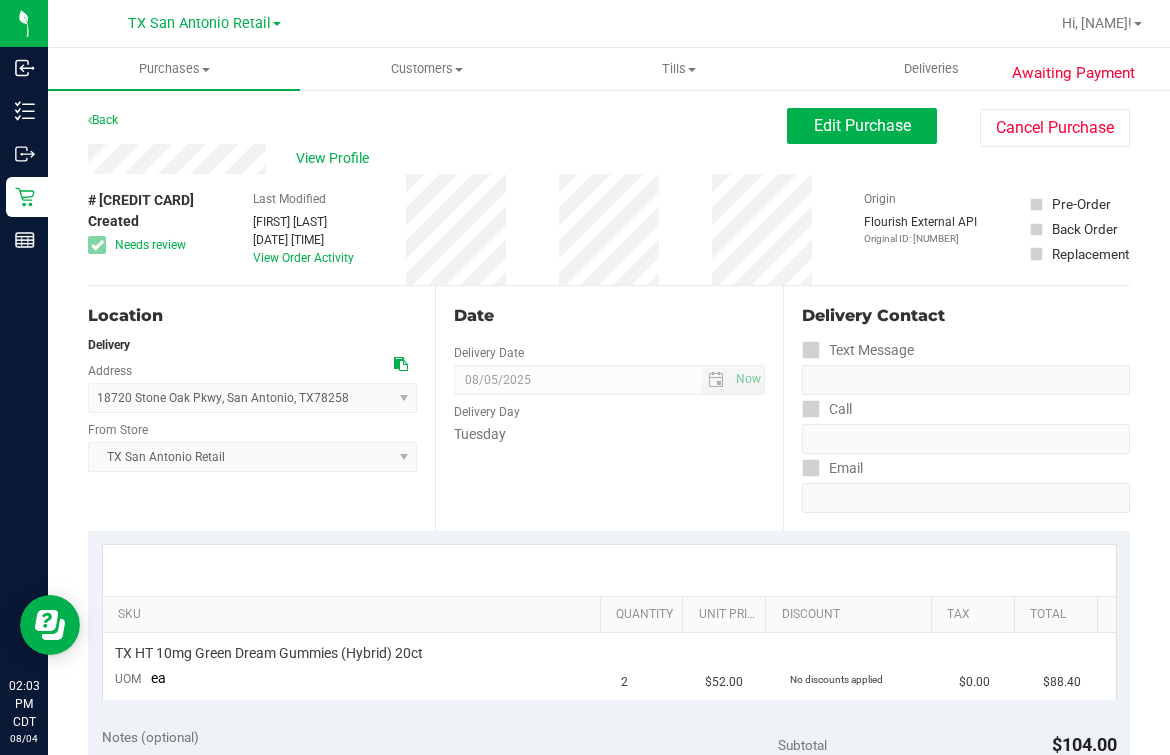click on "View Profile" at bounding box center (437, 159) 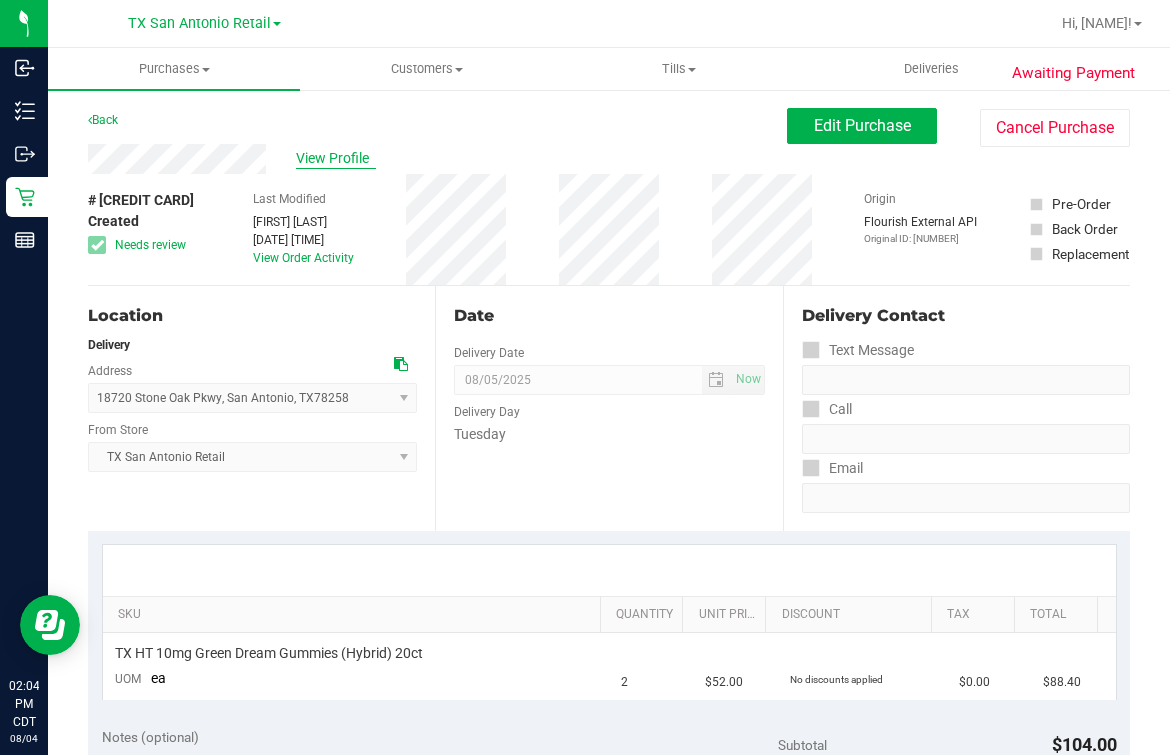 click on "View Profile" at bounding box center (336, 158) 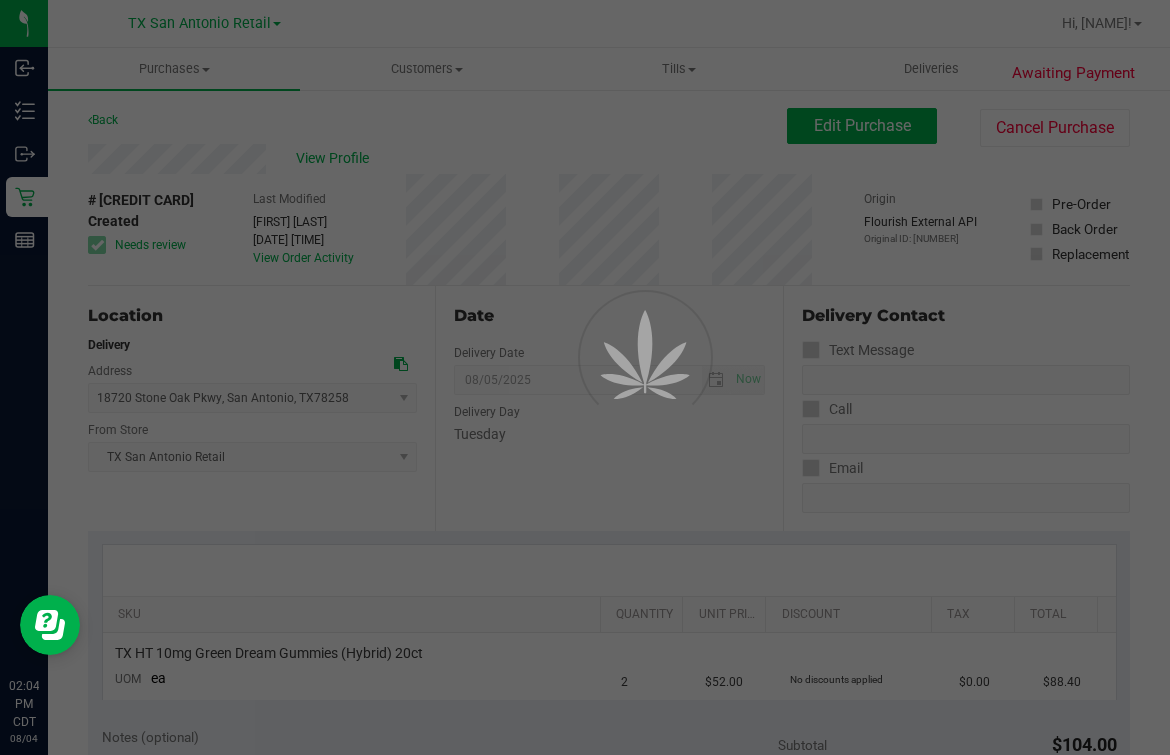 click at bounding box center [585, 377] 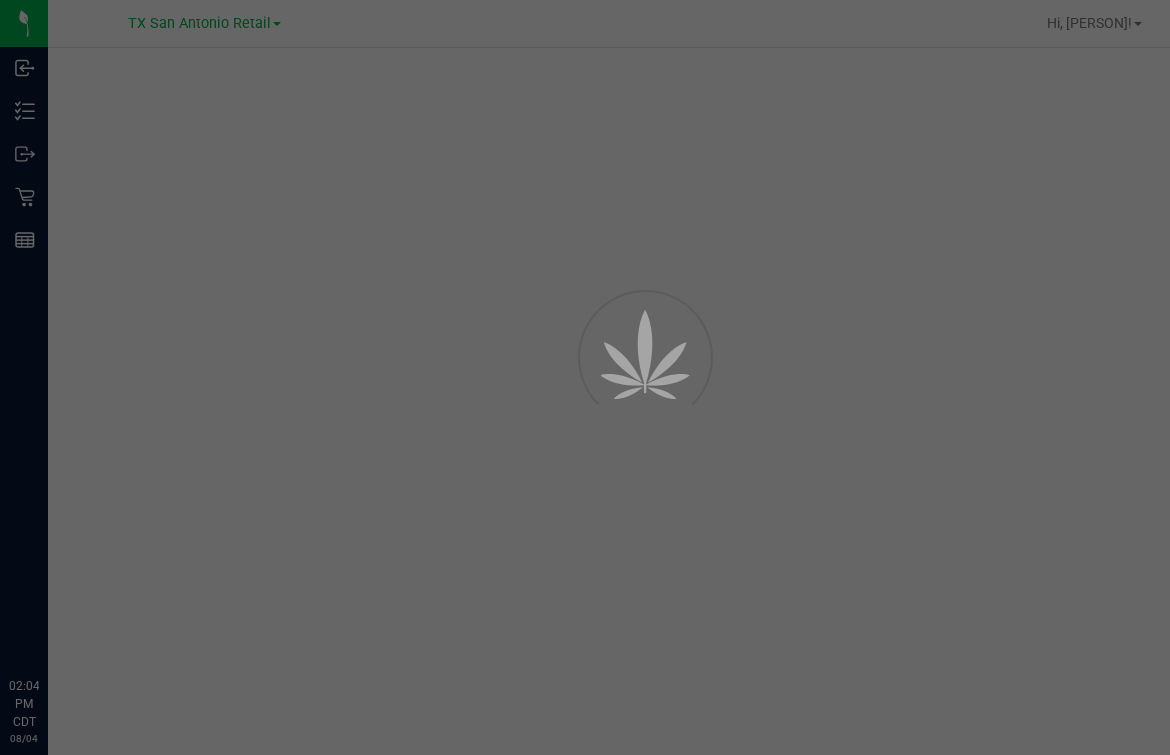 scroll, scrollTop: 0, scrollLeft: 0, axis: both 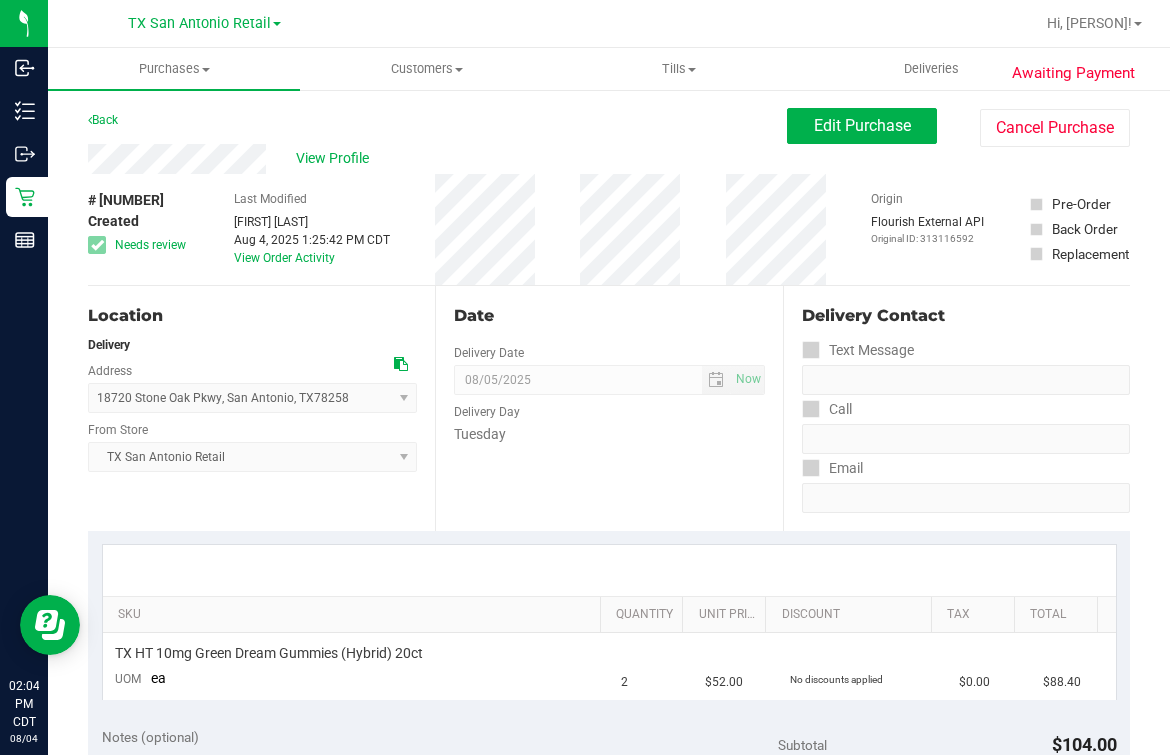 click on "Back
Edit Purchase
Cancel Purchase" at bounding box center [609, 126] 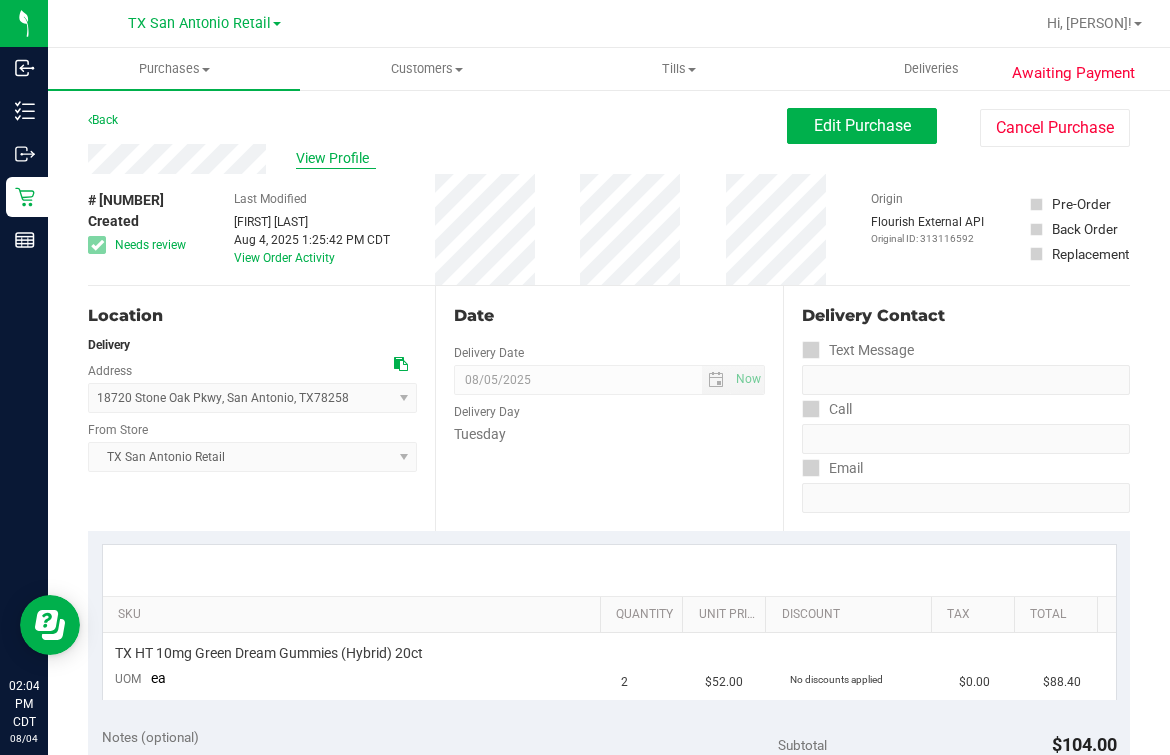 click on "View Profile" at bounding box center [336, 158] 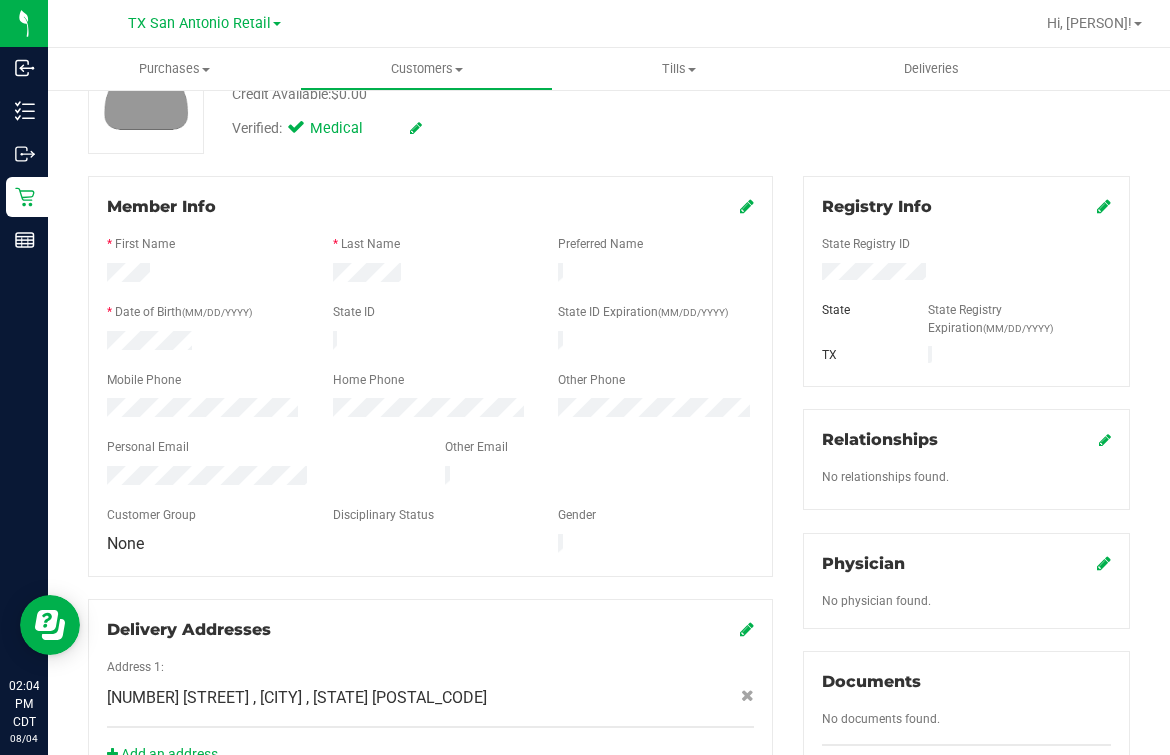 scroll, scrollTop: 625, scrollLeft: 0, axis: vertical 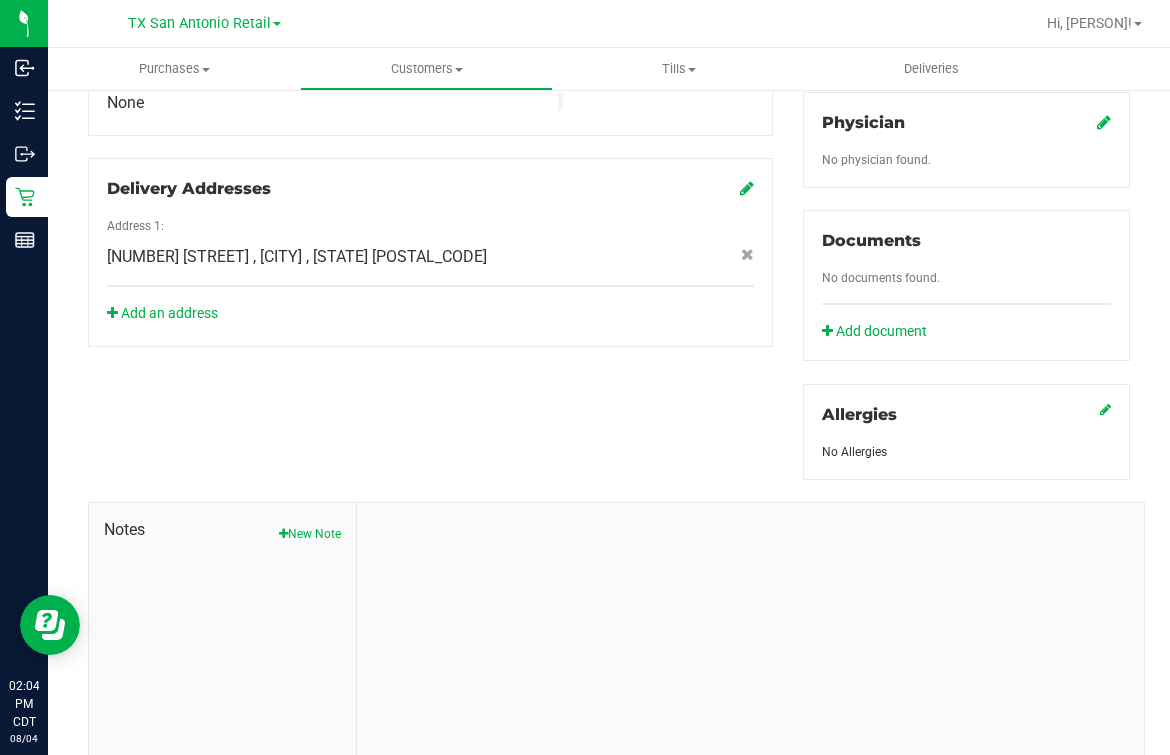 click on "Member Info
*
First Name
*
Last Name
Preferred Name
*
Date of Birth
(MM/DD/YYYY)
State ID
State ID Expiration
(MM/DD/YYYY)" at bounding box center [609, 253] 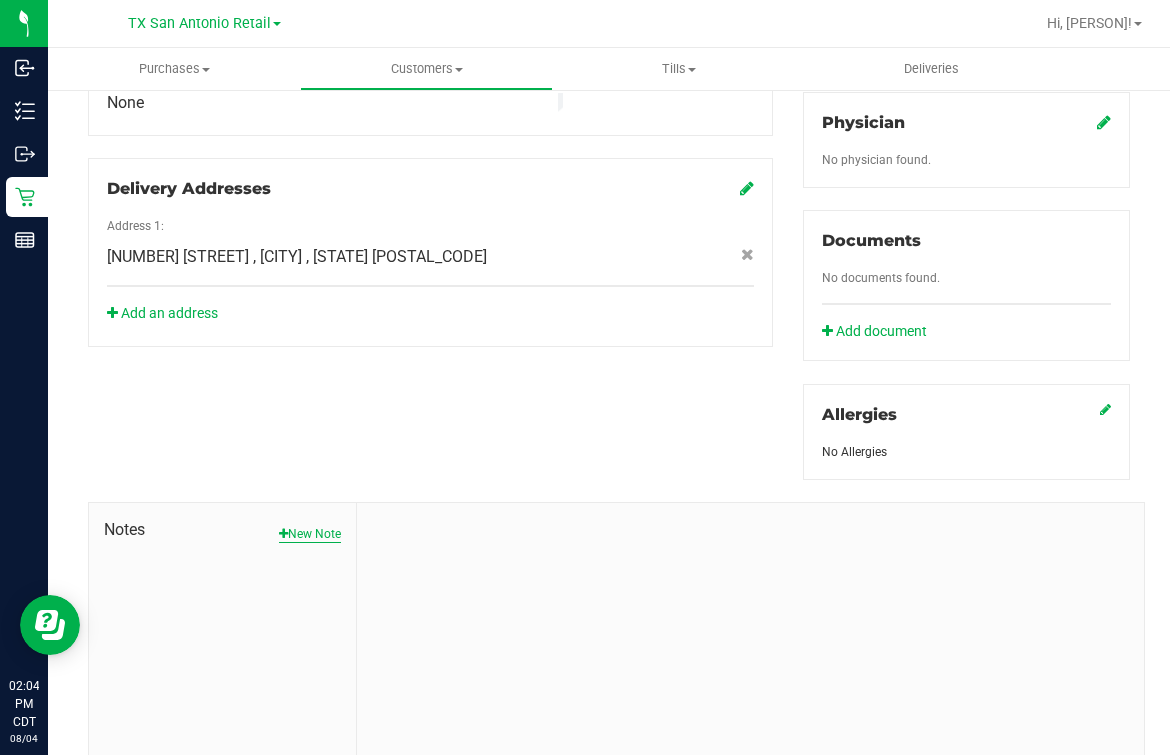 click on "New Note" at bounding box center [310, 534] 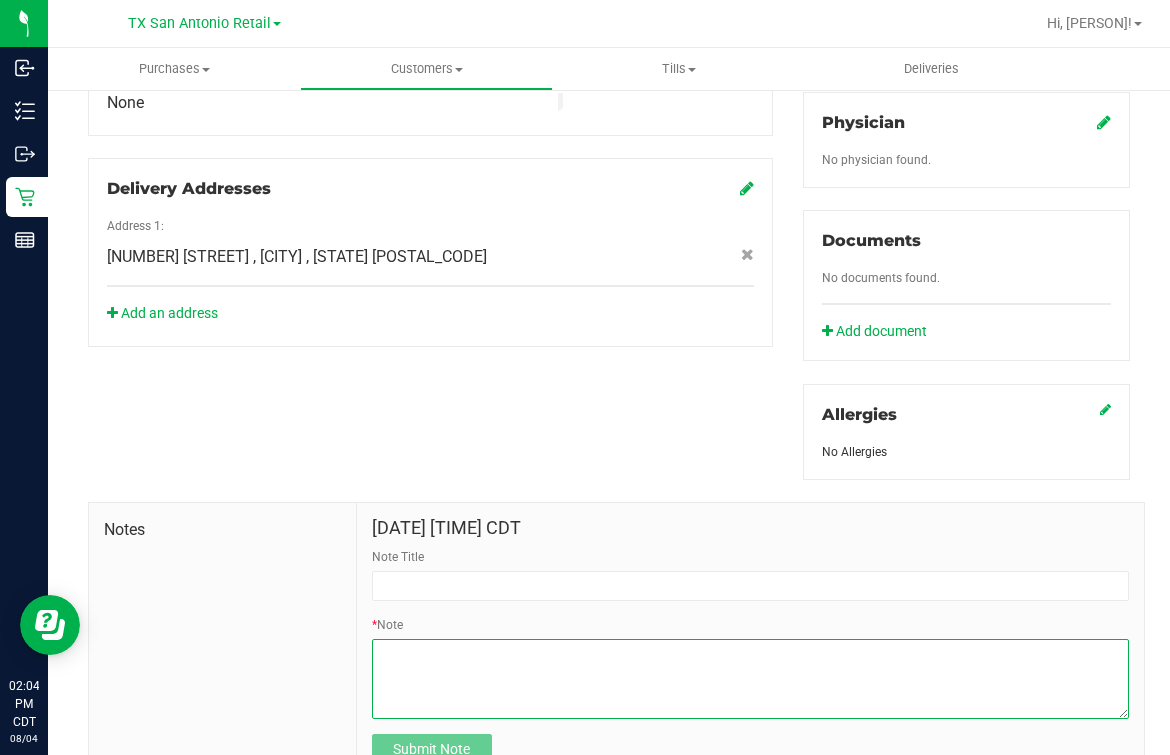 click on "*
Note" at bounding box center [750, 679] 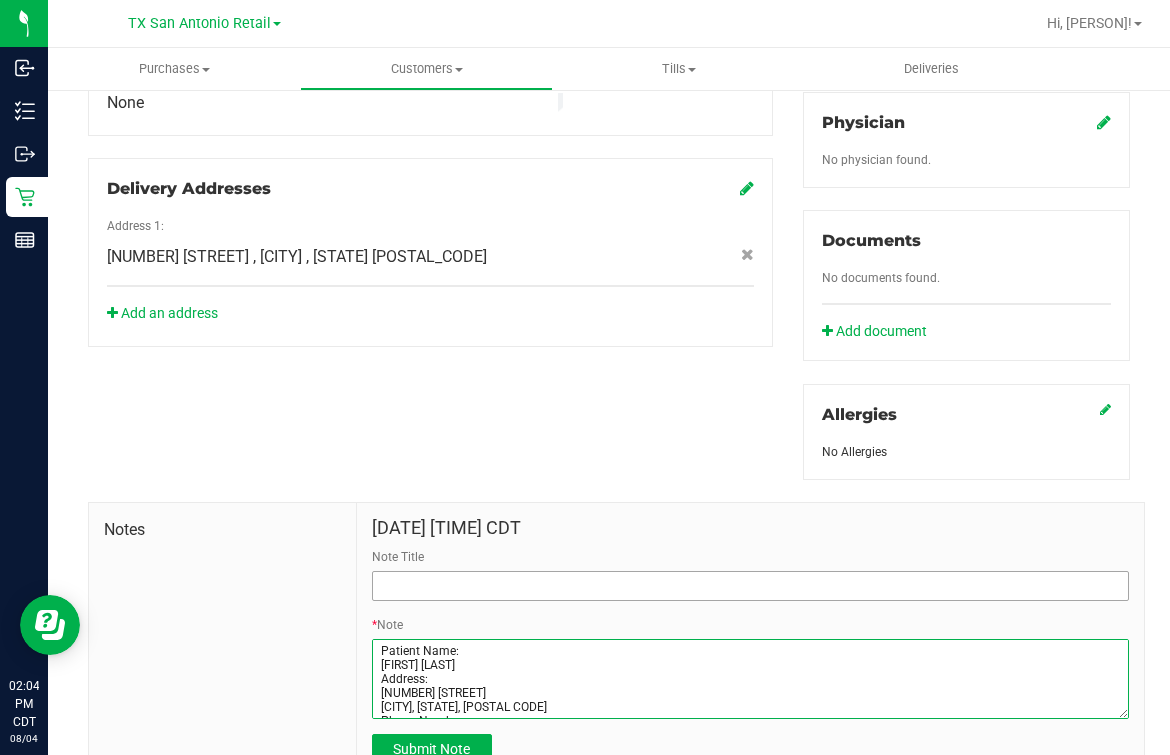 scroll, scrollTop: 86, scrollLeft: 0, axis: vertical 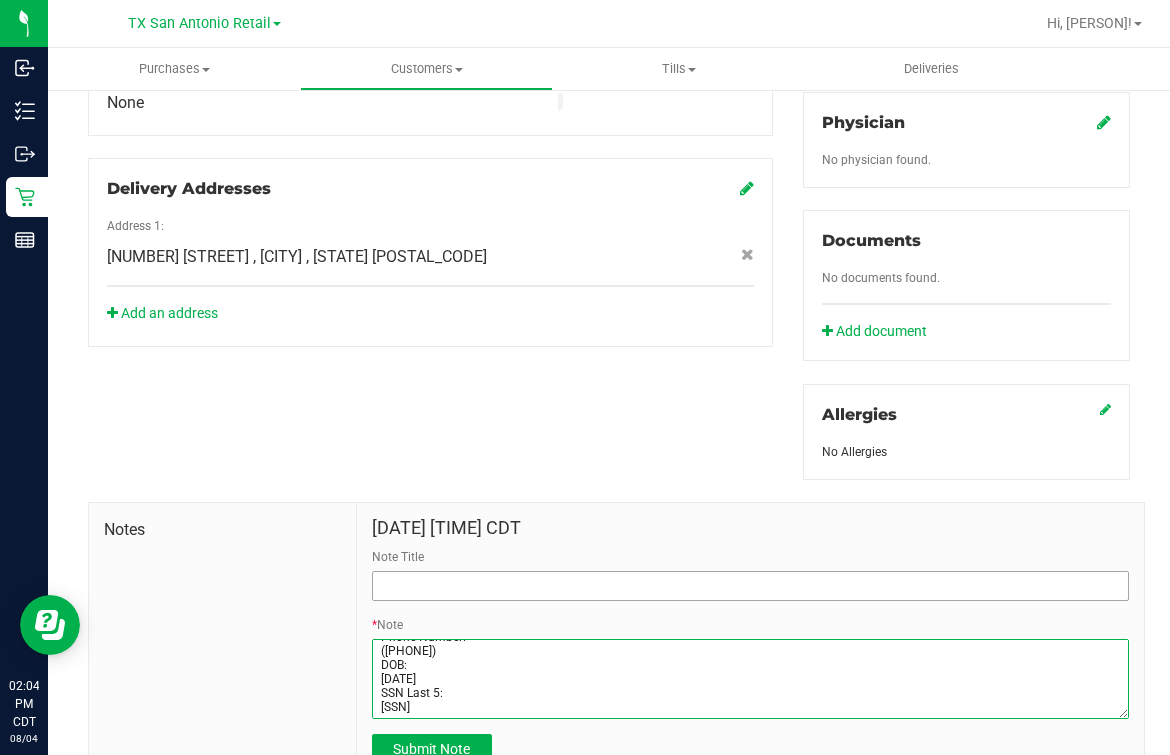 type on "Patient Name:
[FIRST] [LAST]
Address:
[NUMBER] [STREET]
[CITY], [STATE], [POSTAL CODE]
Phone Number:
([PHONE])
DOB:
[DATE]
SSN Last 5:
[SSN]" 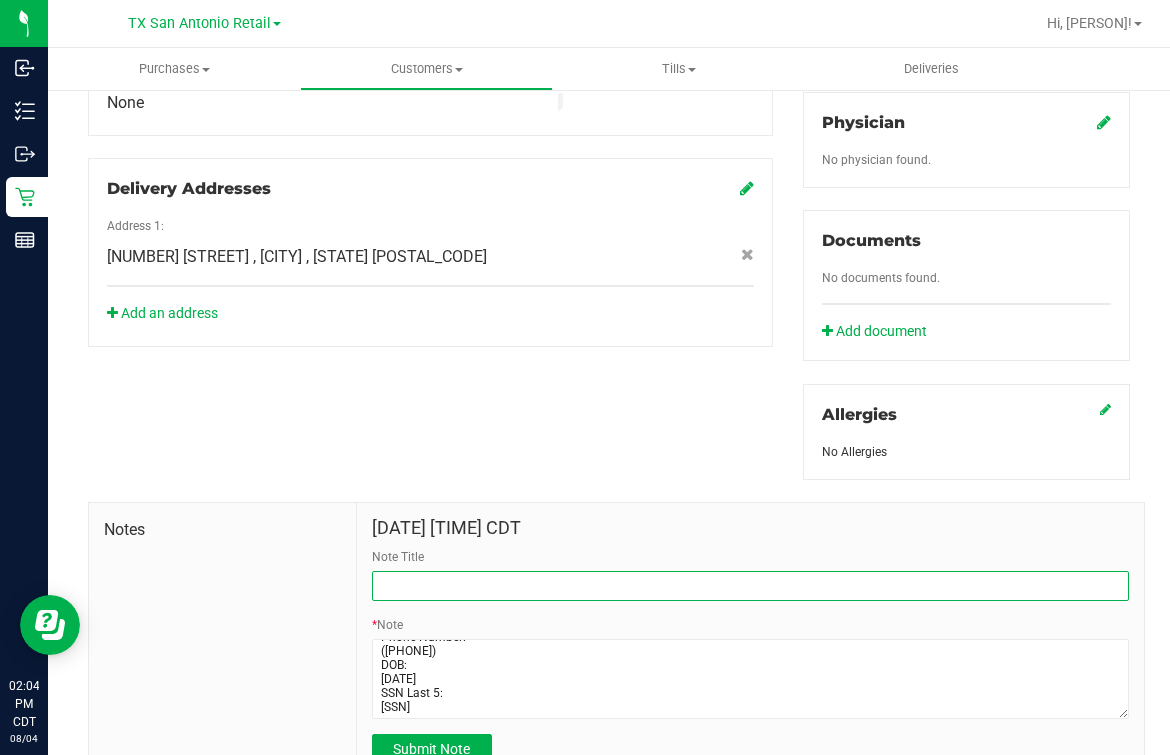 click on "Note Title" at bounding box center (750, 586) 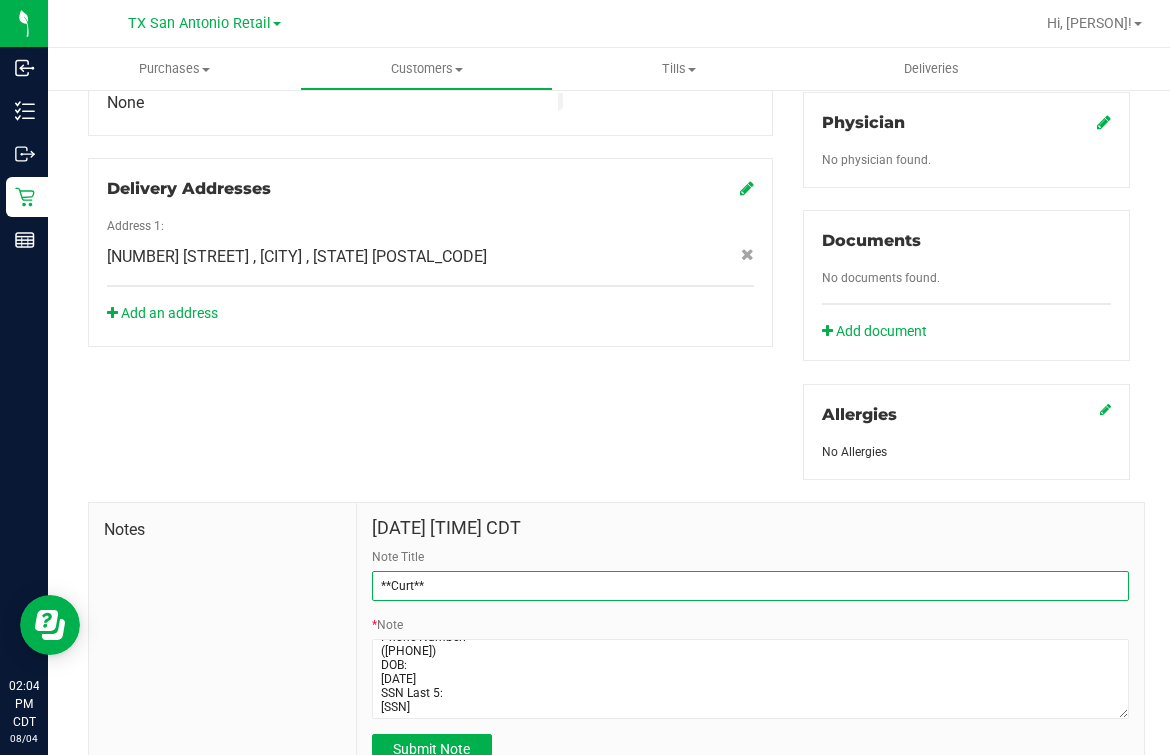 scroll, scrollTop: 715, scrollLeft: 0, axis: vertical 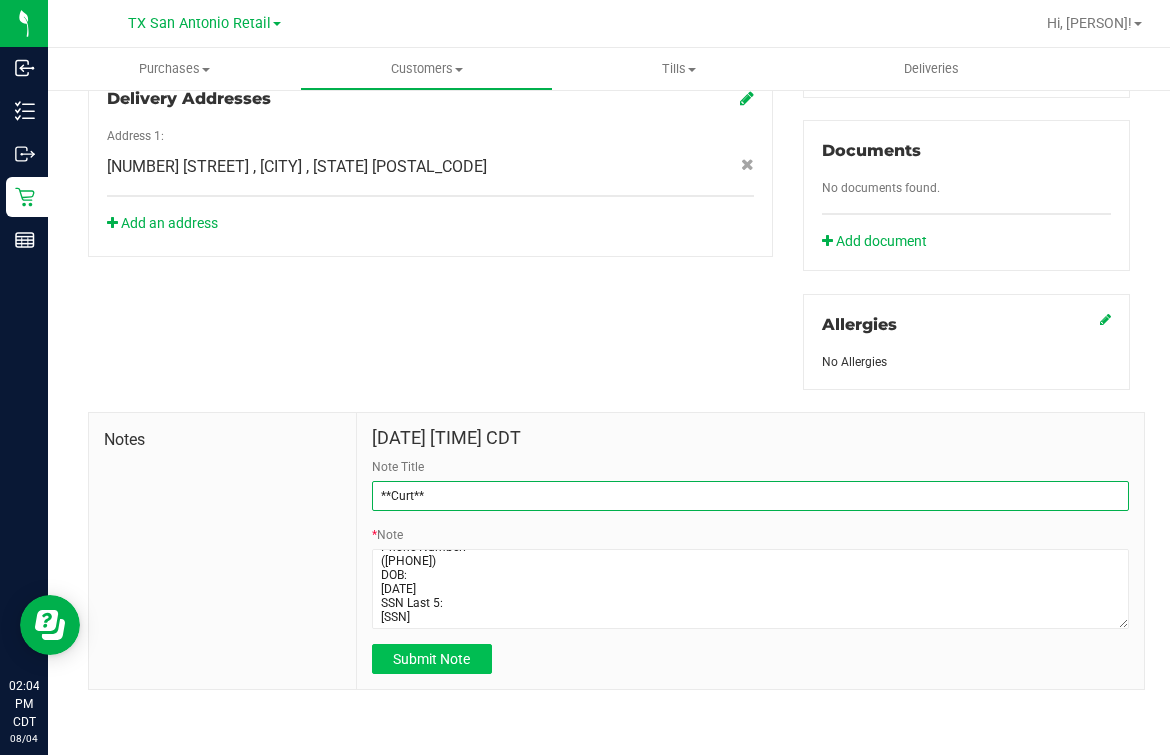 type on "**Curt**" 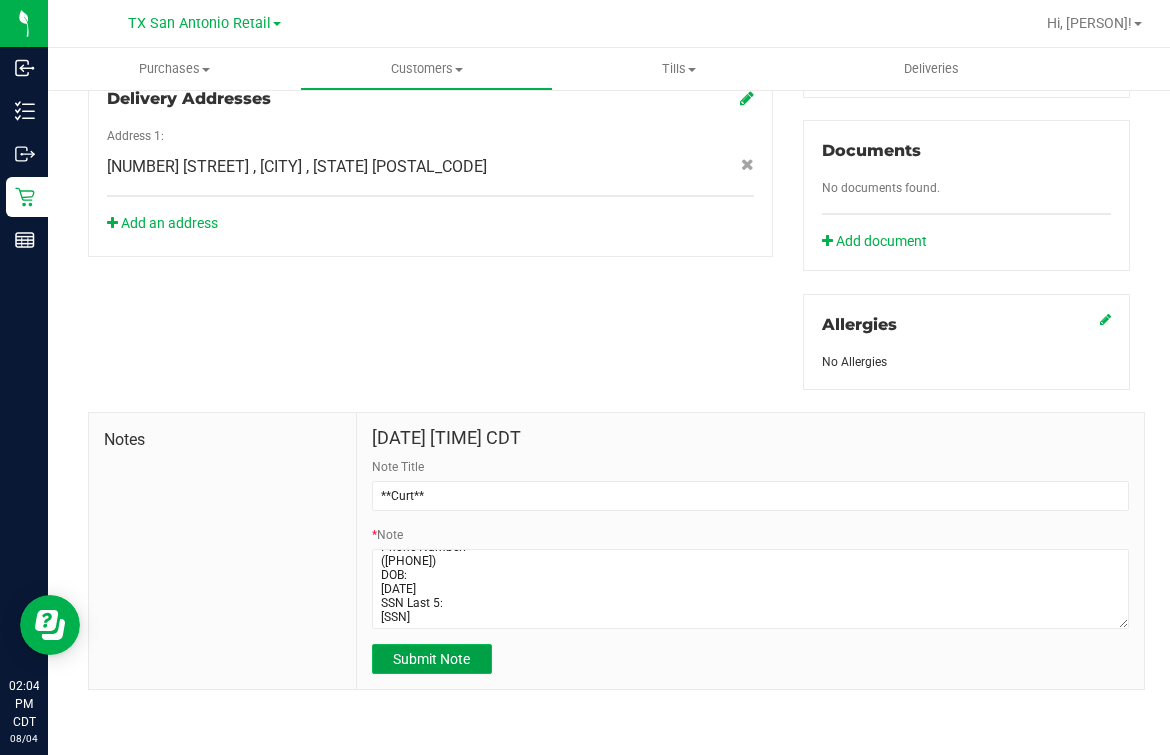 click on "Submit Note" at bounding box center (431, 659) 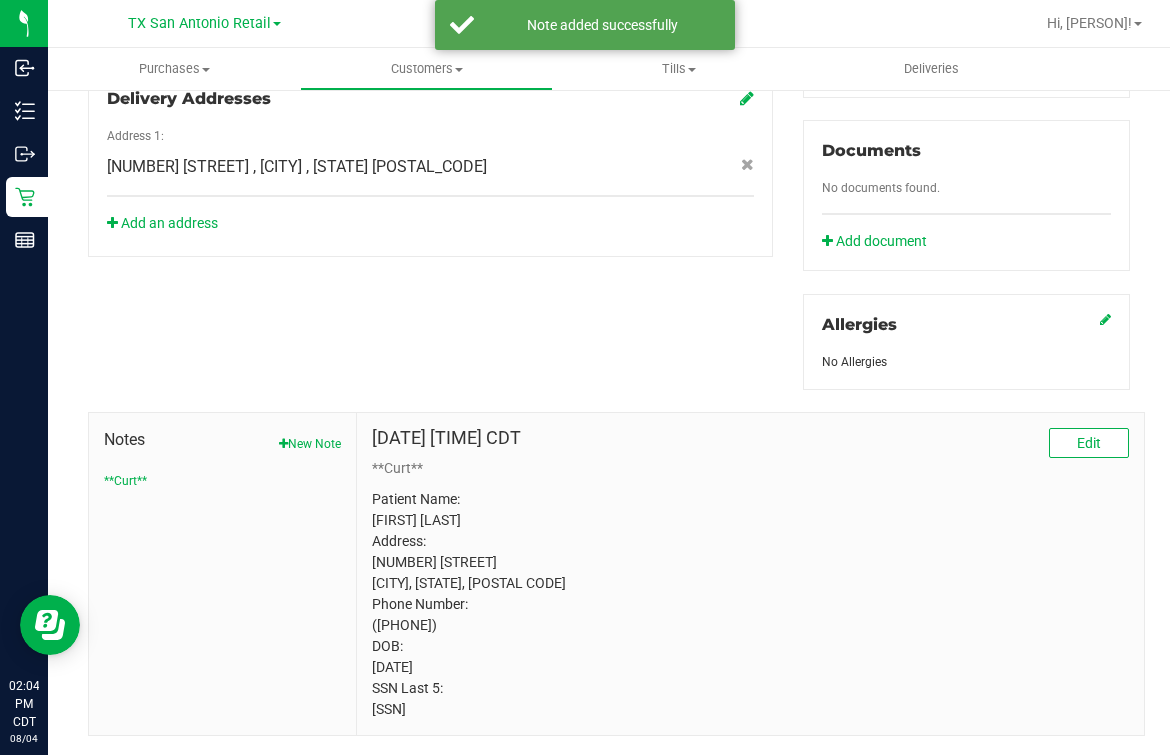scroll, scrollTop: 0, scrollLeft: 0, axis: both 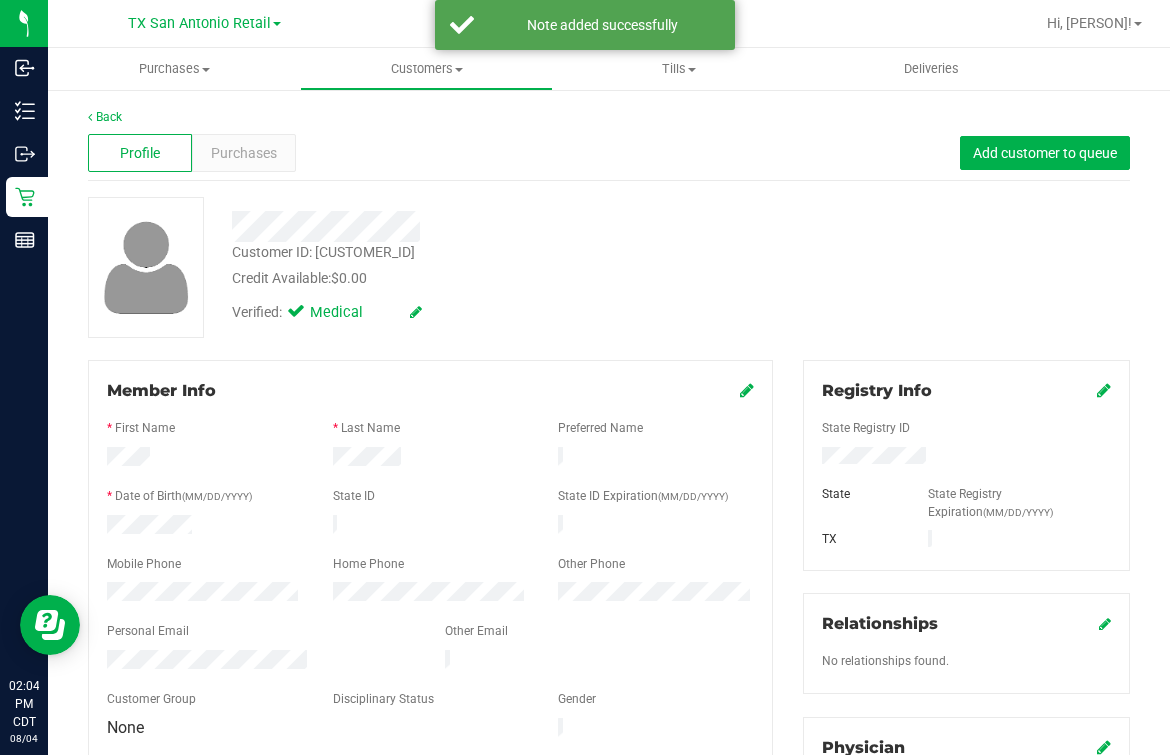 click on "Credit Available:
$0.00" at bounding box center (485, 278) 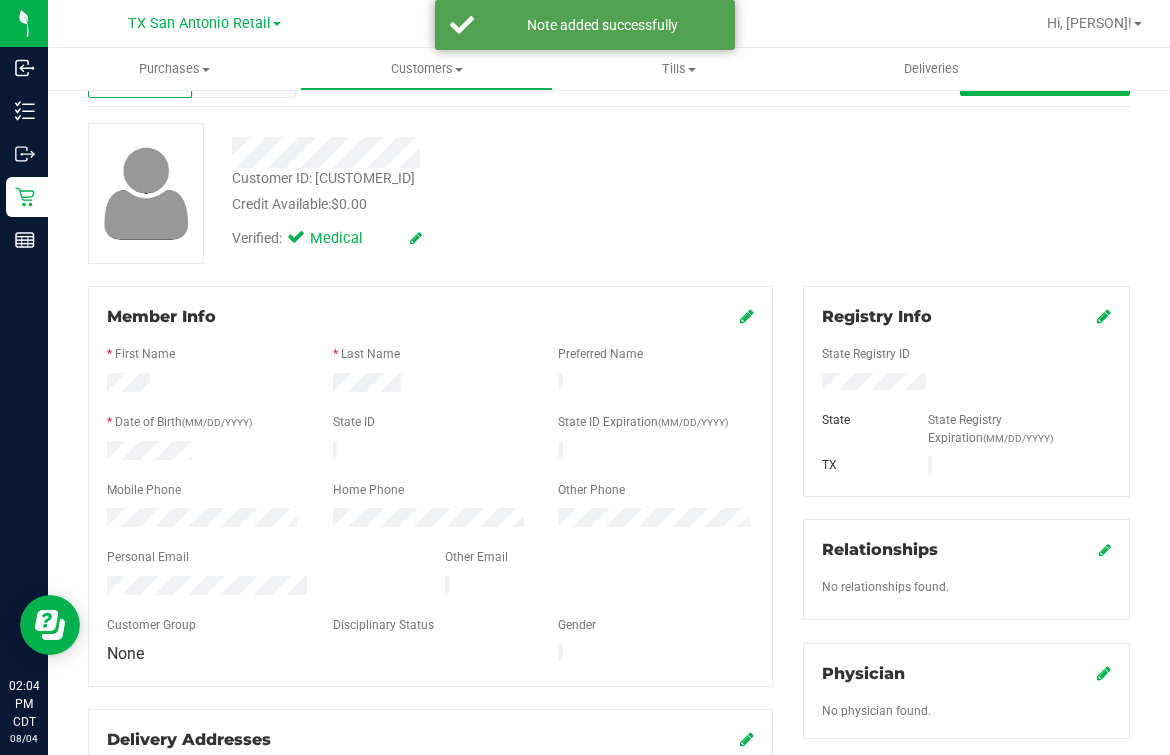 scroll, scrollTop: 124, scrollLeft: 0, axis: vertical 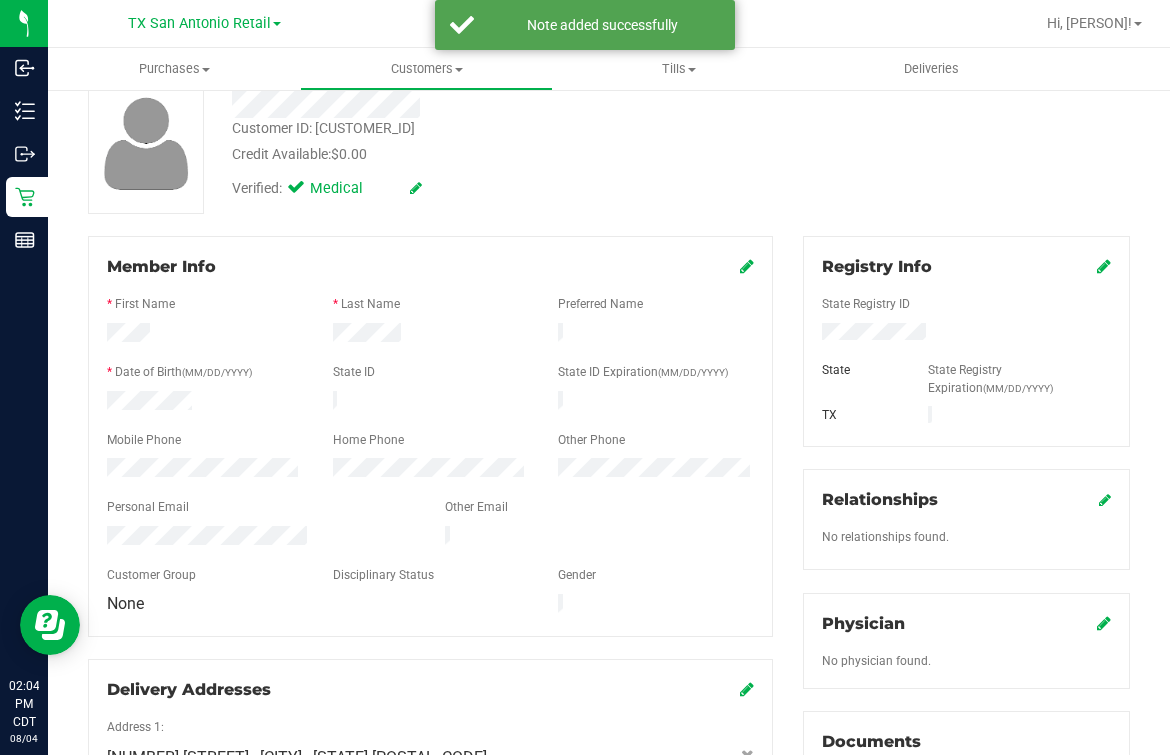 click on "Physician
No physician found." 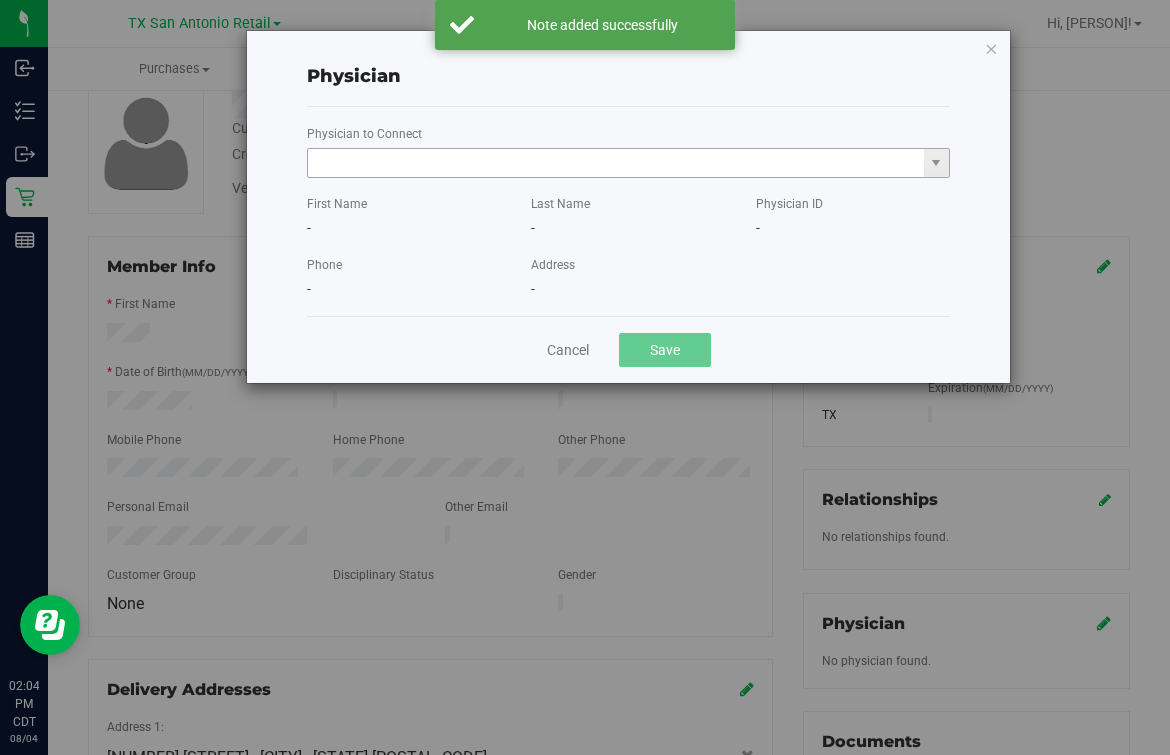 click at bounding box center [616, 163] 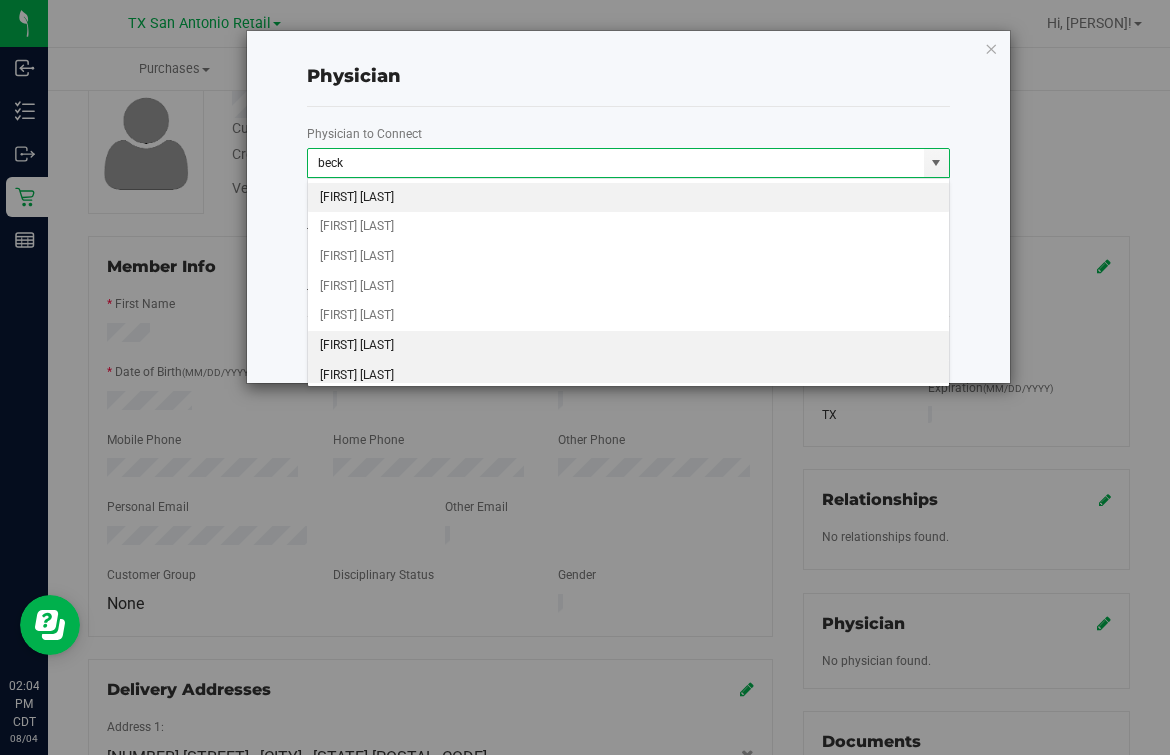 click on "Joshua Beck" at bounding box center [628, 376] 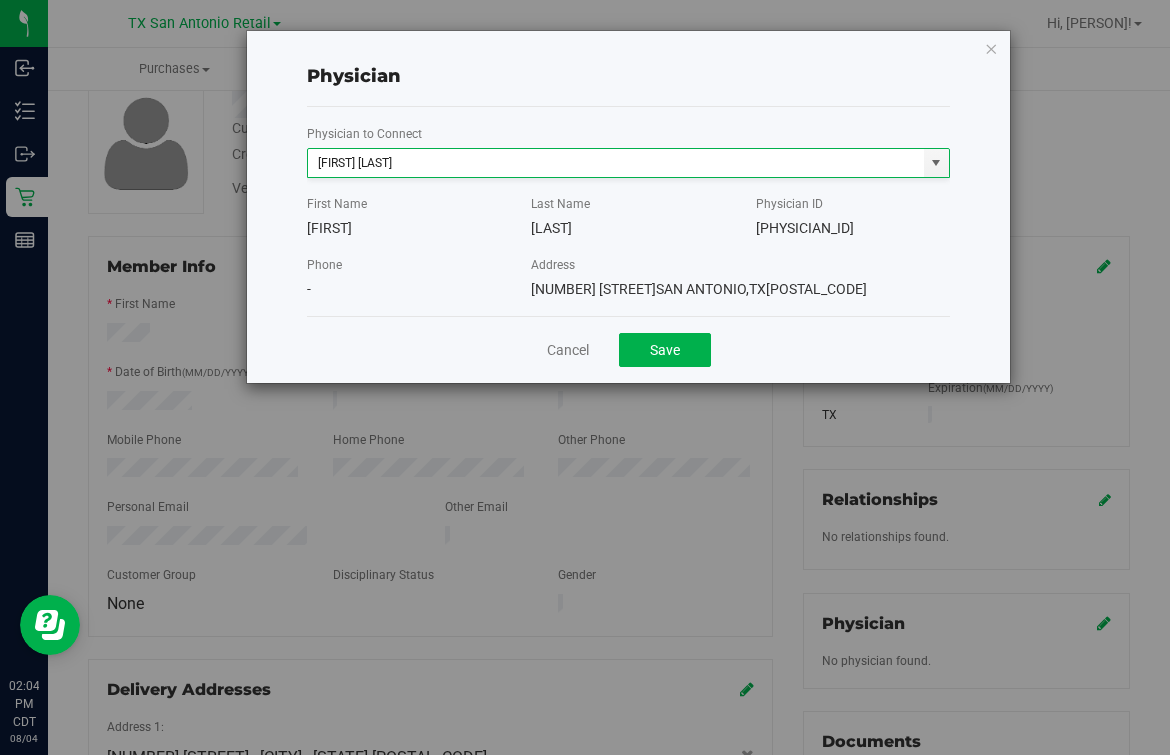 scroll, scrollTop: 0, scrollLeft: 0, axis: both 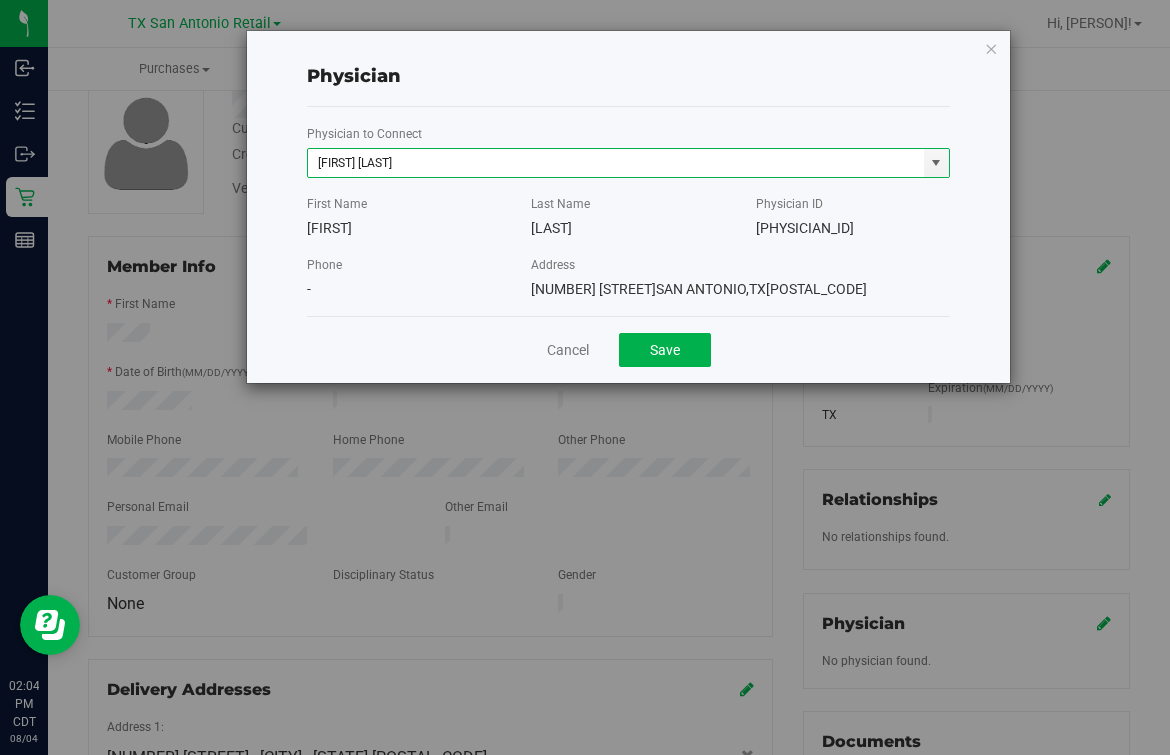 type on "Joshua Beck" 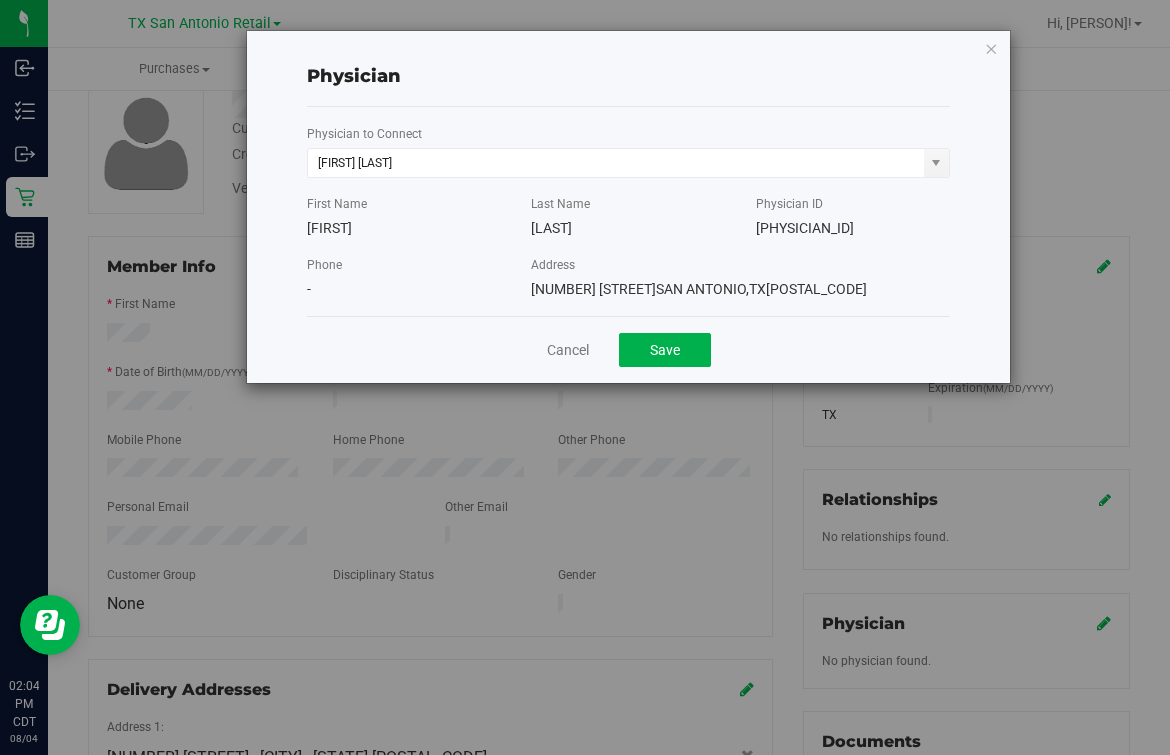 click on "Cancel
Save" at bounding box center (628, 349) 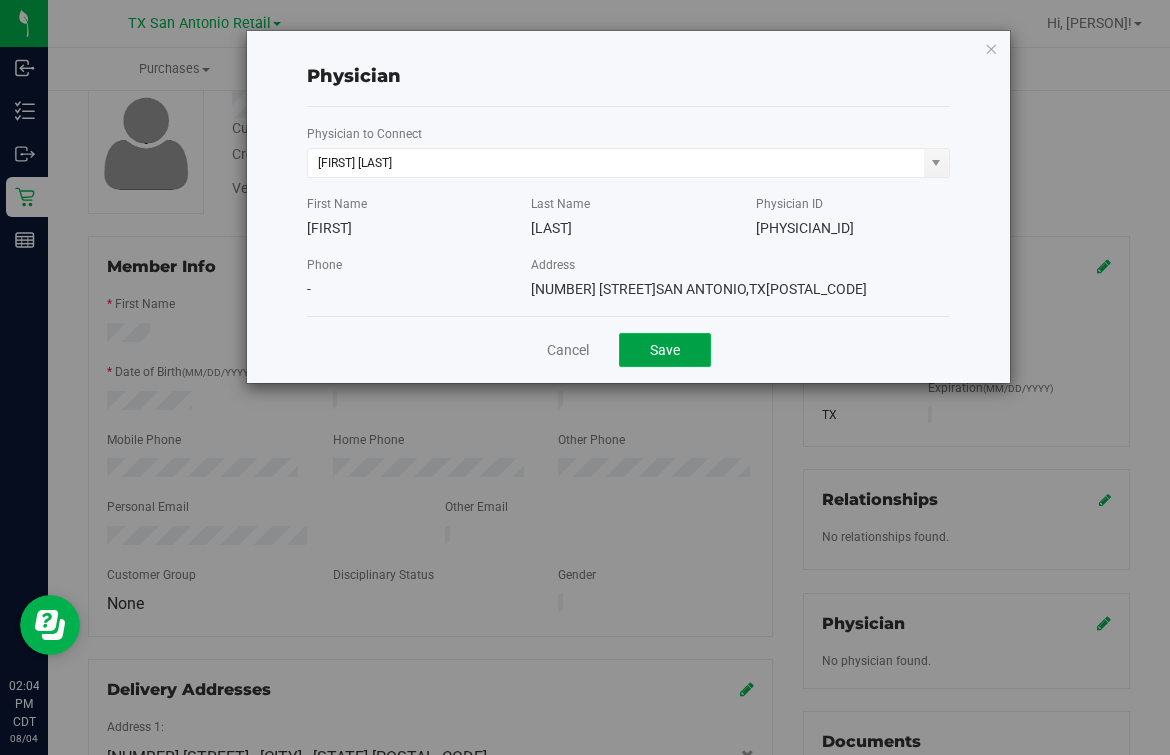 click on "Save" at bounding box center [665, 350] 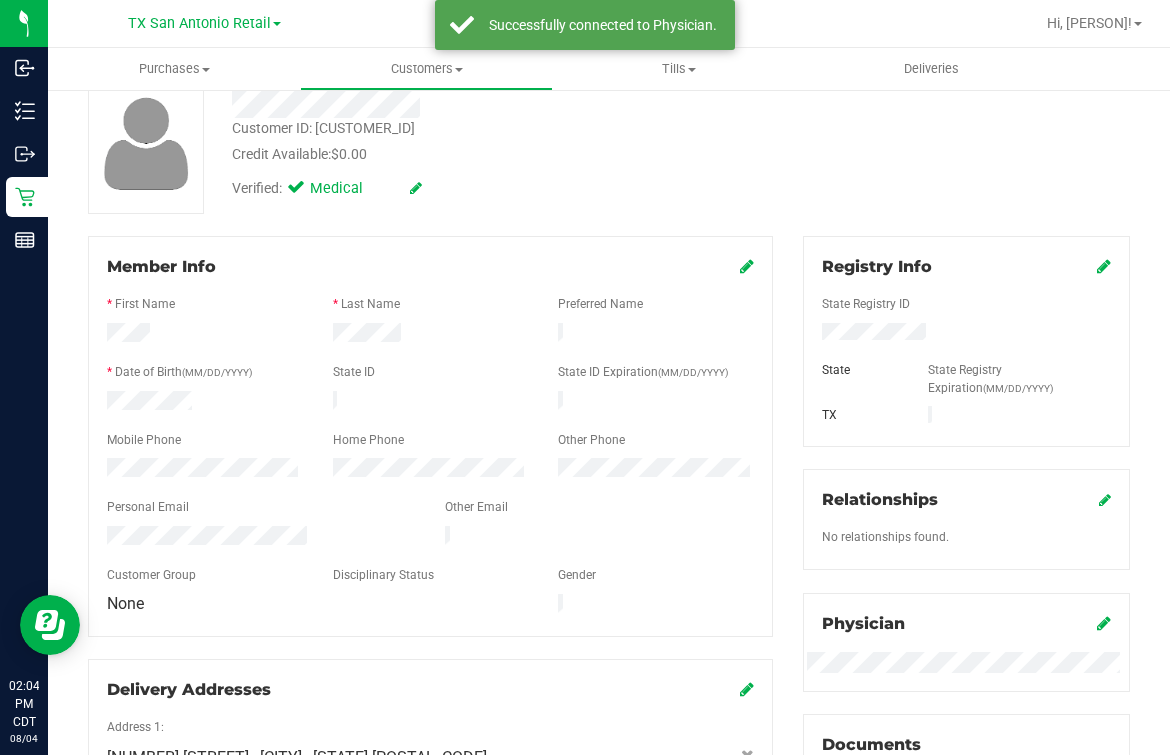 scroll, scrollTop: 0, scrollLeft: 0, axis: both 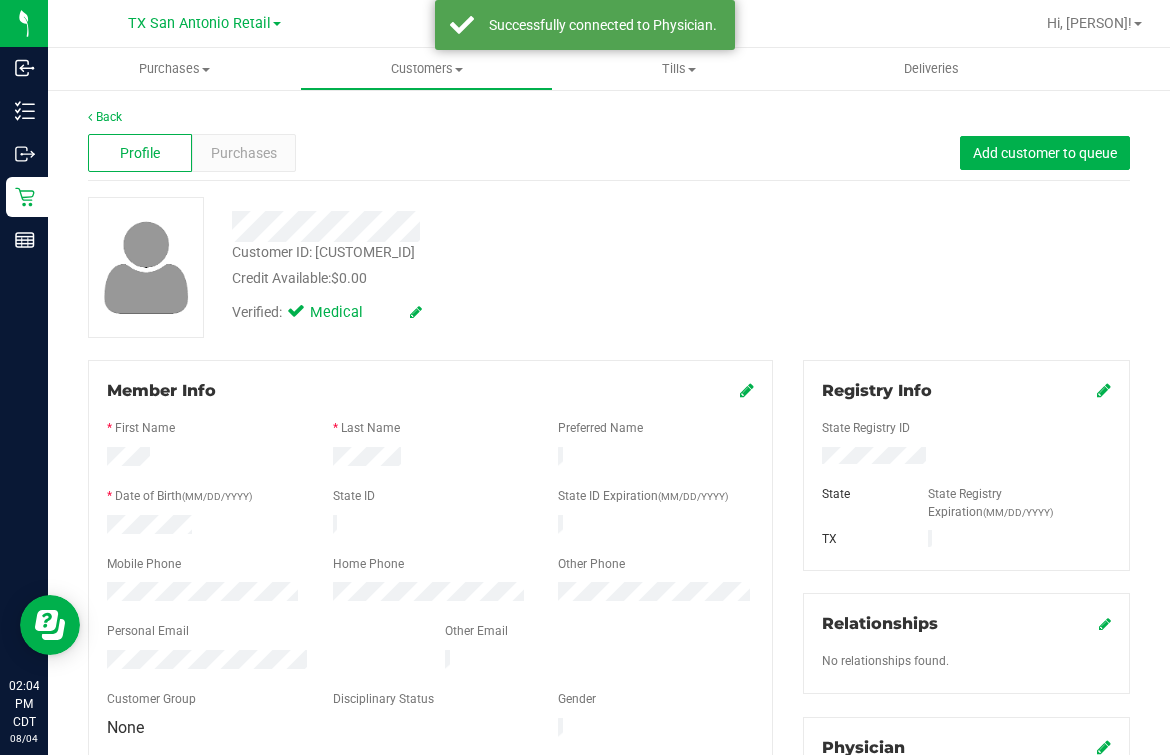 click on "Verified:
Medical" at bounding box center [485, 311] 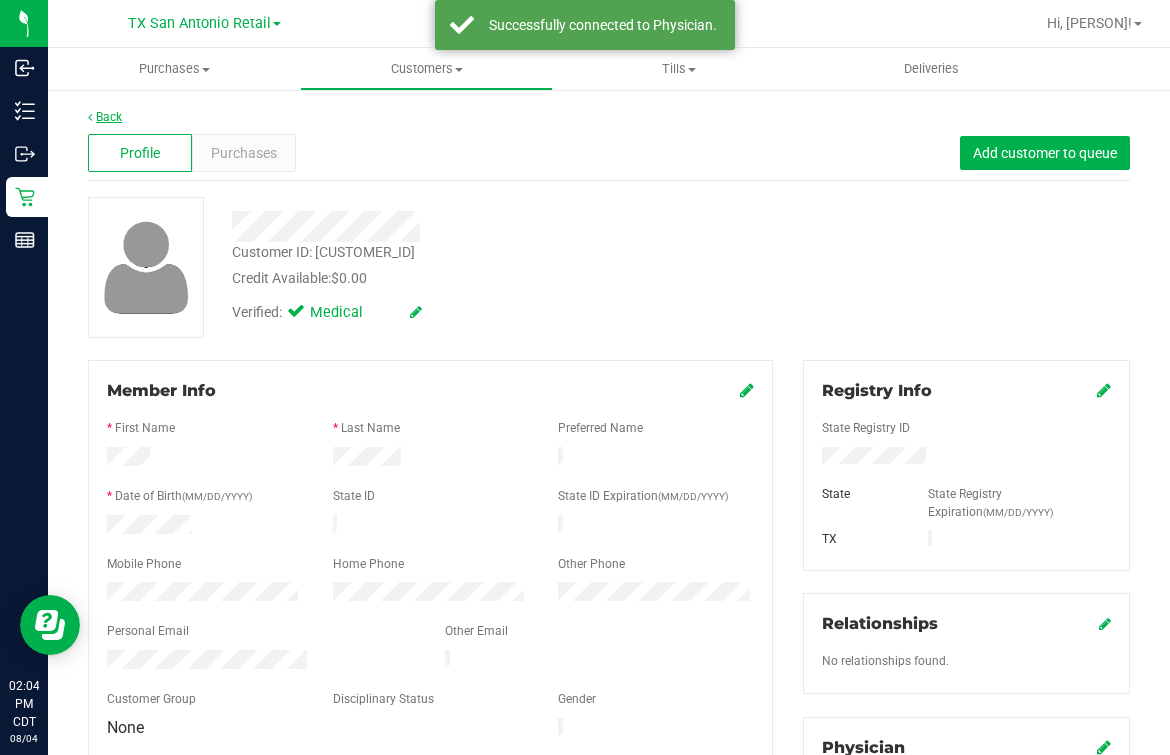 click at bounding box center [90, 117] 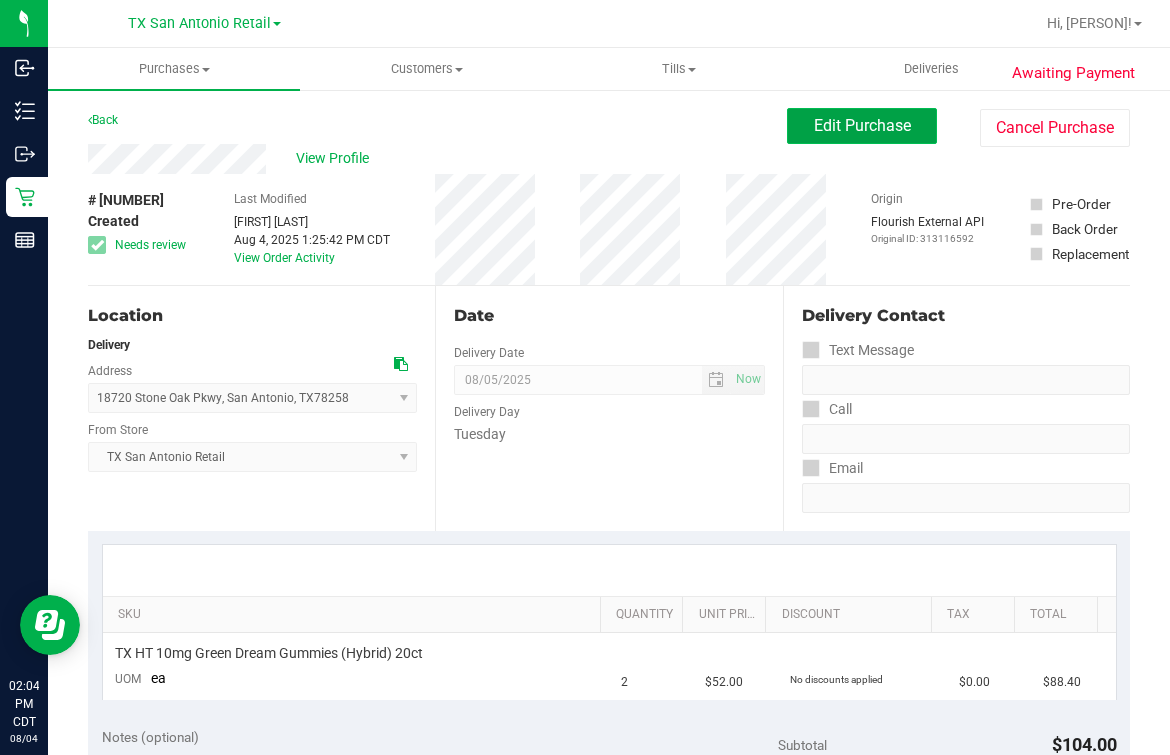 click on "Edit Purchase" at bounding box center [862, 125] 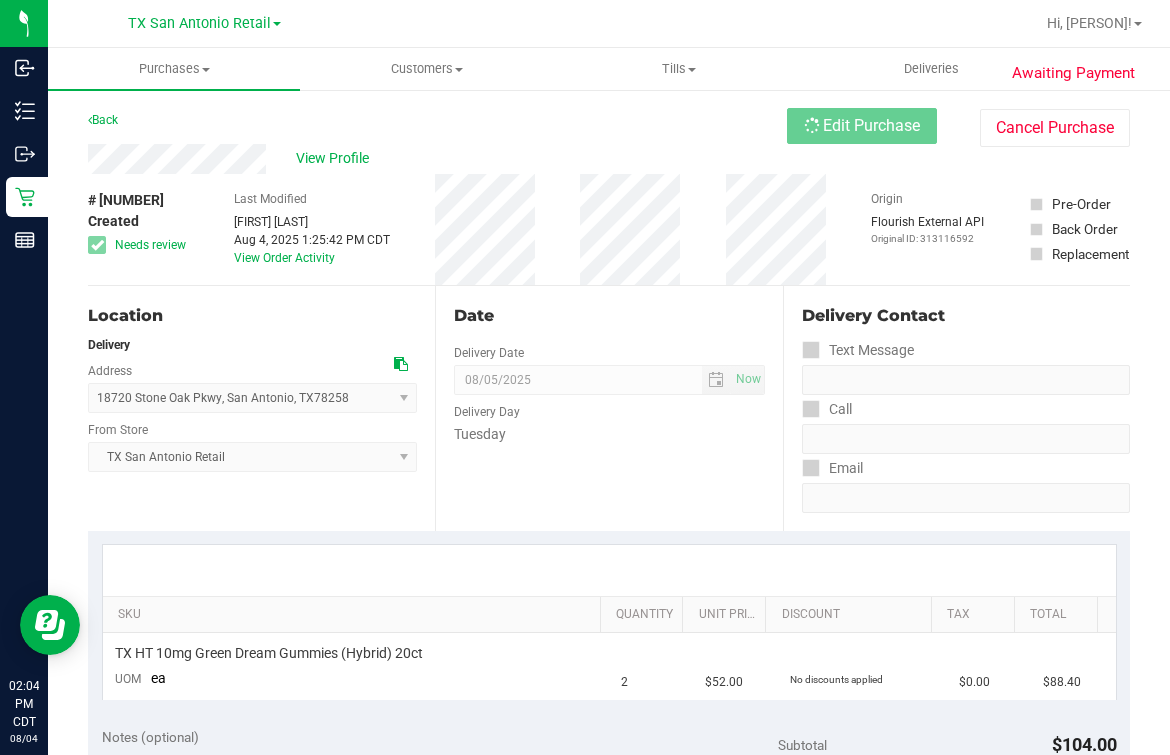 click on "# 11737042
Created
Needs review
Last Modified
Matthew Perez
Aug 4, 2025 1:25:42 PM CDT
View Order Activity
Origin
Flourish External API
Original ID: 313116592
Pre-Order
Back Order" at bounding box center [609, 229] 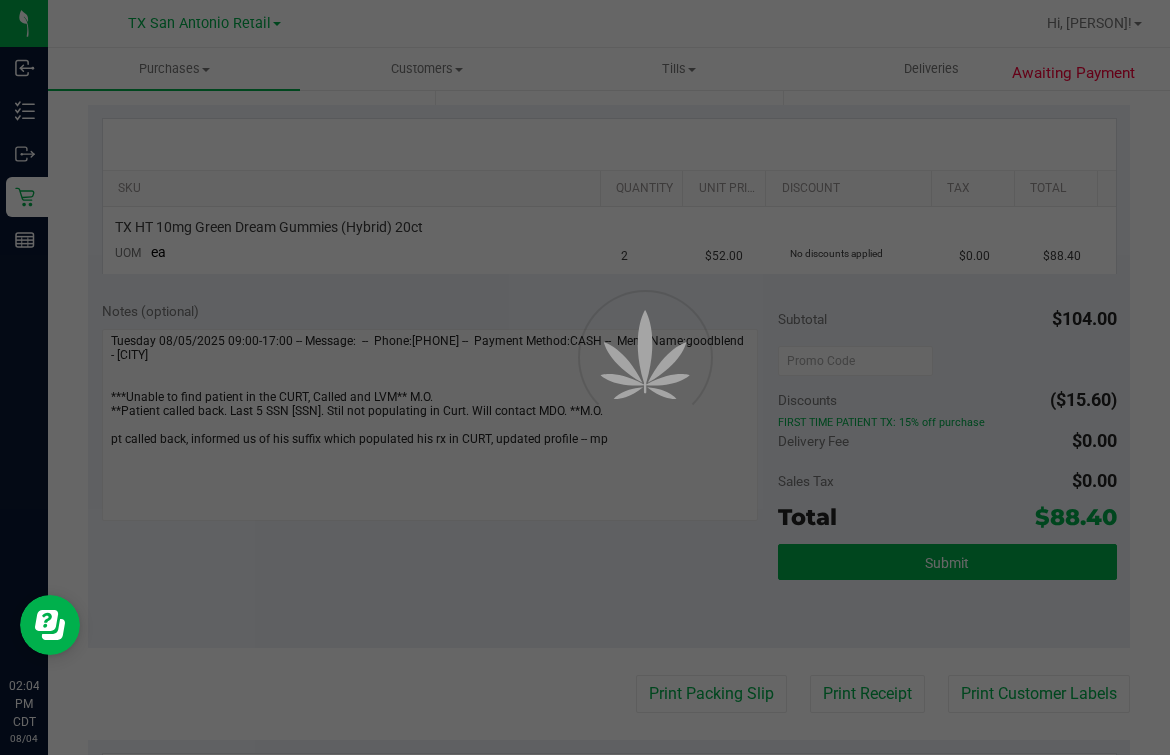 scroll, scrollTop: 499, scrollLeft: 0, axis: vertical 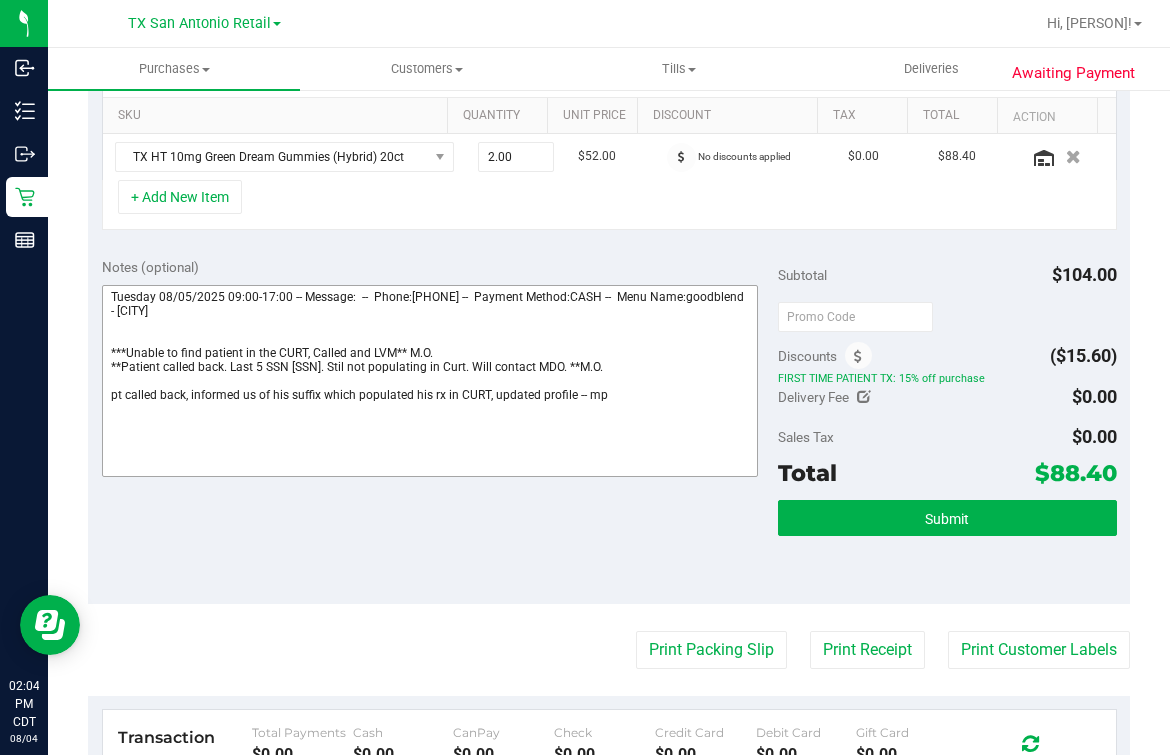 click at bounding box center (430, 381) 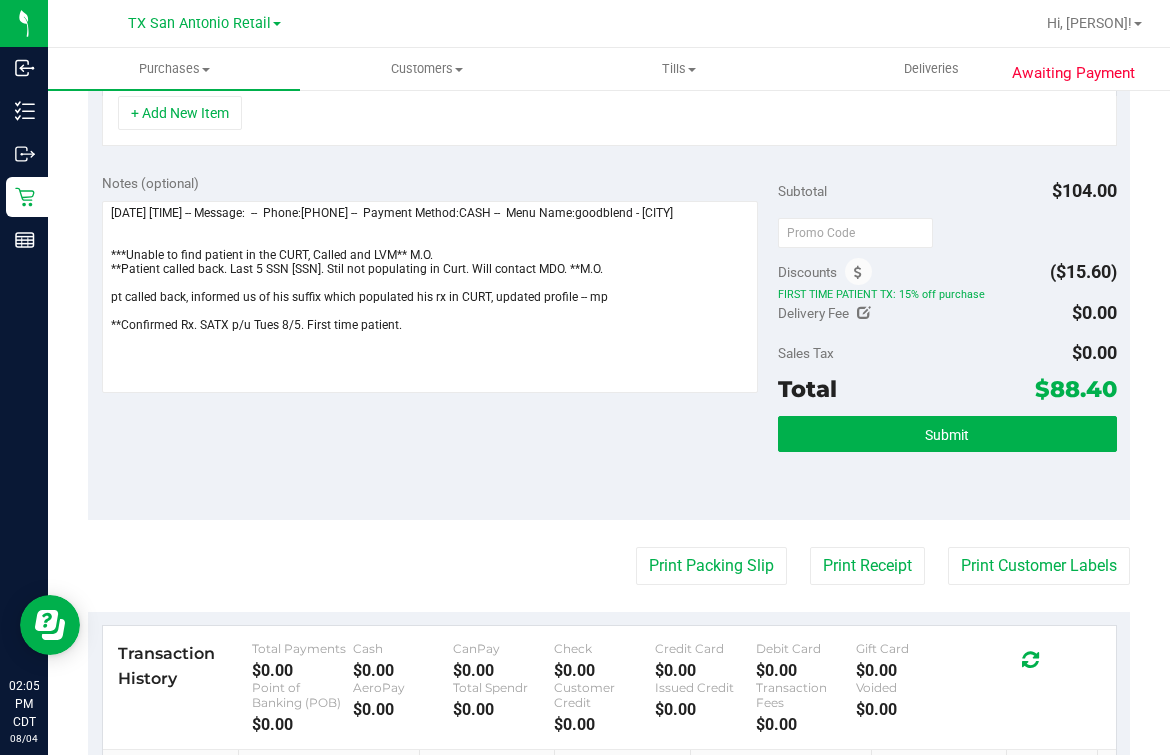 scroll, scrollTop: 375, scrollLeft: 0, axis: vertical 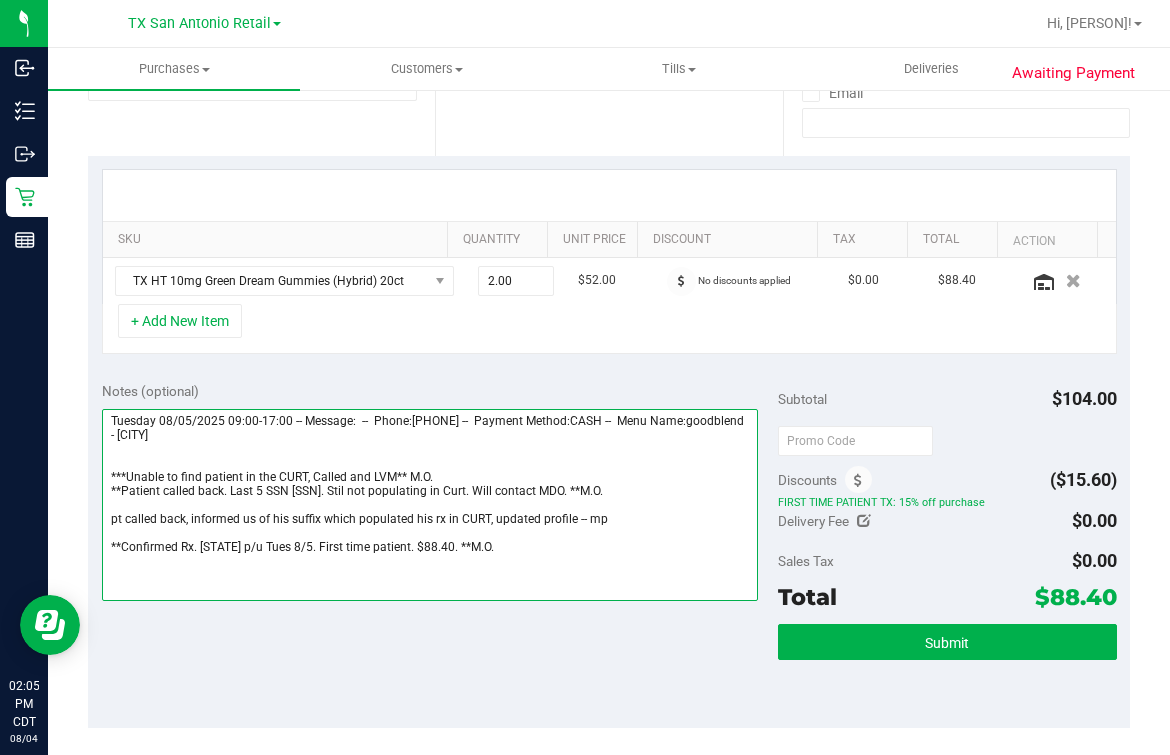 click at bounding box center (430, 505) 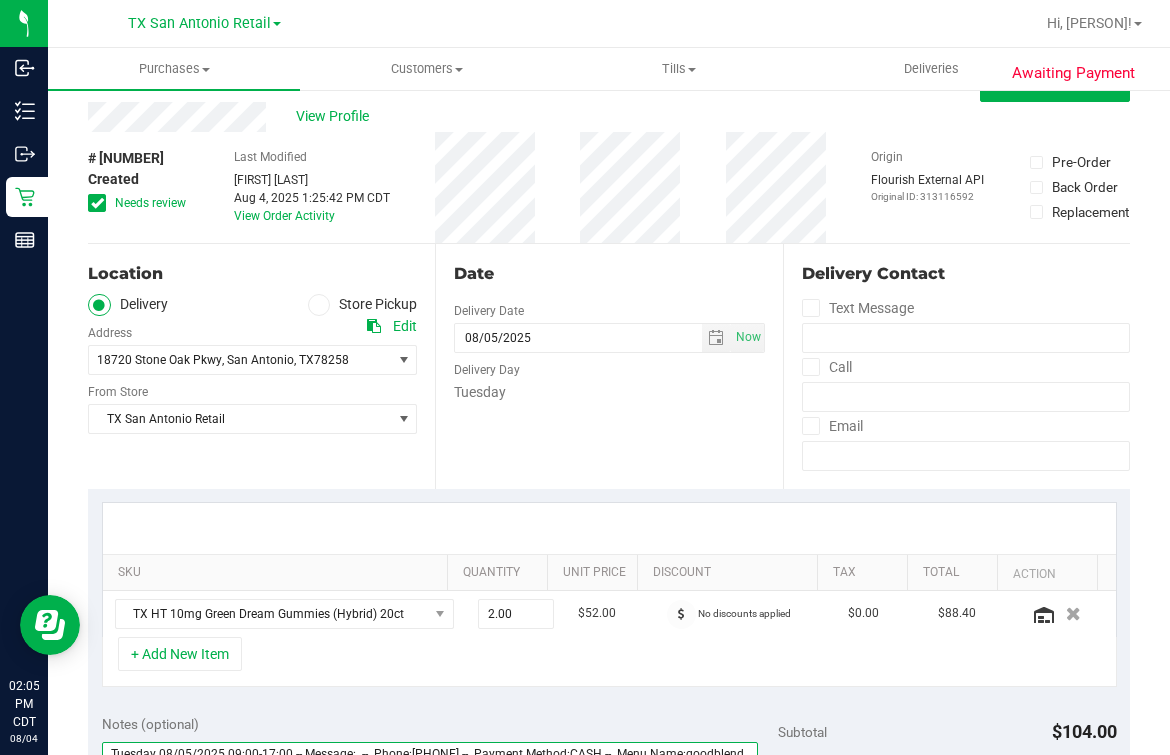 scroll, scrollTop: 0, scrollLeft: 0, axis: both 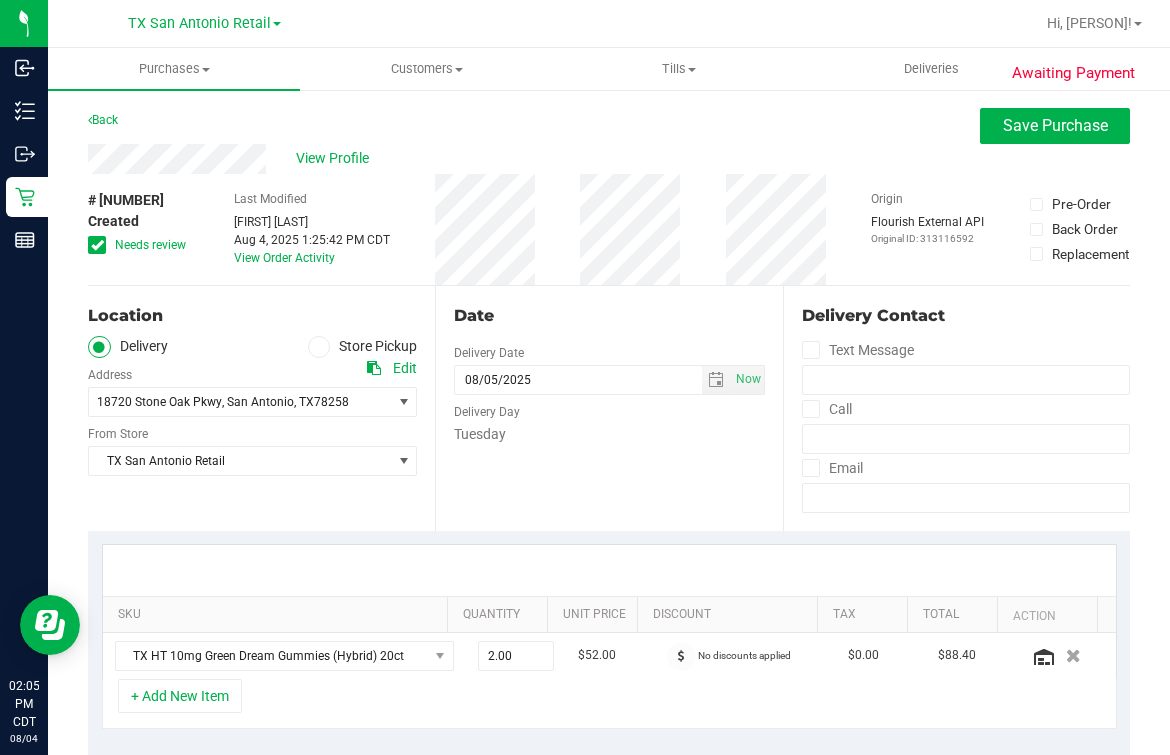 type on "Tuesday 08/05/2025 09:00-17:00 -- Message:  --  Phone:8303513403 --  Payment Method:CASH --  Menu Name:goodblend - San Antonio
***Unable to find patient in the CURT, Called and LVM** M.O.
**Patient called back. Last 5 SSN 19449. Stil not populating in Curt. Will contact MDO. **M.O.
pt called back, informed us of his suffix which populated his rx in CURT, updated profile -- mp
**Confirmed Rx. SATX p/u Tues 8/5. First time patient. $88.40. **M.O." 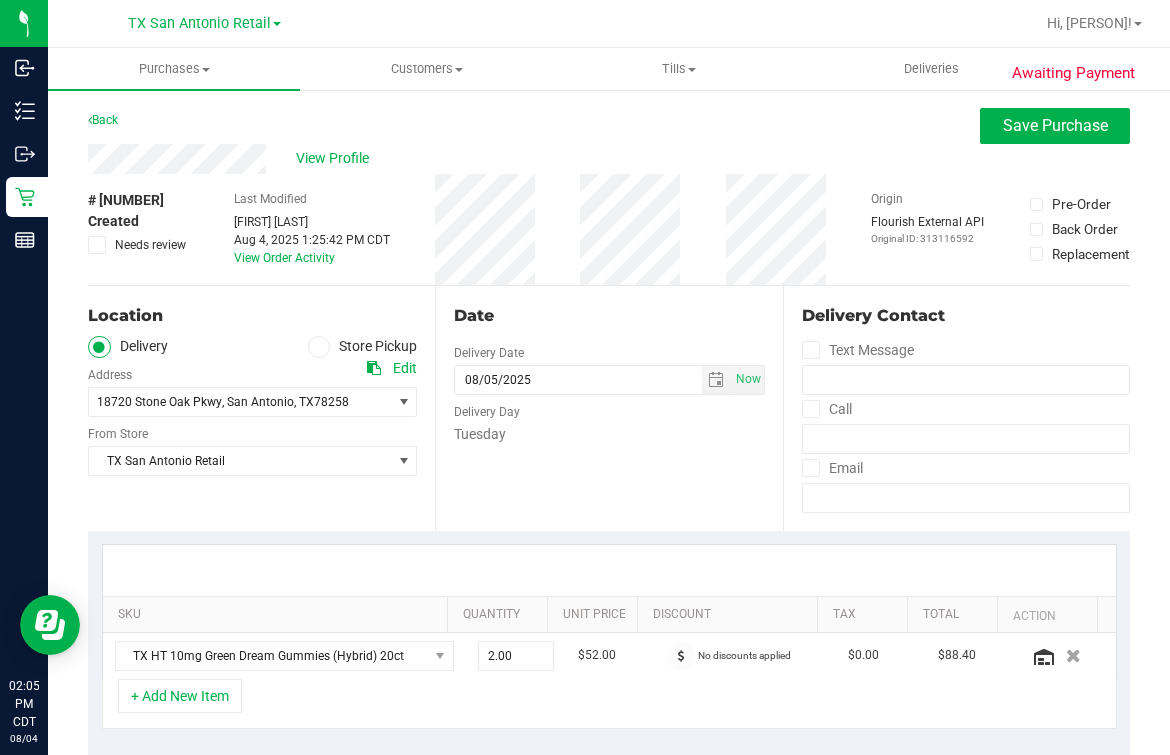 drag, startPoint x: 656, startPoint y: 300, endPoint x: 781, endPoint y: 286, distance: 125.781555 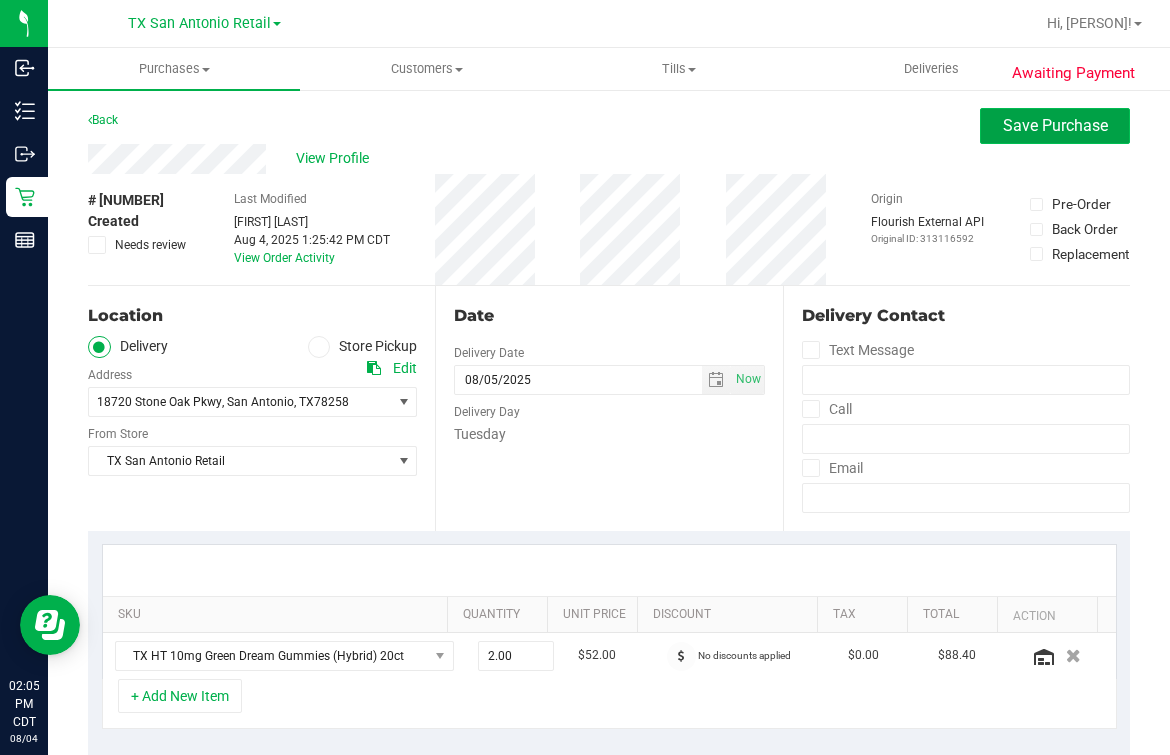 click on "Save Purchase" at bounding box center [1055, 125] 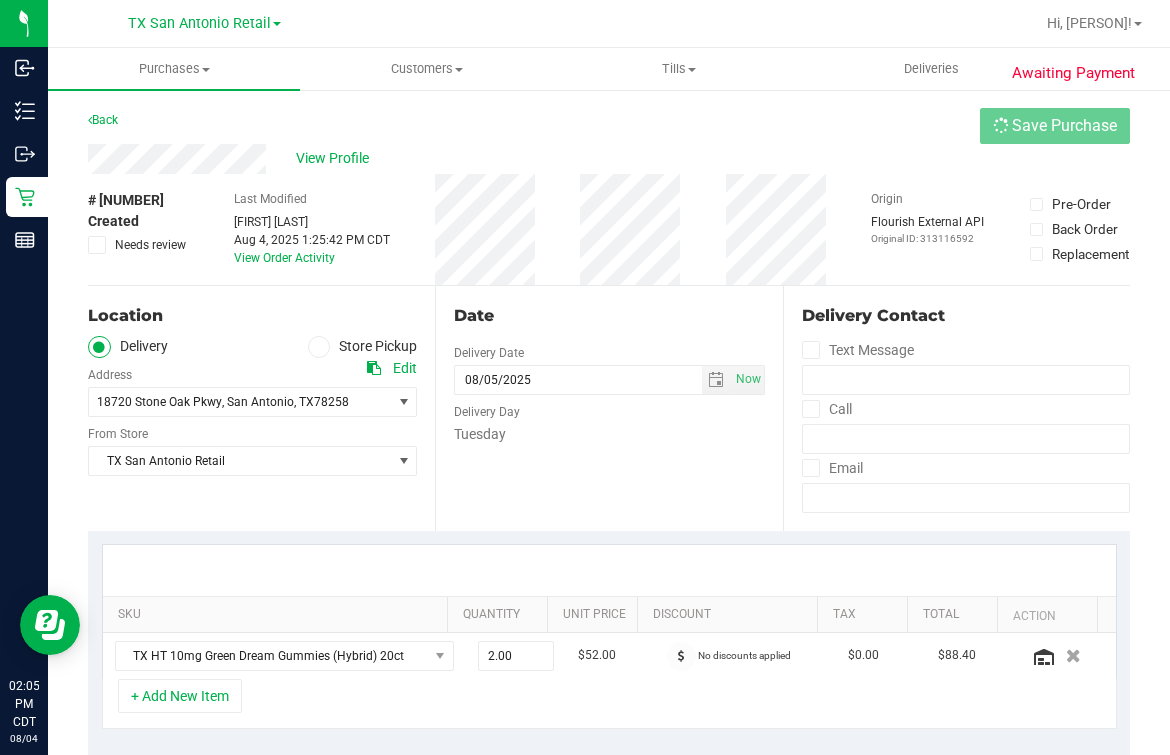 click on "View Profile" at bounding box center [609, 159] 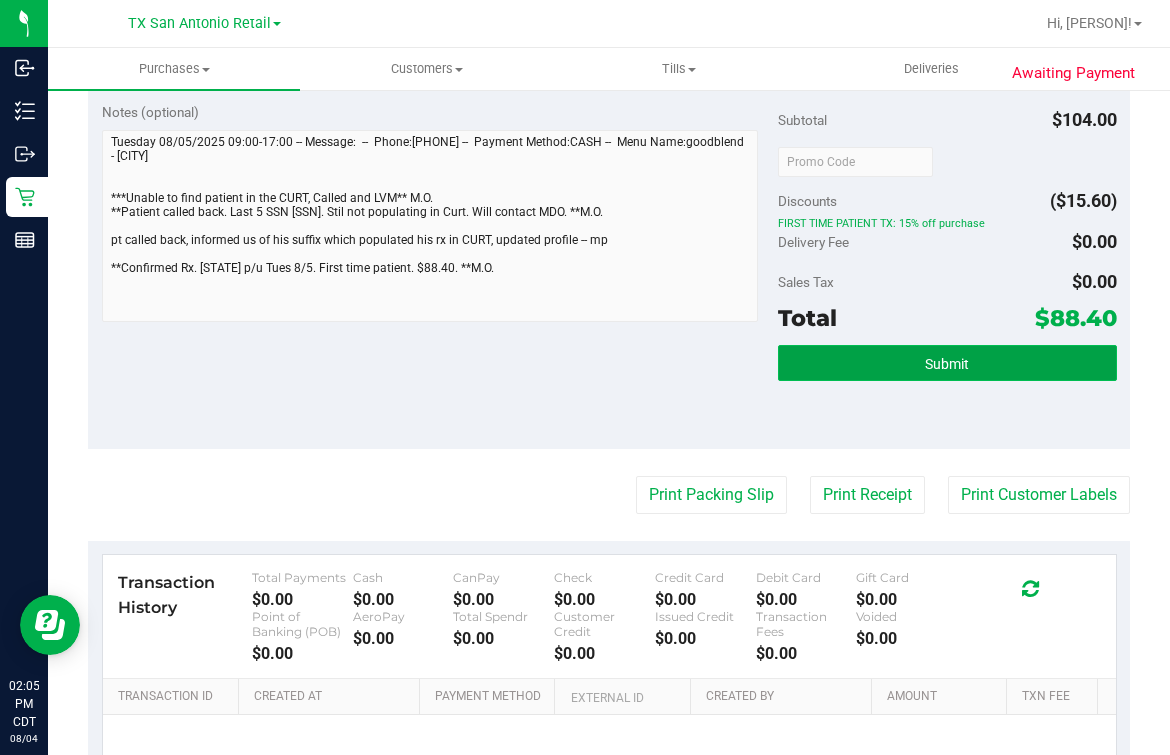 click on "Submit" at bounding box center (947, 363) 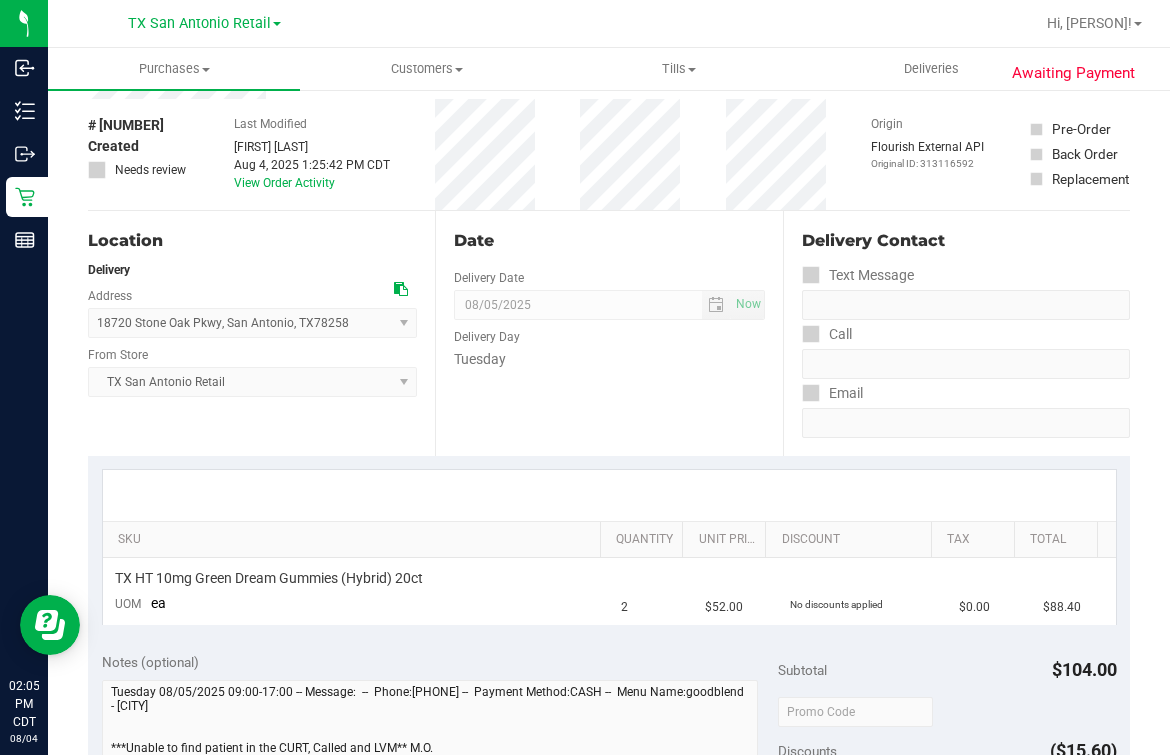 scroll, scrollTop: 0, scrollLeft: 0, axis: both 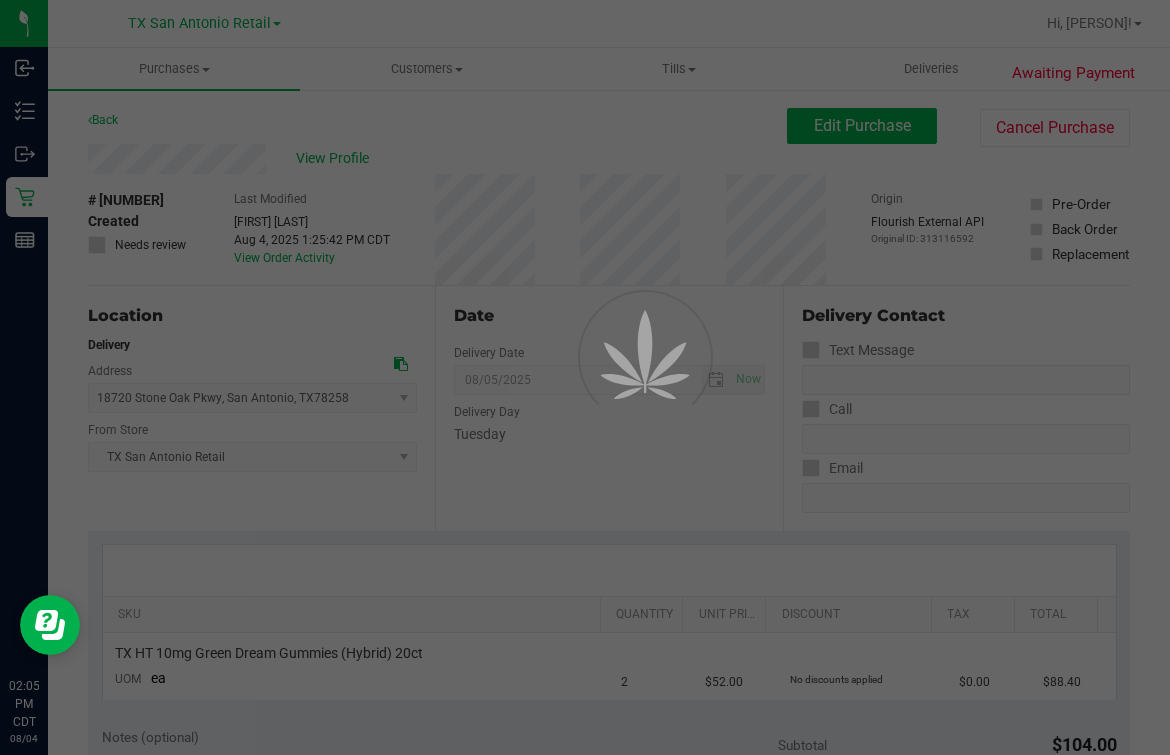 click at bounding box center (585, 377) 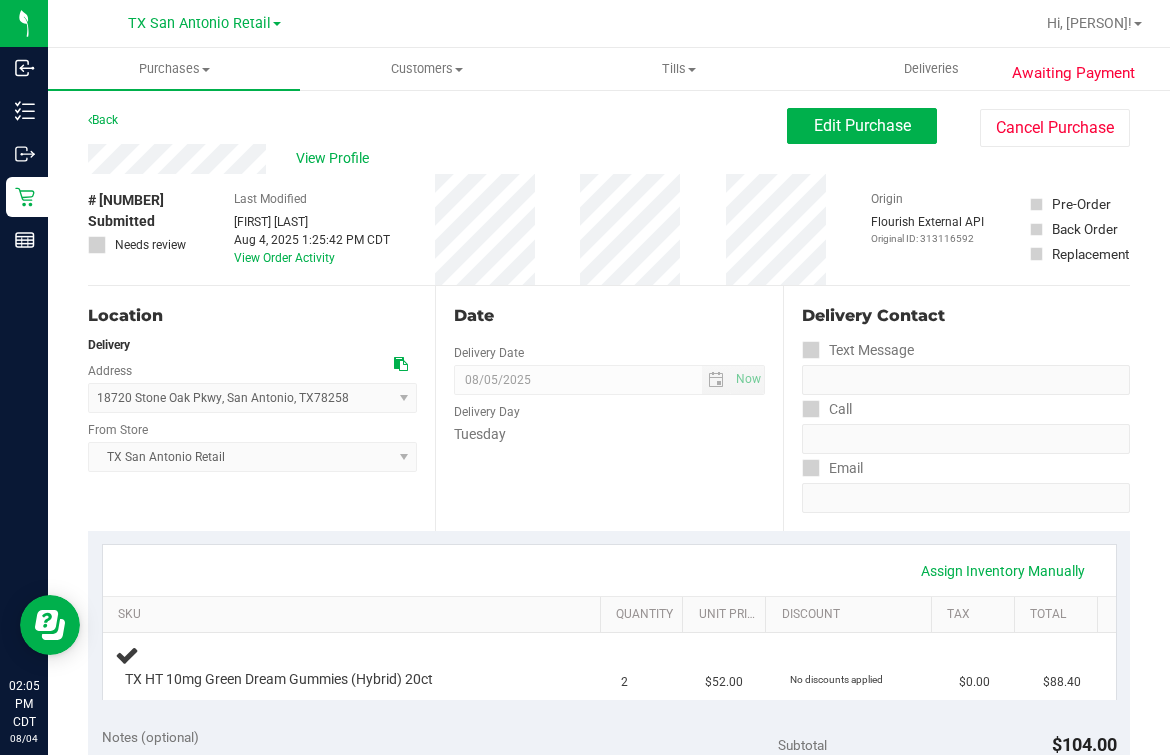 click on "Date" at bounding box center [609, 316] 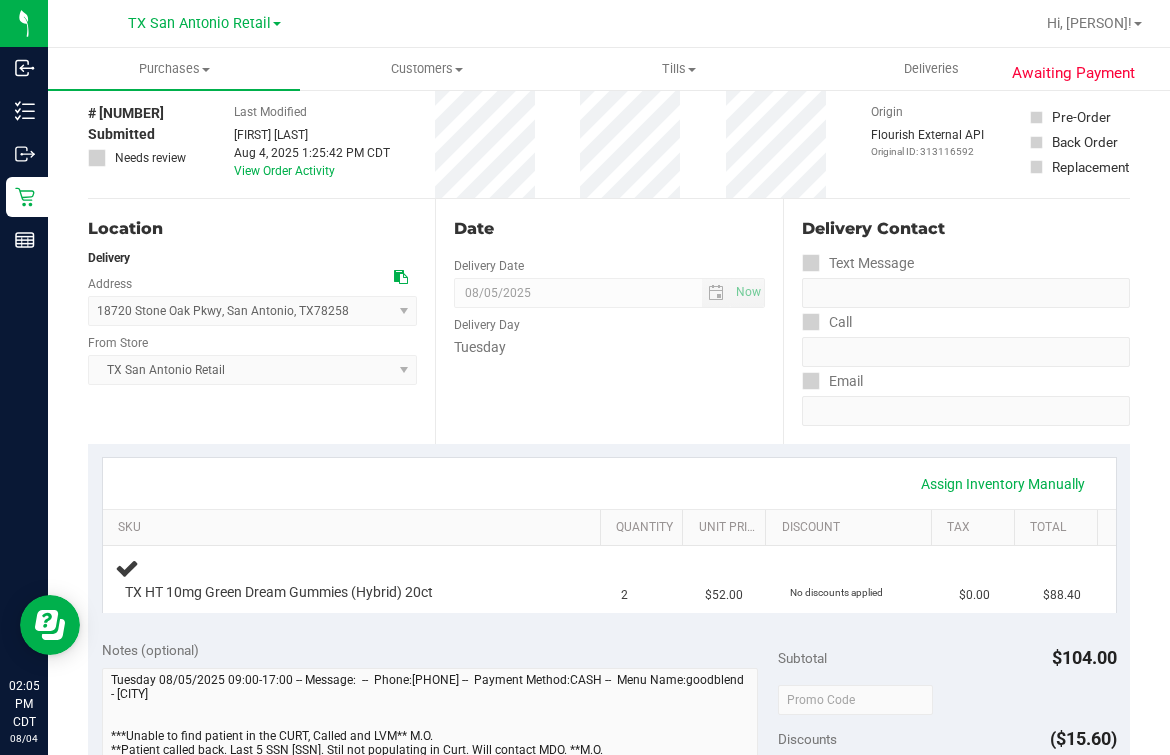 click on "Assign Inventory Manually" at bounding box center (609, 484) 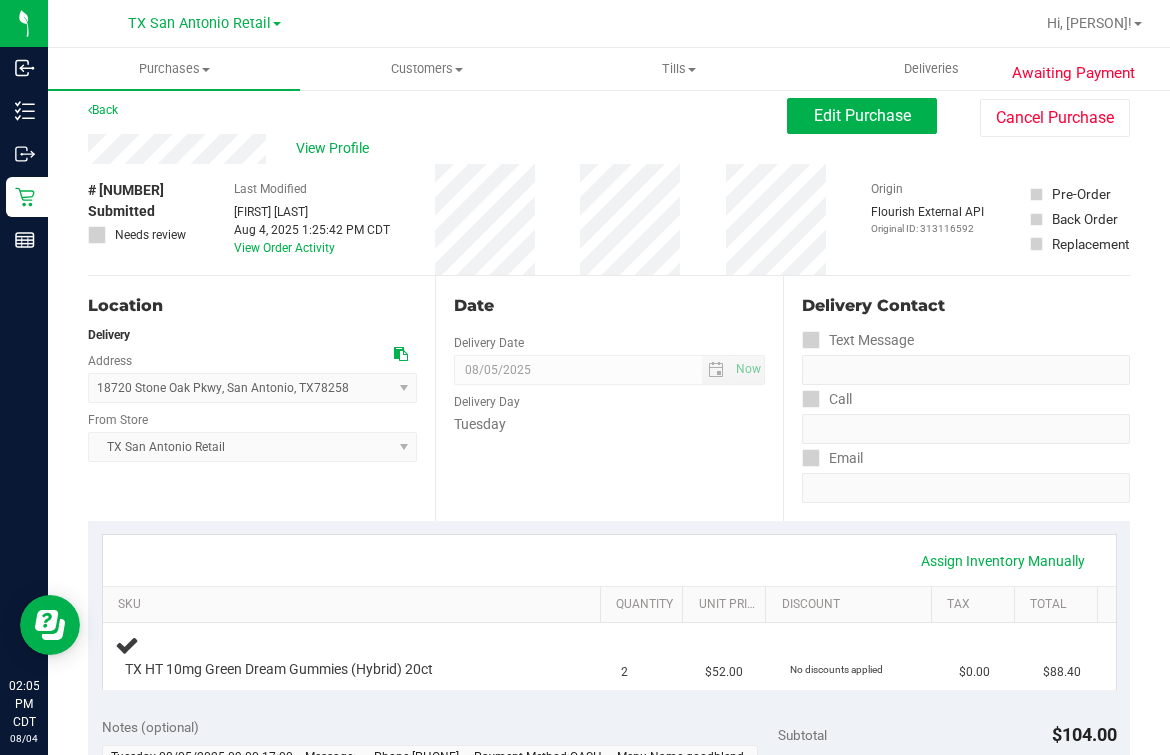 scroll, scrollTop: 0, scrollLeft: 0, axis: both 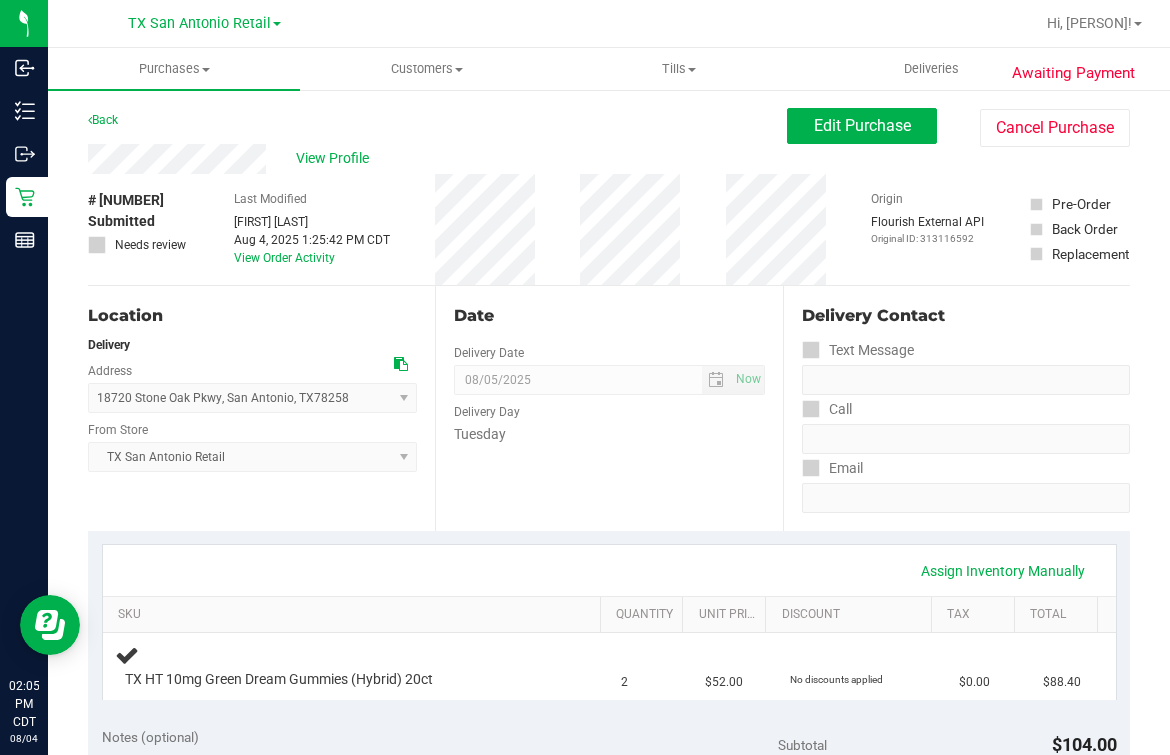 click on "# 11737042
Submitted
Needs review
Last Modified
Mindy Ortiz
Aug 4, 2025 1:25:42 PM CDT
View Order Activity
Origin
Flourish External API
Original ID: 313116592
Pre-Order
Back Order" at bounding box center [609, 229] 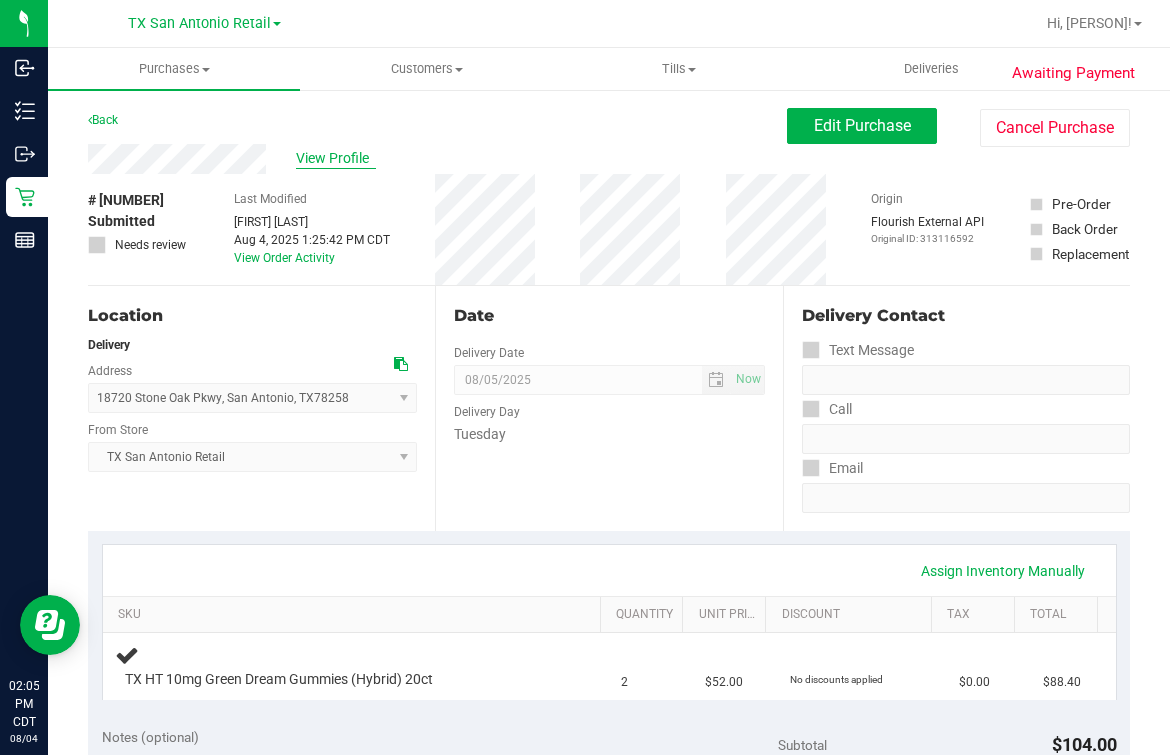 click on "View Profile" at bounding box center [336, 158] 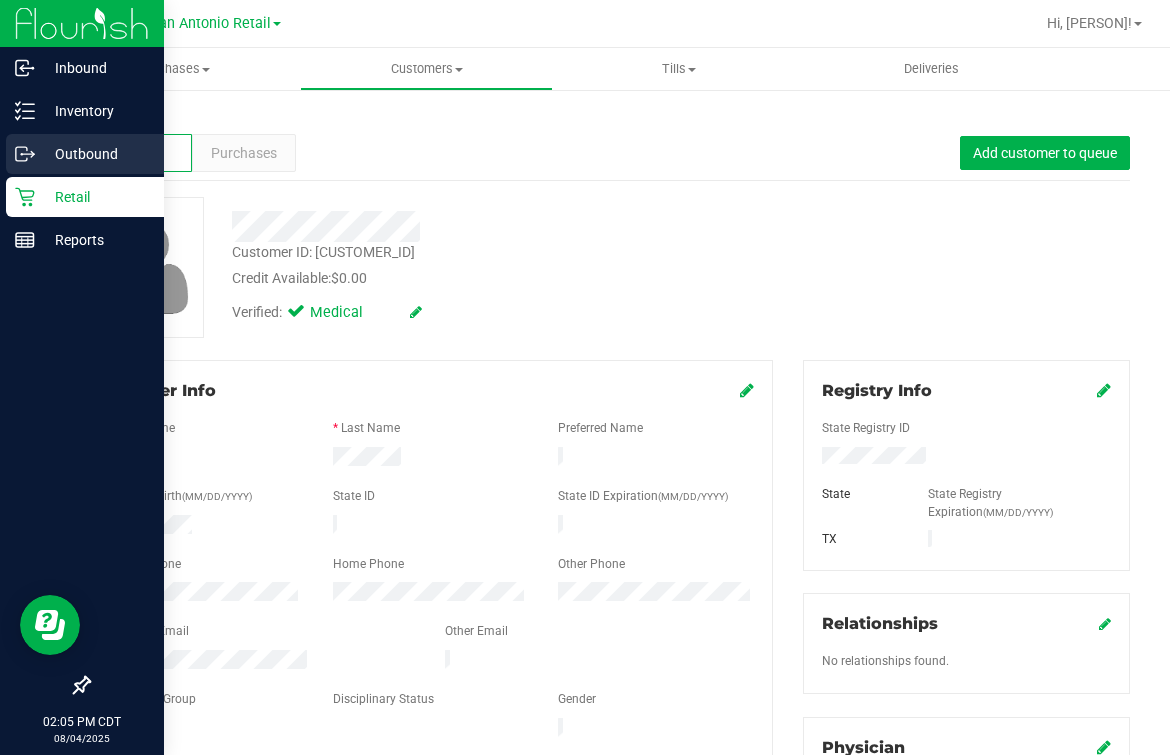 drag, startPoint x: 208, startPoint y: 633, endPoint x: 12, endPoint y: 135, distance: 535.1822 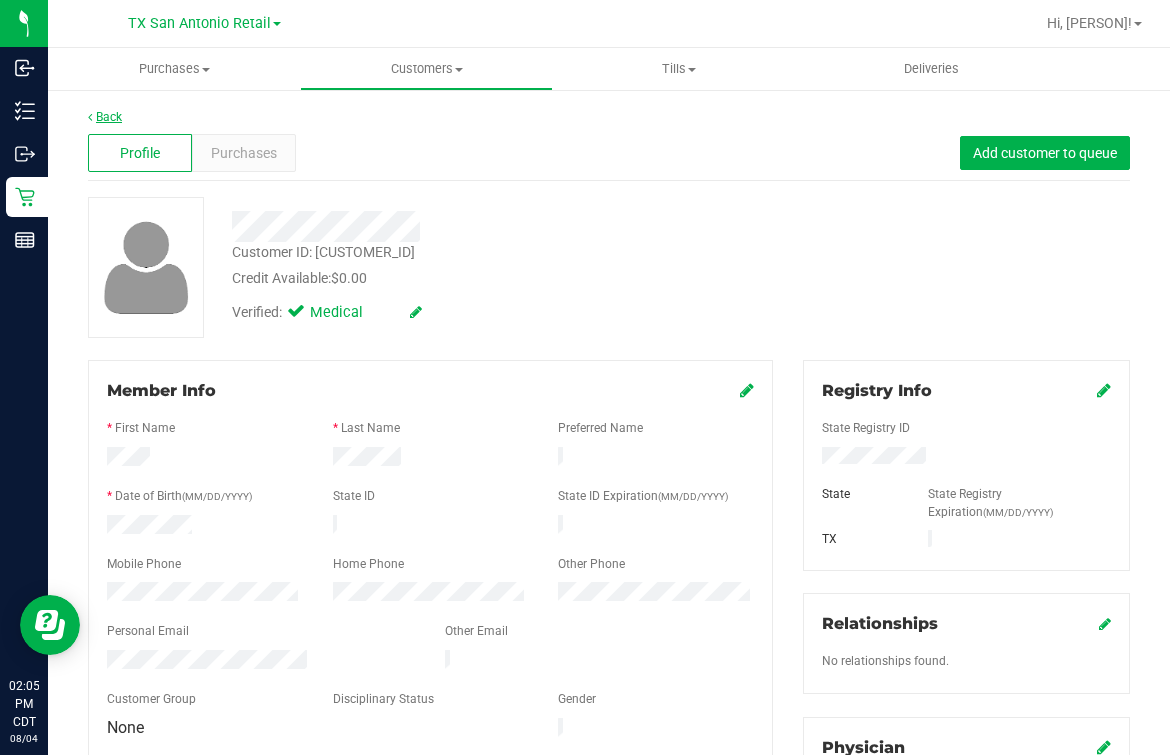 click on "Back" at bounding box center [105, 117] 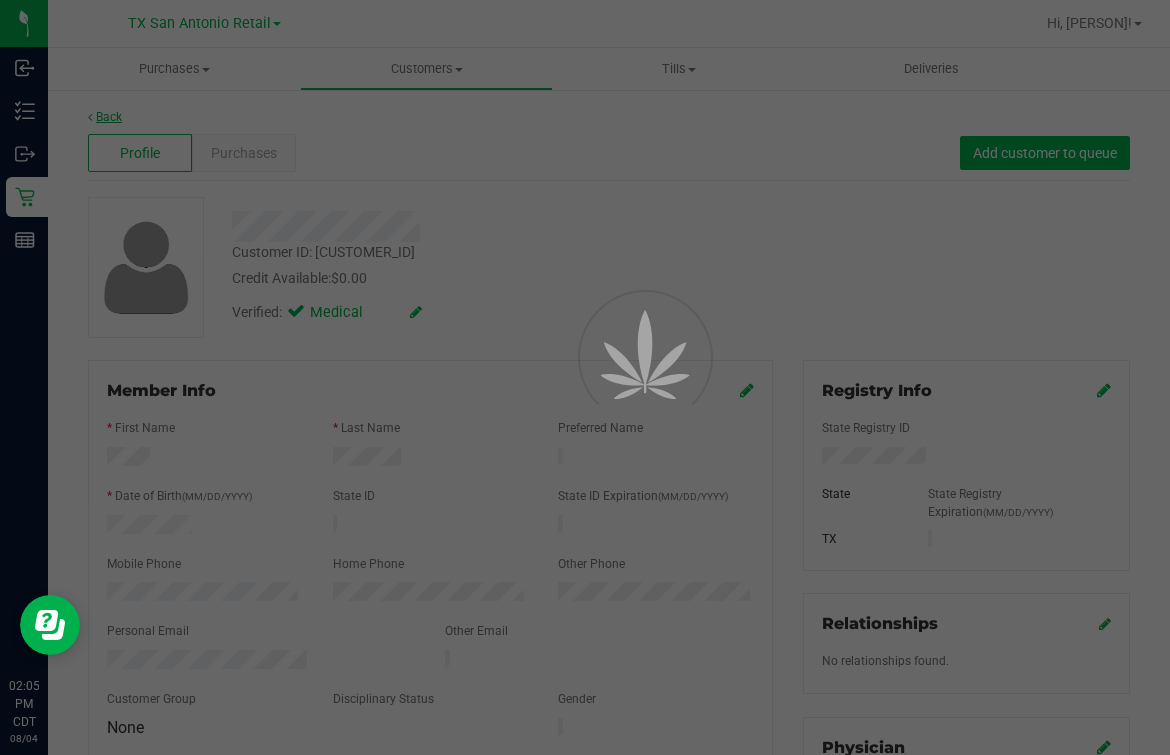 click at bounding box center (585, 377) 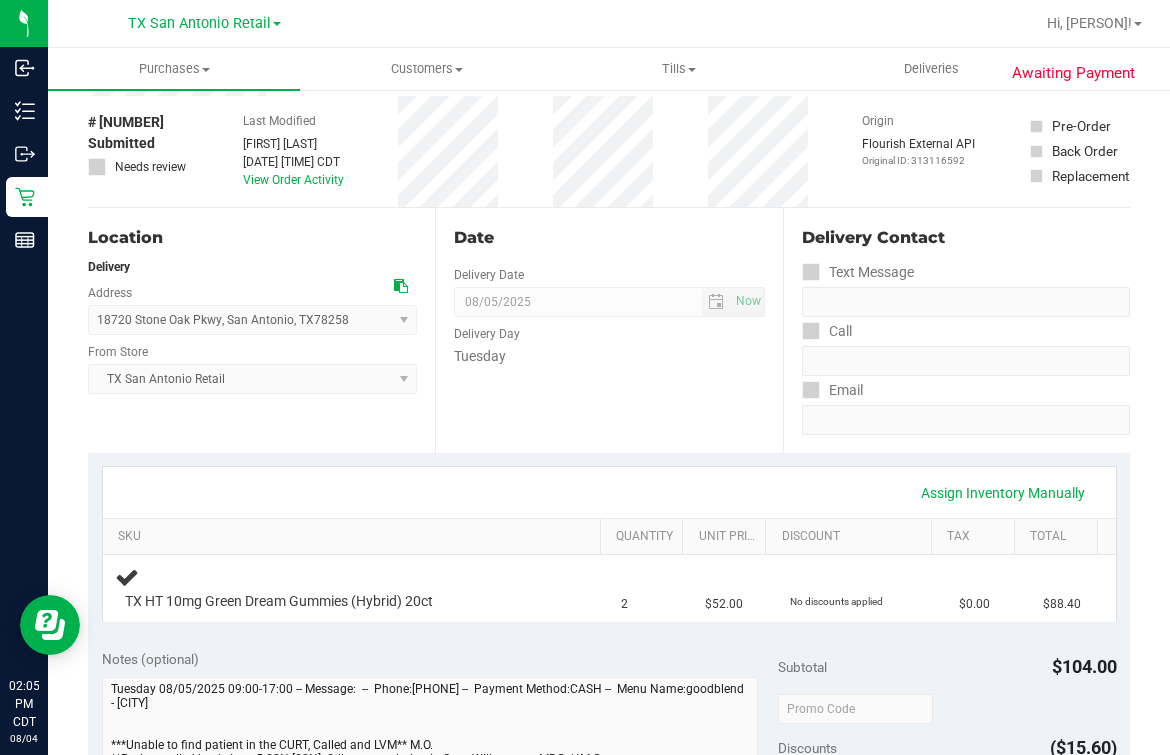 scroll, scrollTop: 0, scrollLeft: 0, axis: both 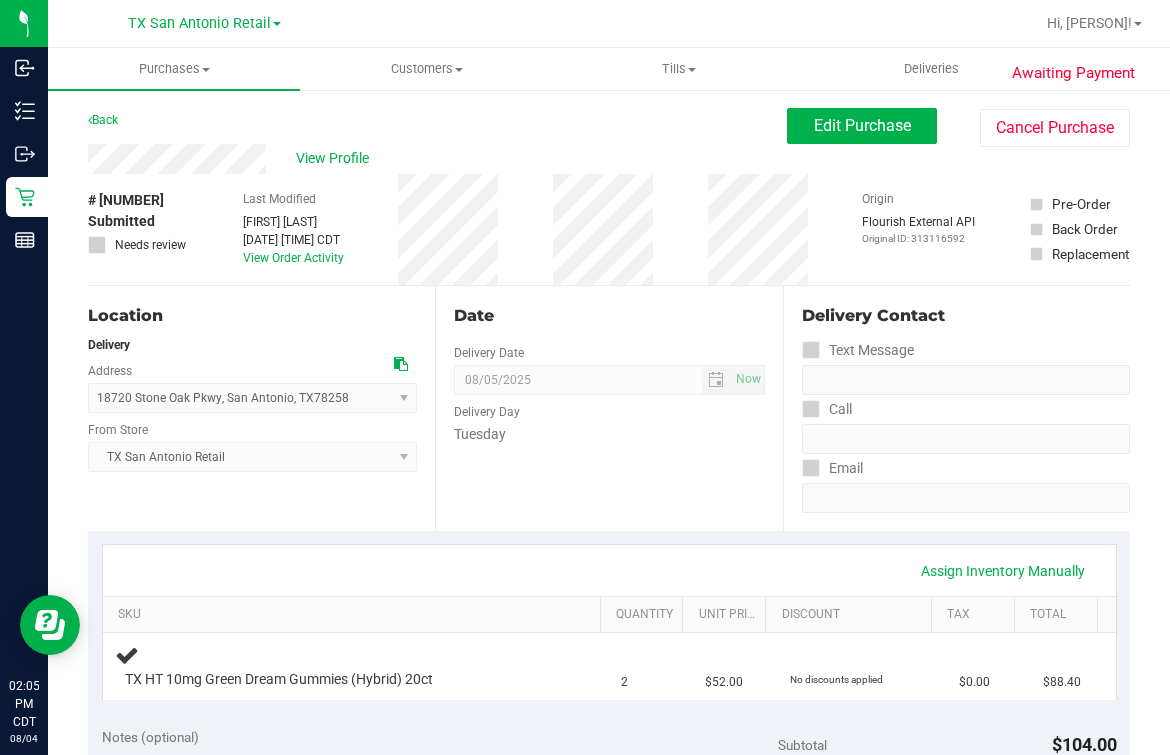 click on "Back
Edit Purchase
Cancel Purchase" at bounding box center (609, 126) 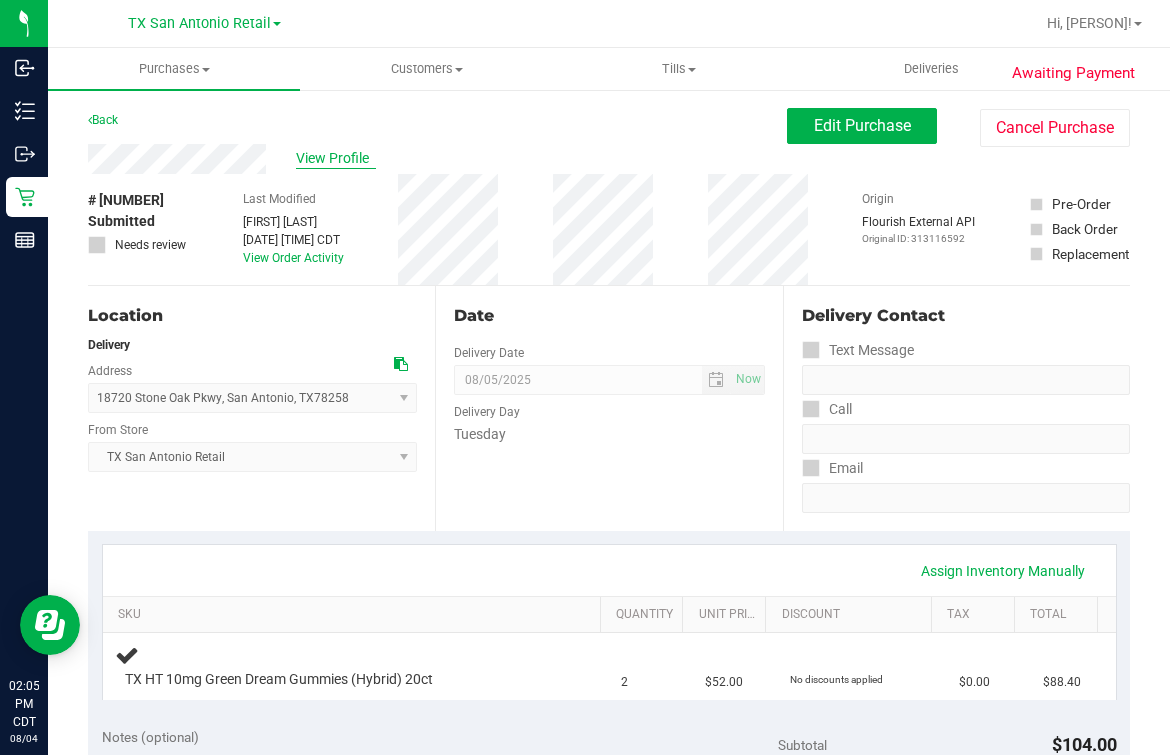 click on "View Profile" at bounding box center (336, 158) 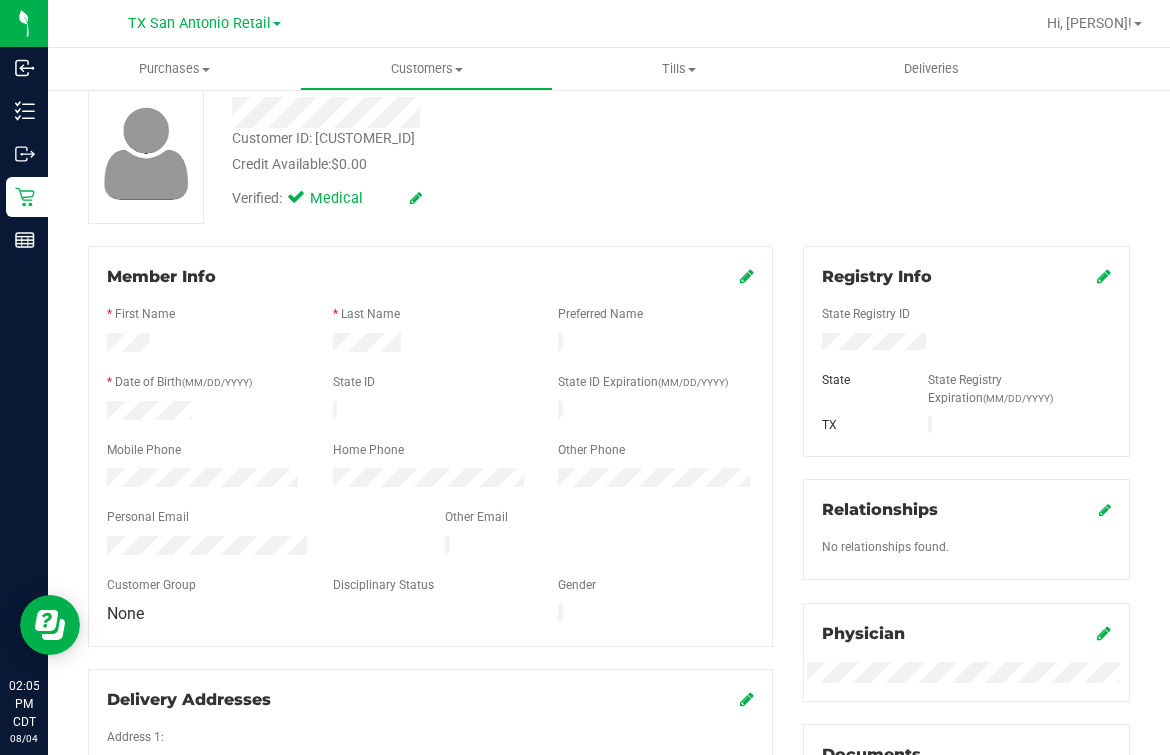 scroll, scrollTop: 249, scrollLeft: 0, axis: vertical 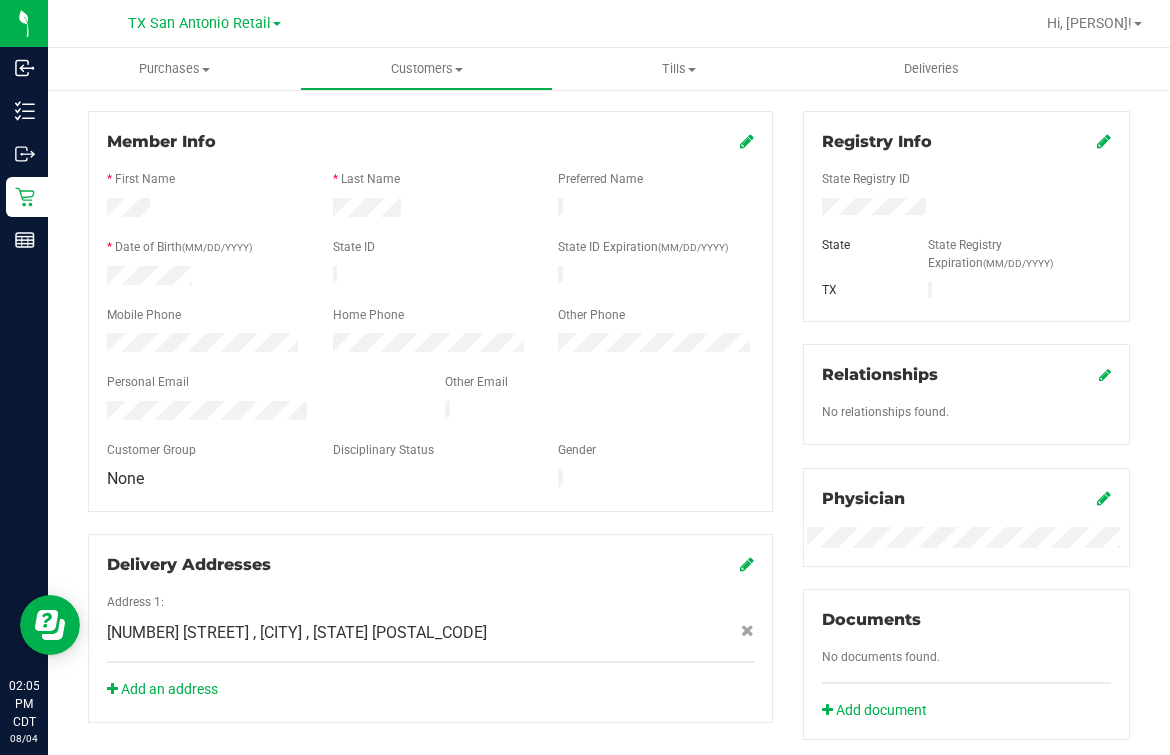 click on "Mobile Phone" at bounding box center (205, 317) 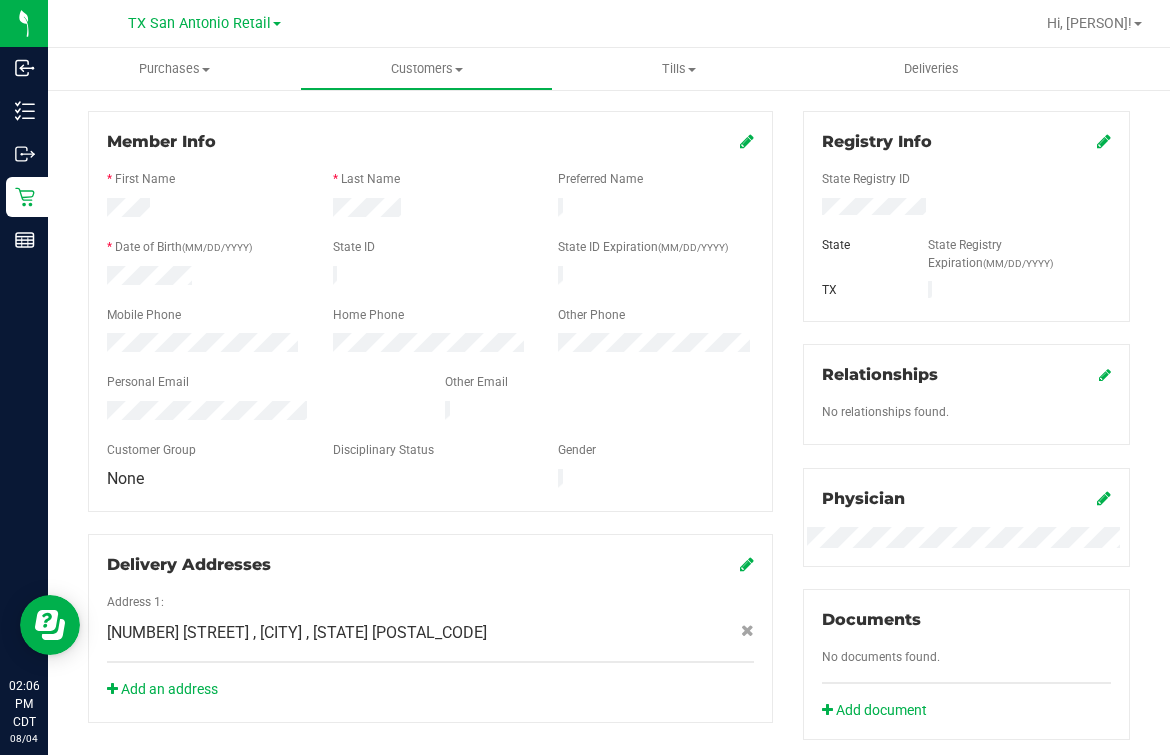 scroll, scrollTop: 0, scrollLeft: 0, axis: both 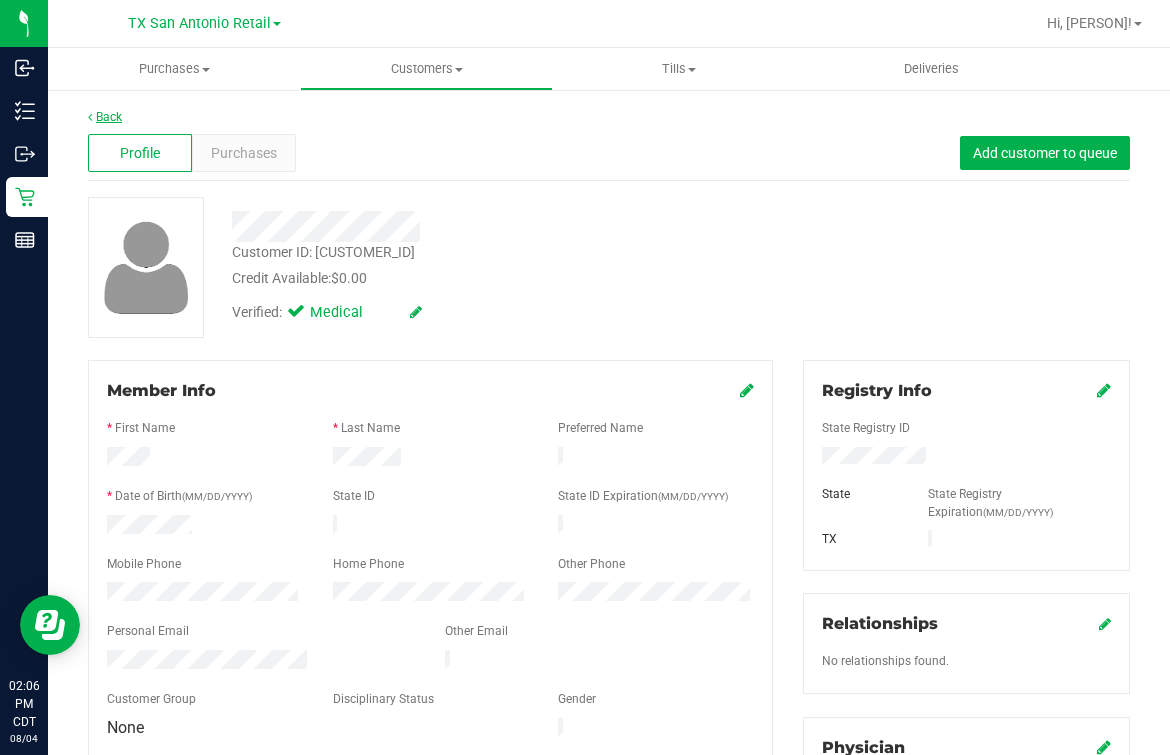 click on "Back" at bounding box center (105, 117) 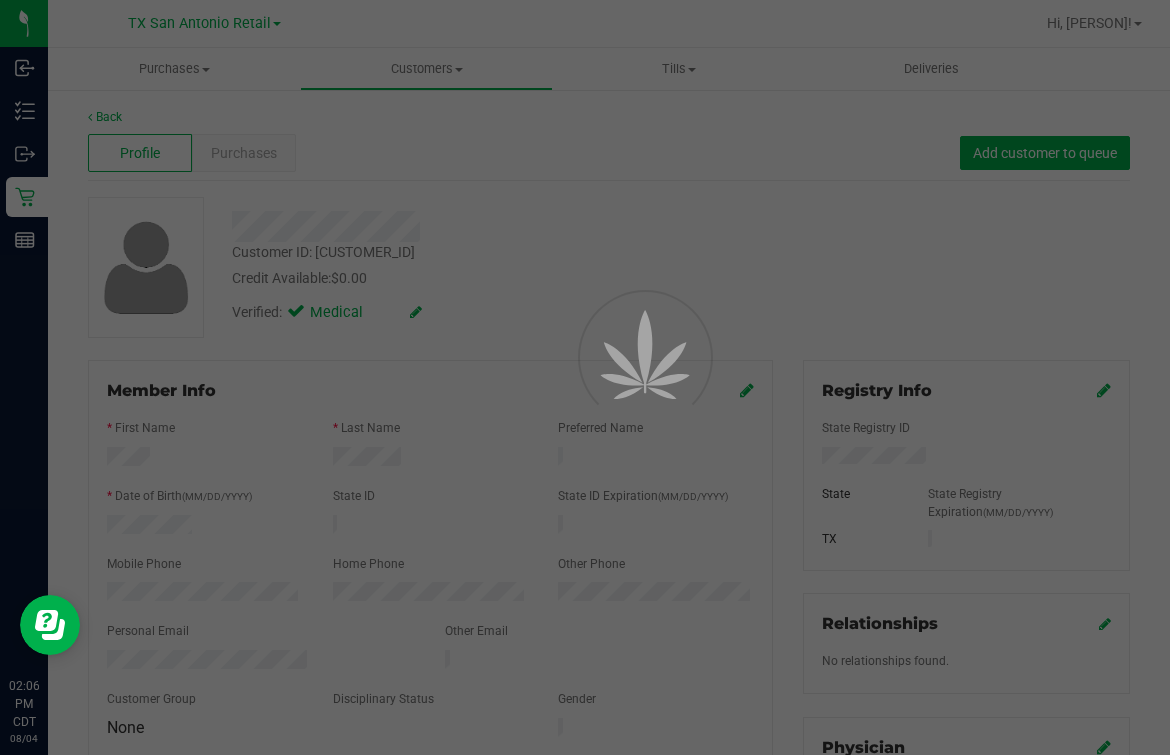 click at bounding box center (585, 377) 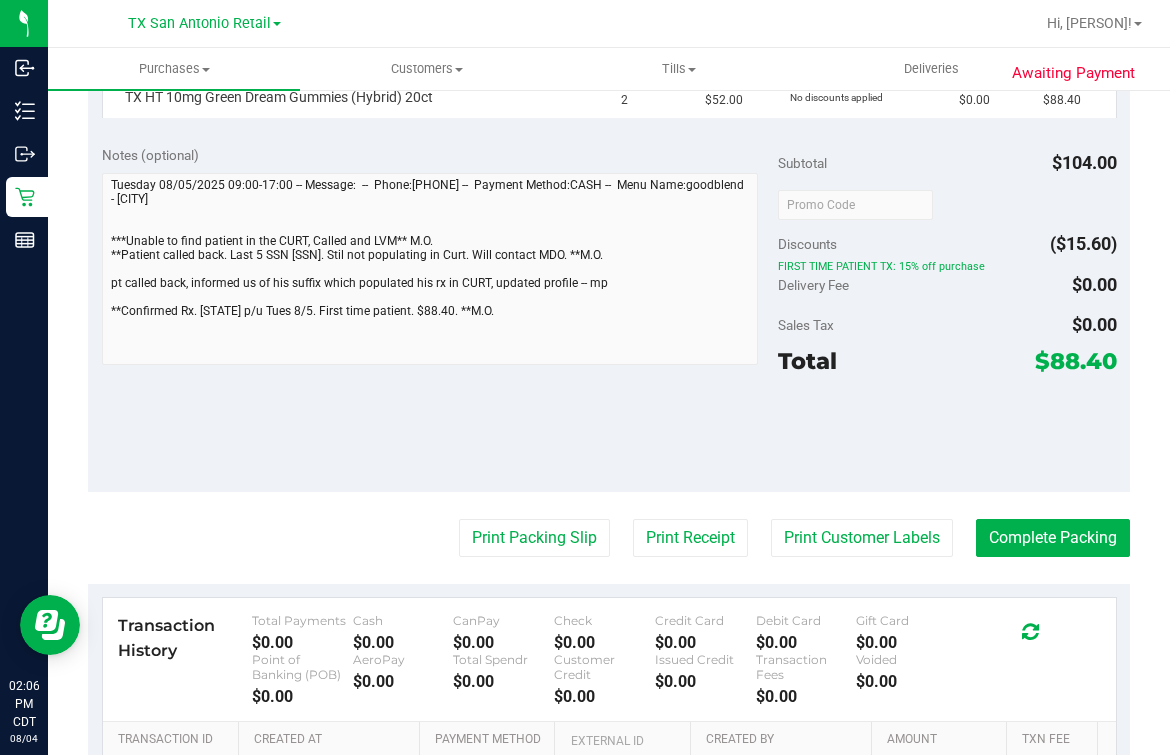 scroll, scrollTop: 625, scrollLeft: 0, axis: vertical 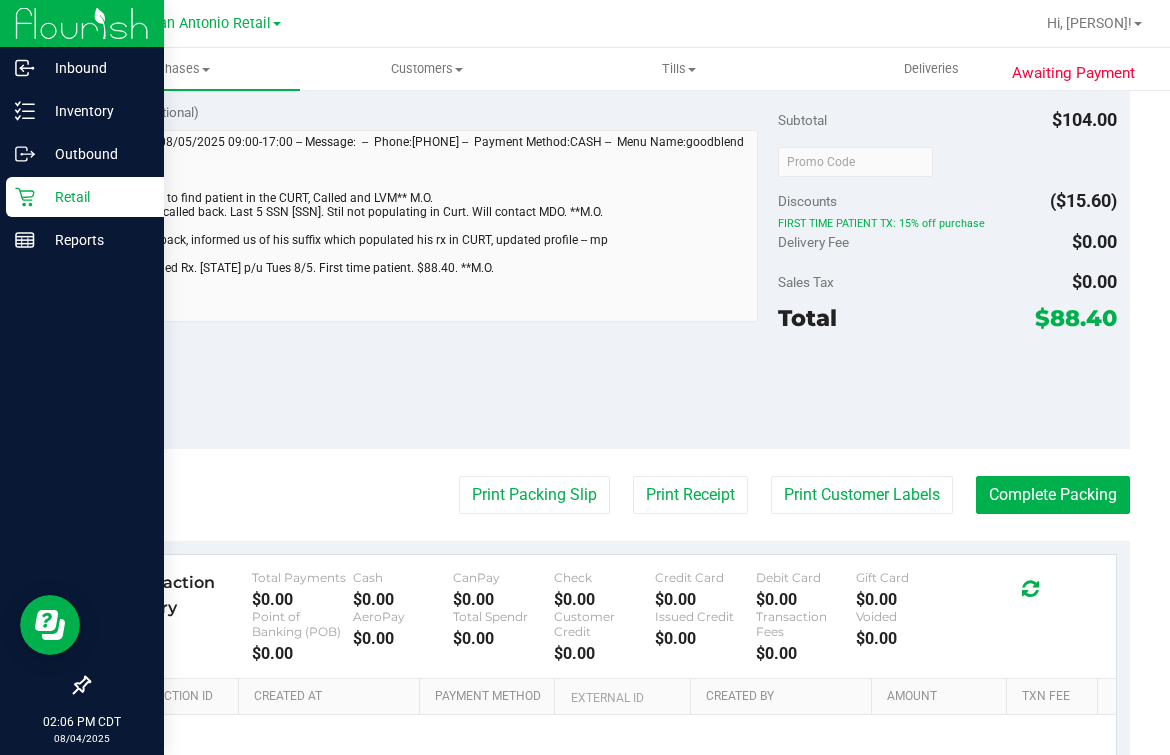 click on "Inbound Inventory Outbound Retail Reports 02:06 PM CDT 08/04/2025  08/04   TX San Antonio Retail    Hi, Mindy!
Purchases
Summary of purchases
Fulfillment
All purchases
Customers
All customers" at bounding box center (585, 377) 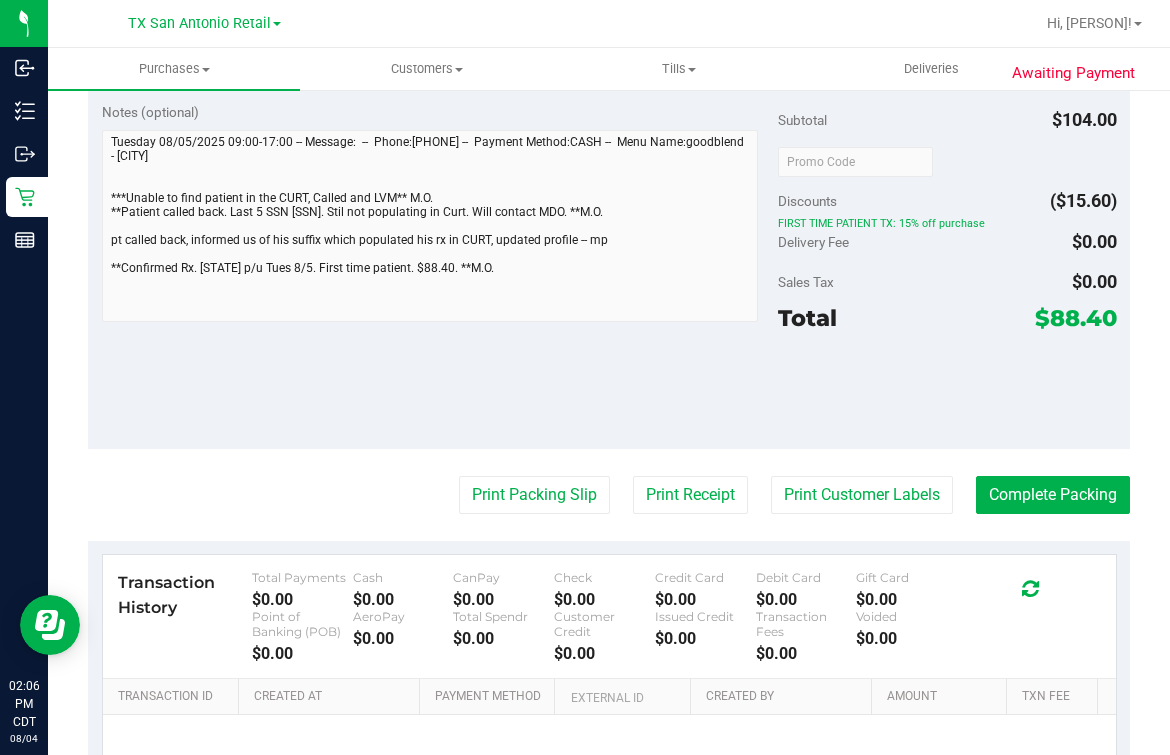 scroll, scrollTop: 0, scrollLeft: 0, axis: both 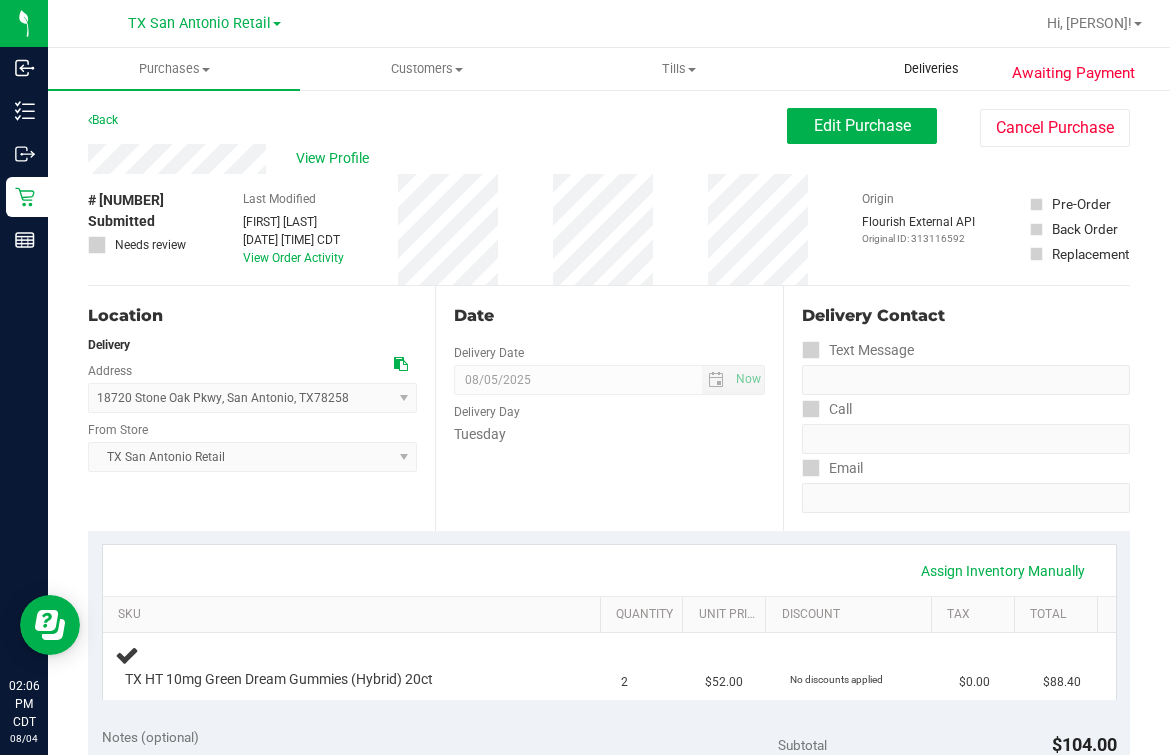 click on "Deliveries" at bounding box center (931, 69) 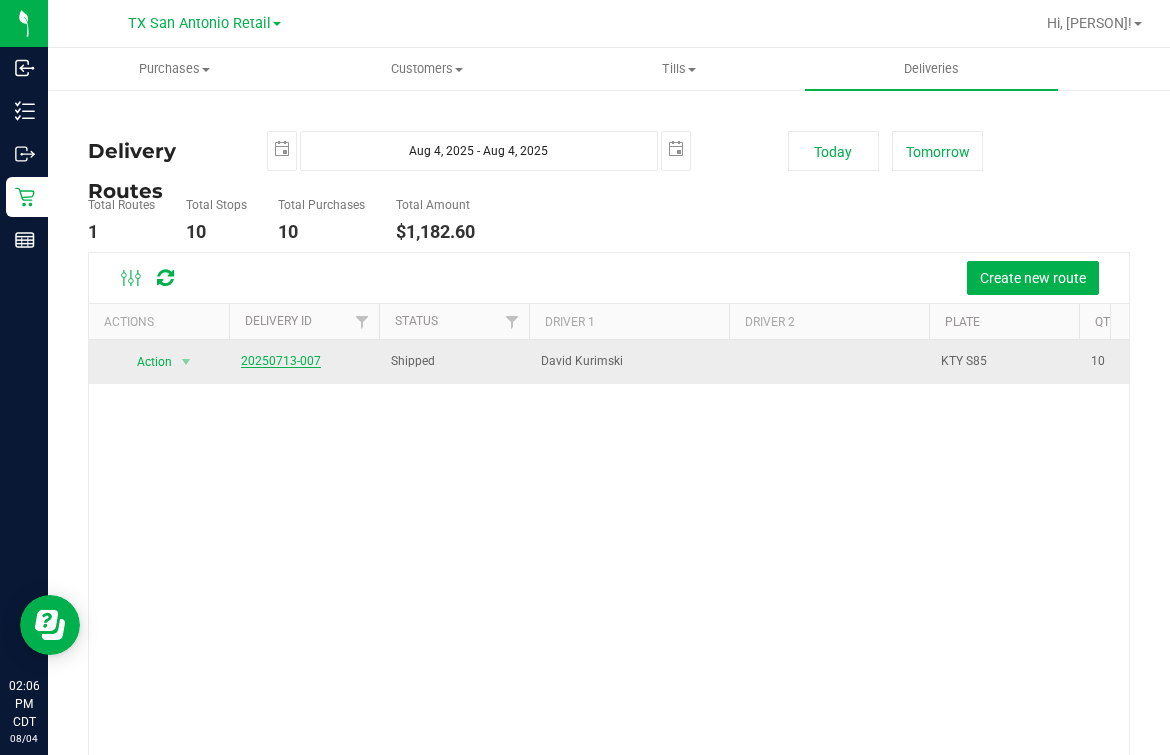 click on "20250713-007" at bounding box center [281, 361] 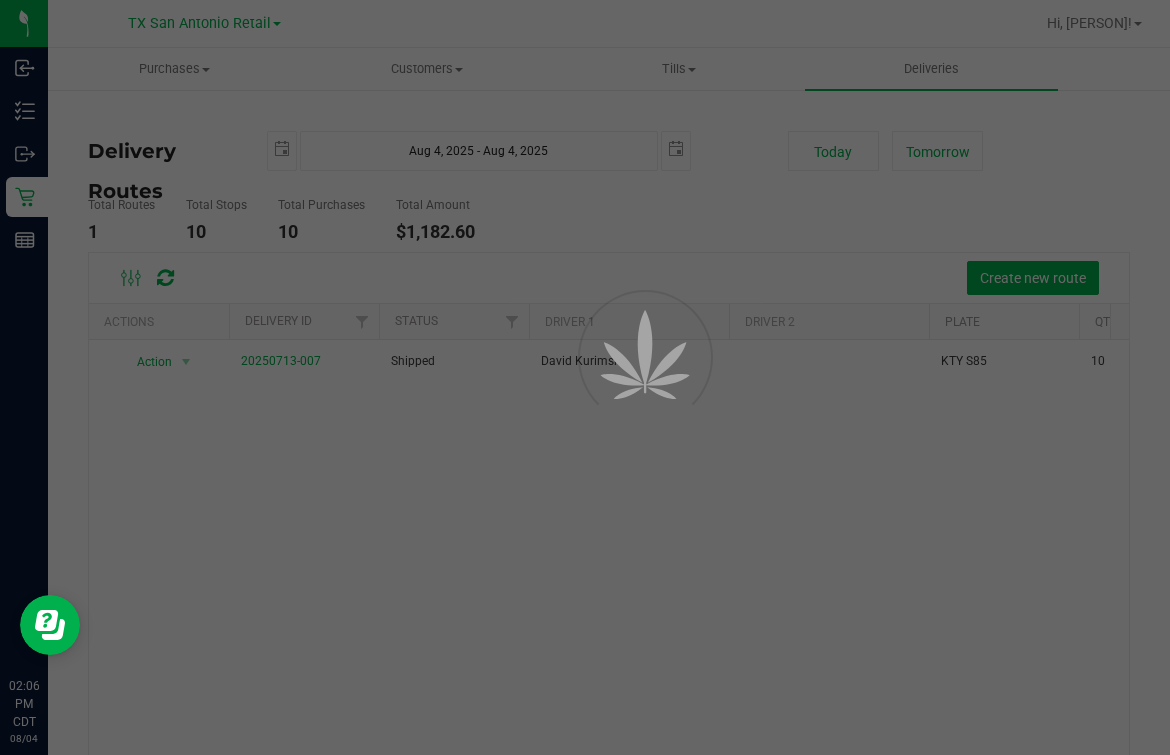 click at bounding box center [585, 377] 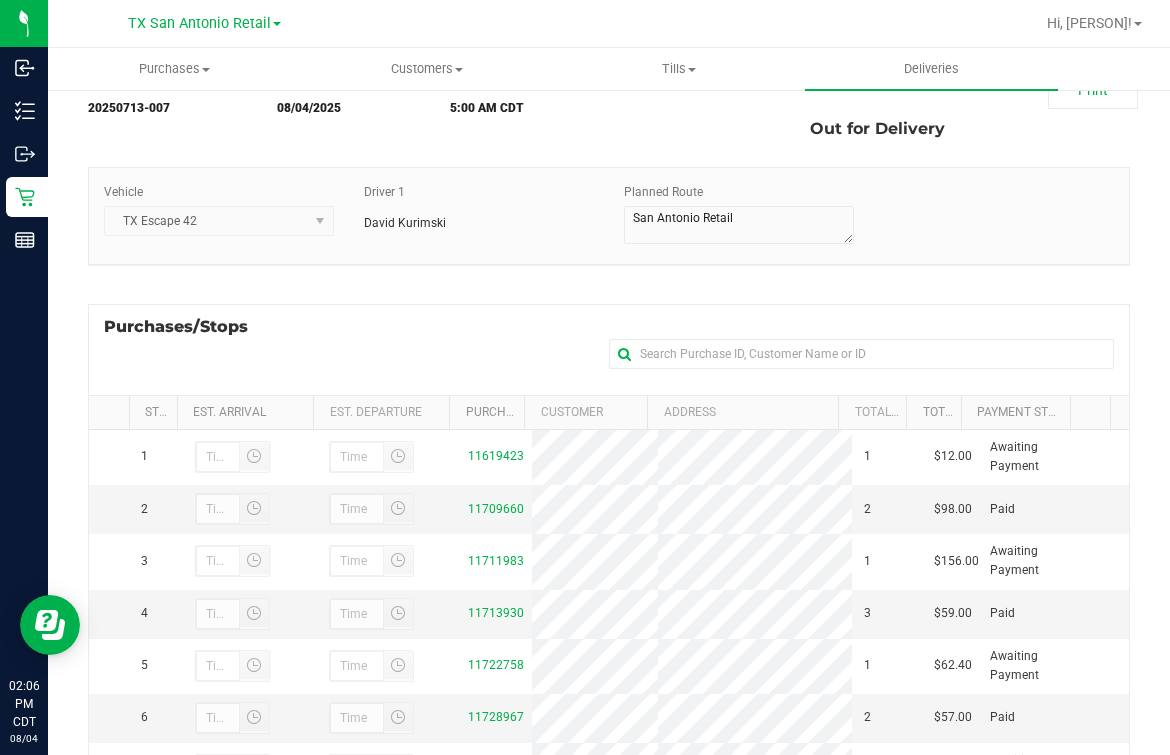 scroll, scrollTop: 0, scrollLeft: 0, axis: both 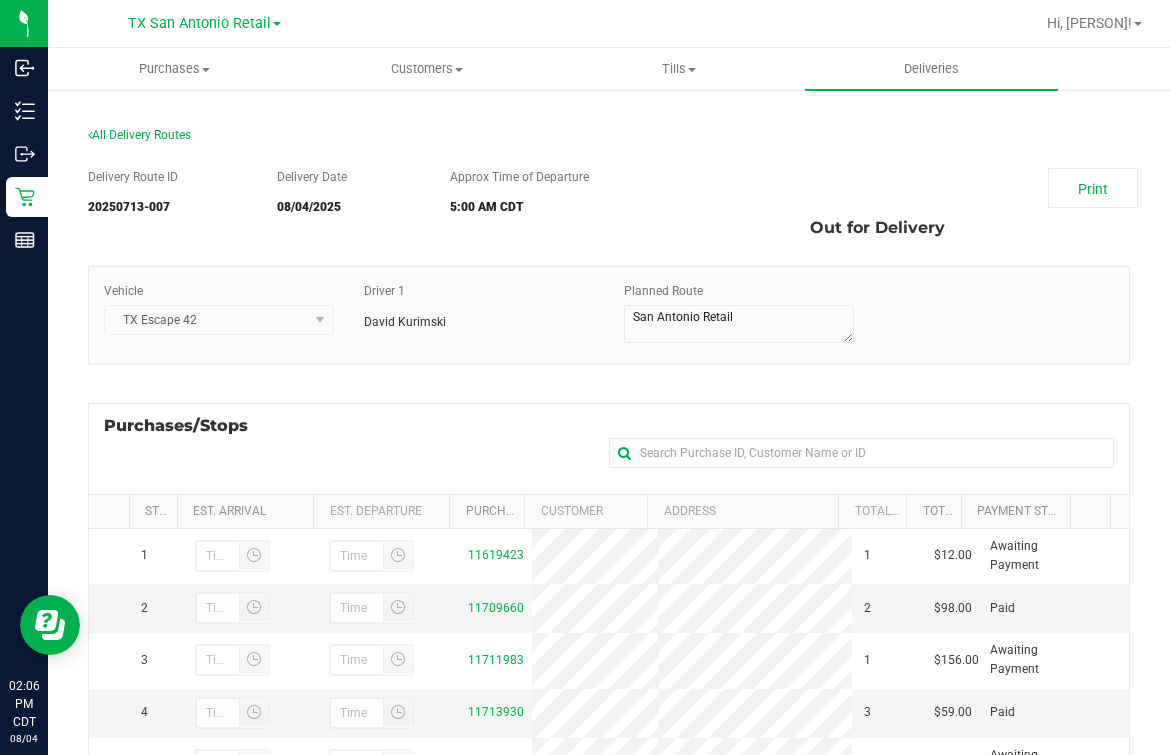 click on "Print
Out for Delivery" at bounding box center (920, 208) 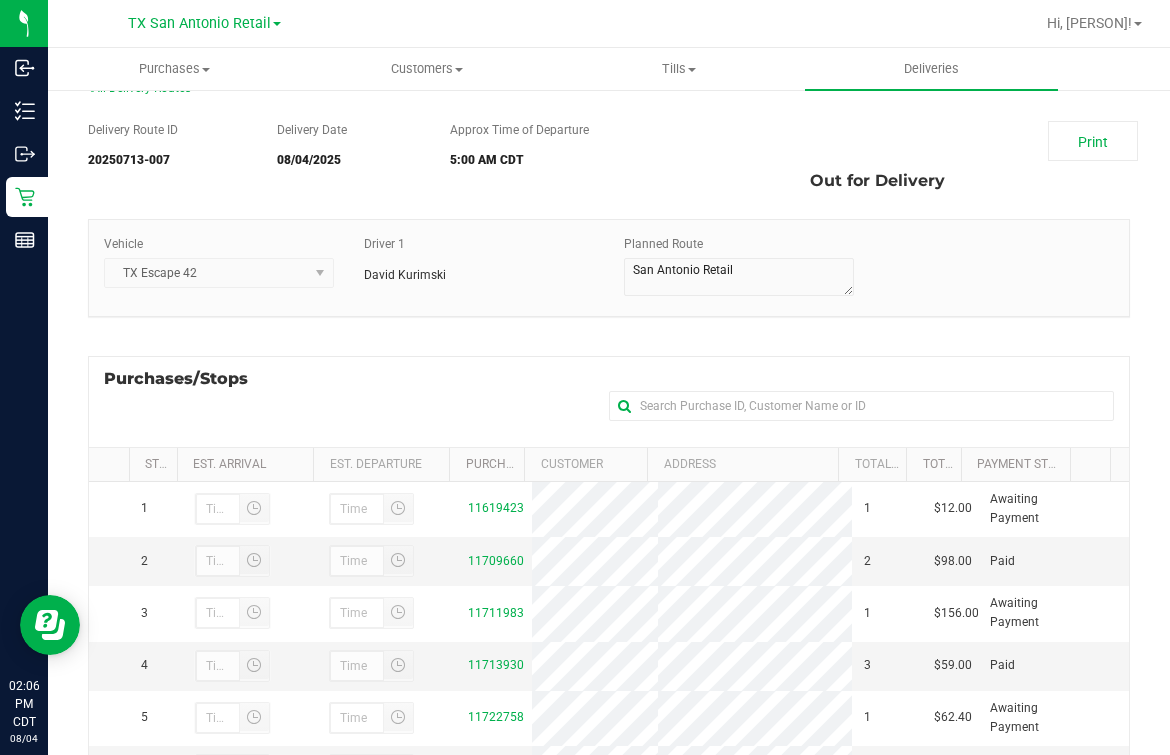 scroll, scrollTop: 0, scrollLeft: 0, axis: both 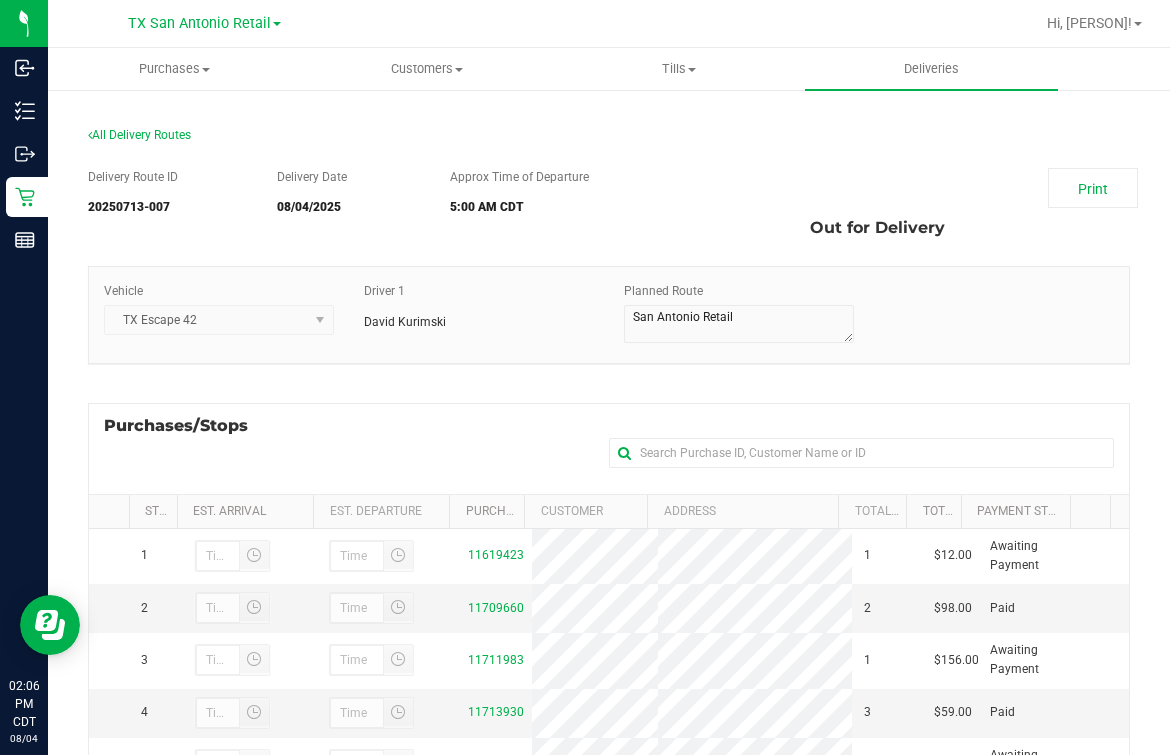 click on "Delivery Route ID
20250713-007
Delivery Date
08/04/2025
Approx Time of Departure
5:00 AM CDT
Print
Out for Delivery
Vehicle
TX Escape 42" at bounding box center (609, 612) 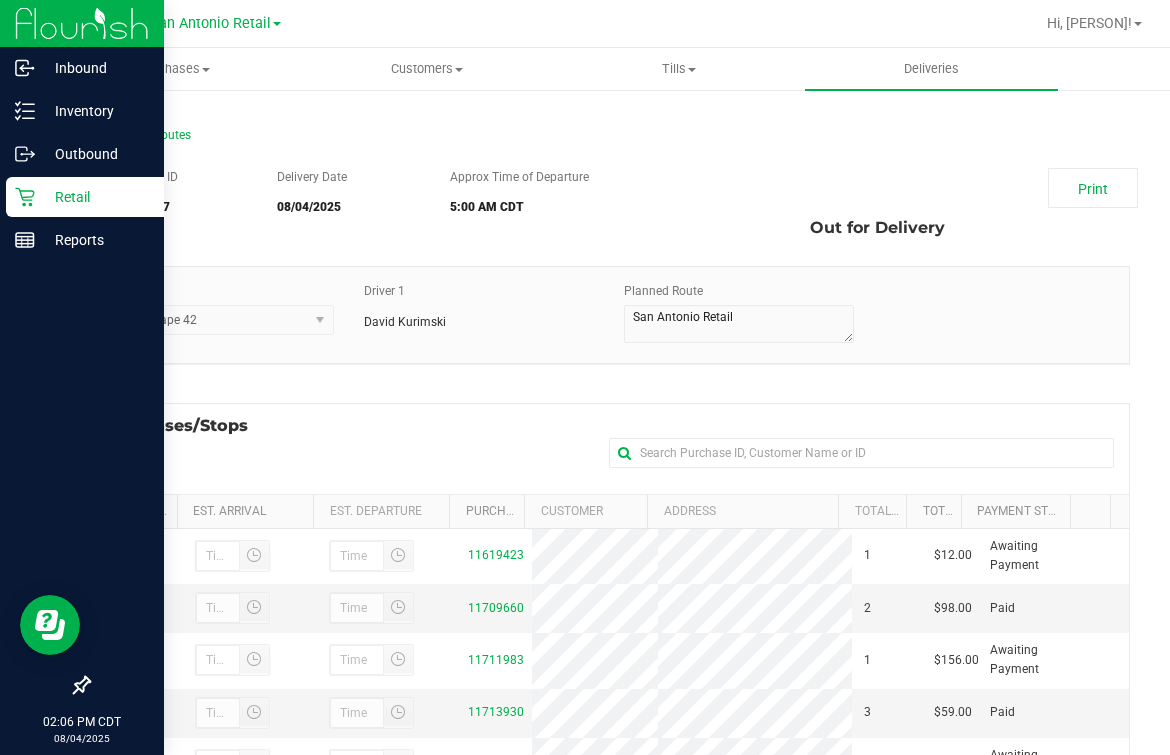 click 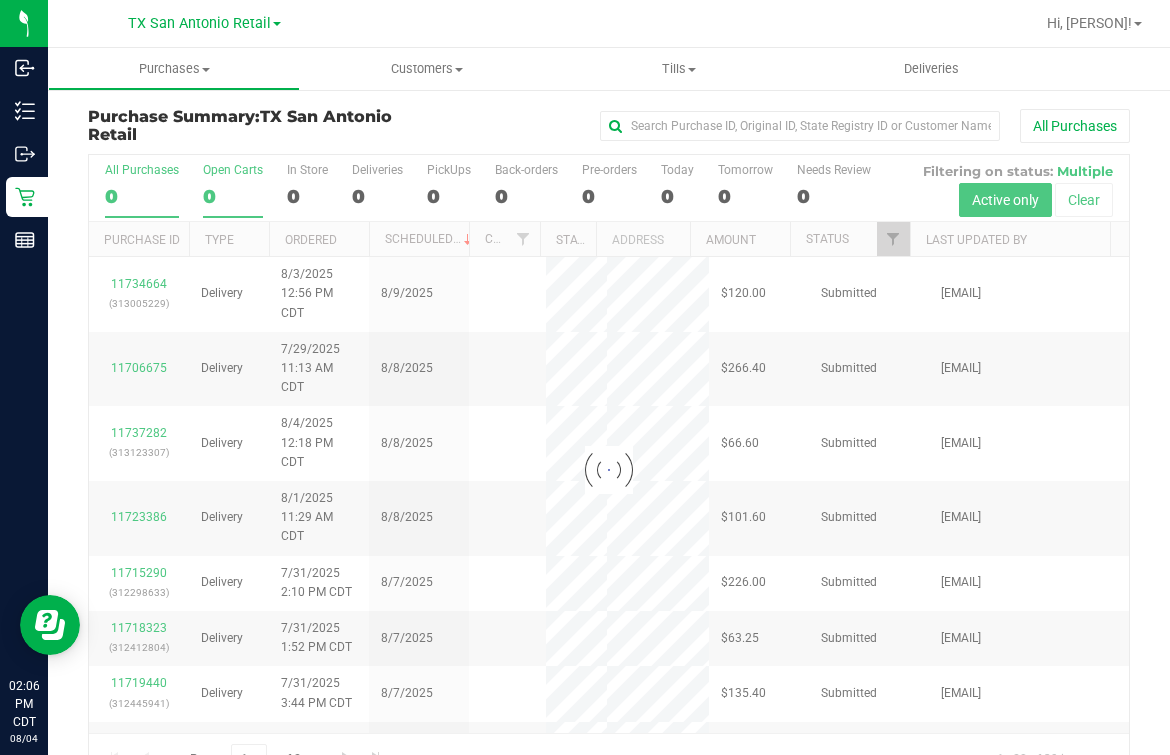 click on "Open Carts" at bounding box center [233, 170] 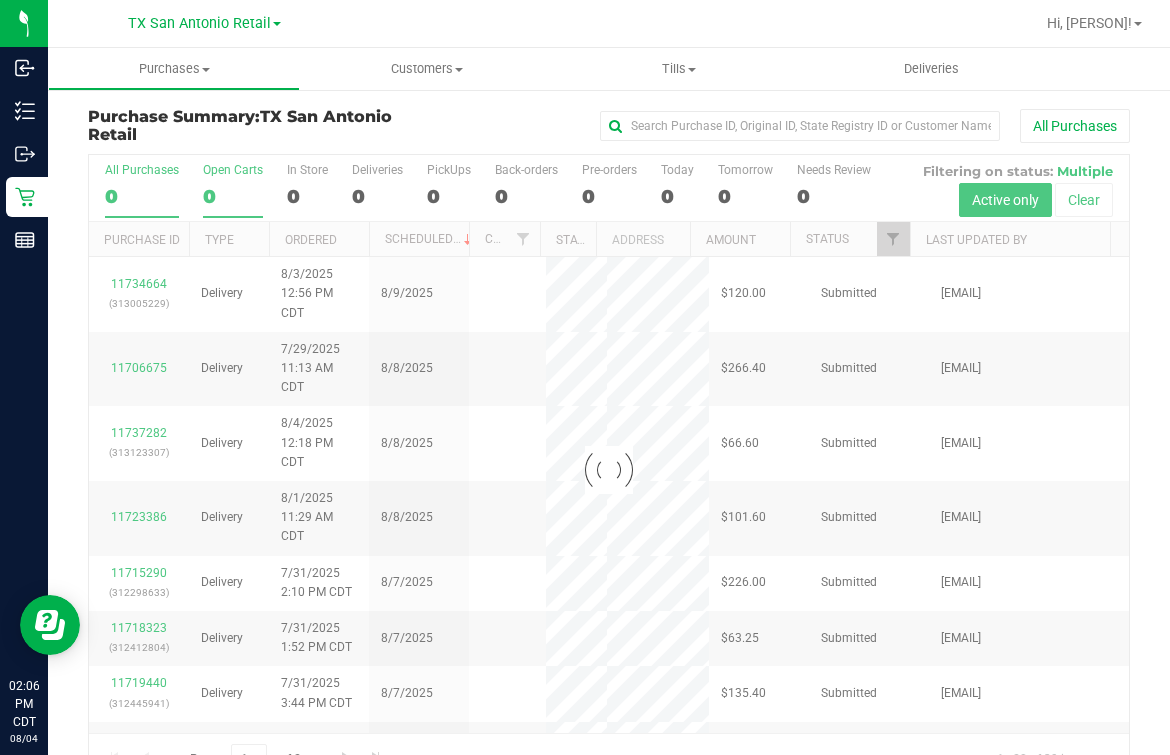 click on "Open Carts
0" at bounding box center (0, 0) 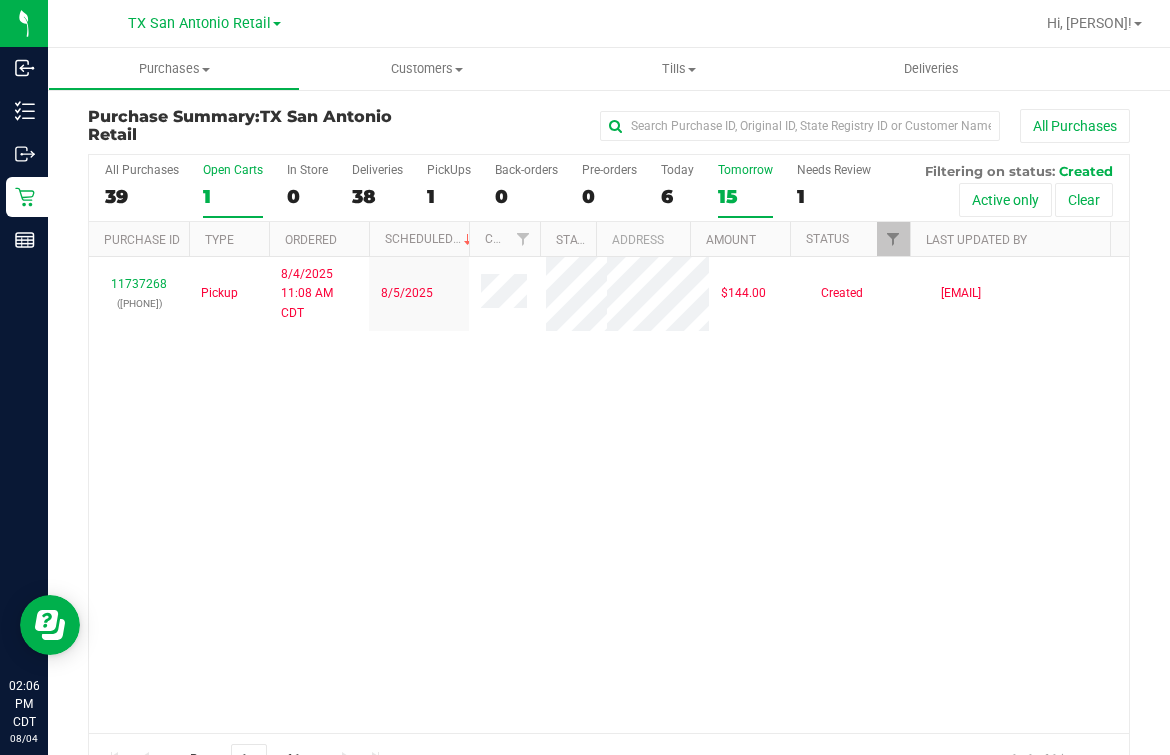 click on "Tomorrow" at bounding box center (745, 170) 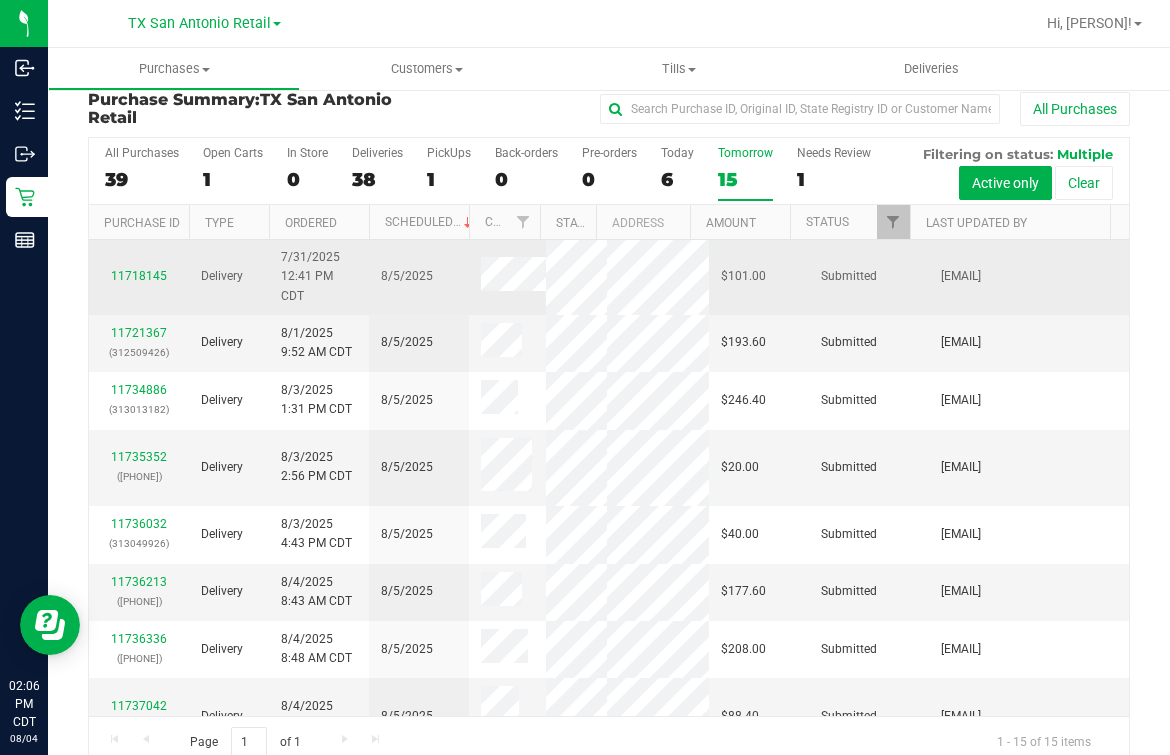 scroll, scrollTop: 0, scrollLeft: 0, axis: both 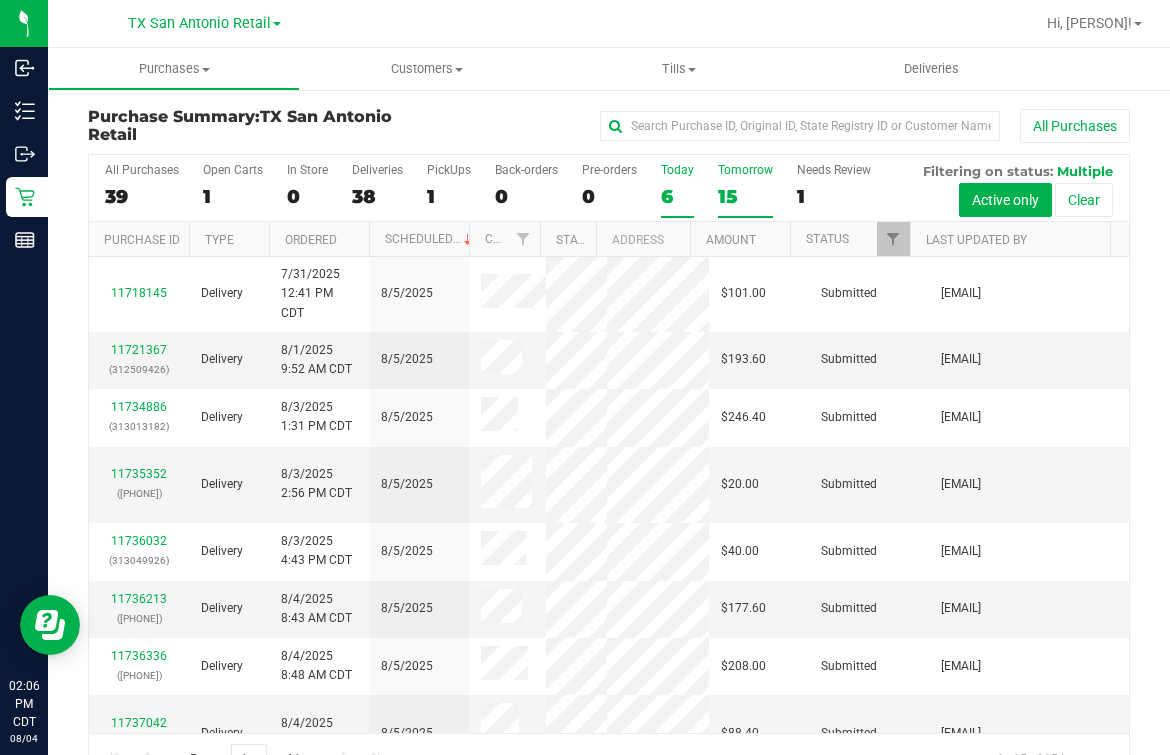 click on "6" at bounding box center (677, 196) 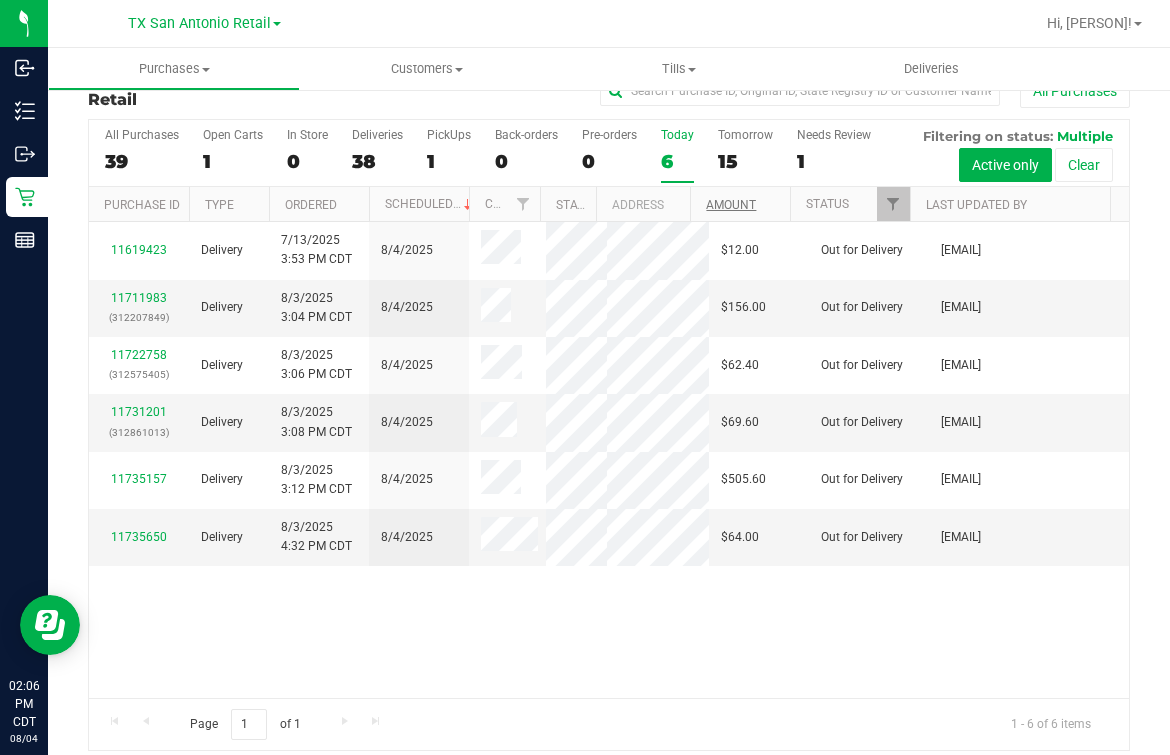 scroll, scrollTop: 49, scrollLeft: 0, axis: vertical 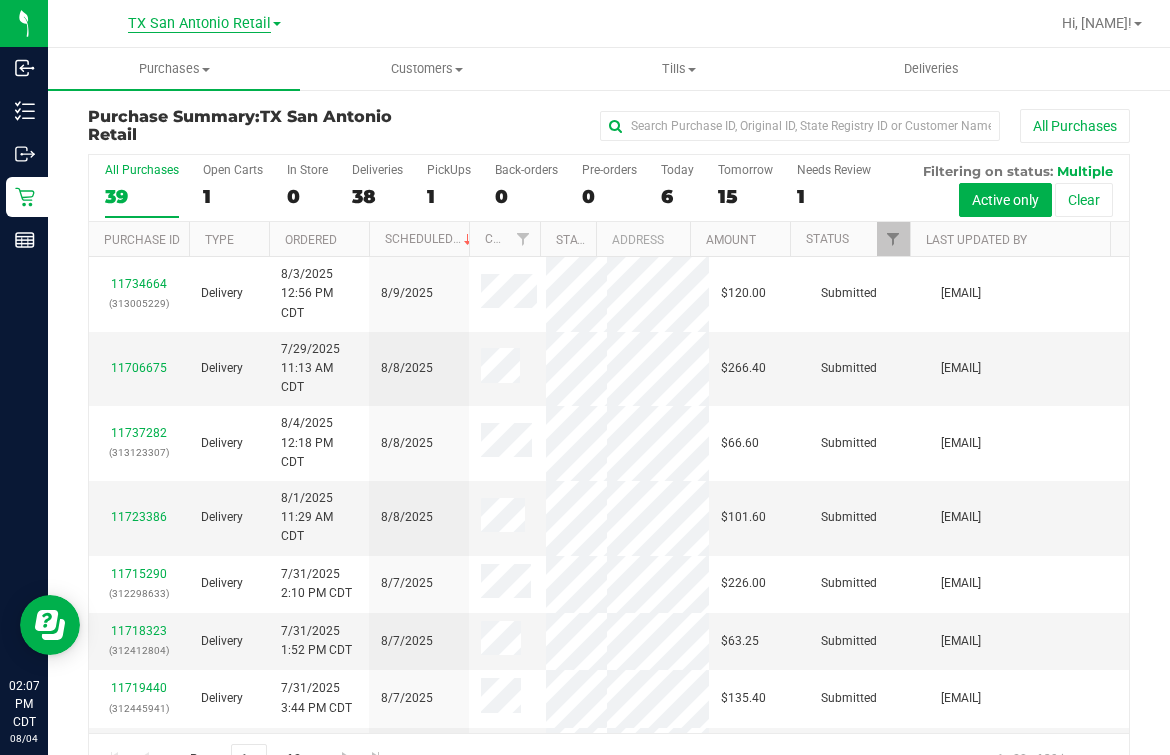 click on "TX San Antonio Retail" at bounding box center (199, 24) 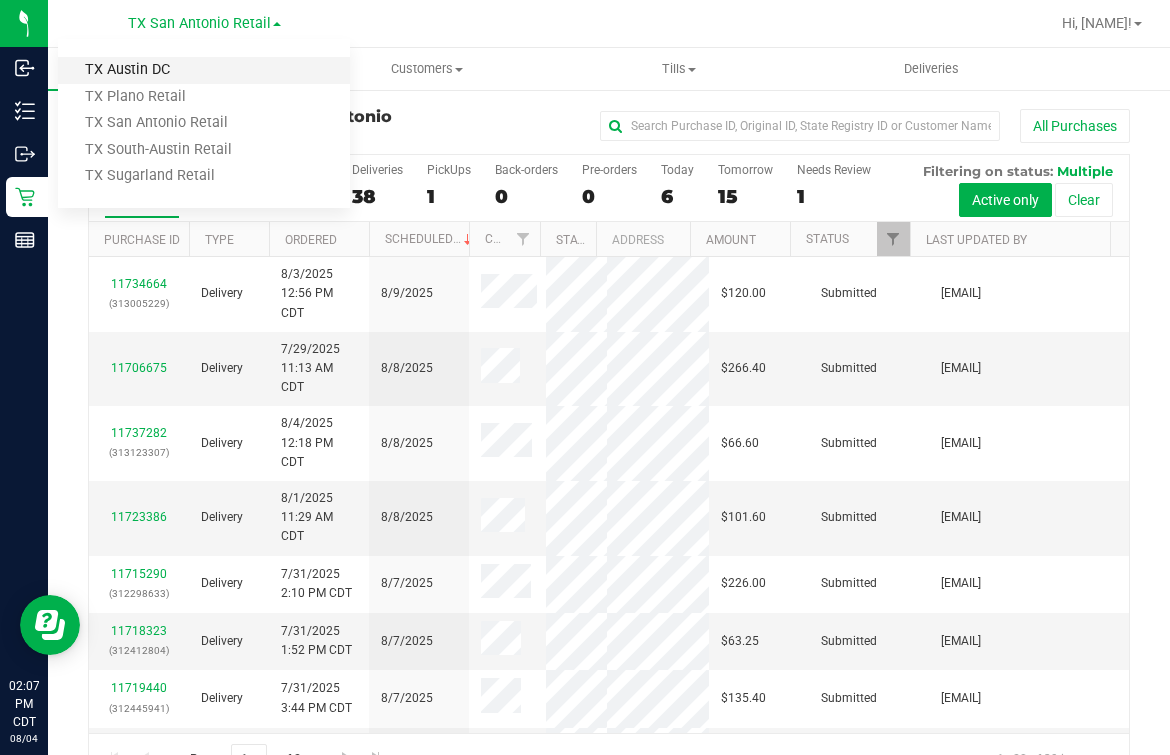 click on "TX Austin DC" at bounding box center [204, 70] 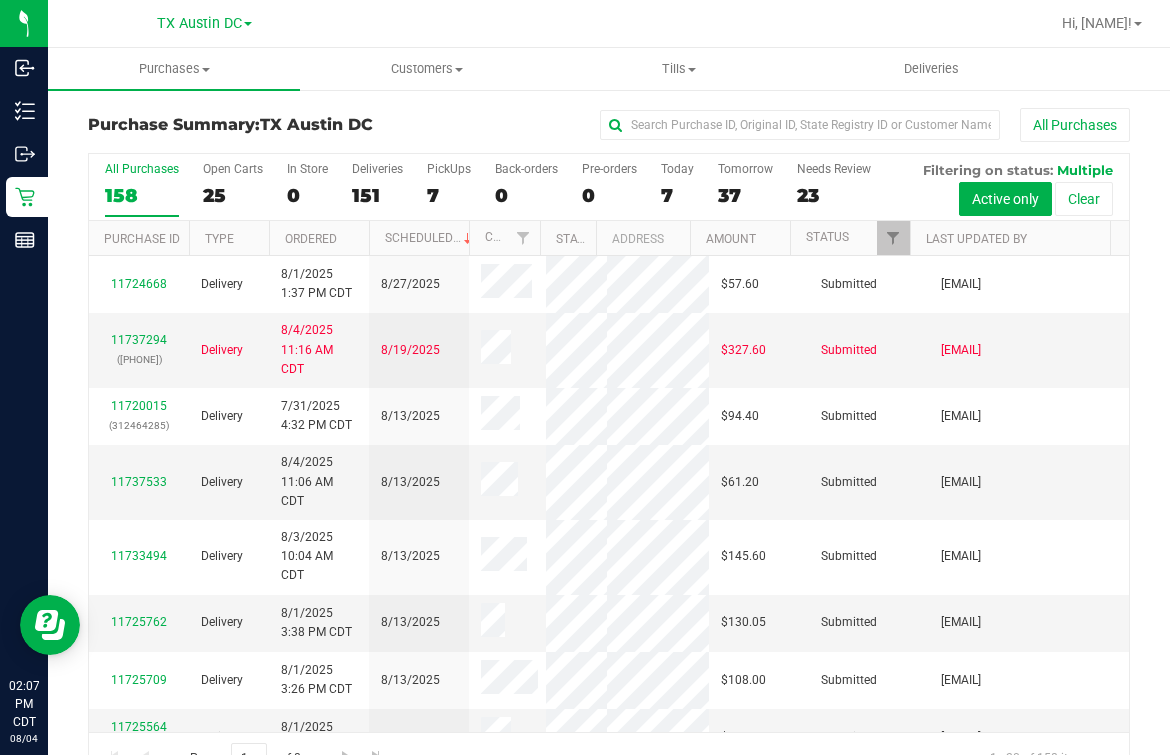 click on "Last Updated By" at bounding box center [1010, 238] 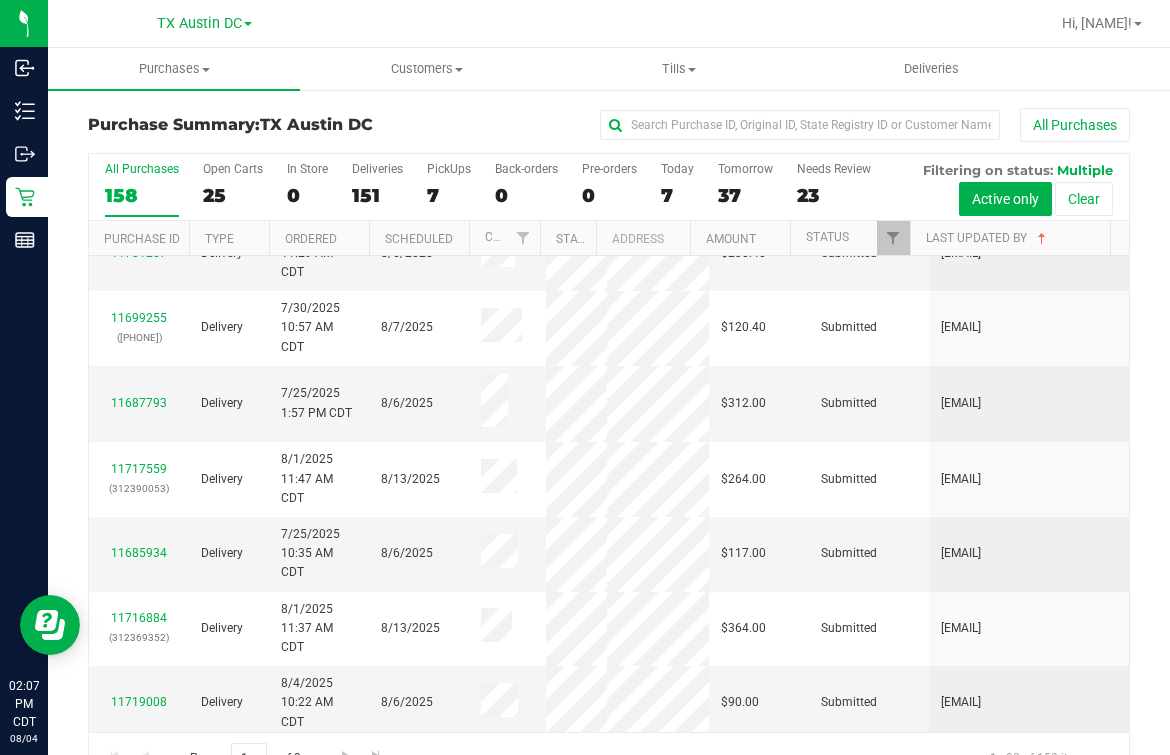 scroll, scrollTop: 0, scrollLeft: 0, axis: both 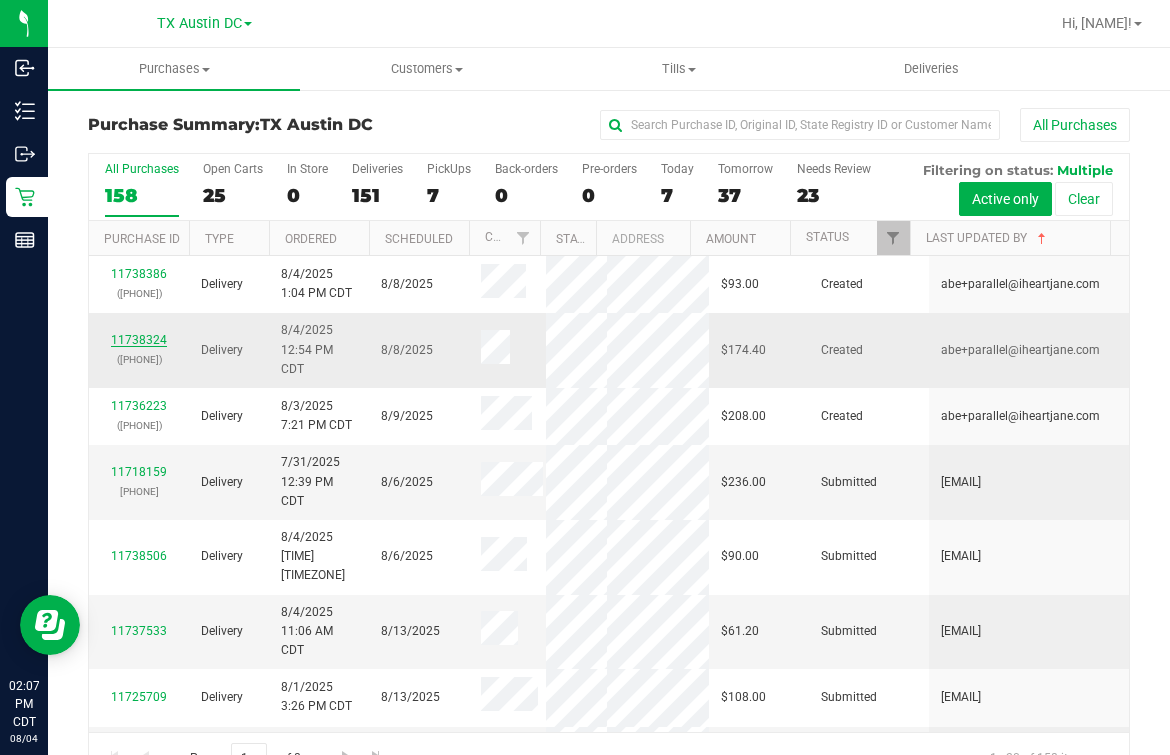 click on "11738324" at bounding box center [139, 340] 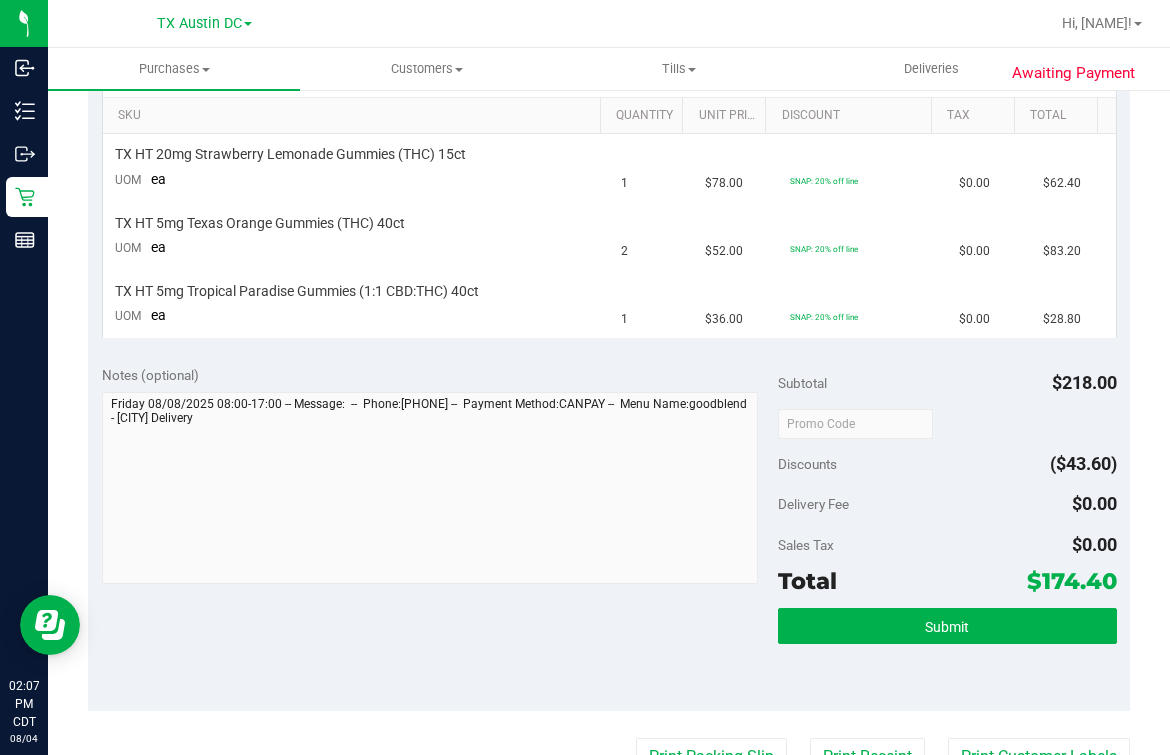 scroll, scrollTop: 0, scrollLeft: 0, axis: both 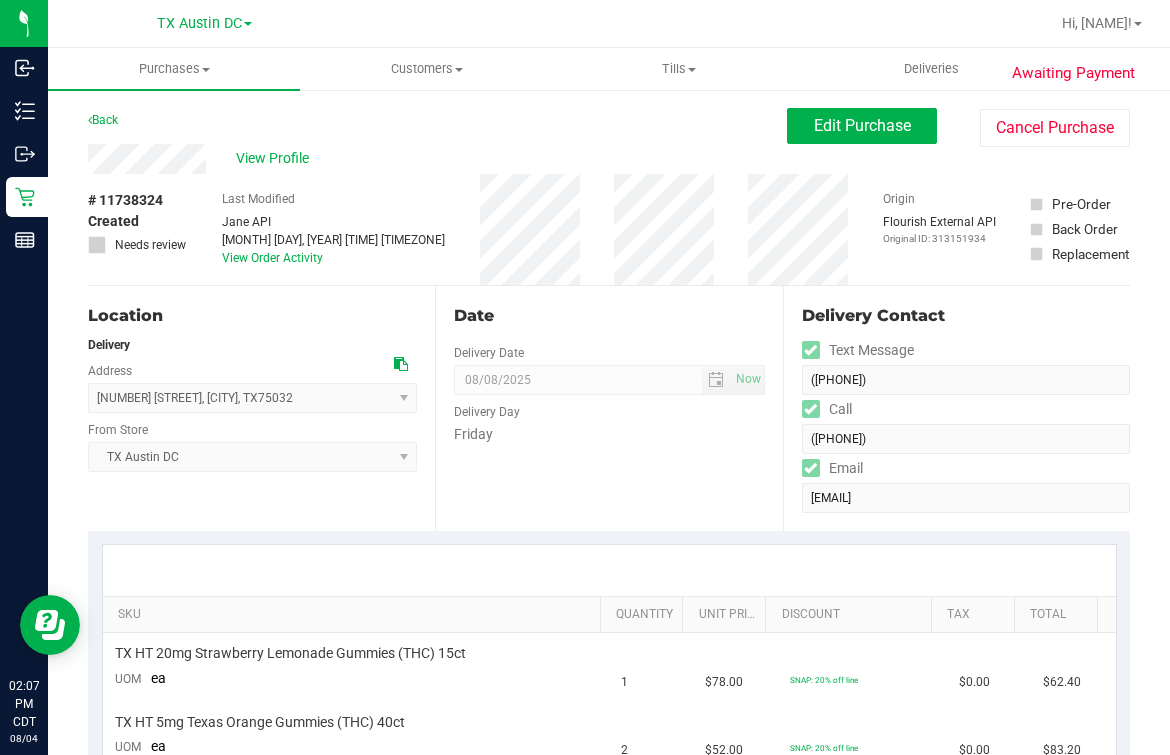 click on "Date
Delivery Date
08/08/2025
Now
08/08/2025 05:00 PM
Now
Delivery Day
Friday" at bounding box center (608, 408) 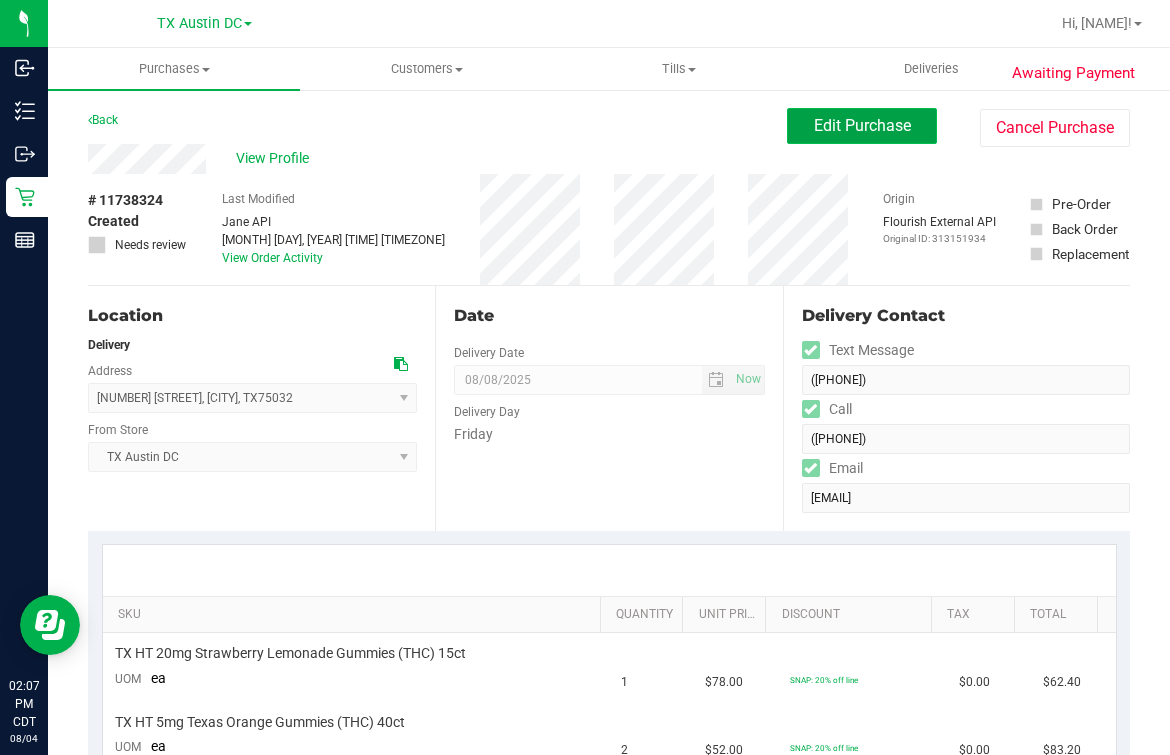 click on "Edit Purchase" at bounding box center [862, 125] 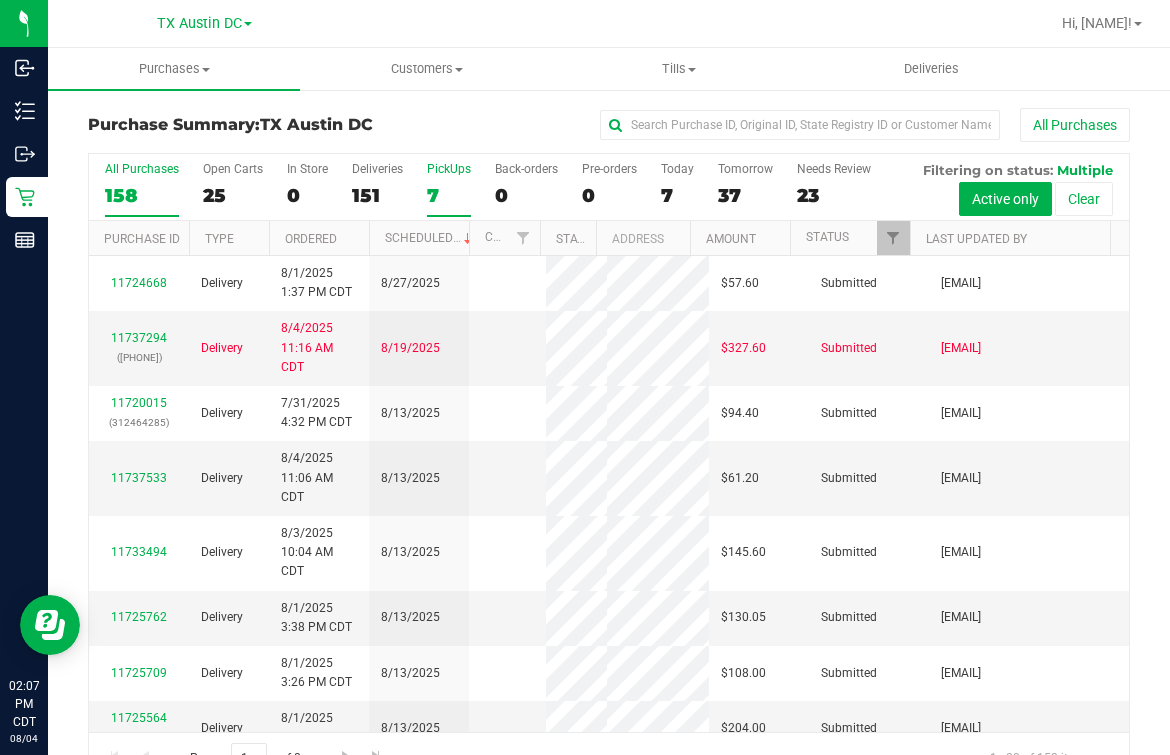 click on "7" at bounding box center [449, 195] 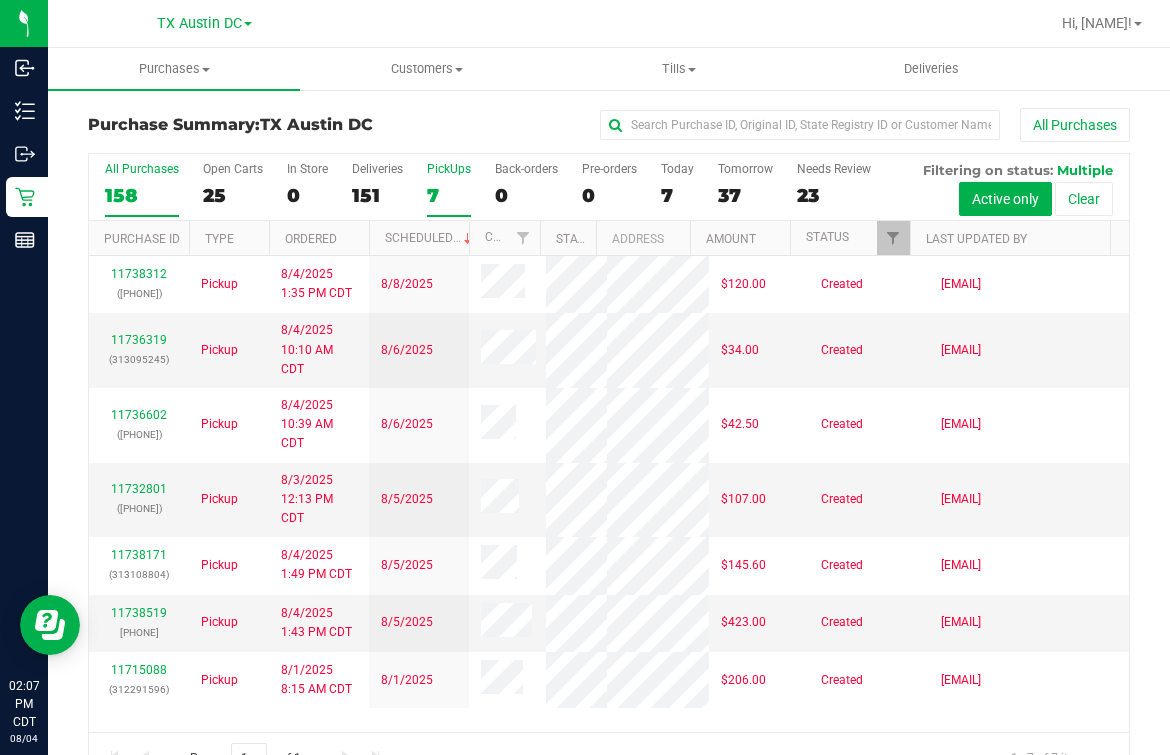 click on "158" at bounding box center (142, 195) 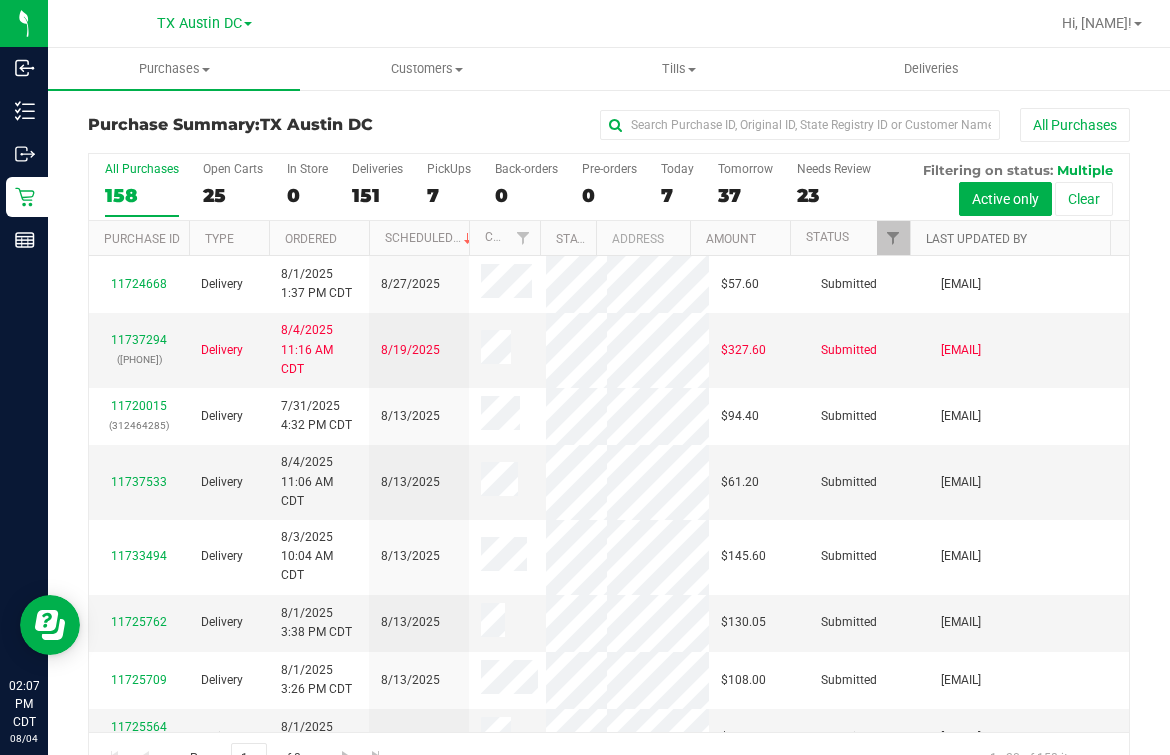 click on "Last Updated By" at bounding box center (976, 239) 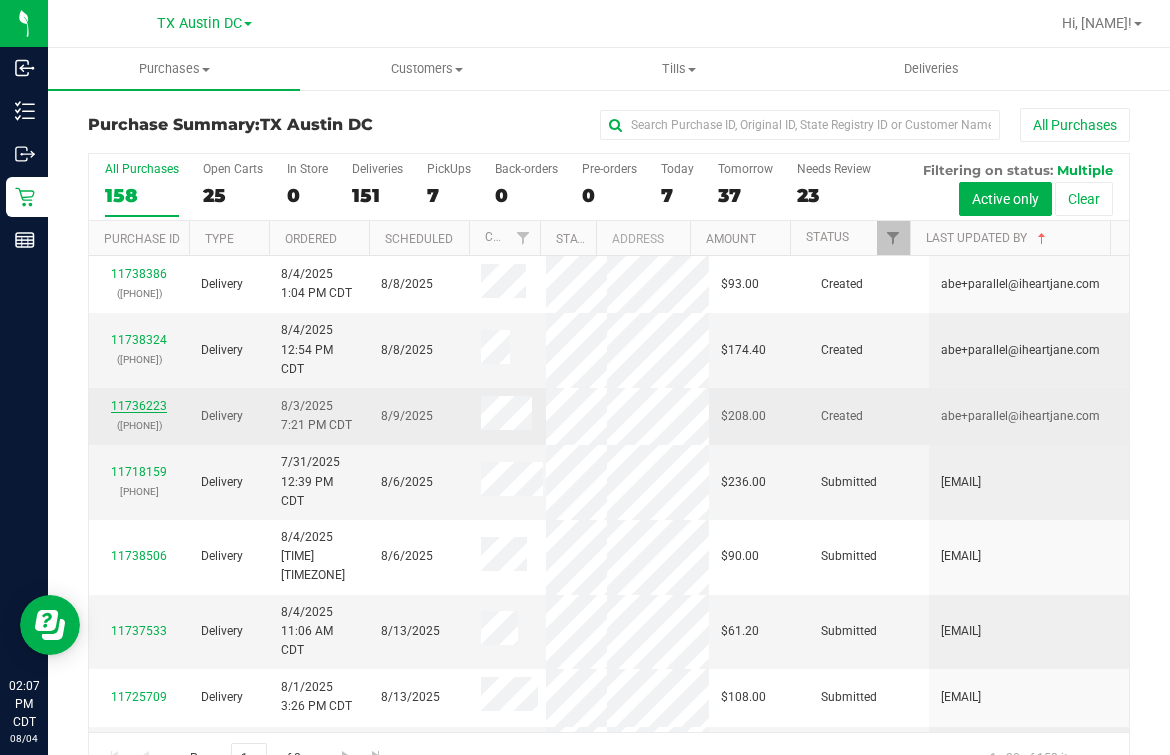 click on "11736223" at bounding box center [139, 406] 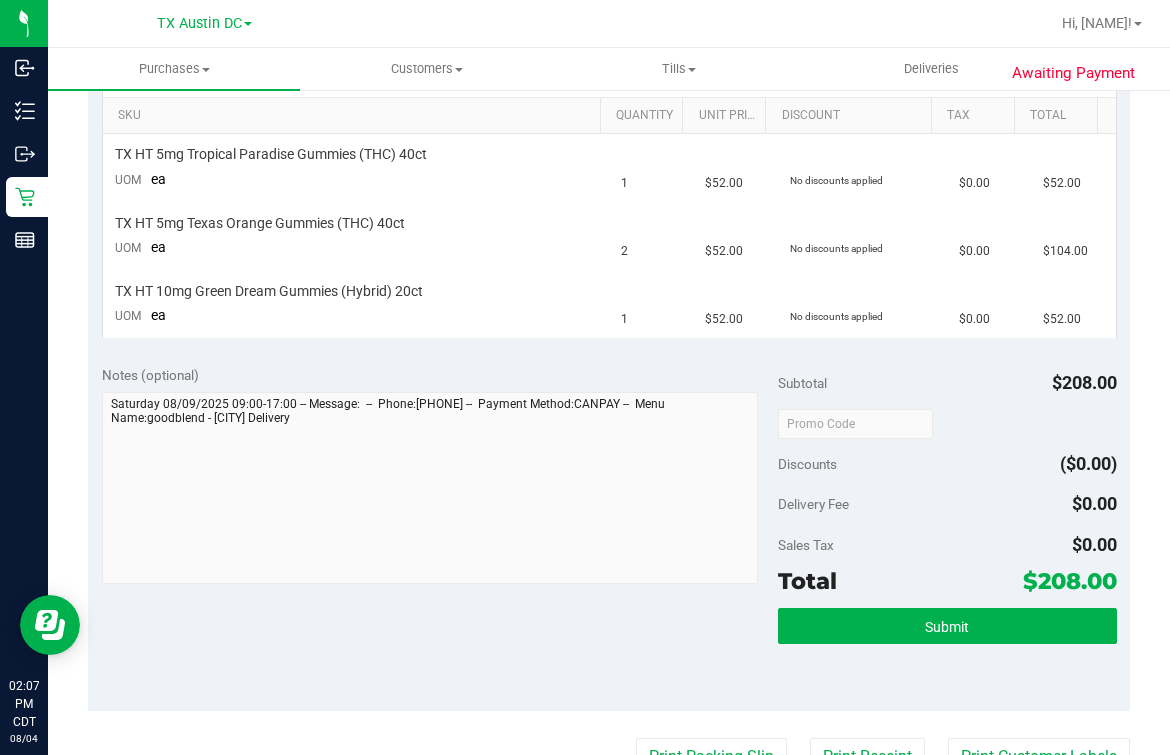 scroll, scrollTop: 0, scrollLeft: 0, axis: both 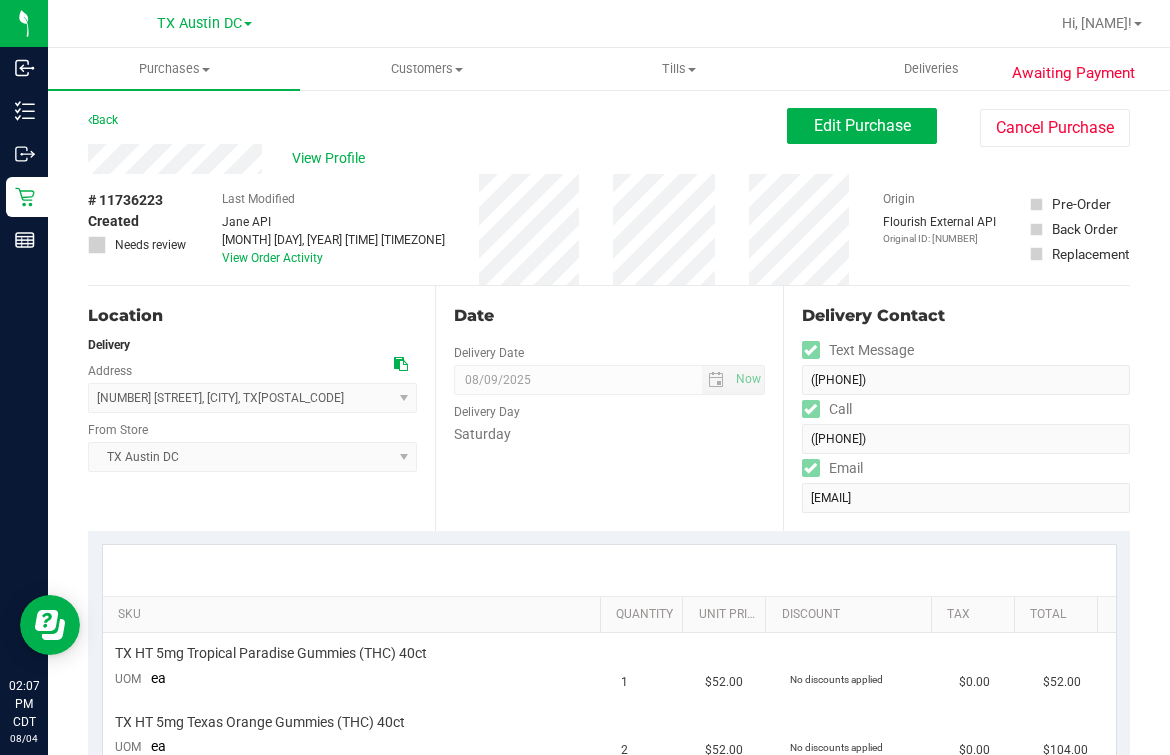 click on "Last Modified
[FIRST] [LAST]
Aug 3, 2025 7:21:47 PM CDT
View Order Activity" at bounding box center (333, 229) 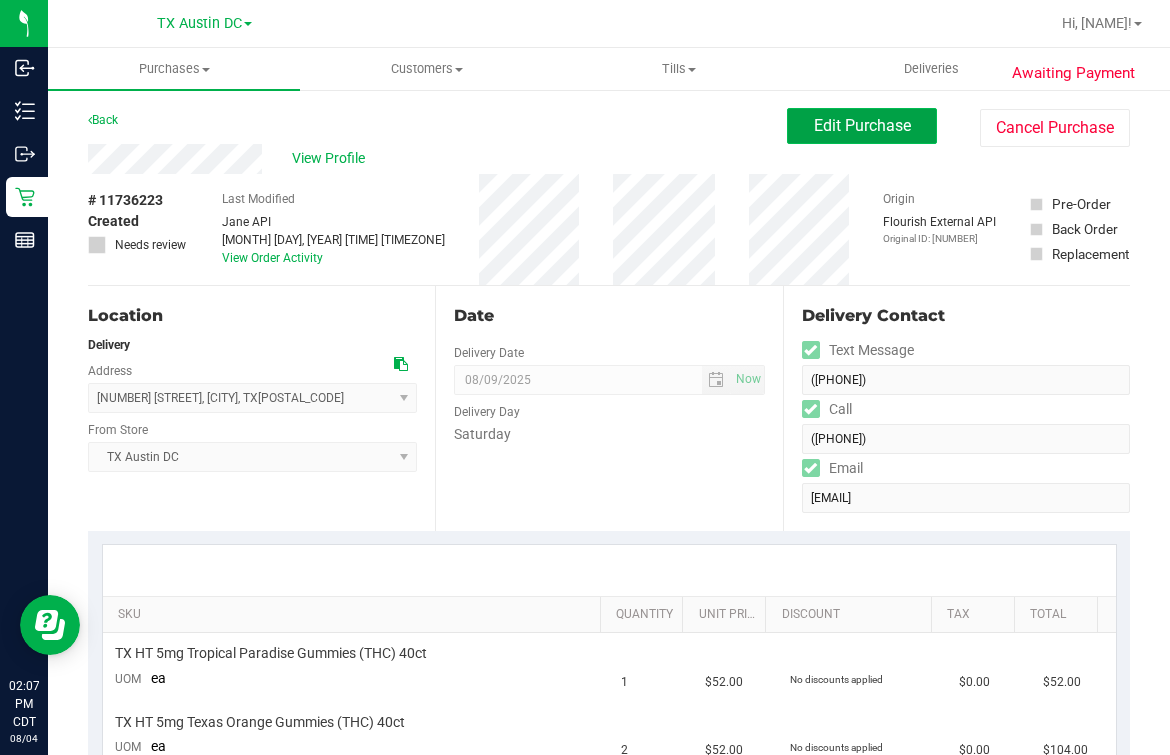 click on "Edit Purchase" at bounding box center (862, 125) 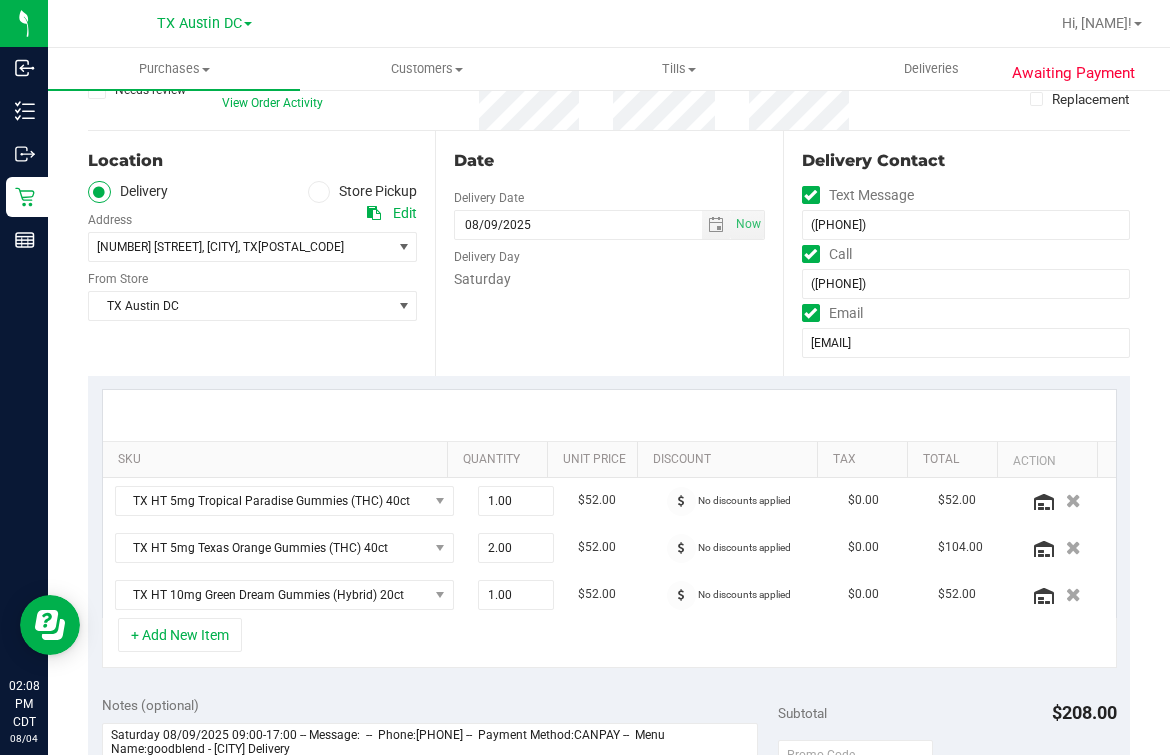 scroll, scrollTop: 124, scrollLeft: 0, axis: vertical 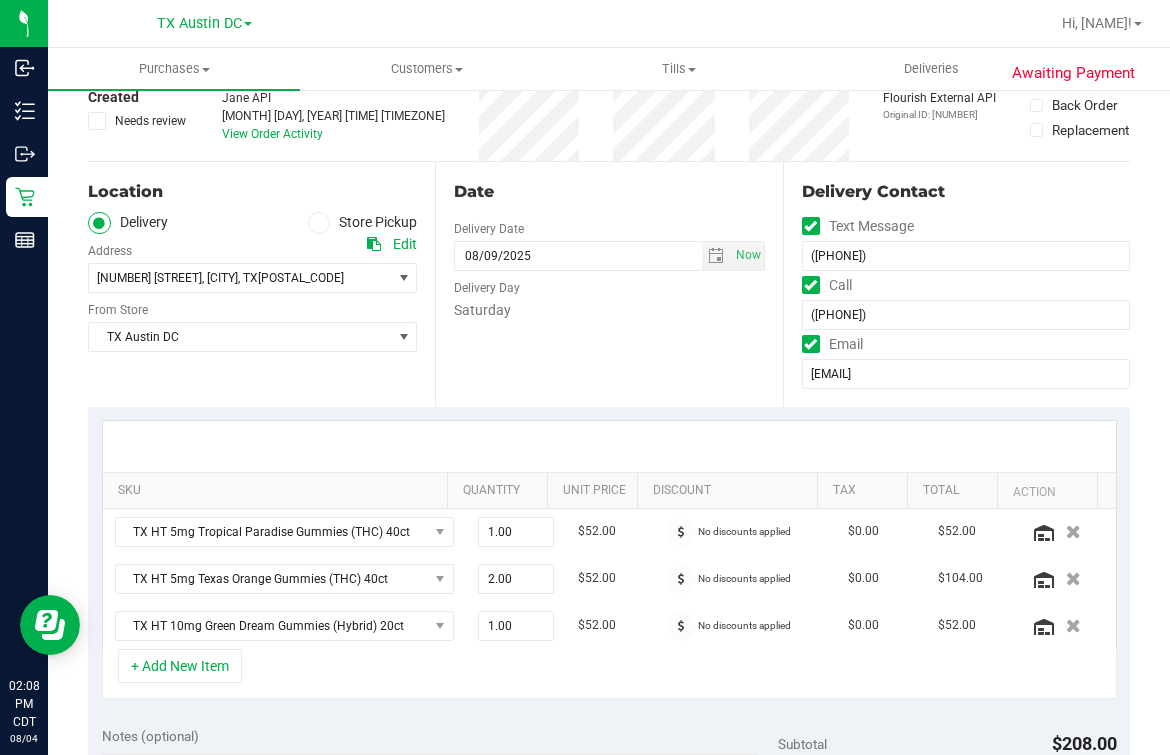 click on "Date
Delivery Date
08/09/2025
Now
08/09/2025 05:00 PM
Now
Delivery Day
Saturday" at bounding box center [608, 284] 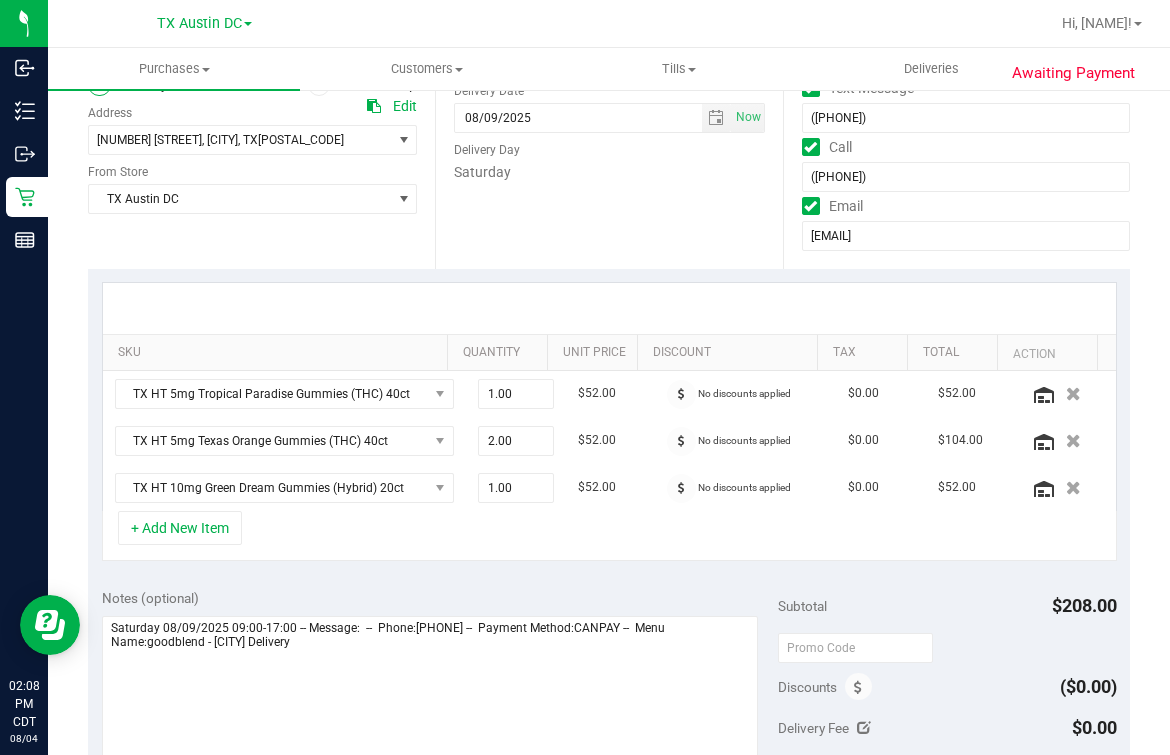 scroll, scrollTop: 375, scrollLeft: 0, axis: vertical 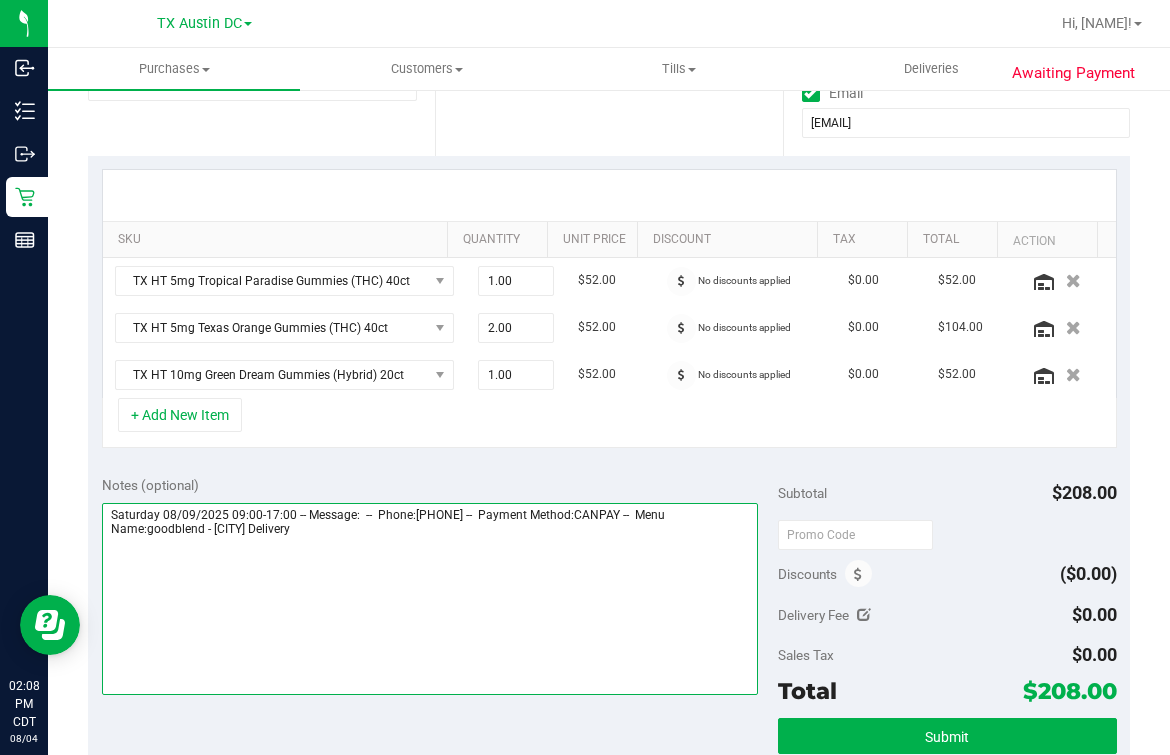 click at bounding box center (430, 599) 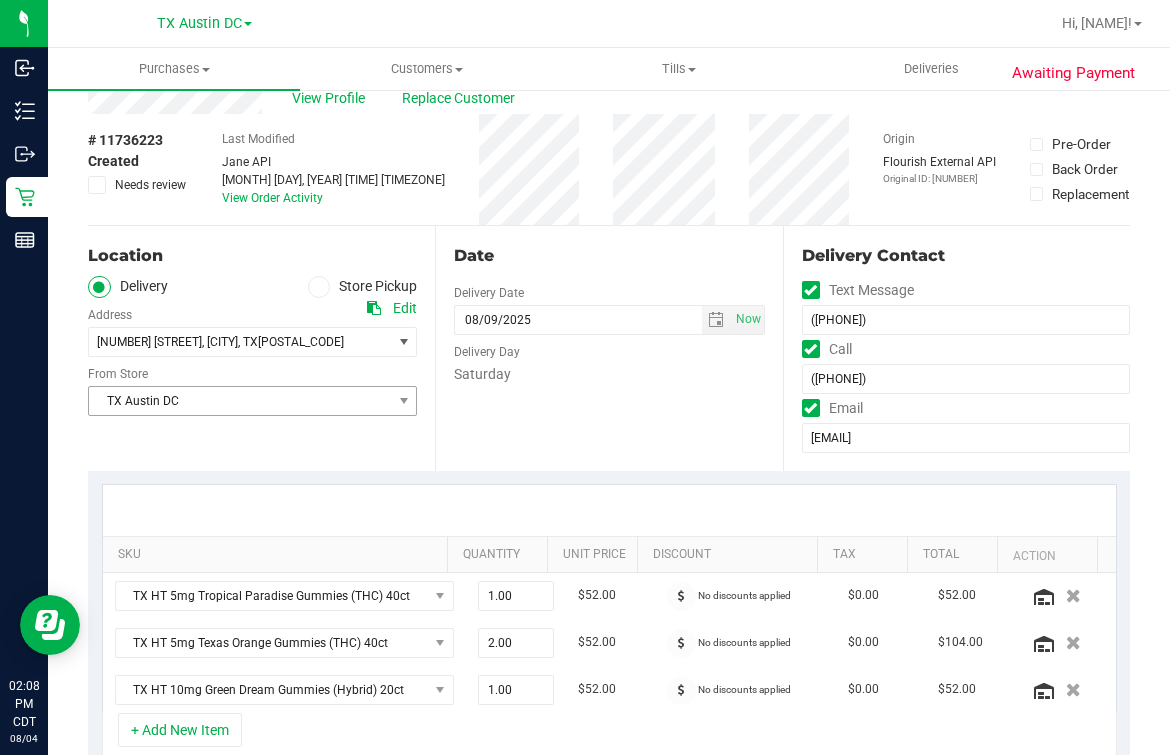scroll, scrollTop: 0, scrollLeft: 0, axis: both 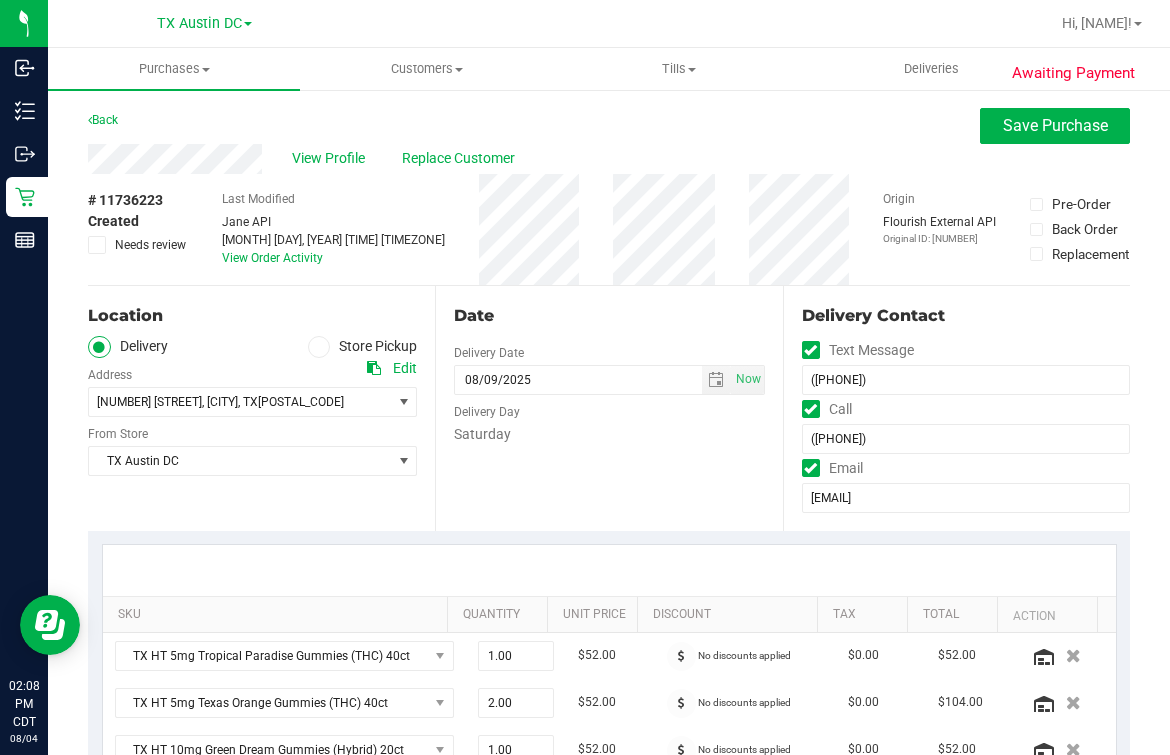 click at bounding box center [374, 368] 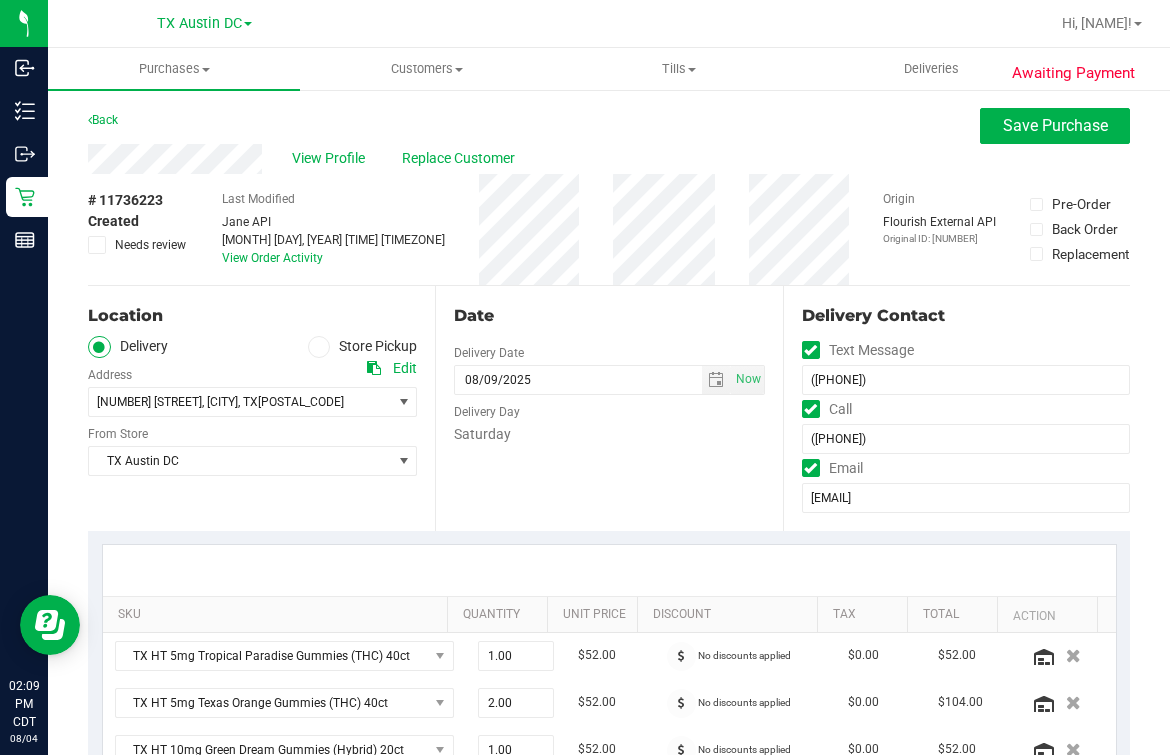 click on "Date
Delivery Date
08/09/2025
Now
08/09/2025 05:00 PM
Now
Delivery Day
Saturday" at bounding box center (608, 408) 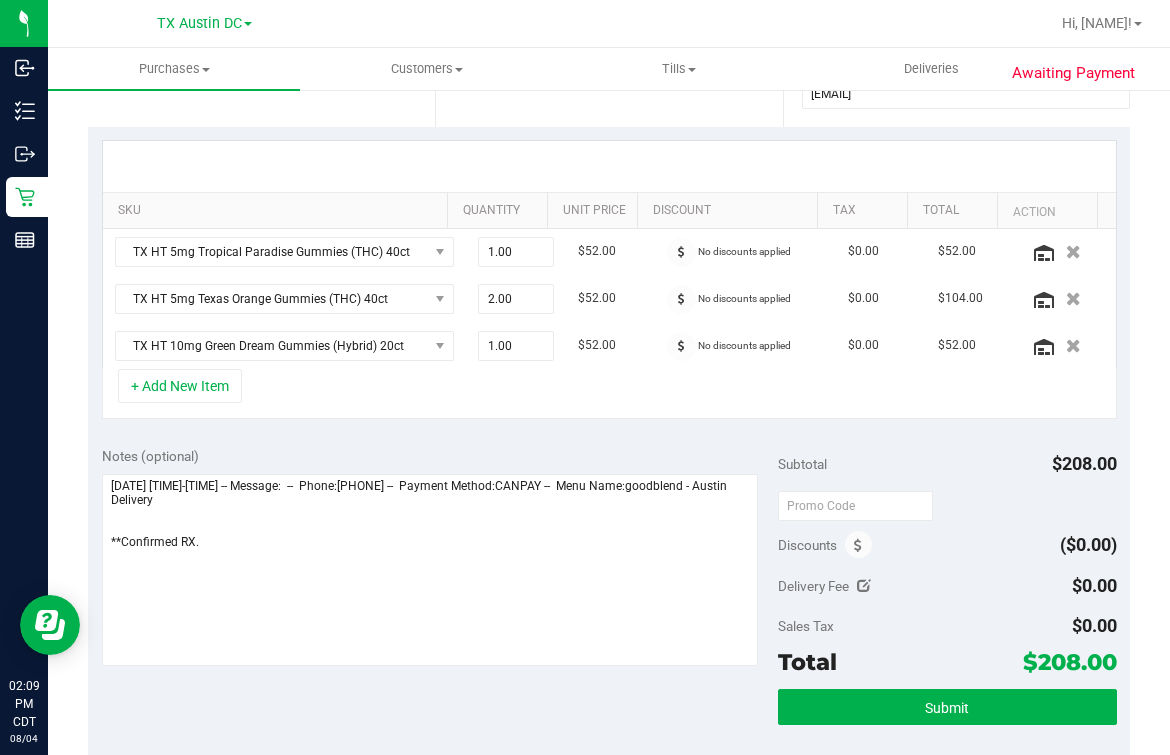 scroll, scrollTop: 625, scrollLeft: 0, axis: vertical 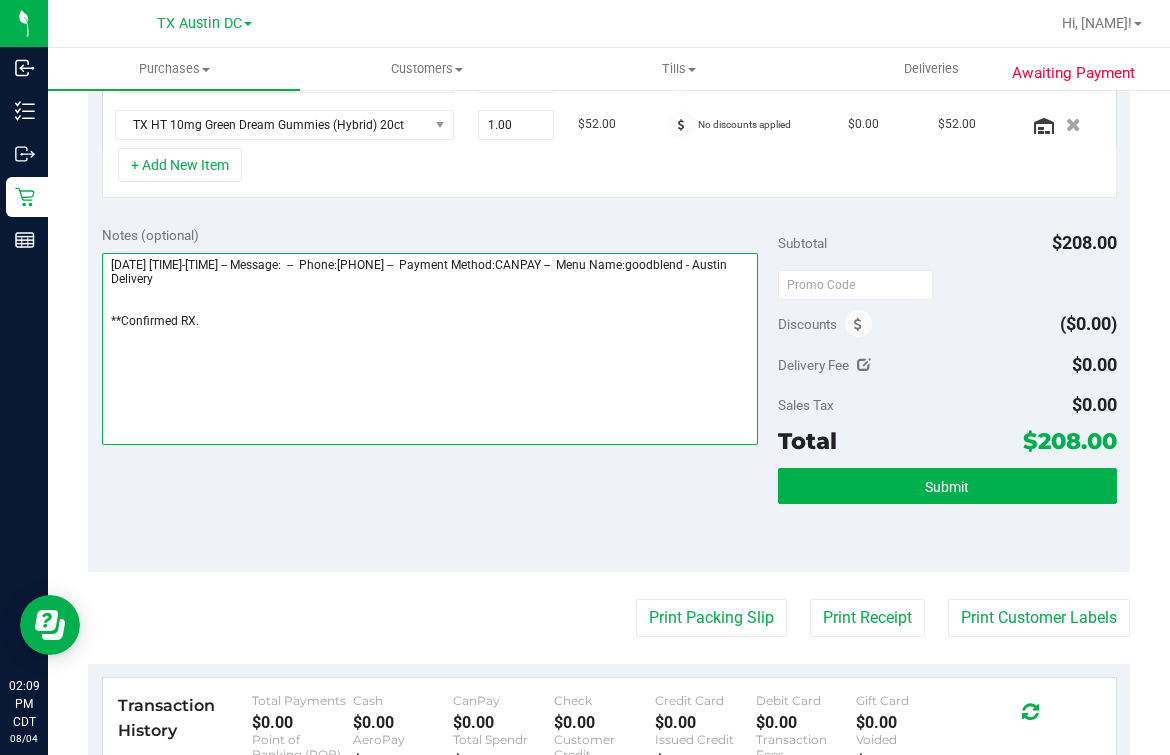 click at bounding box center [430, 349] 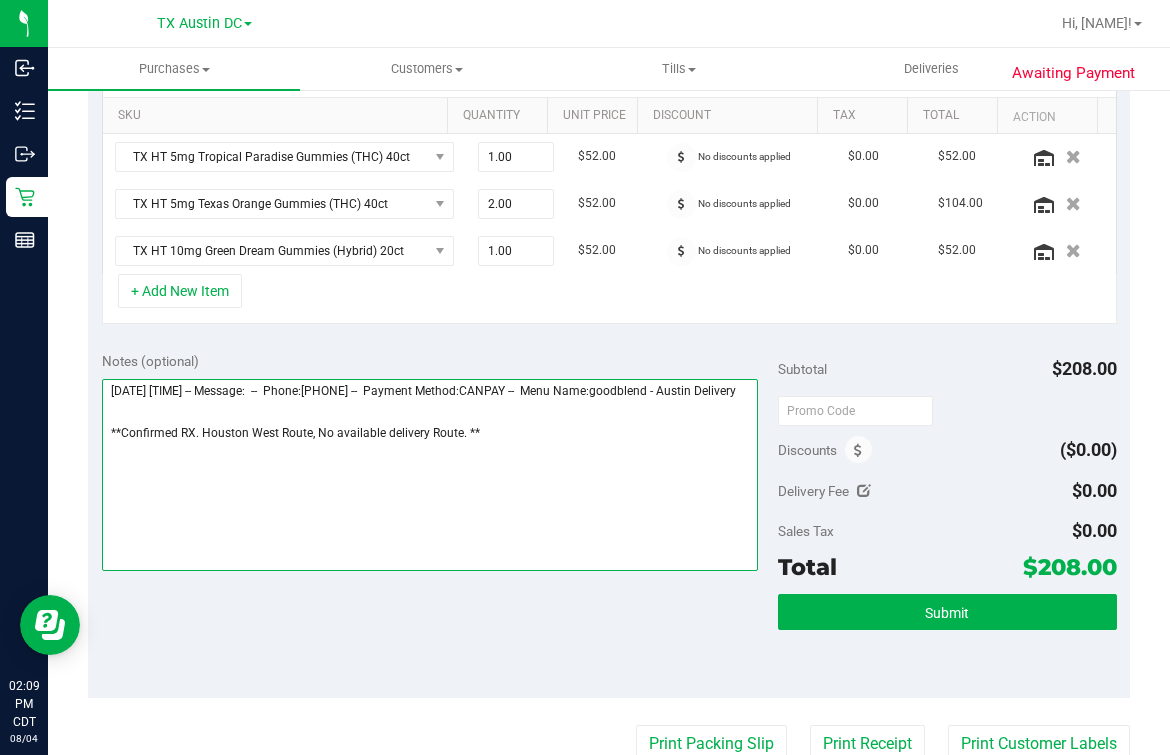 scroll, scrollTop: 0, scrollLeft: 0, axis: both 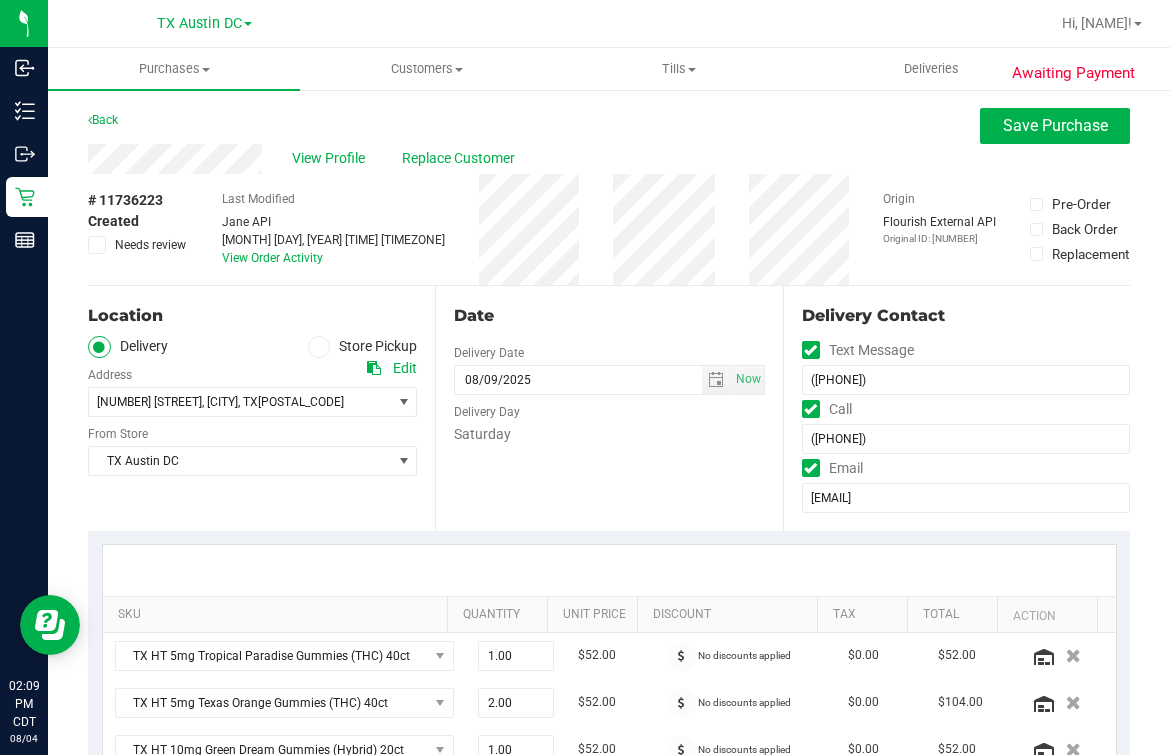 type on "[DATE] [TIME] -- Message:  --  Phone:[PHONE] --  Payment Method:CANPAY --  Menu Name:goodblend - Austin Delivery
**Confirmed RX. Houston West Route, No available delivery Route. **" 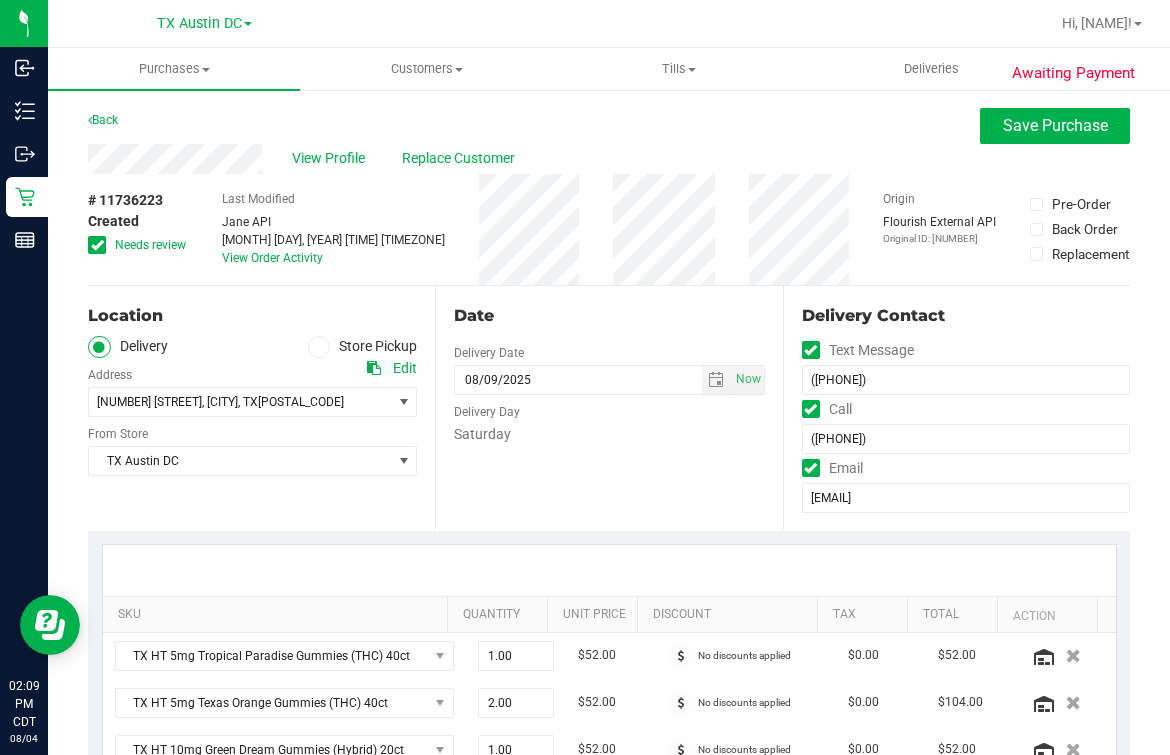 click on "Location
Delivery
Store Pickup
Address
Edit
[NUMBER] [STREET]
, [CITY]
, [STATE]
[POSTAL_CODE]
Select address 9432 Katy Fwy SOUTH HOUSTON ROUTE - 3124 Willow Oak Ln 3124 Willow Oak Ln
From Store
TX Austin DC Select Store Bonita Springs WC Boynton Beach WC Bradenton WC Brandon WC Brooksville WC Call Center Clermont WC Crestview WC Deerfield Beach WC Delray Beach WC" at bounding box center [261, 408] 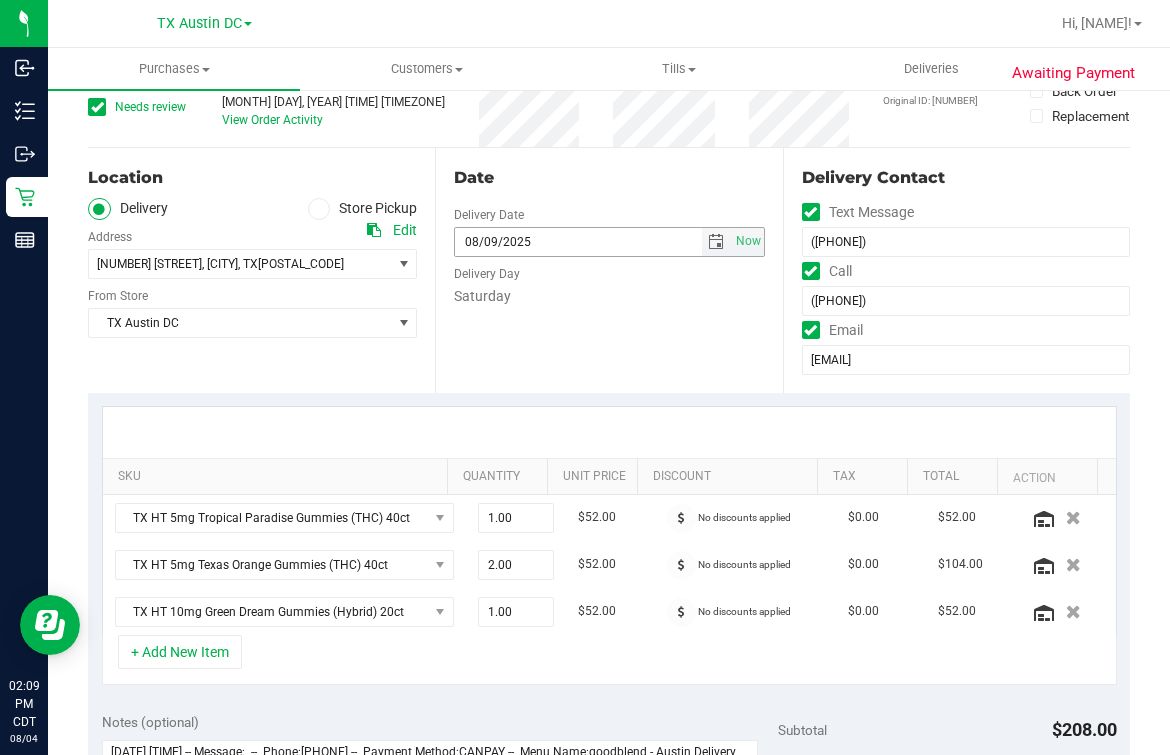 scroll, scrollTop: 0, scrollLeft: 0, axis: both 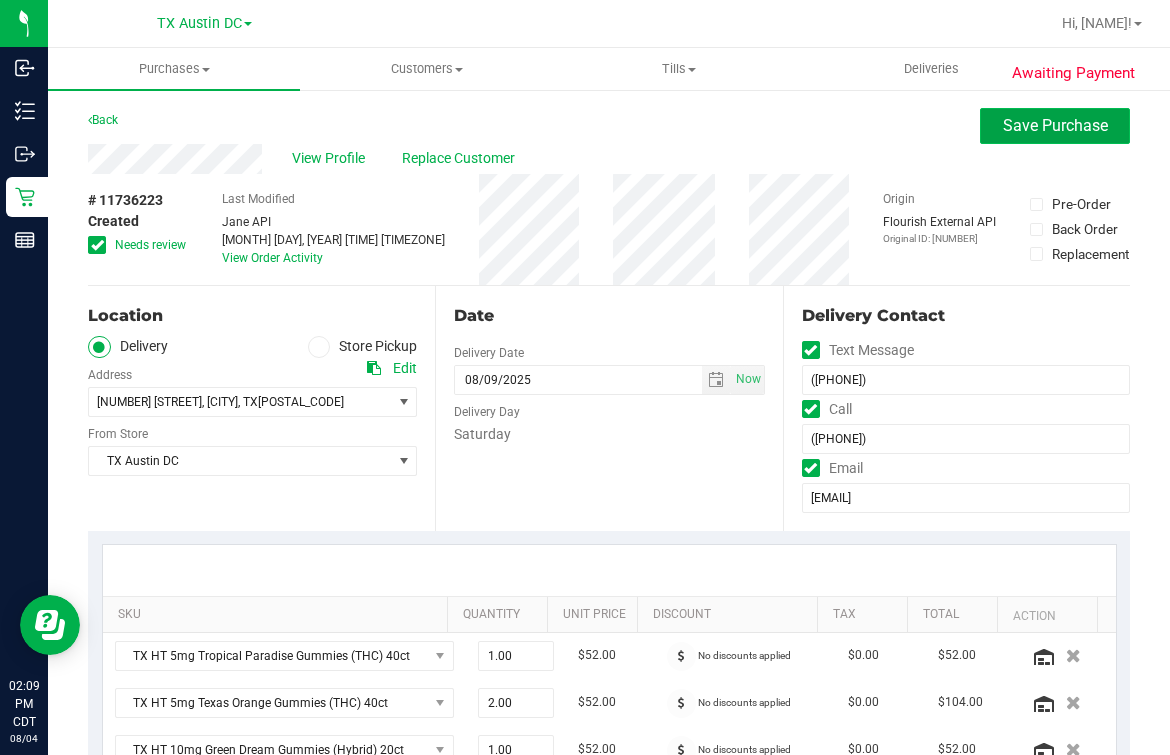 click on "Save Purchase" at bounding box center (1055, 125) 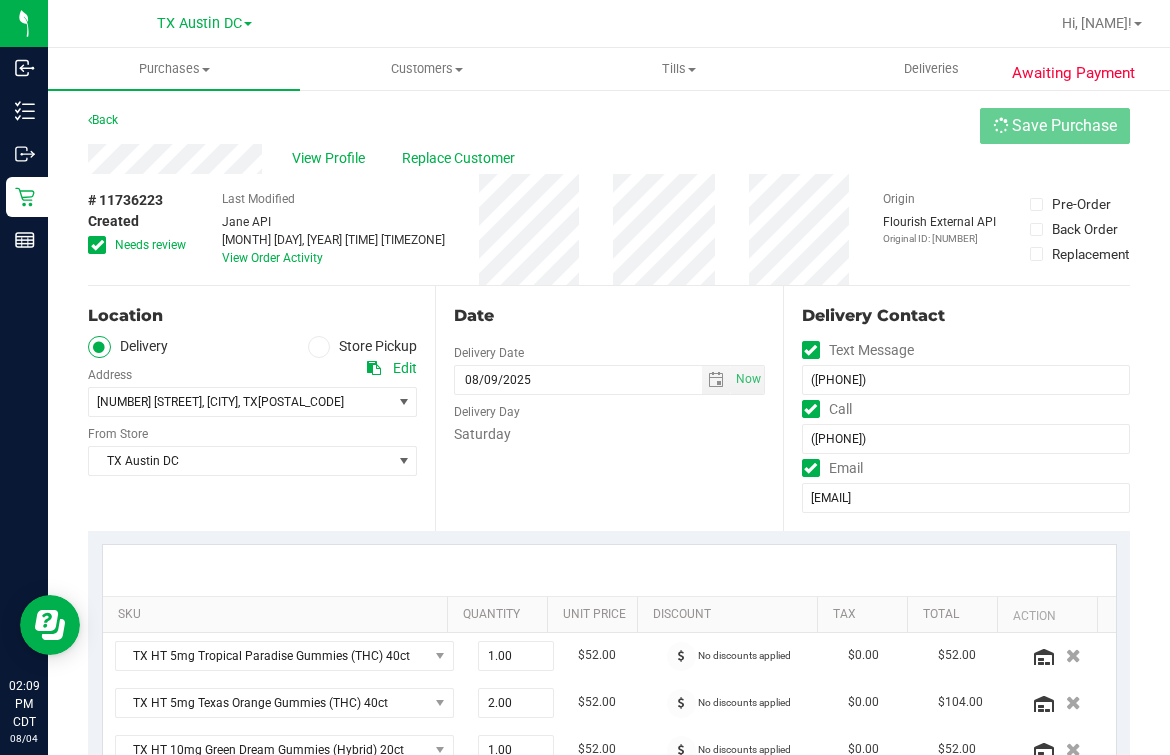 click on "Back
Save Purchase" at bounding box center [609, 126] 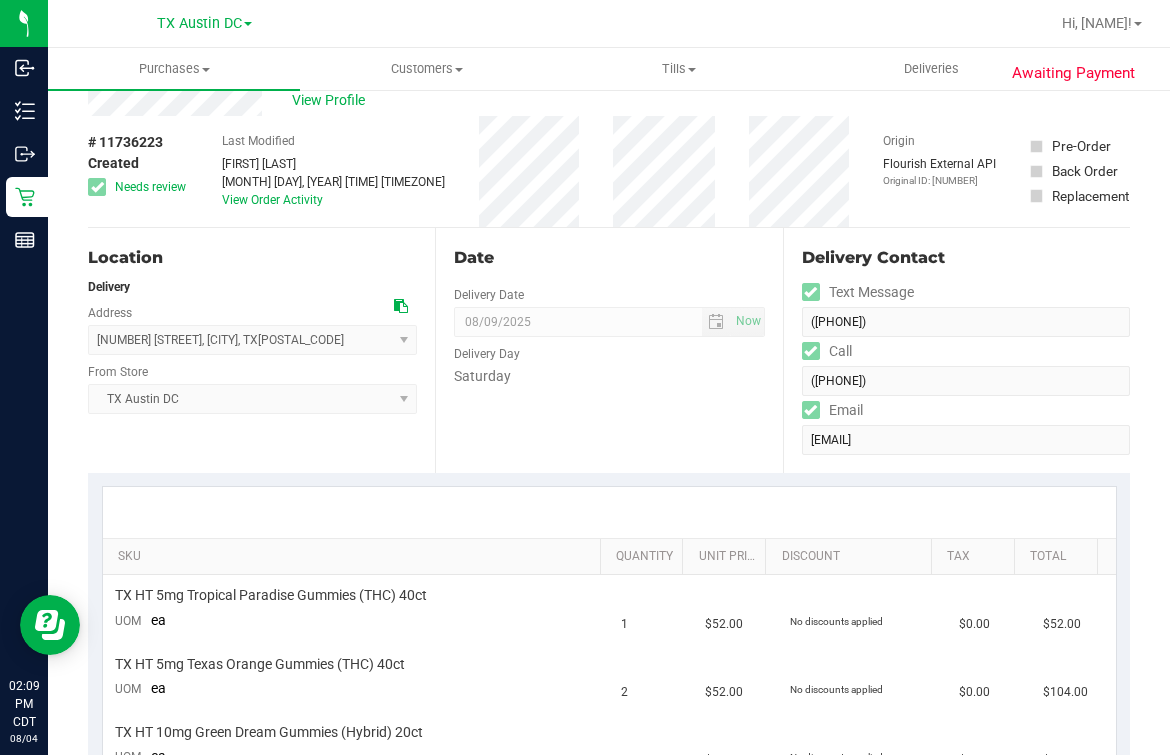 scroll, scrollTop: 0, scrollLeft: 0, axis: both 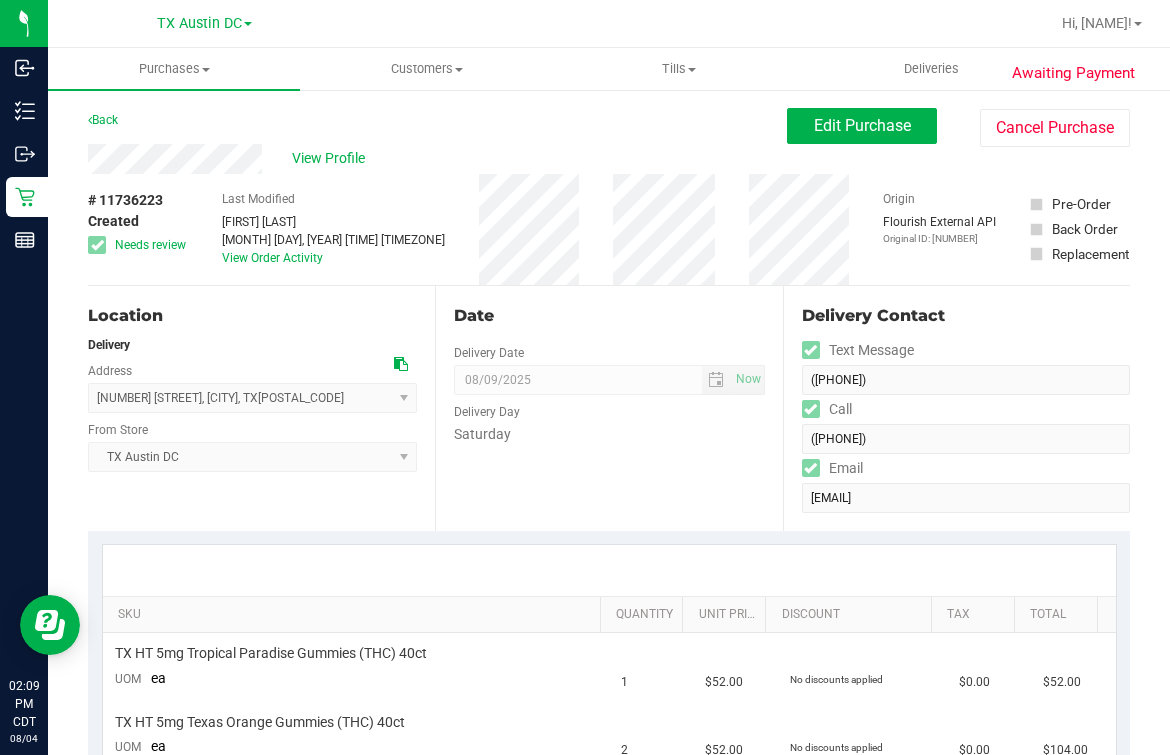 click on "# 11736223
Created
Needs review
Last Modified
[FIRST] [LAST]
Aug 3, 2025 7:21:47 PM CDT
View Order Activity
Origin
Flourish External API
Original ID: 313072534
Pre-Order
Back Order" at bounding box center (609, 229) 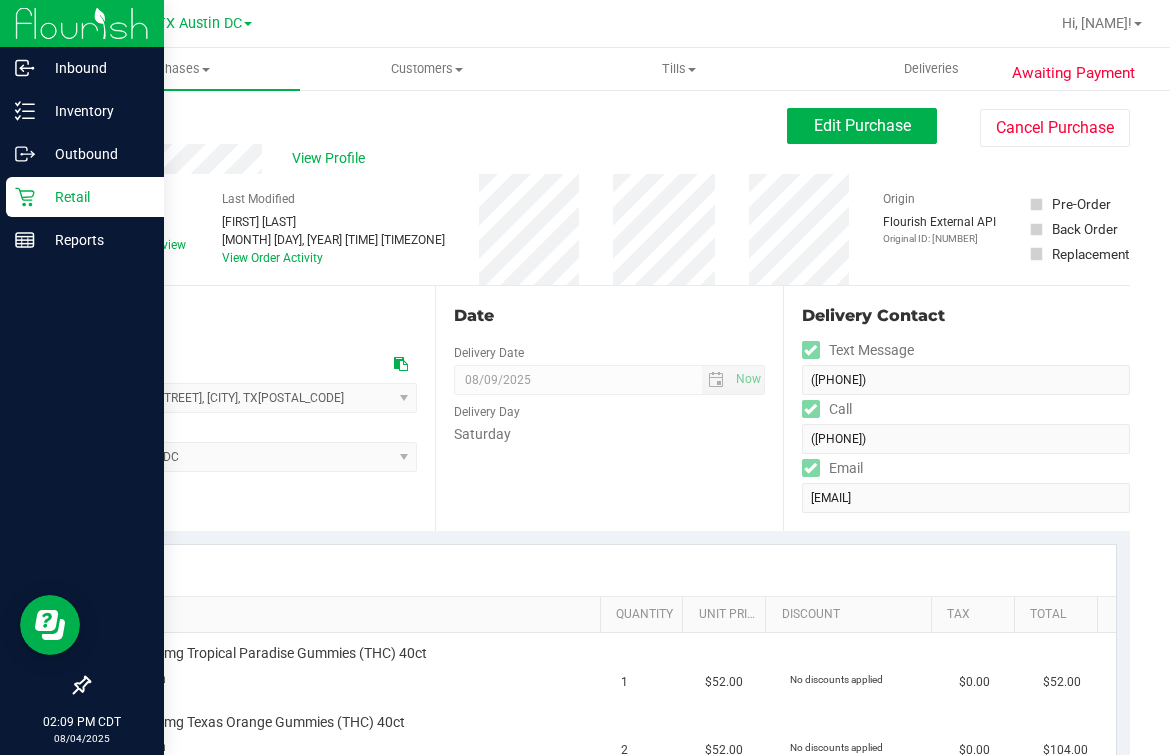 click on "Retail" at bounding box center [95, 197] 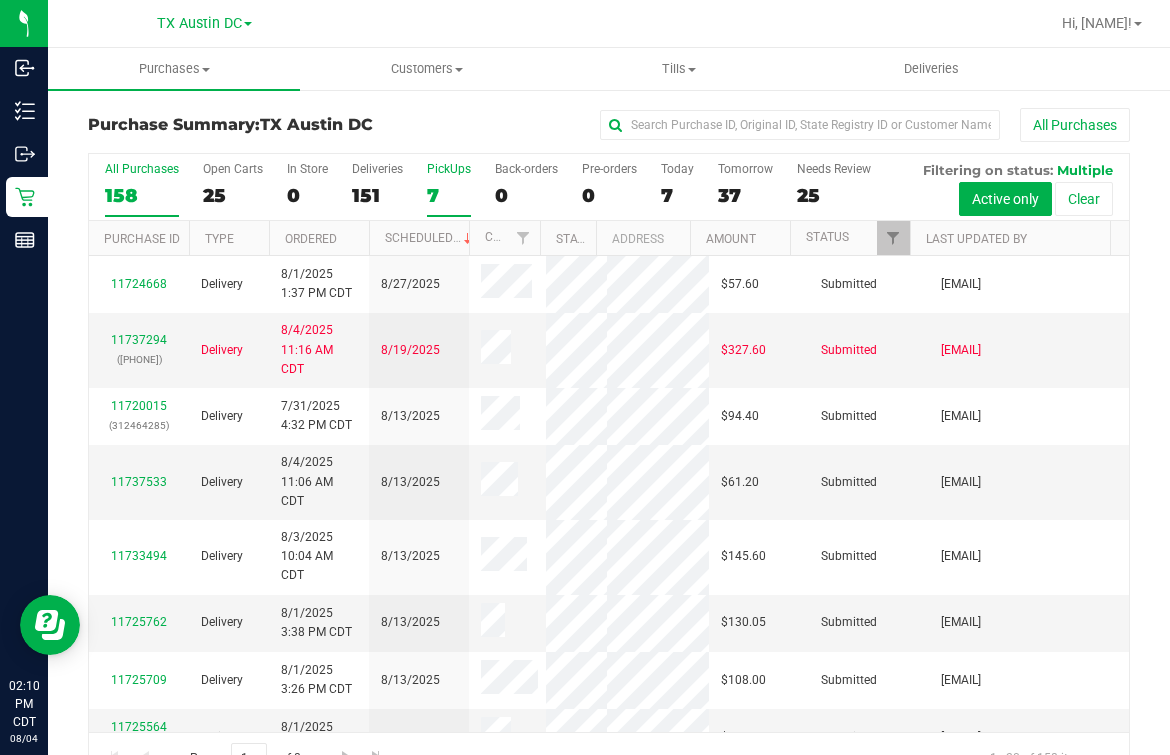 click on "7" at bounding box center [449, 195] 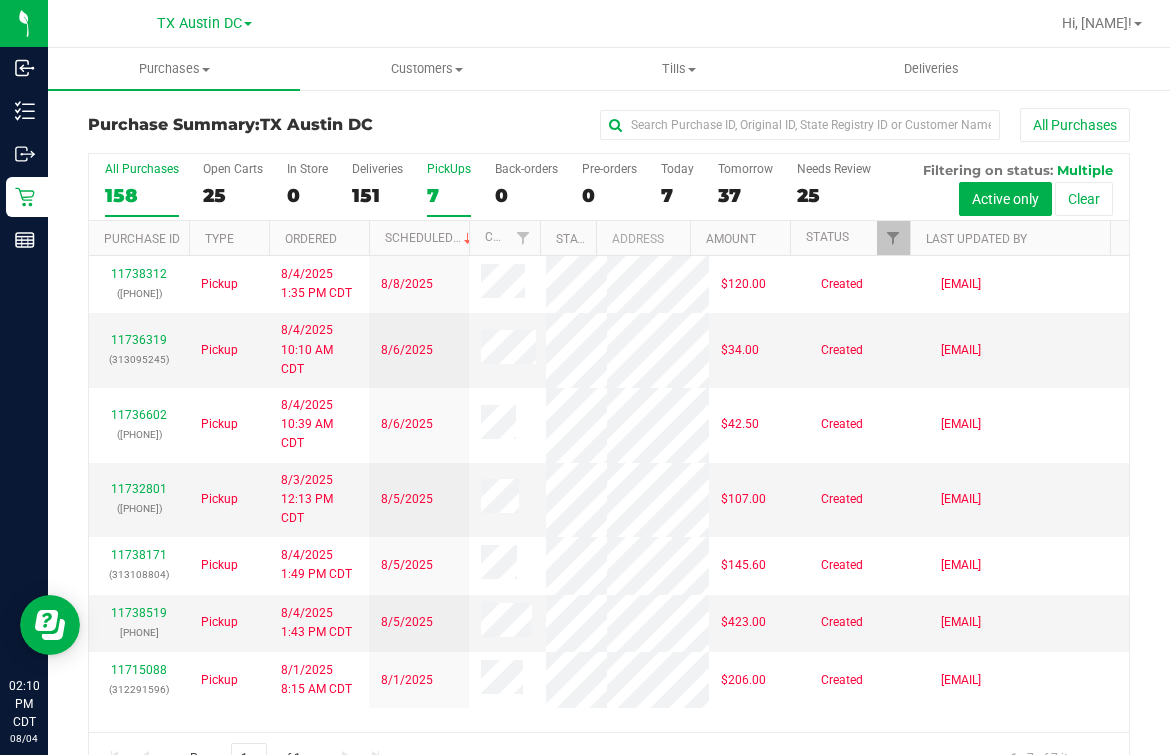 click on "158" at bounding box center [142, 195] 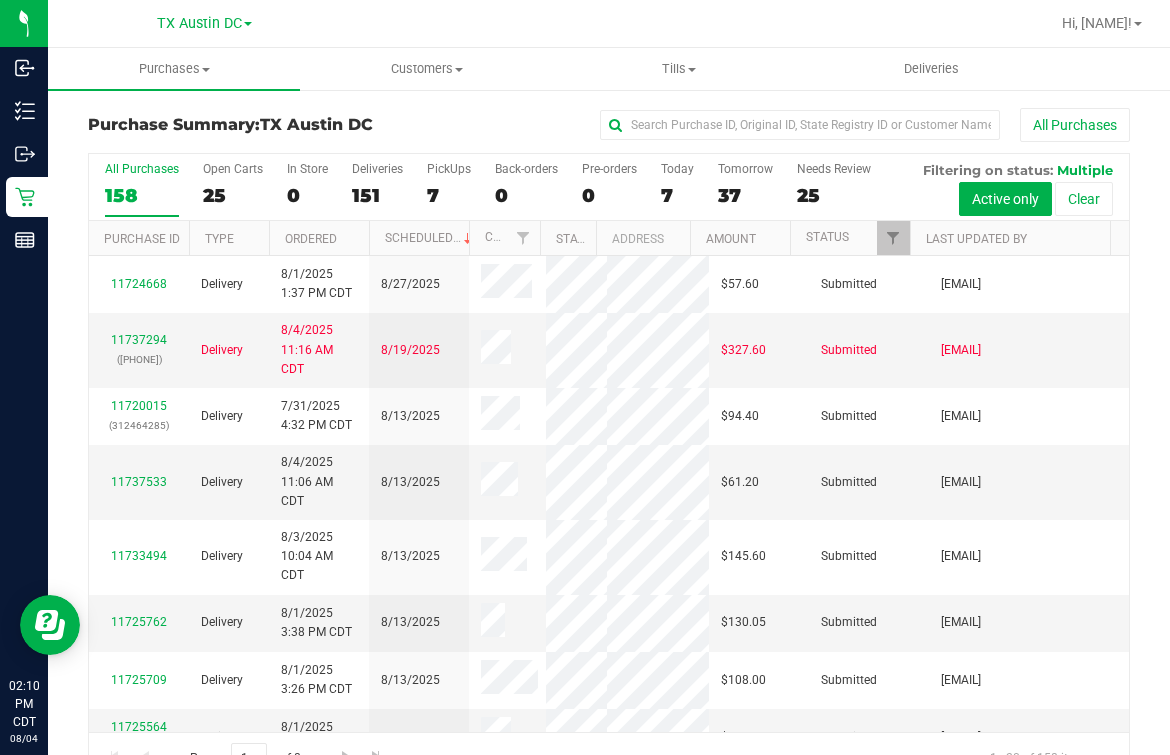 click on "Last Updated By" at bounding box center [1010, 238] 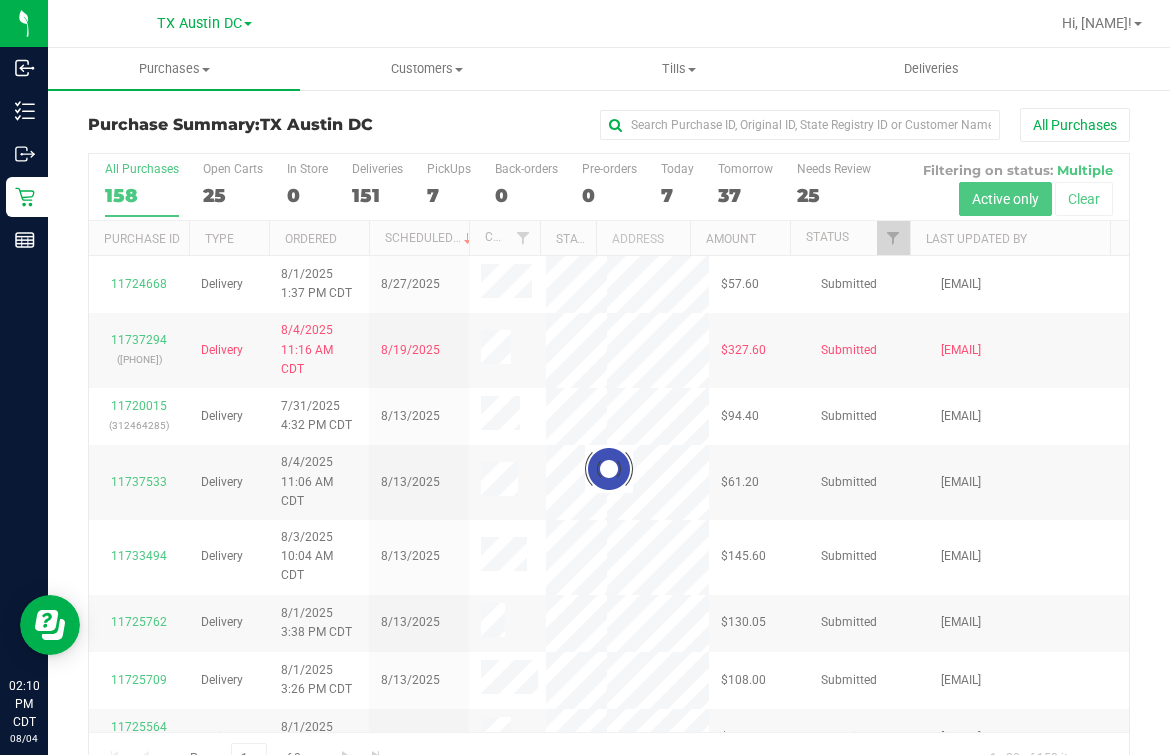 click at bounding box center [609, 469] 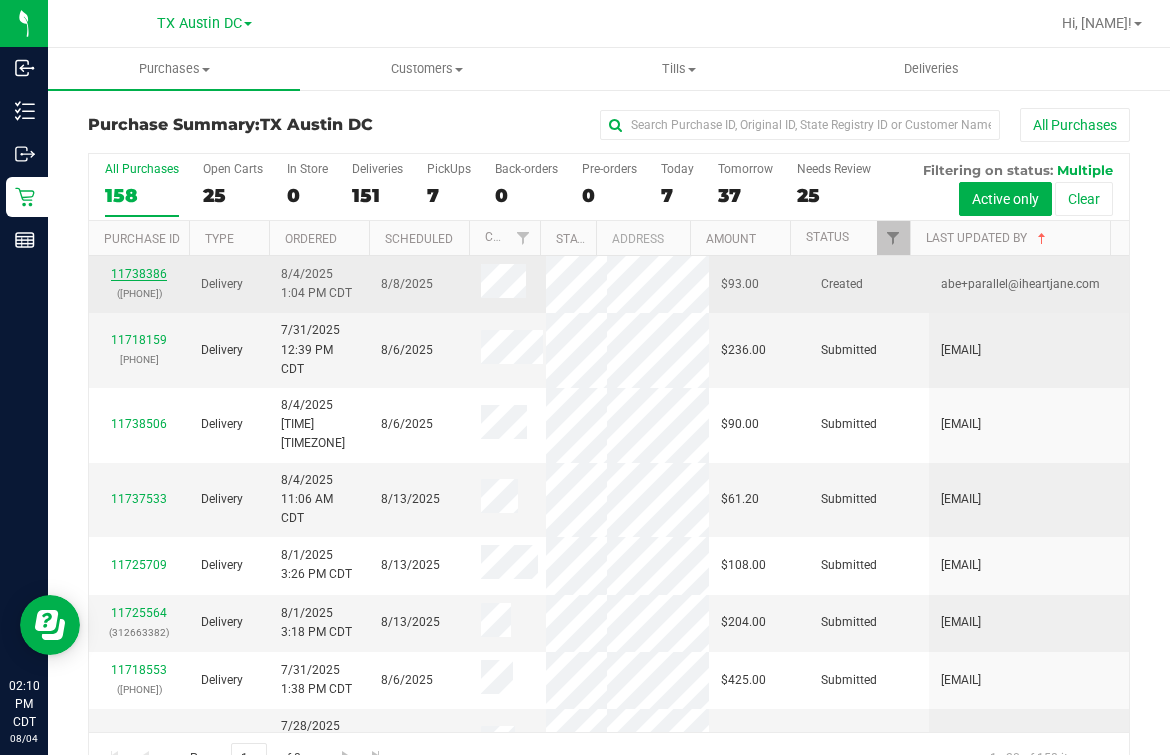 click on "11738386" at bounding box center (139, 274) 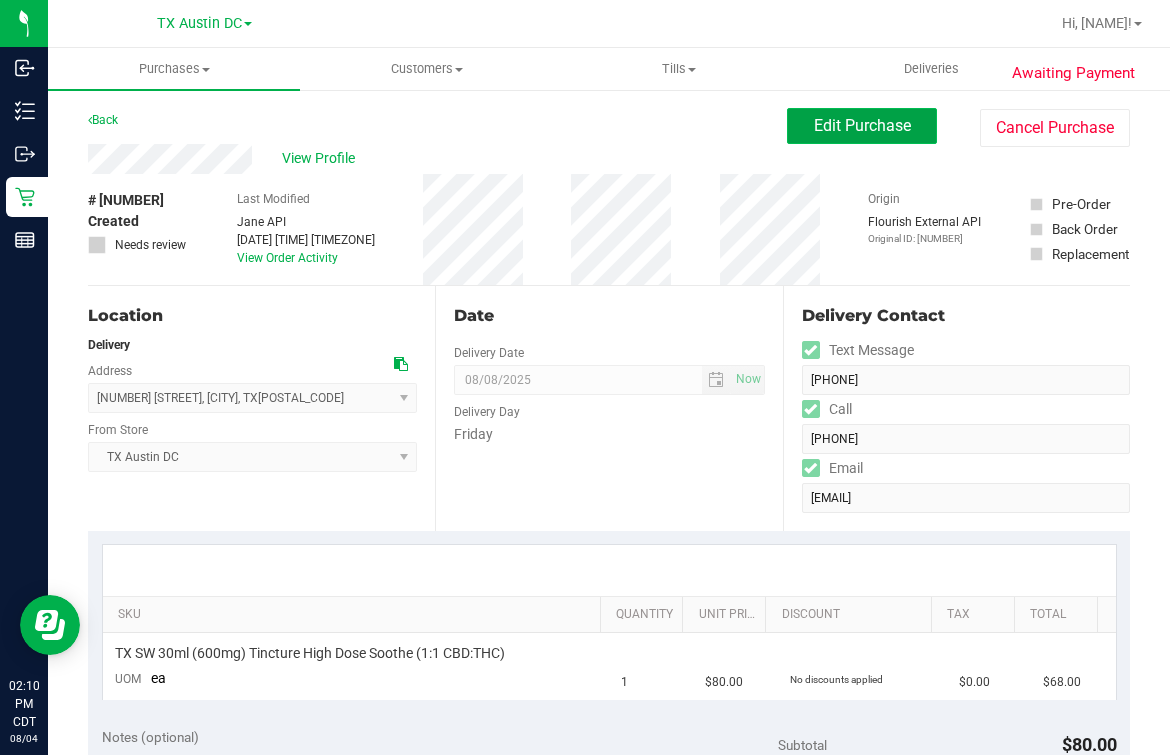 click on "Edit Purchase" at bounding box center (862, 125) 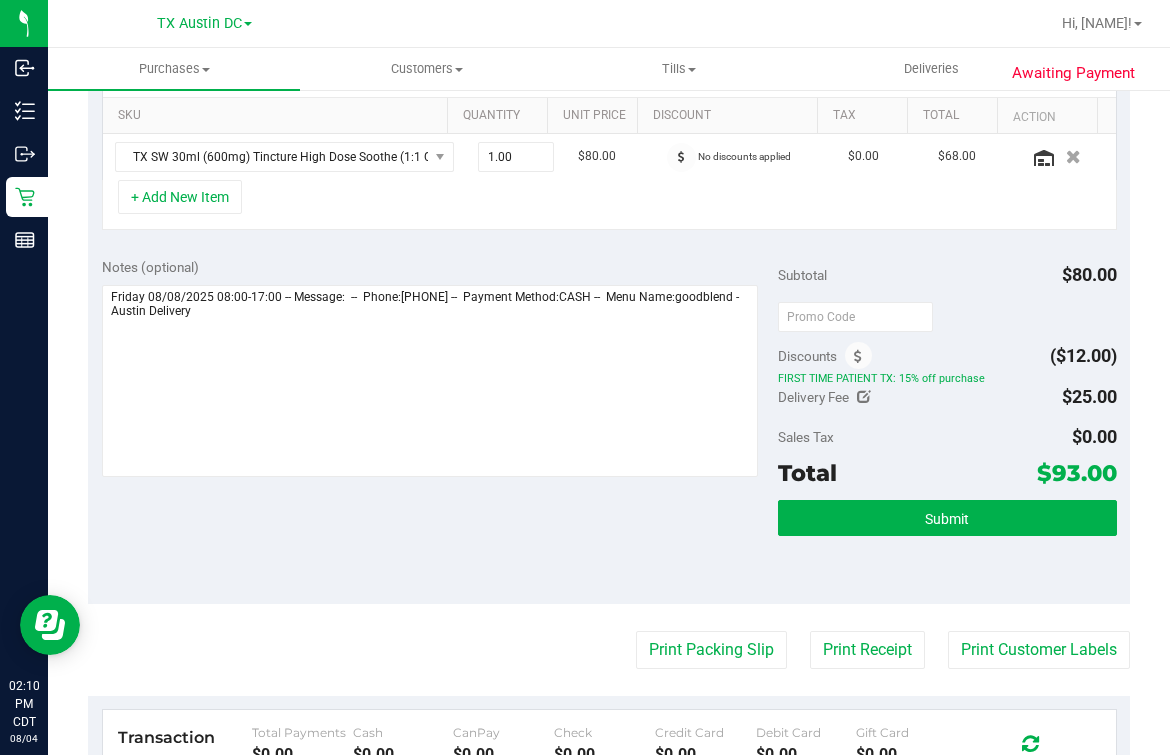 scroll, scrollTop: 0, scrollLeft: 0, axis: both 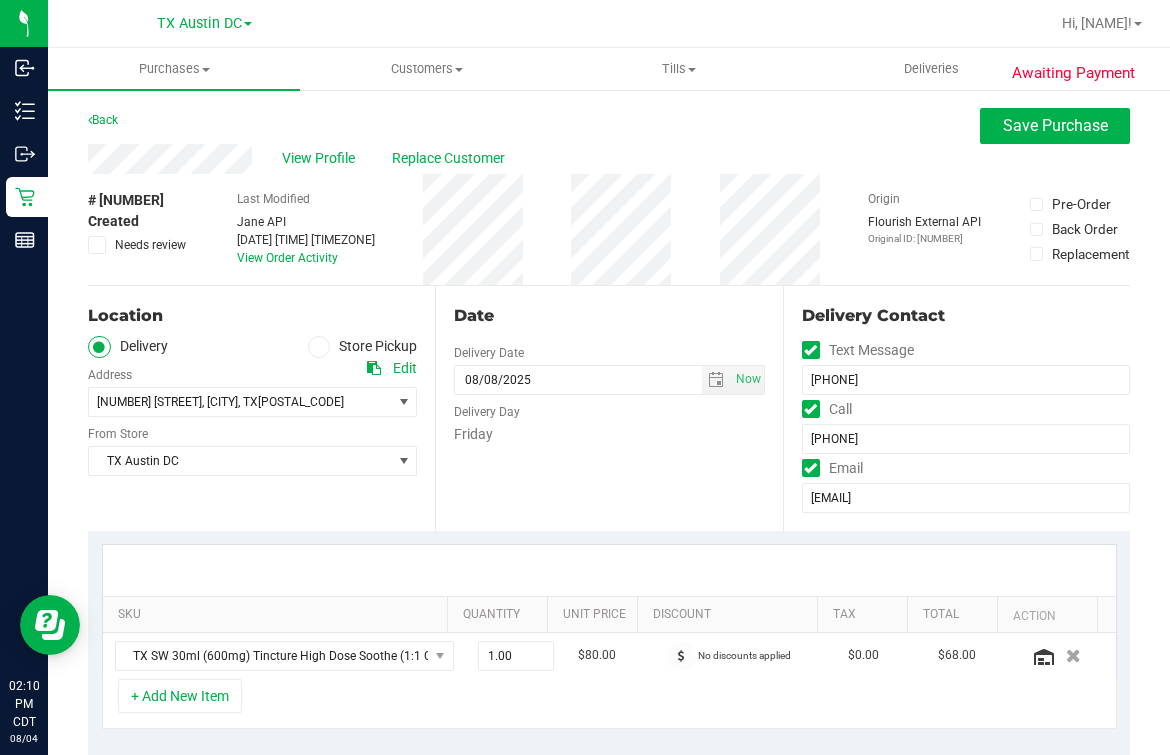 click on "[NUMBER] [STREET]
, [CITY]
, [STATE]
[POSTAL_CODE]
Select address [NUMBER] [STREET]" at bounding box center (252, 387) 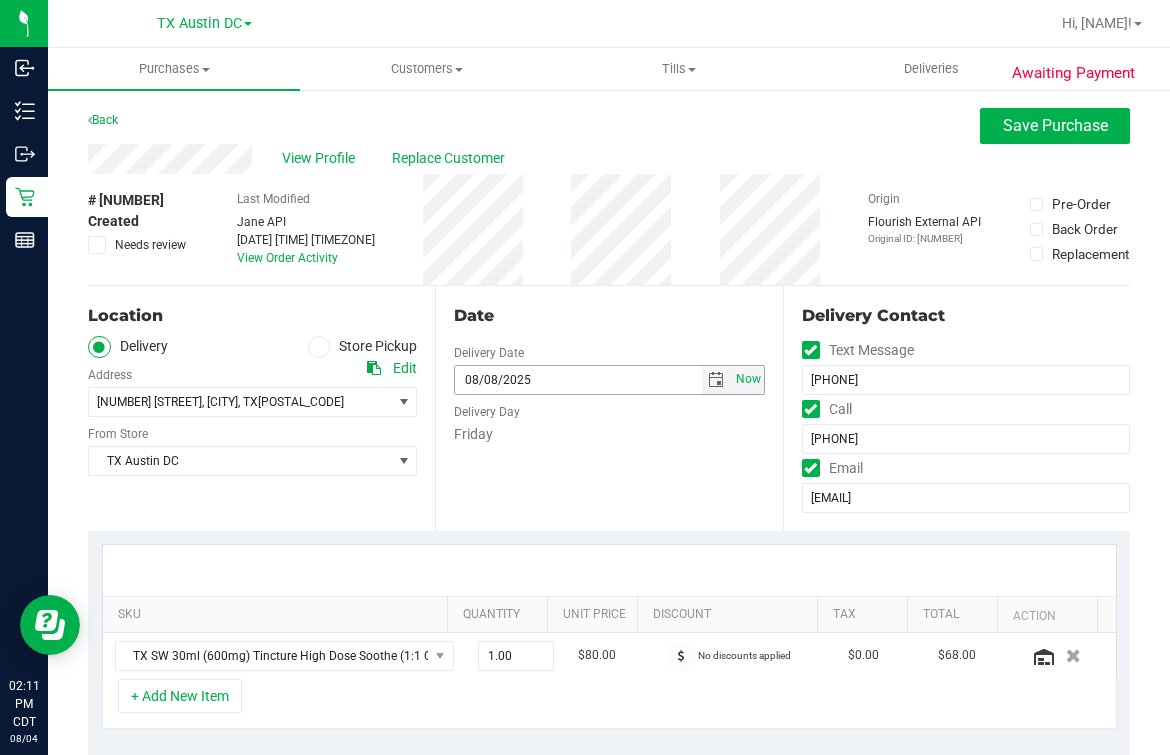 click on "Now" at bounding box center (748, 379) 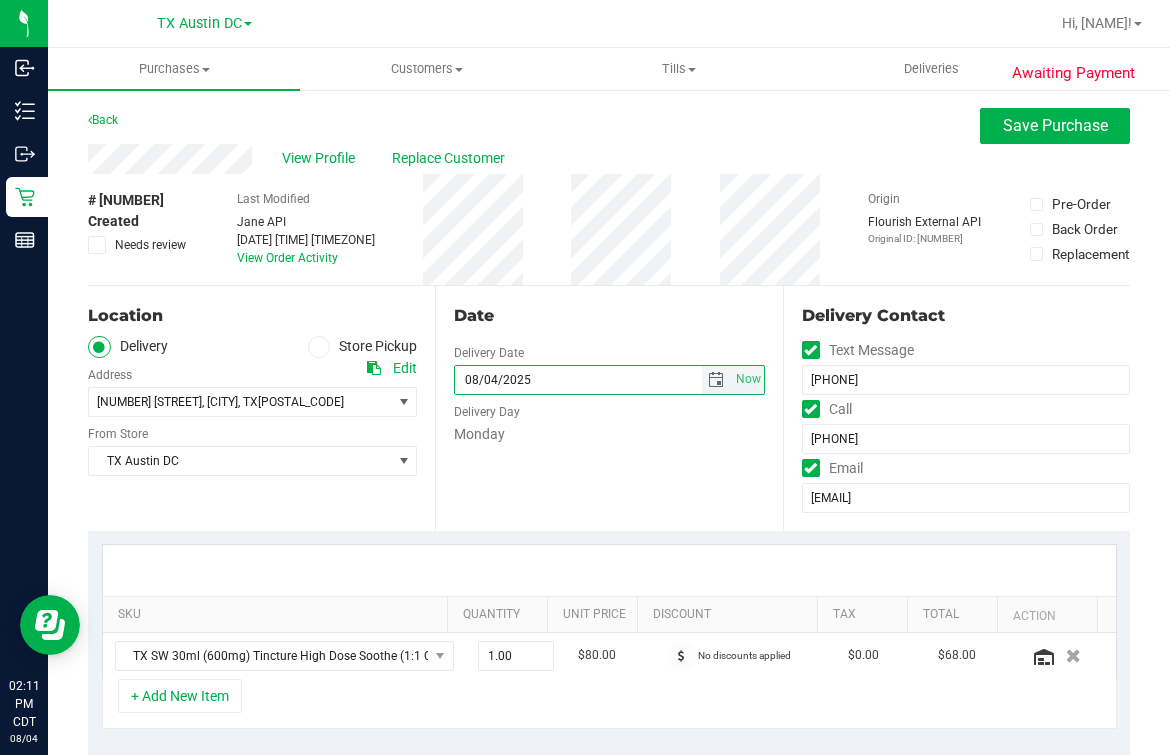 click at bounding box center [716, 380] 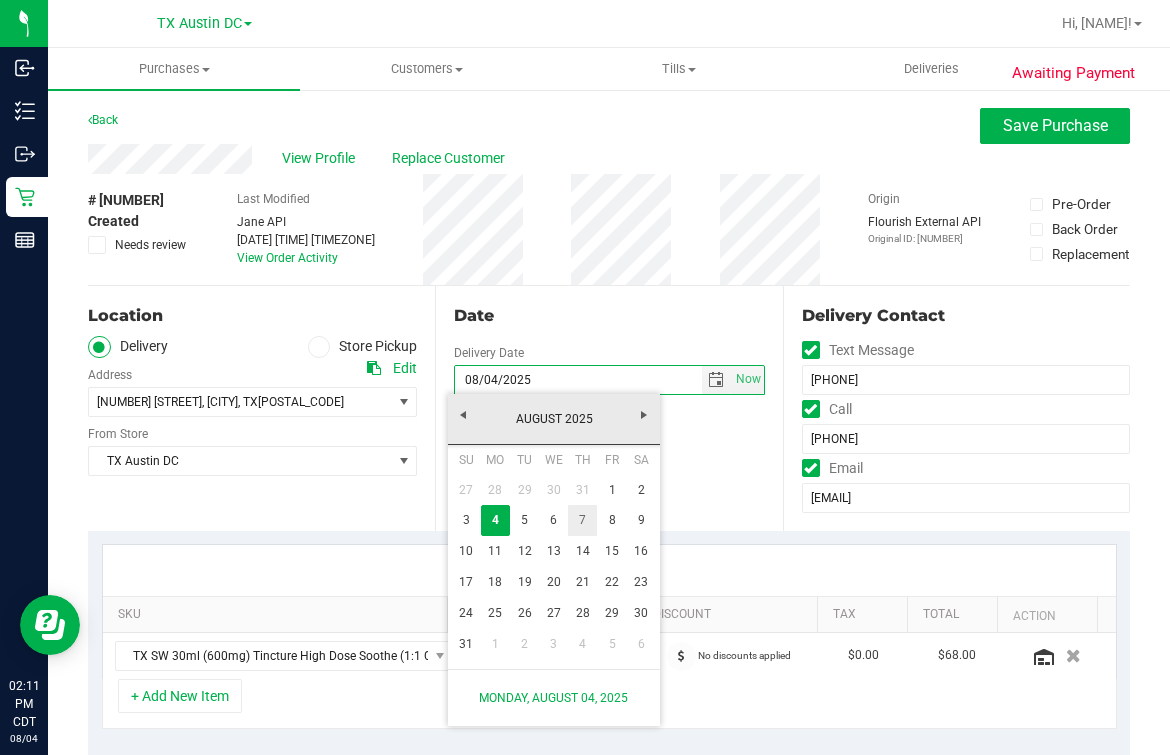 click on "7" at bounding box center [582, 520] 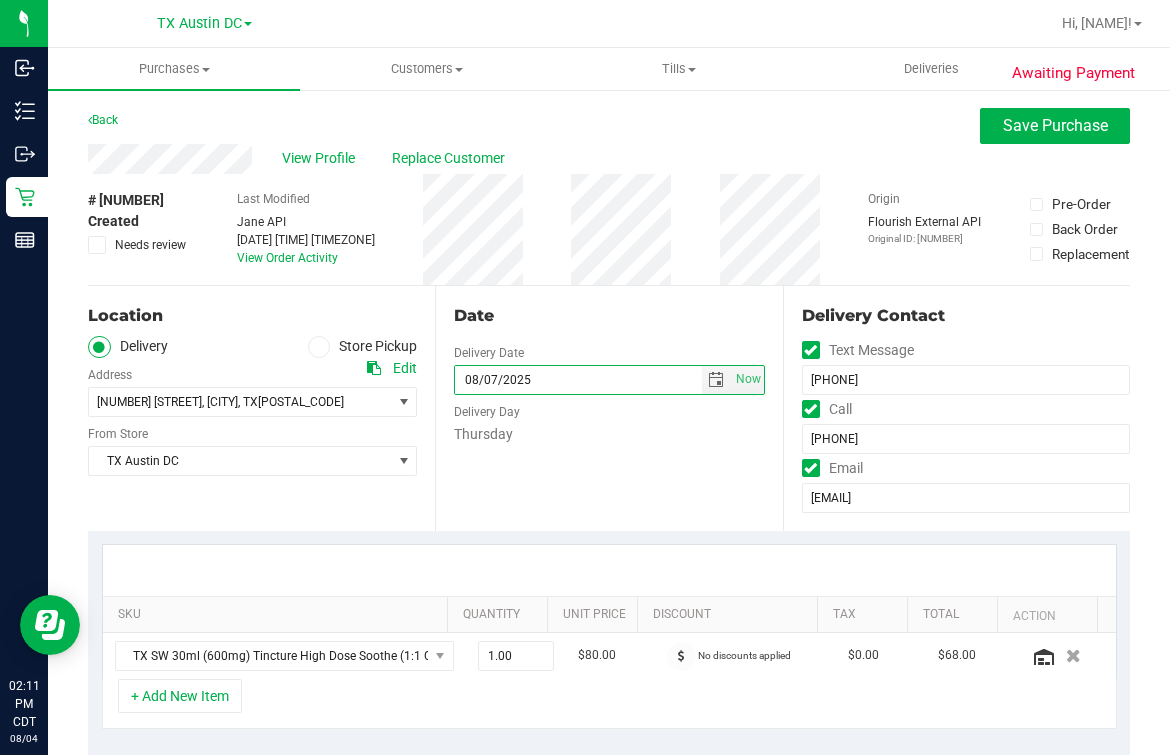 click on "Date
Delivery Date
08/07/2025
Now
08/07/2025 02:11 PM
Now
Delivery Day
Thursday" at bounding box center [608, 408] 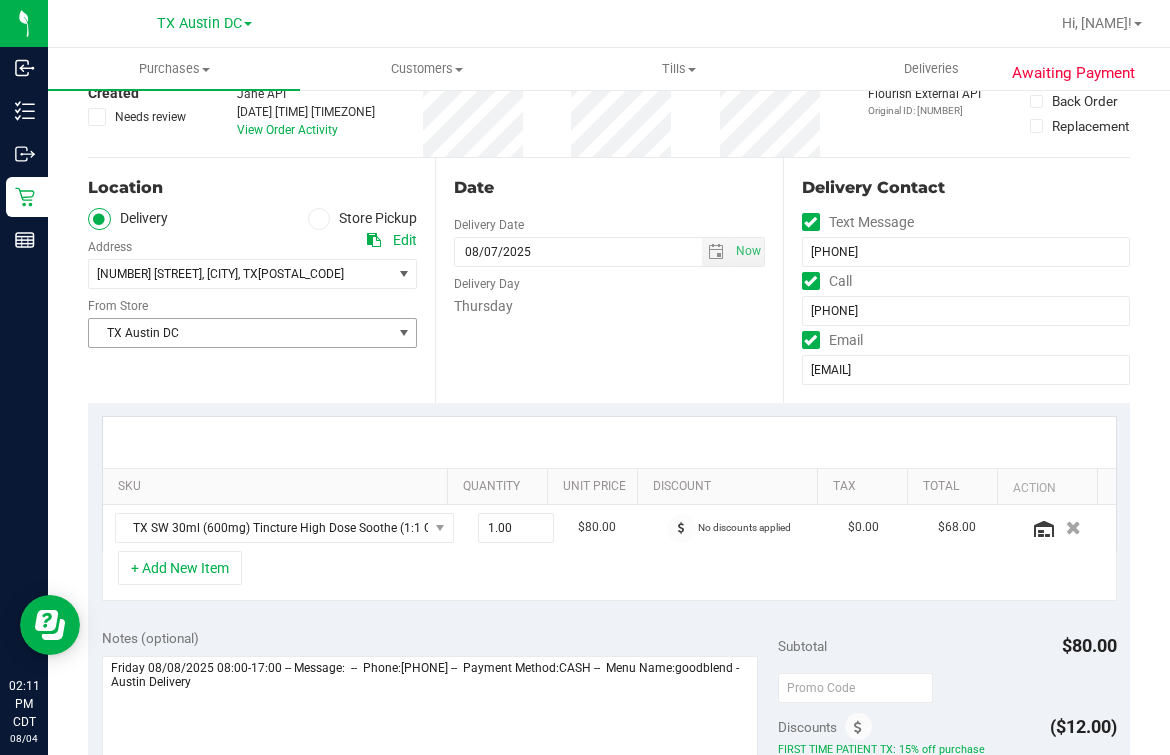 scroll, scrollTop: 249, scrollLeft: 0, axis: vertical 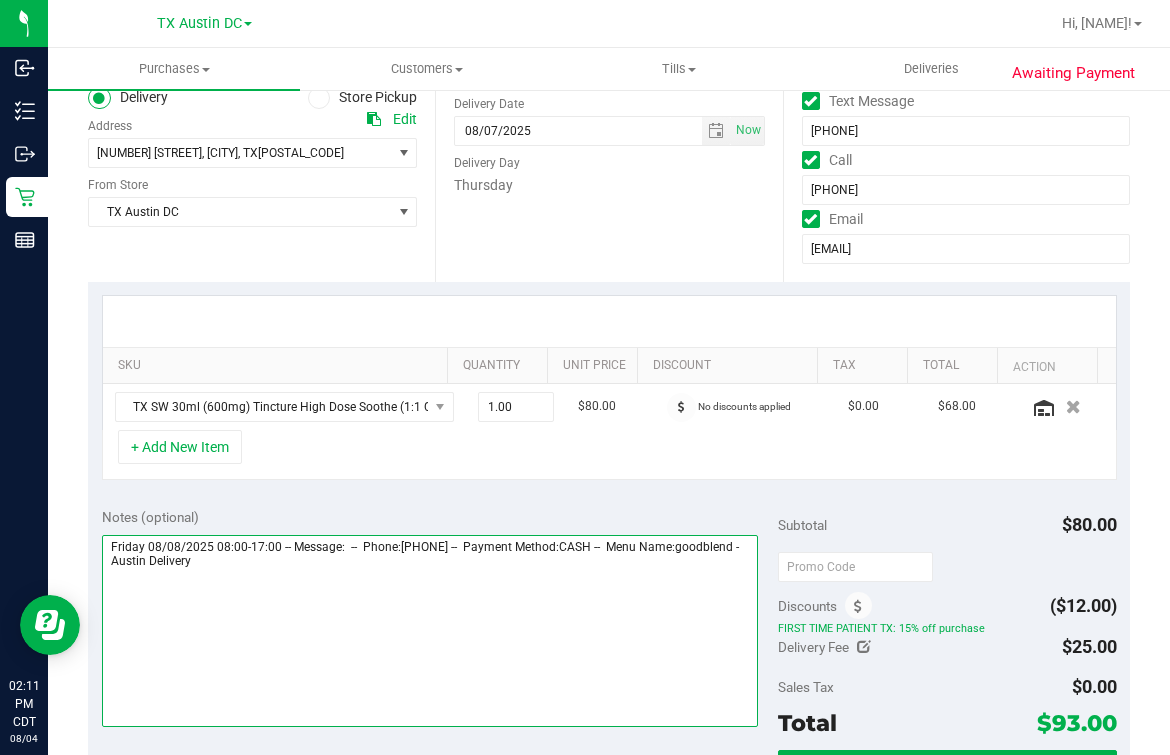 click at bounding box center [430, 631] 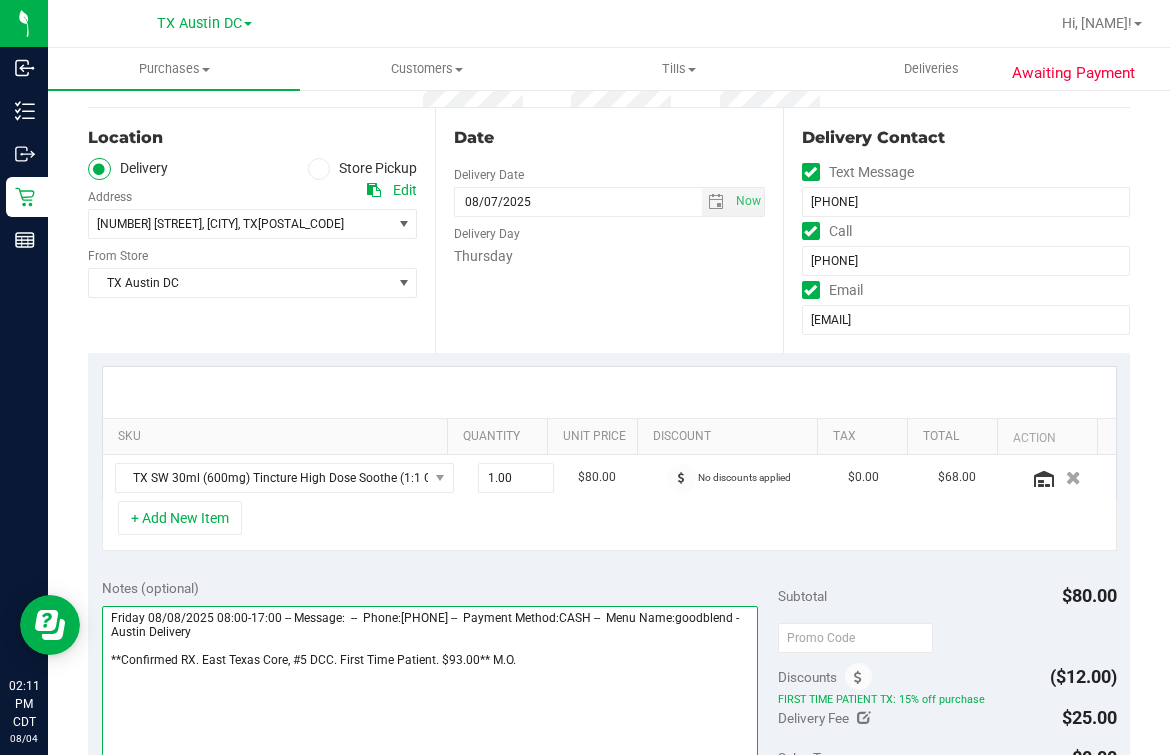 scroll, scrollTop: 124, scrollLeft: 0, axis: vertical 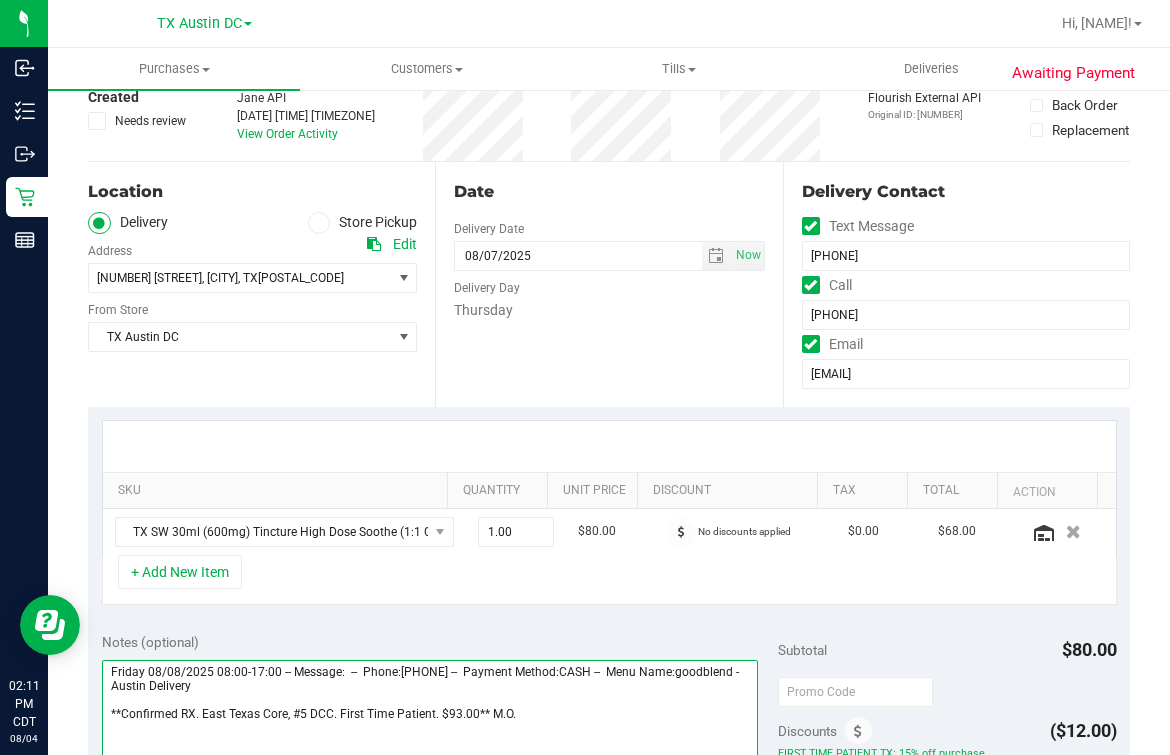 type on "Friday 08/08/2025 08:00-17:00 -- Message:  --  Phone:[PHONE] --  Payment Method:CASH --  Menu Name:goodblend - Austin Delivery
**Confirmed RX. East Texas Core, #5 DCC. First Time Patient. $93.00** M.O." 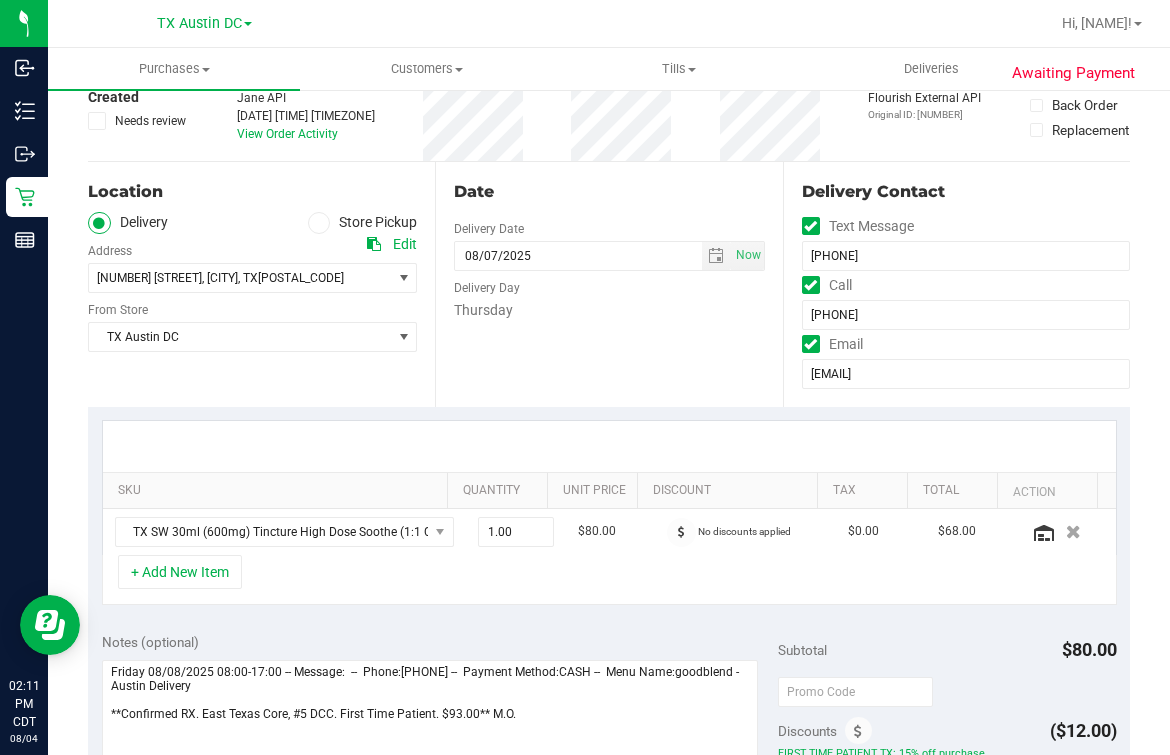 click on "Date
Delivery Date
08/07/2025
Now
08/07/2025 02:11 PM
Now
Delivery Day
Thursday" at bounding box center [608, 284] 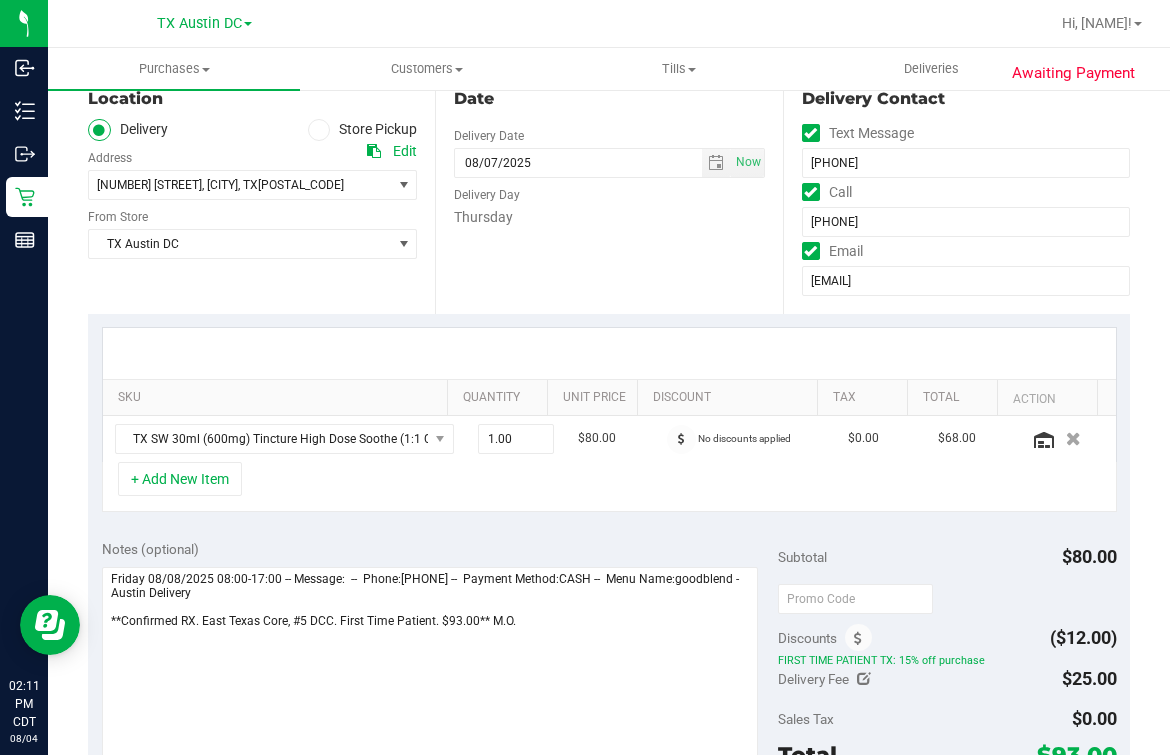 scroll, scrollTop: 249, scrollLeft: 0, axis: vertical 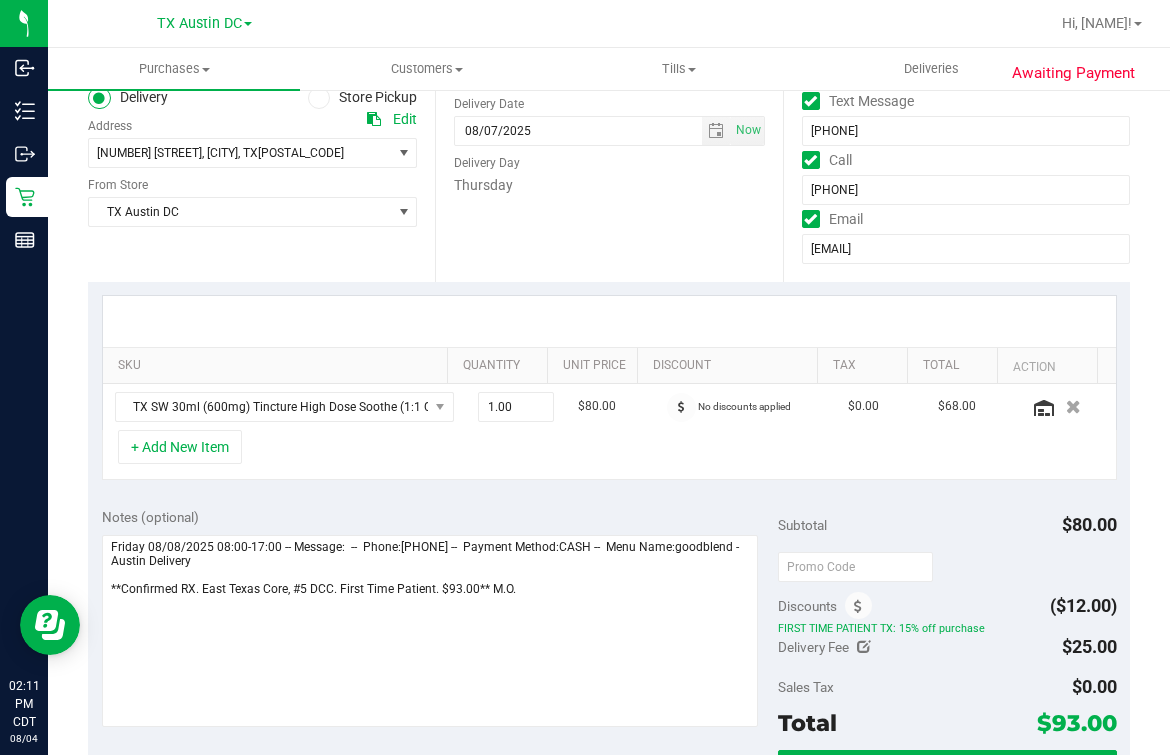 click on "Location
Delivery
Store Pickup
Address
Edit
[NUMBER] [STREET]
, [CITY]
, [STATE]
[POSTAL_CODE]
Select address 2901 Fourth St
From Store
TX Austin DC Select Store Bonita Springs WC Boynton Beach WC Bradenton WC Brandon WC Brooksville WC Call Center Clermont WC Crestview WC Deerfield Beach WC Delray Beach WC Deltona WC Ft Walton Beach WC Ft. Lauderdale WC Ft. Myers WC" at bounding box center [261, 159] 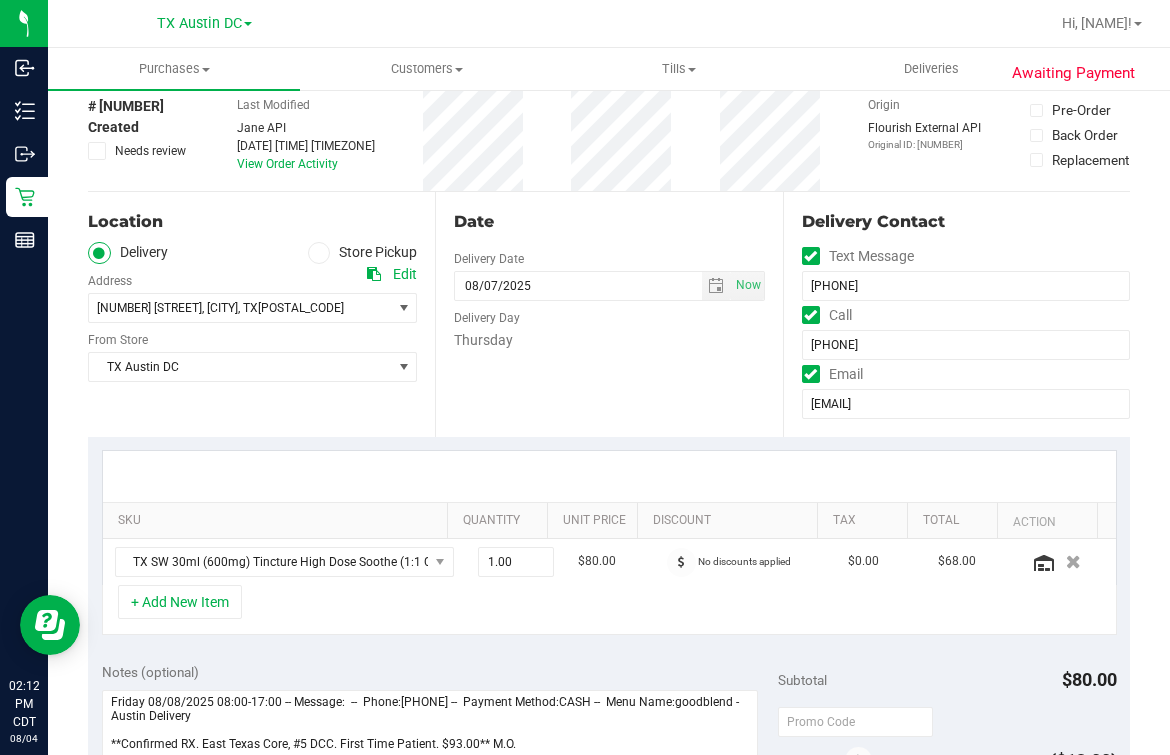 scroll, scrollTop: 0, scrollLeft: 0, axis: both 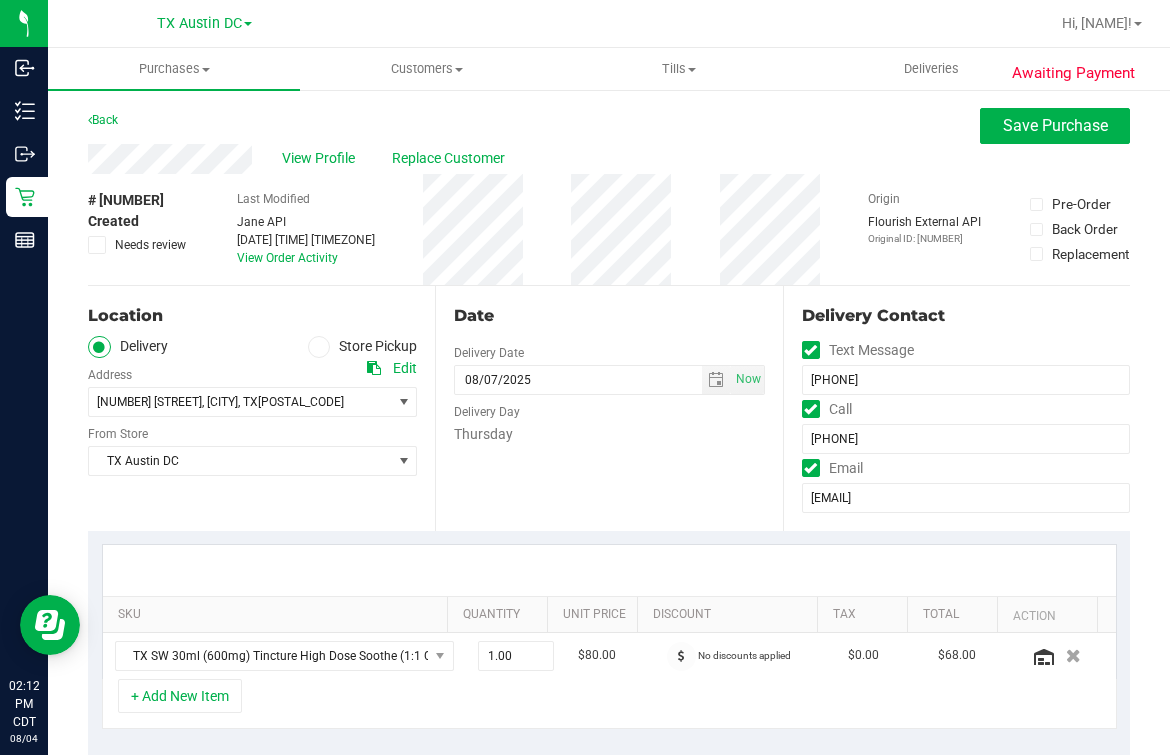 click on "Date
Delivery Date
08/07/2025
Now
08/07/2025 02:11 PM
Now
Delivery Day
Thursday" at bounding box center [608, 408] 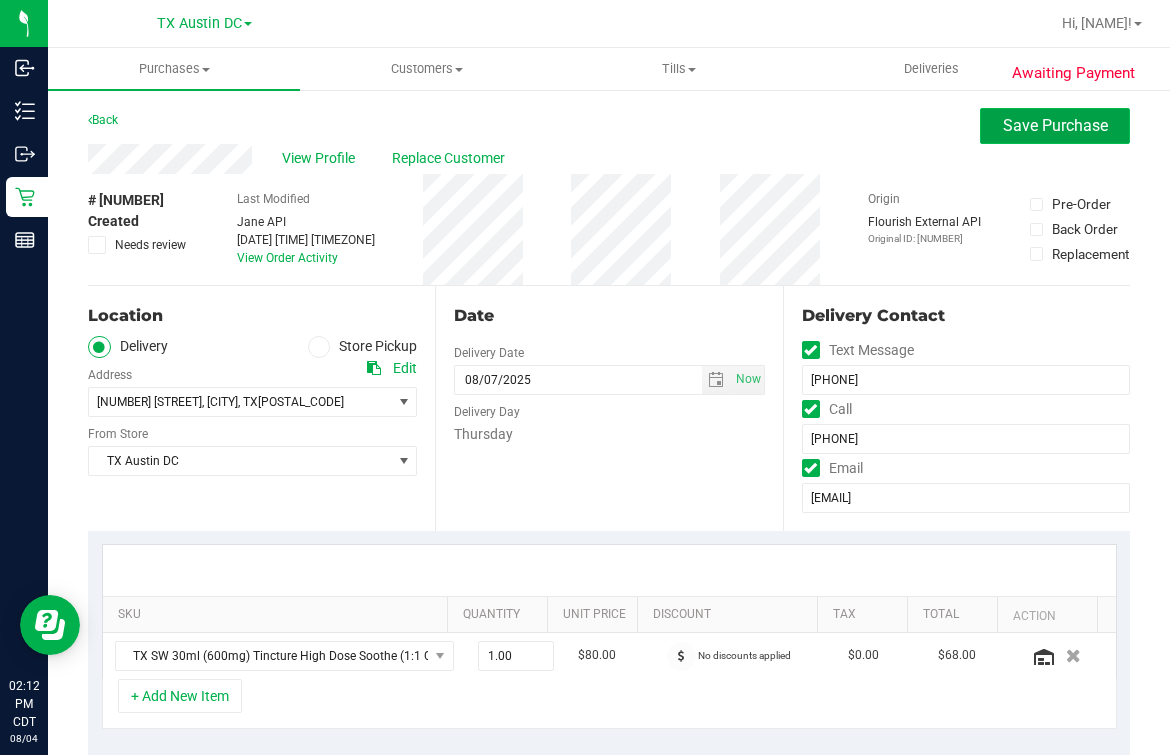 click on "Save Purchase" at bounding box center [1055, 125] 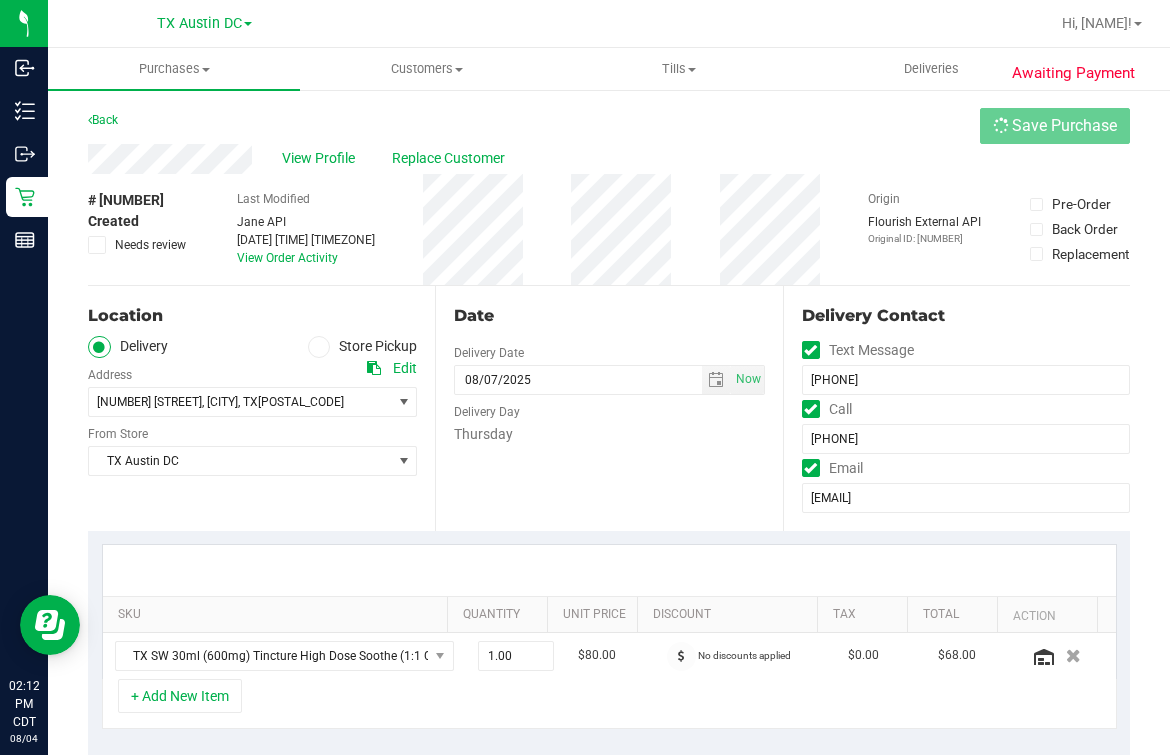 click on "Back
Save Purchase" at bounding box center [609, 126] 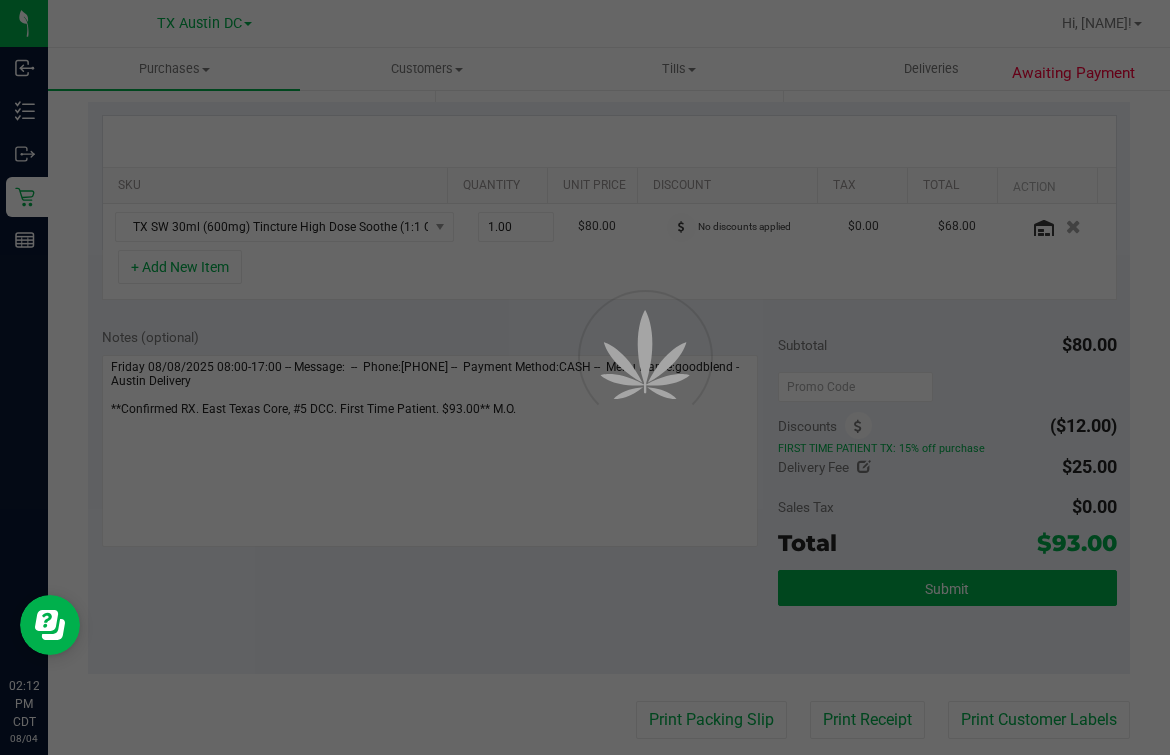 scroll, scrollTop: 499, scrollLeft: 0, axis: vertical 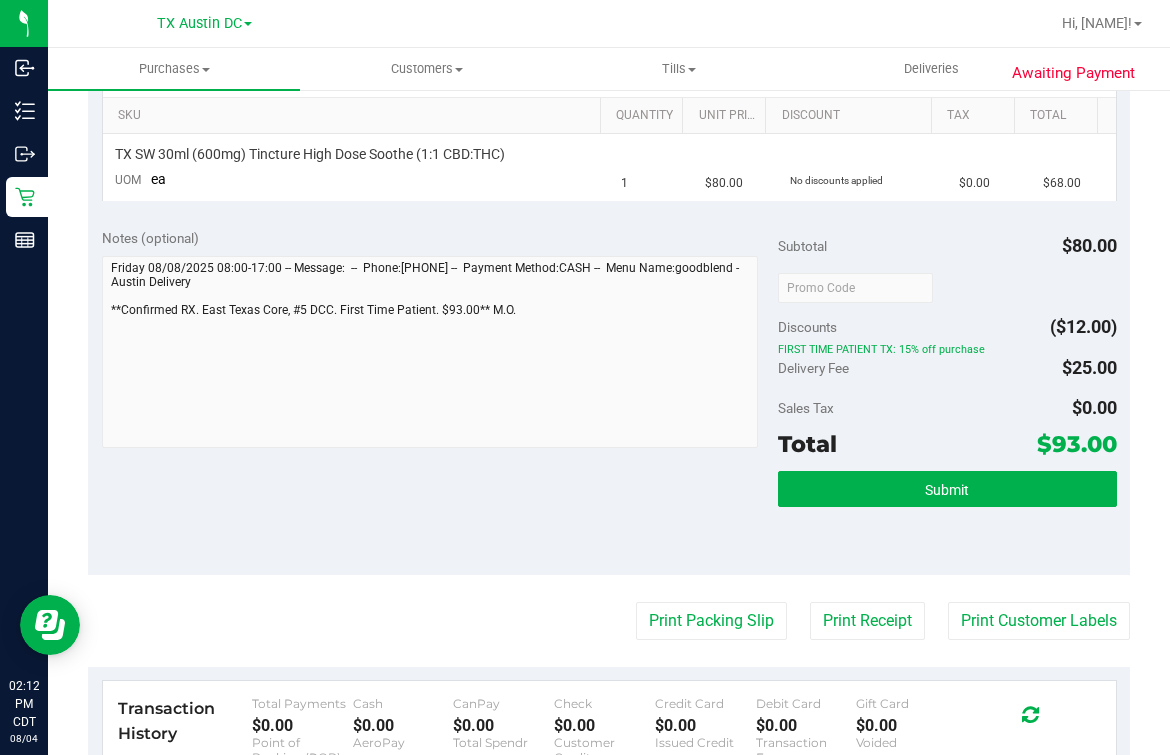 click on "Submit" at bounding box center [947, 516] 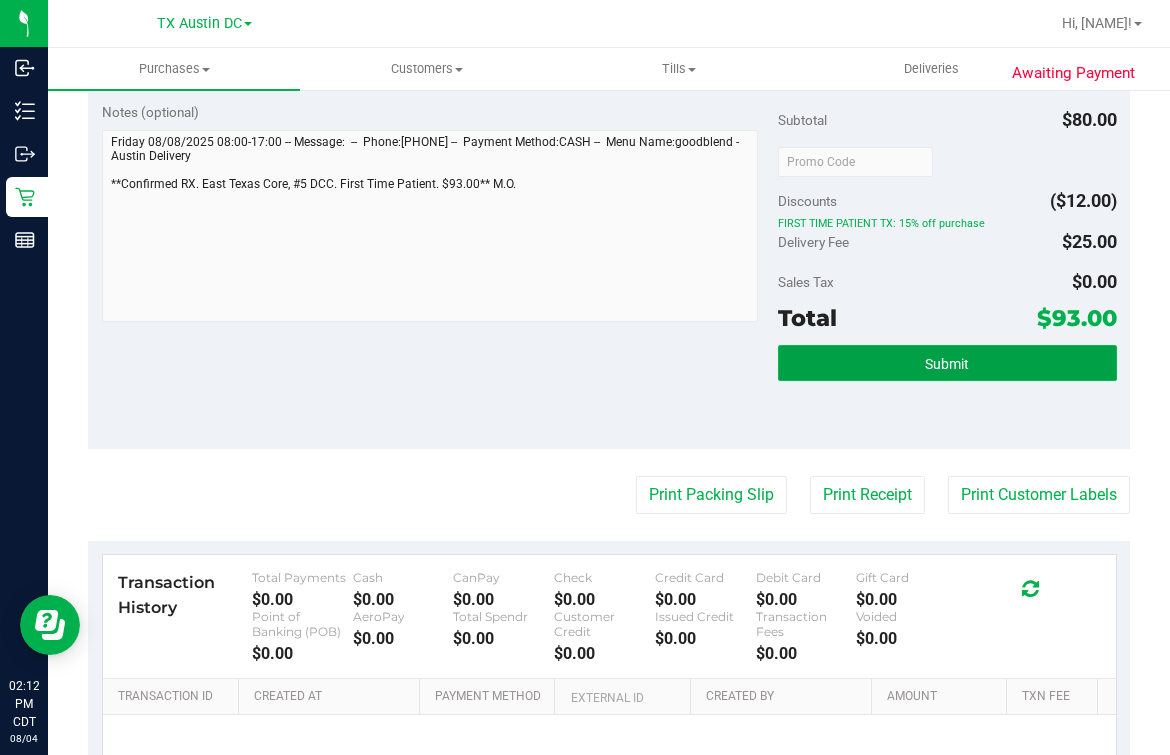 click on "Submit" at bounding box center [947, 363] 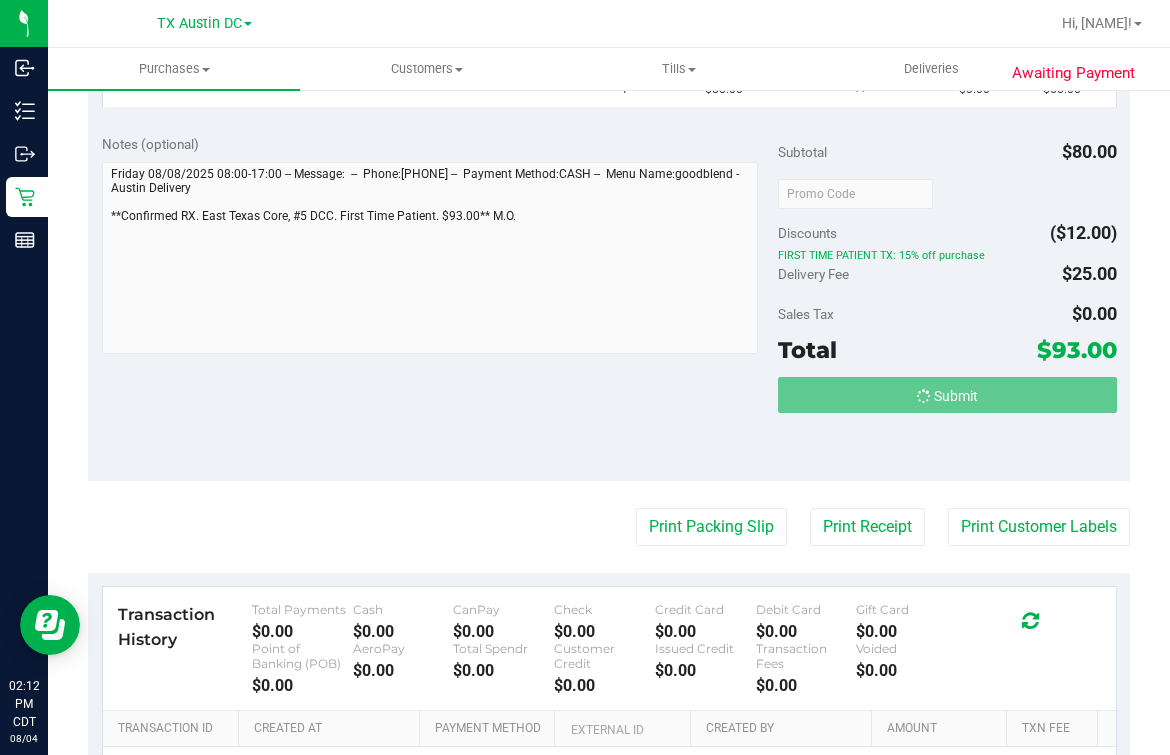 scroll, scrollTop: 0, scrollLeft: 0, axis: both 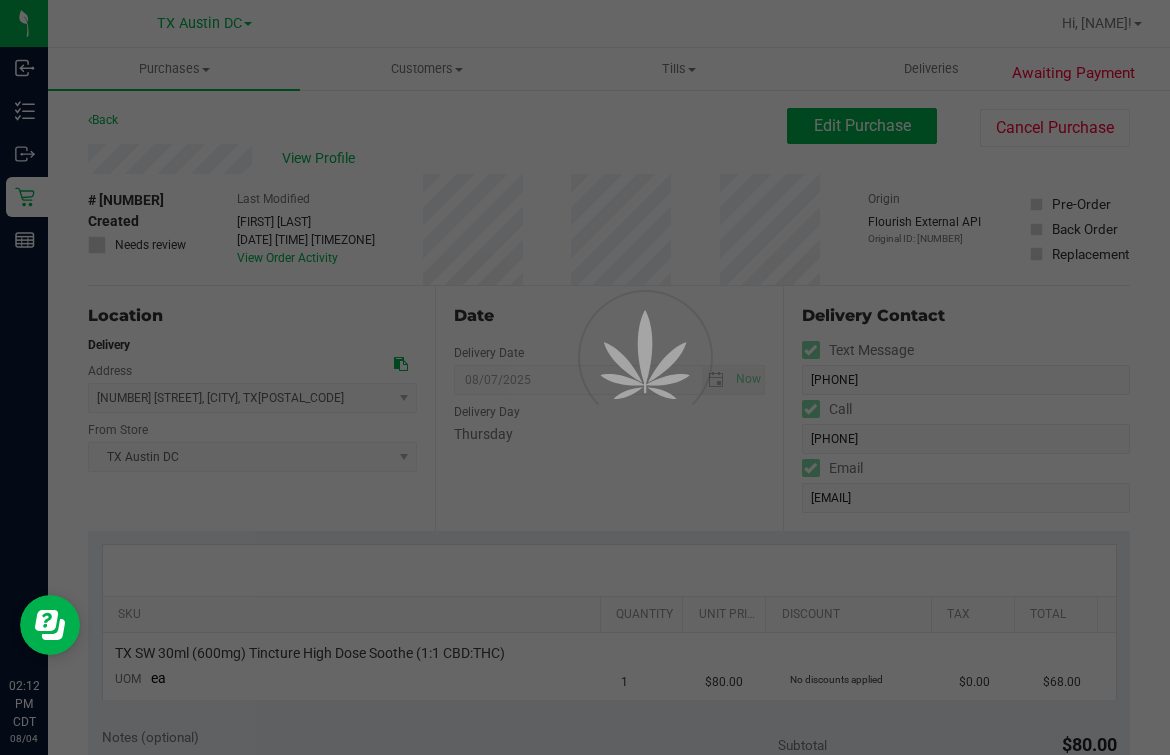 click at bounding box center [585, 377] 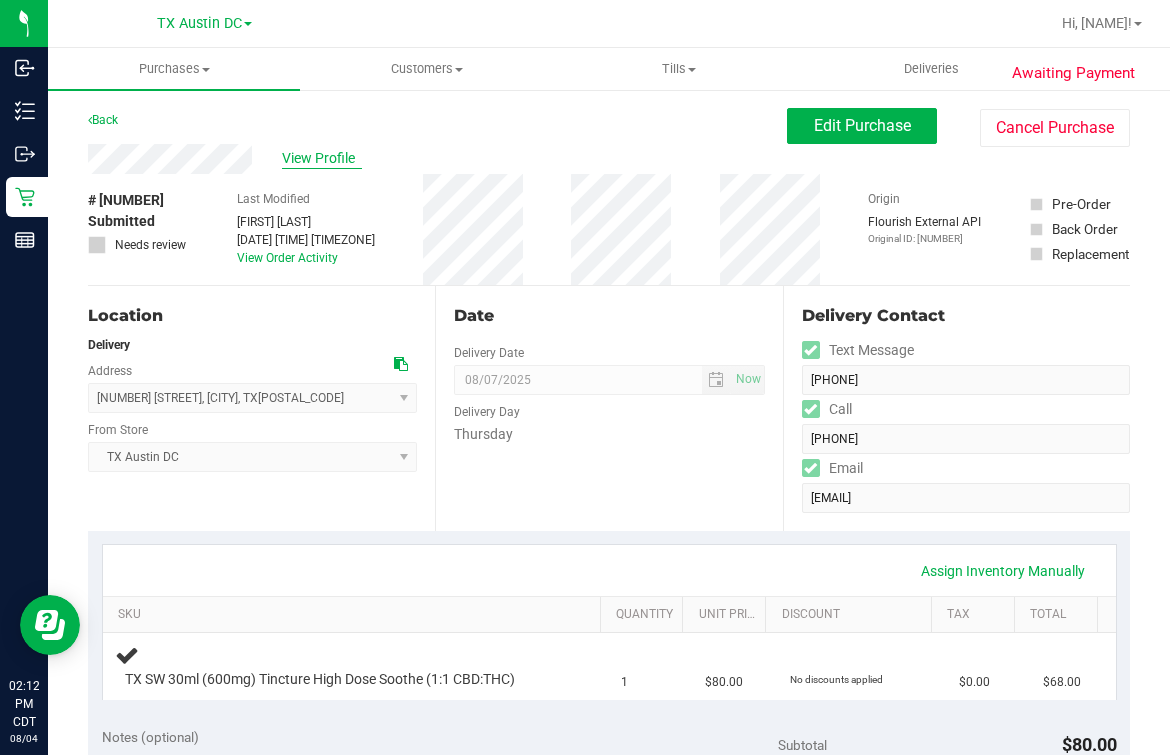 click on "View Profile" at bounding box center (322, 158) 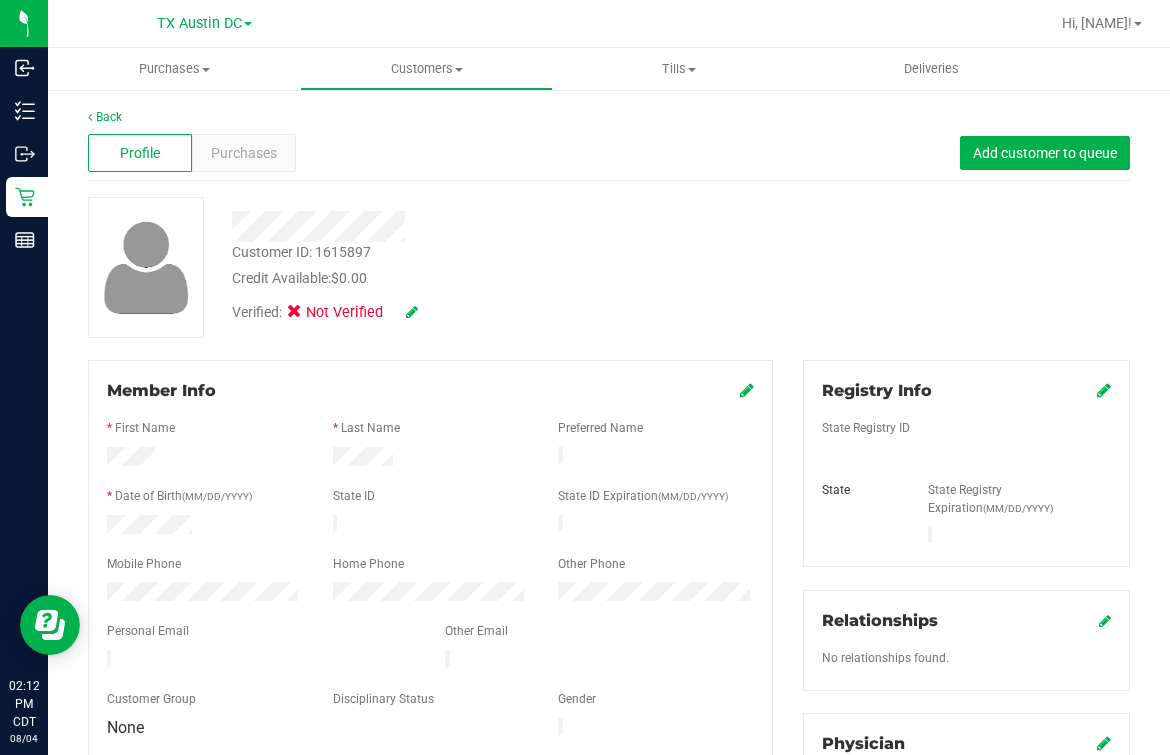 click on "Registry Info
State Registry ID
State
State Registry Expiration
(MM/DD/YYYY)" at bounding box center [966, 463] 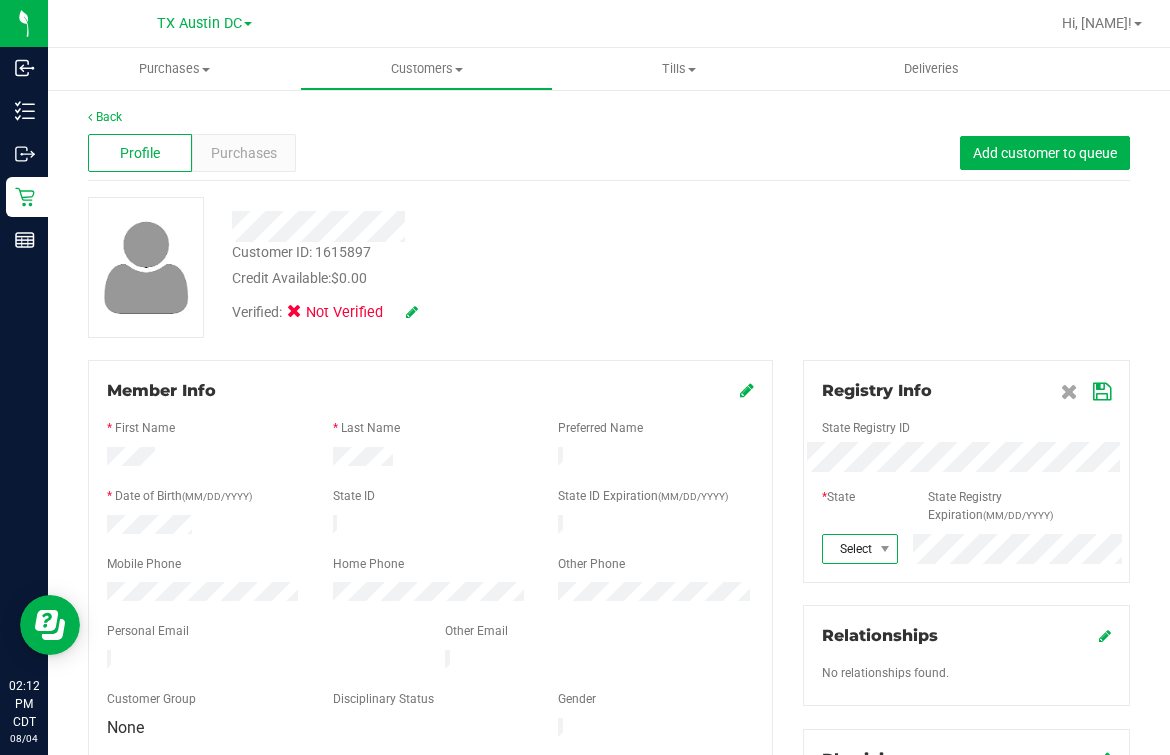 click on "Select state" at bounding box center [847, 549] 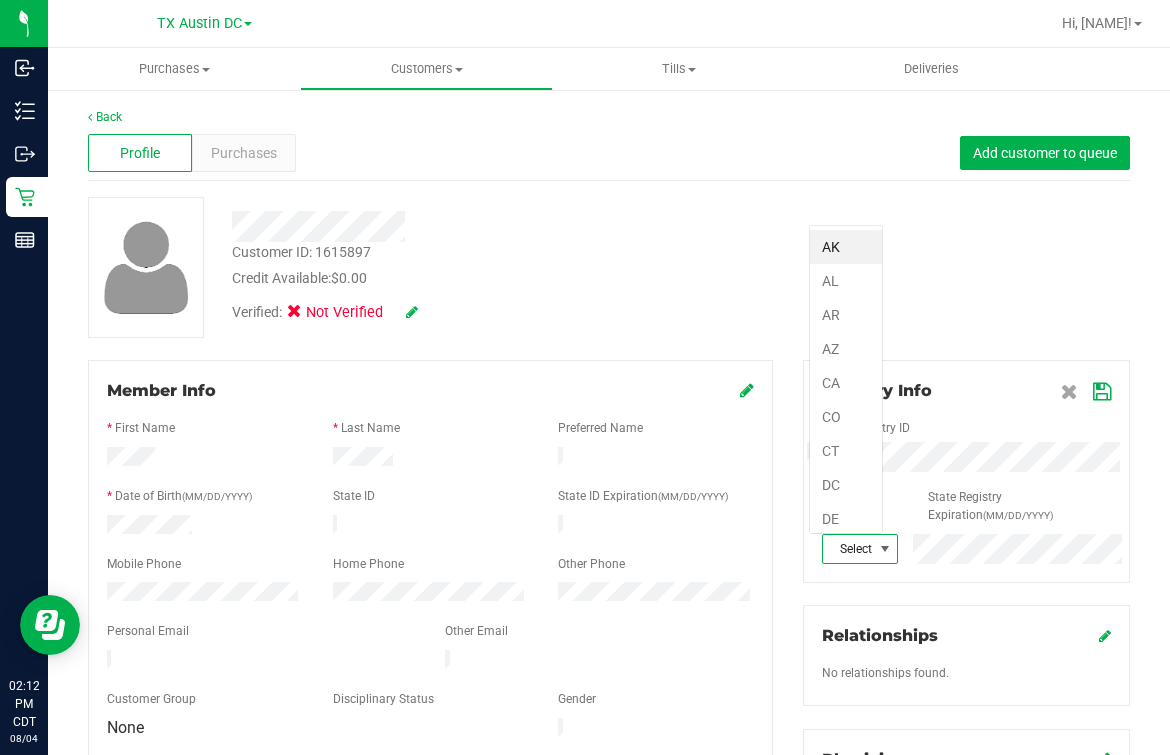 scroll, scrollTop: 99969, scrollLeft: 99925, axis: both 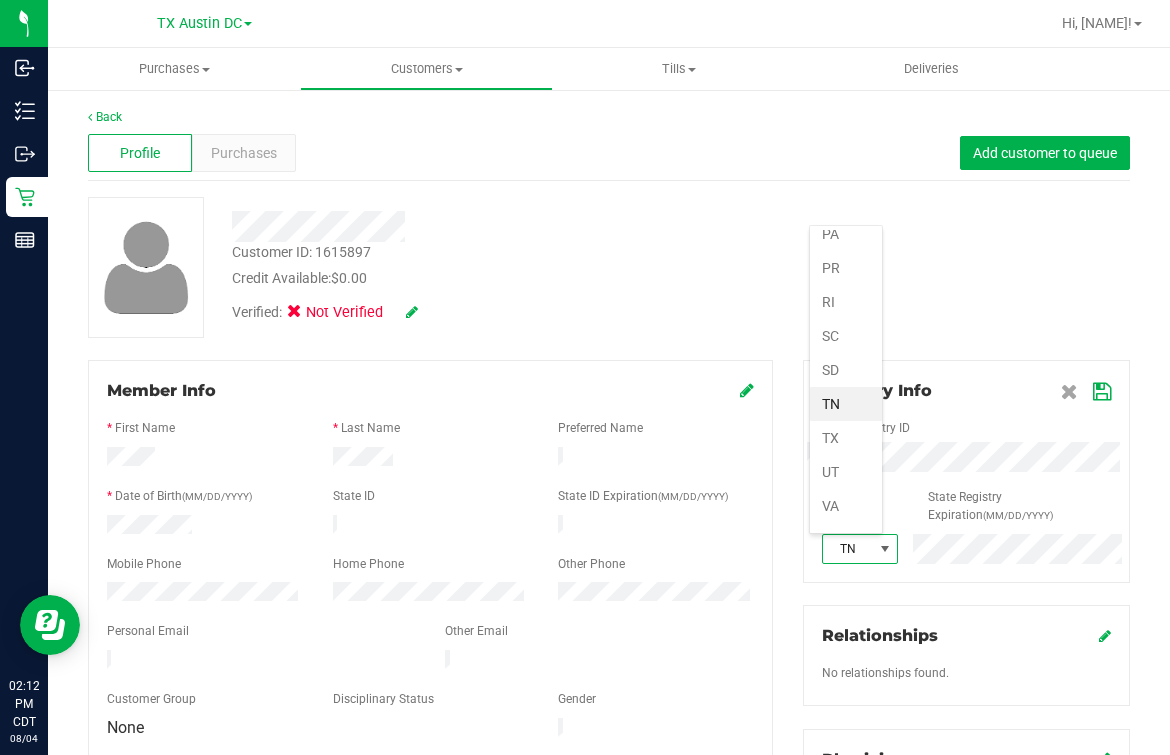 drag, startPoint x: 833, startPoint y: 416, endPoint x: 871, endPoint y: 405, distance: 39.56008 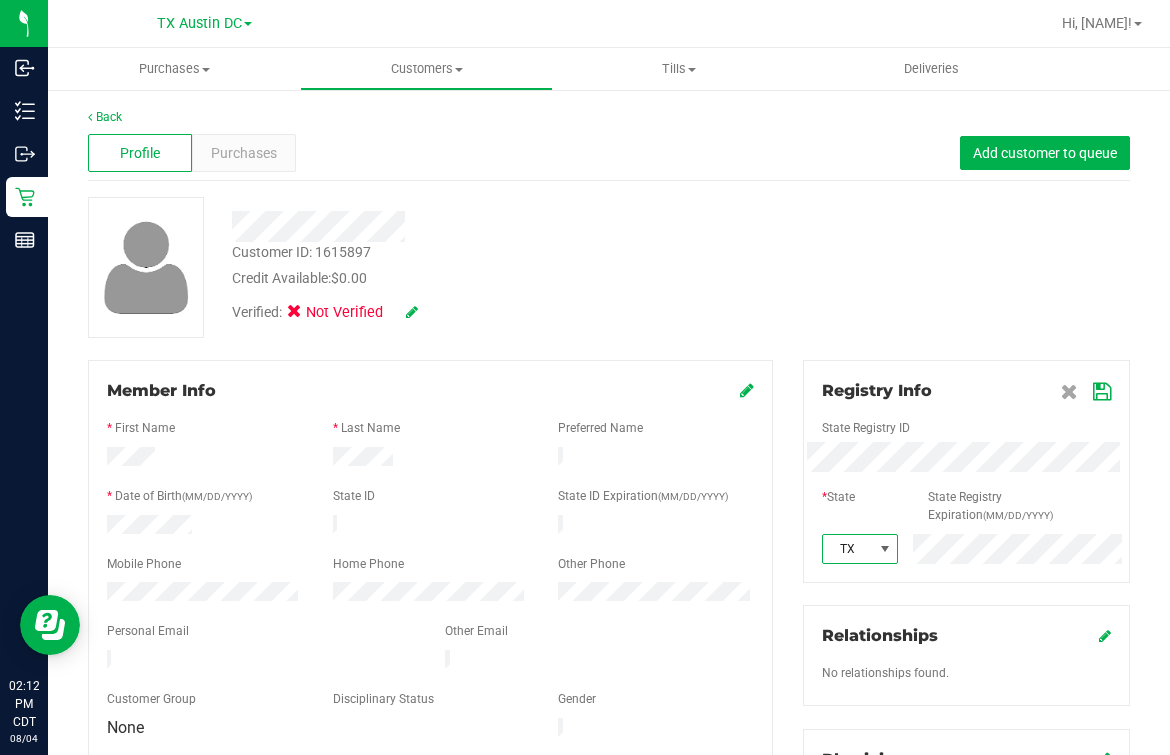 click at bounding box center (1102, 392) 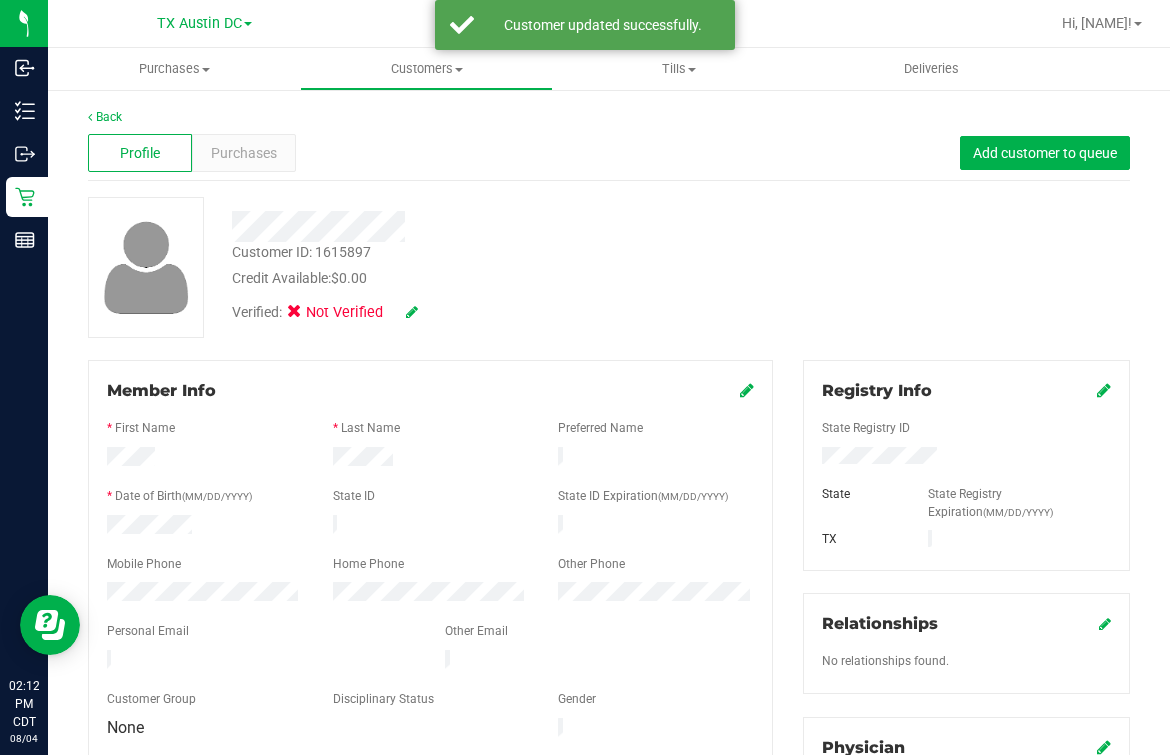 click on "Verified:
Not Verified" at bounding box center [485, 311] 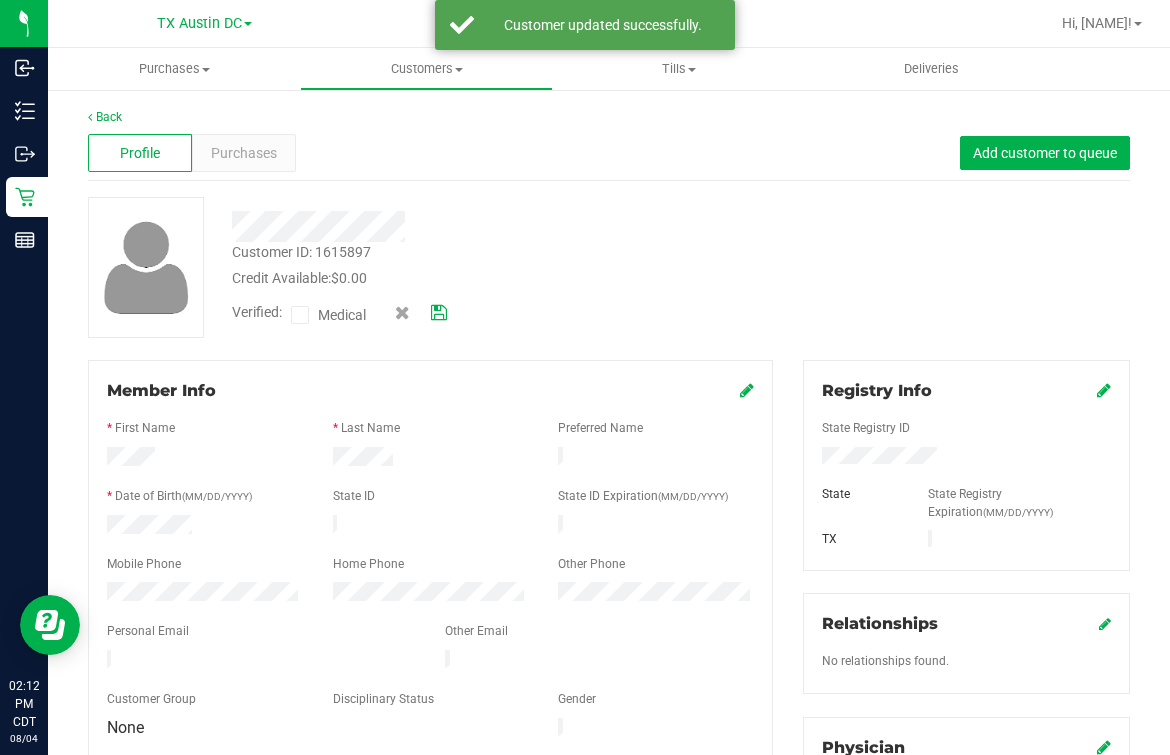 click at bounding box center (300, 315) 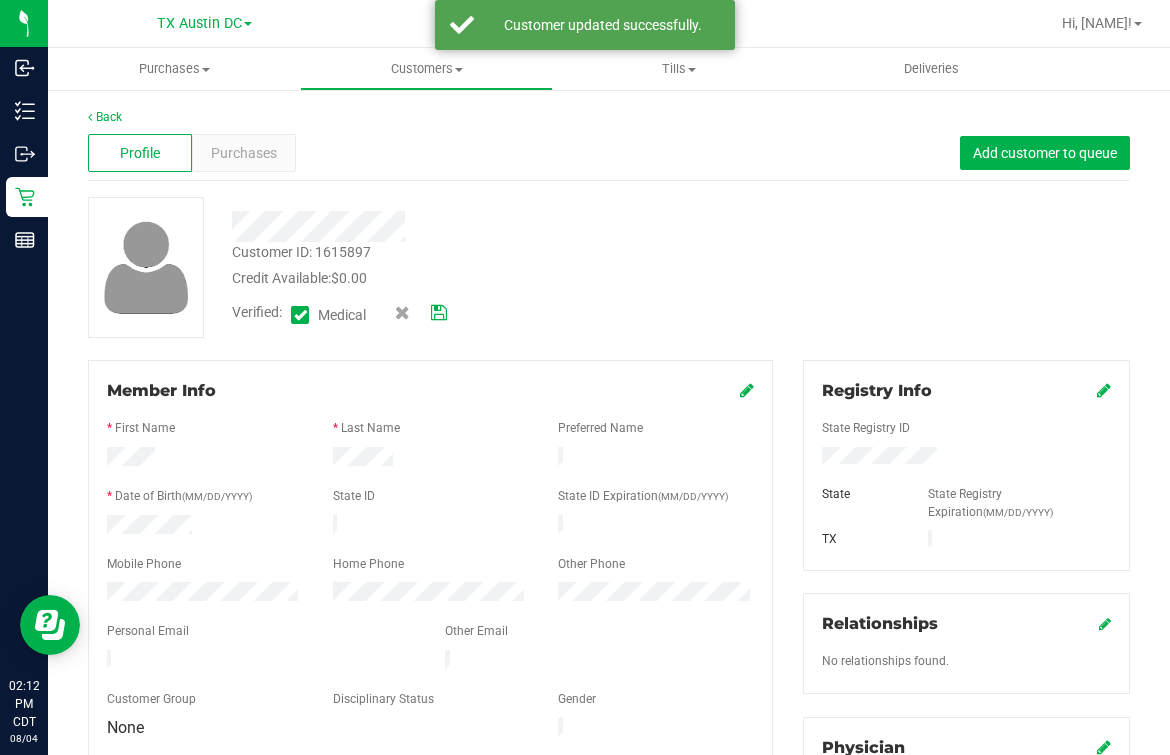 click at bounding box center [439, 313] 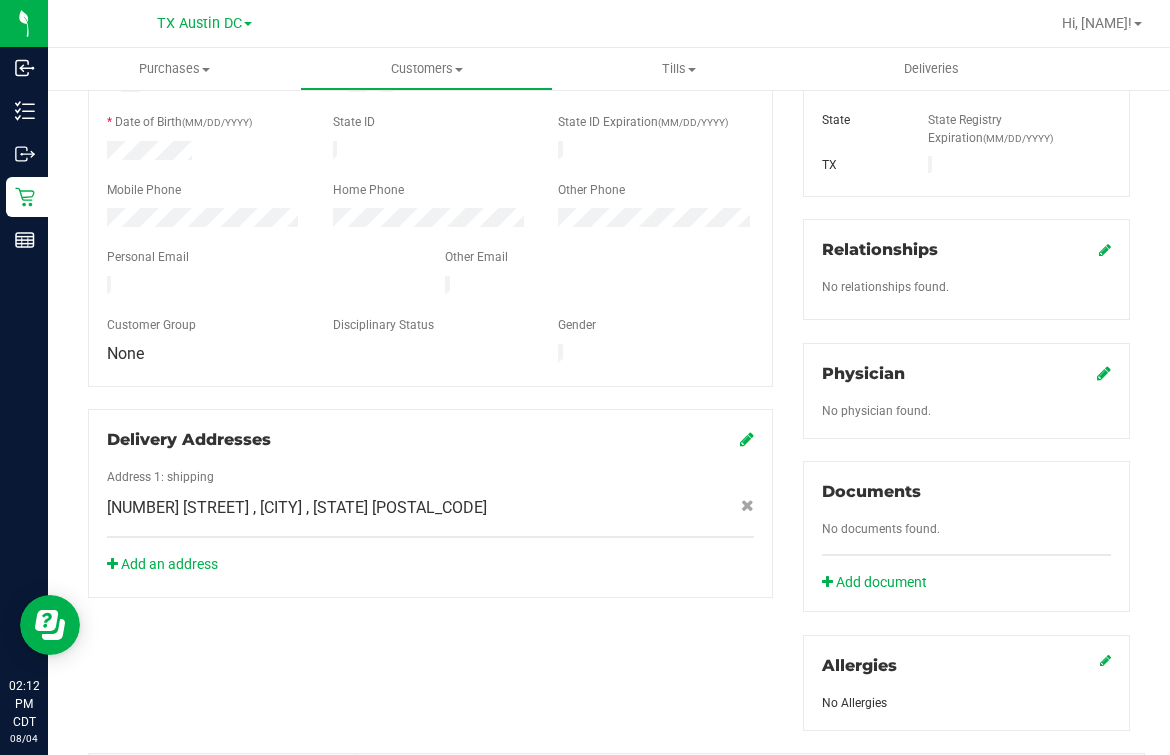 scroll, scrollTop: 375, scrollLeft: 0, axis: vertical 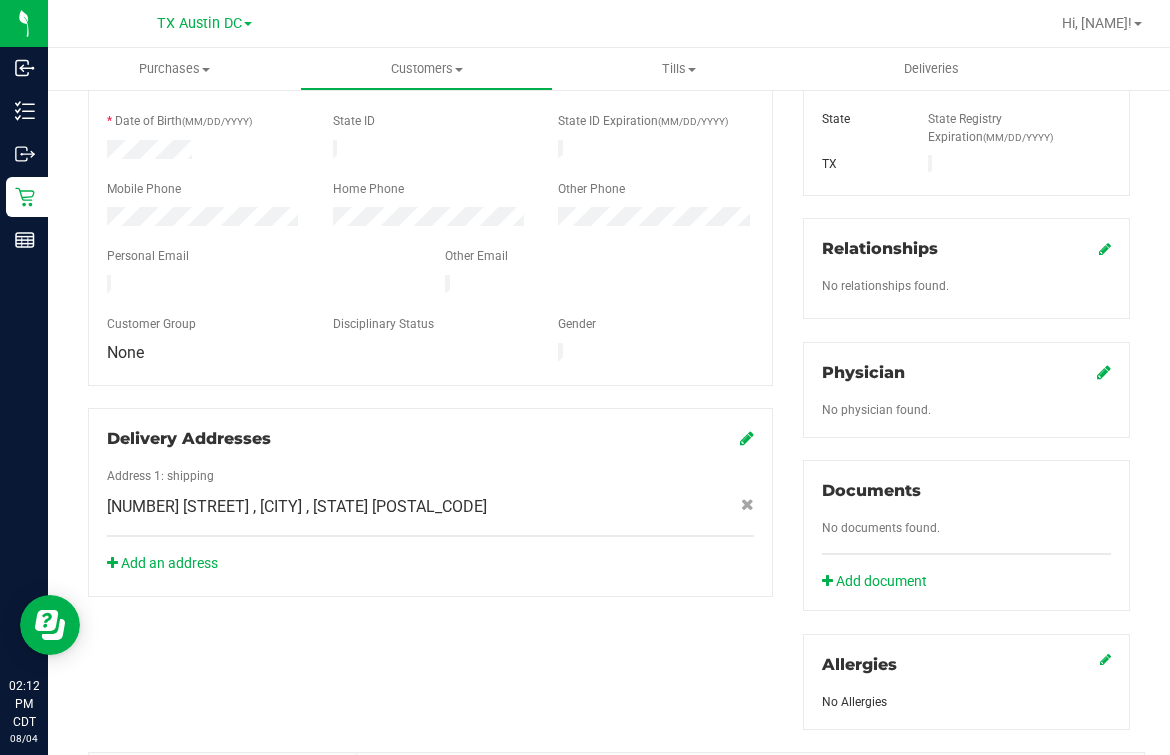 click on "Physician
No physician found." 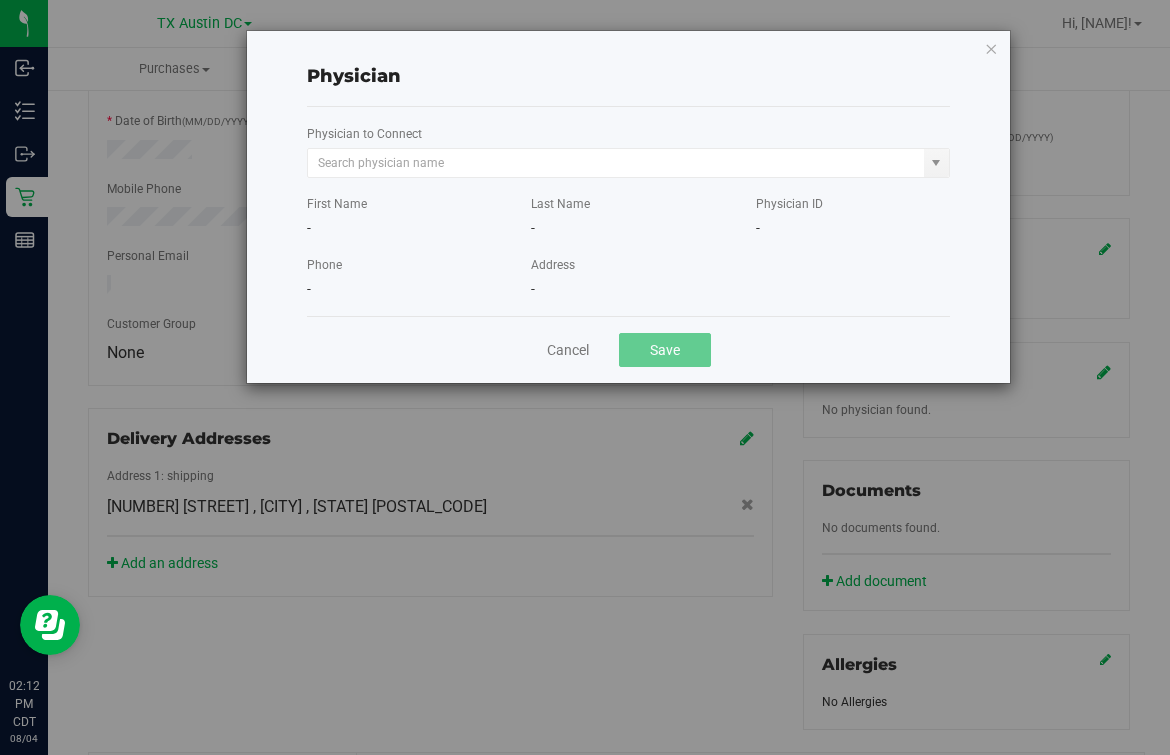 click on "Physician to Connect" at bounding box center (628, 150) 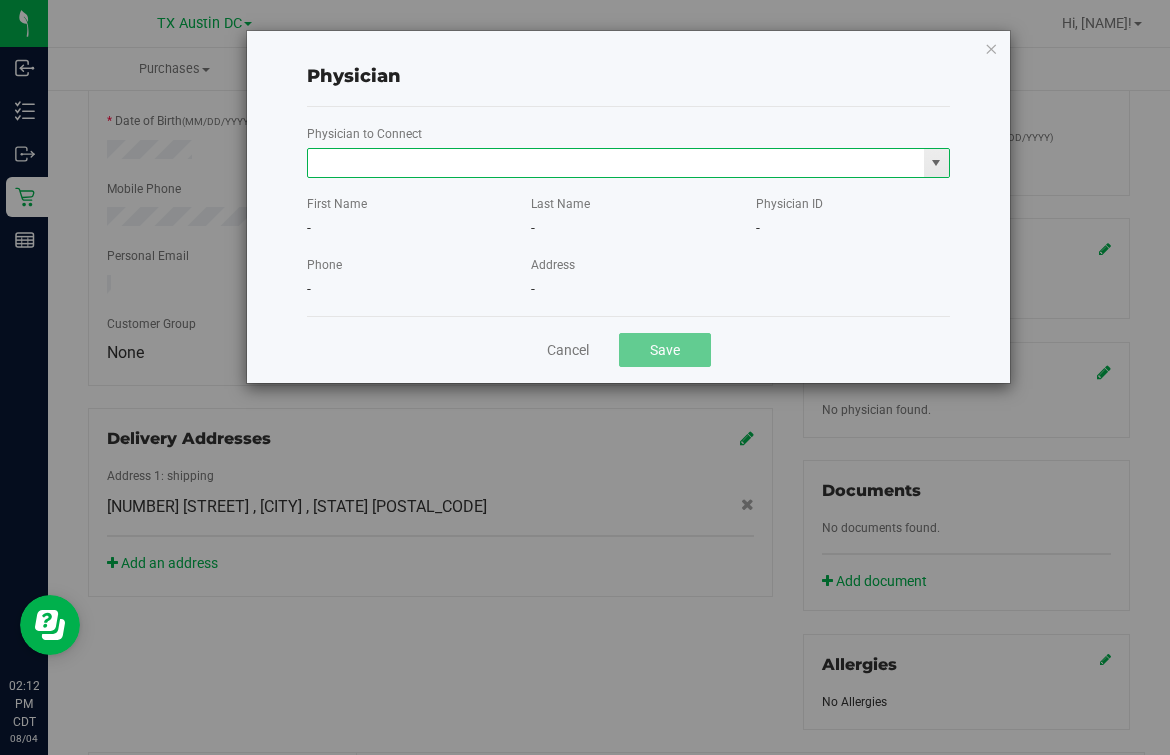 click at bounding box center (616, 163) 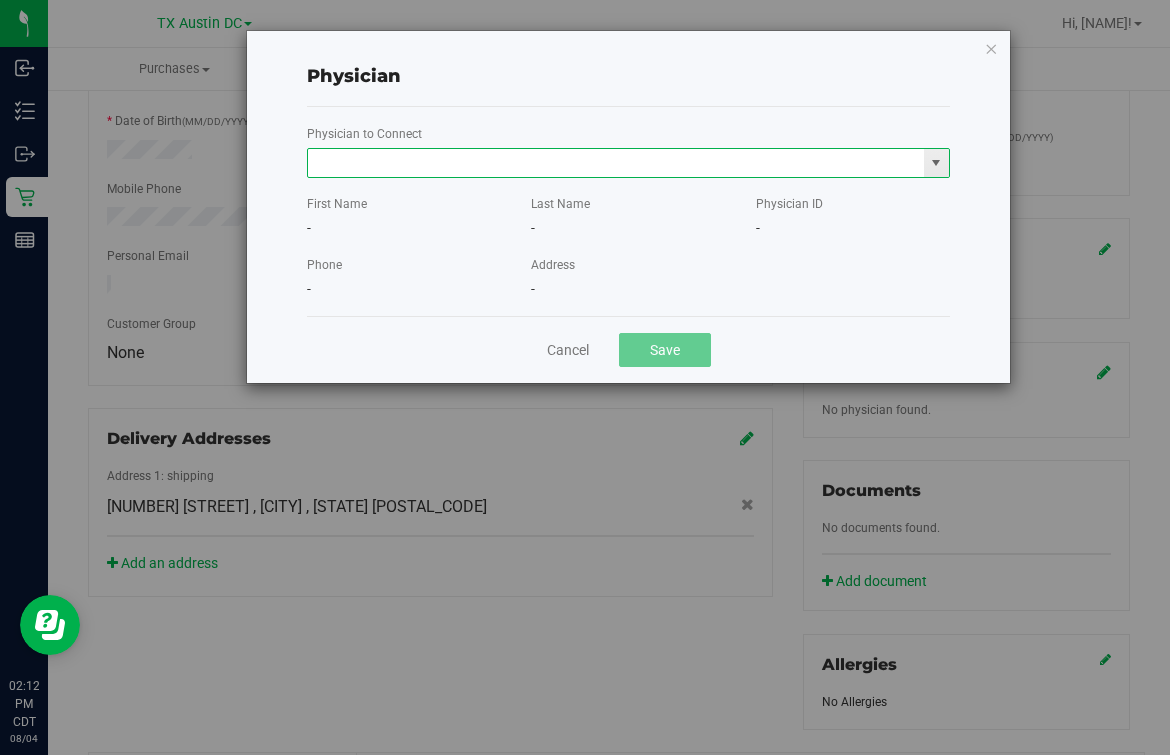 click at bounding box center (616, 163) 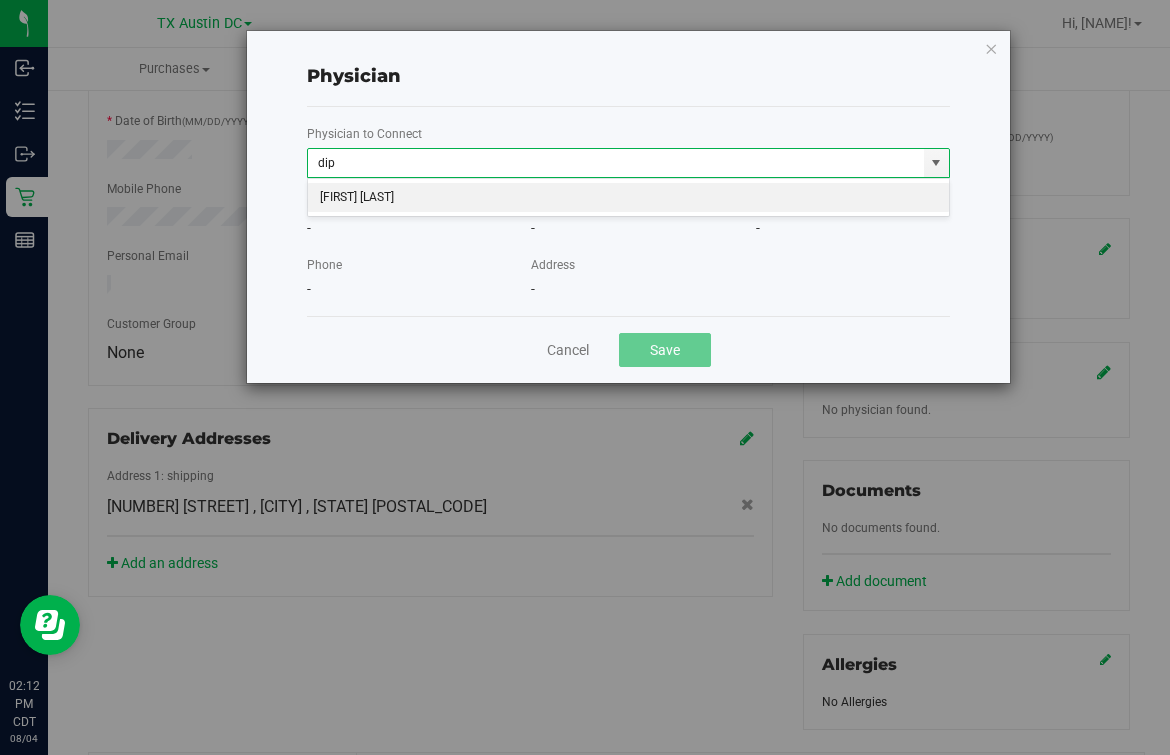 click on "[FIRST] [LAST]" at bounding box center [628, 198] 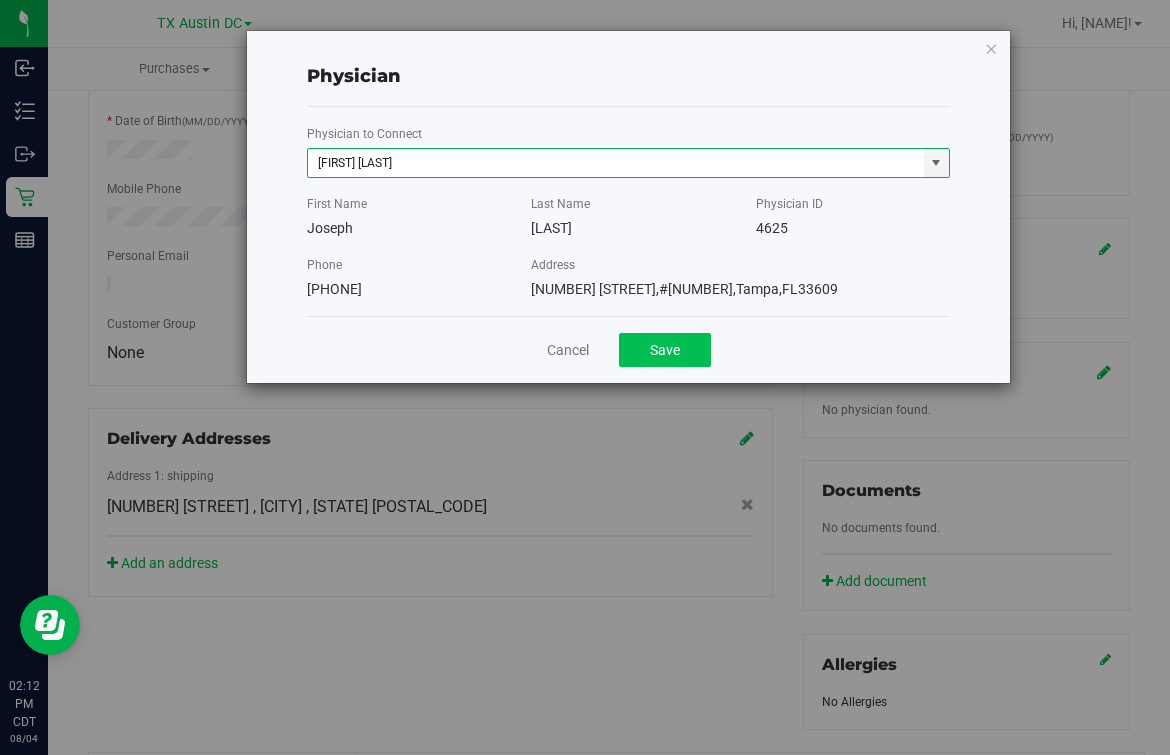 type on "[FIRST] [LAST]" 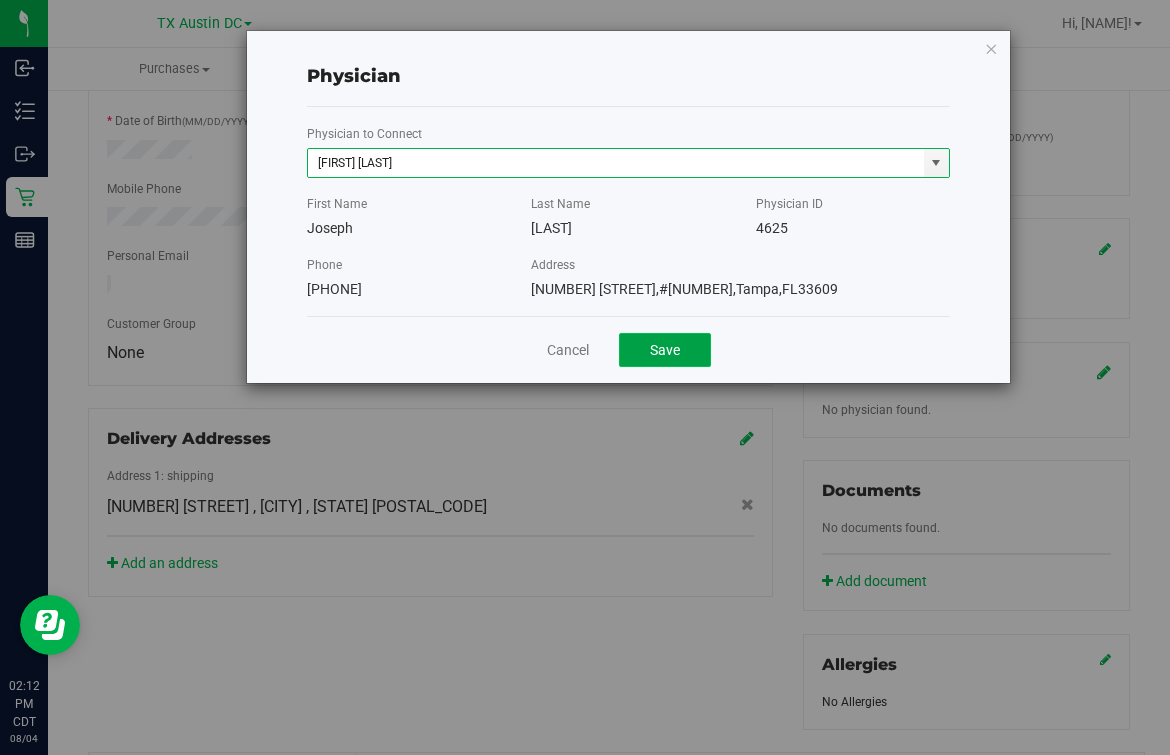 click on "Save" at bounding box center [665, 350] 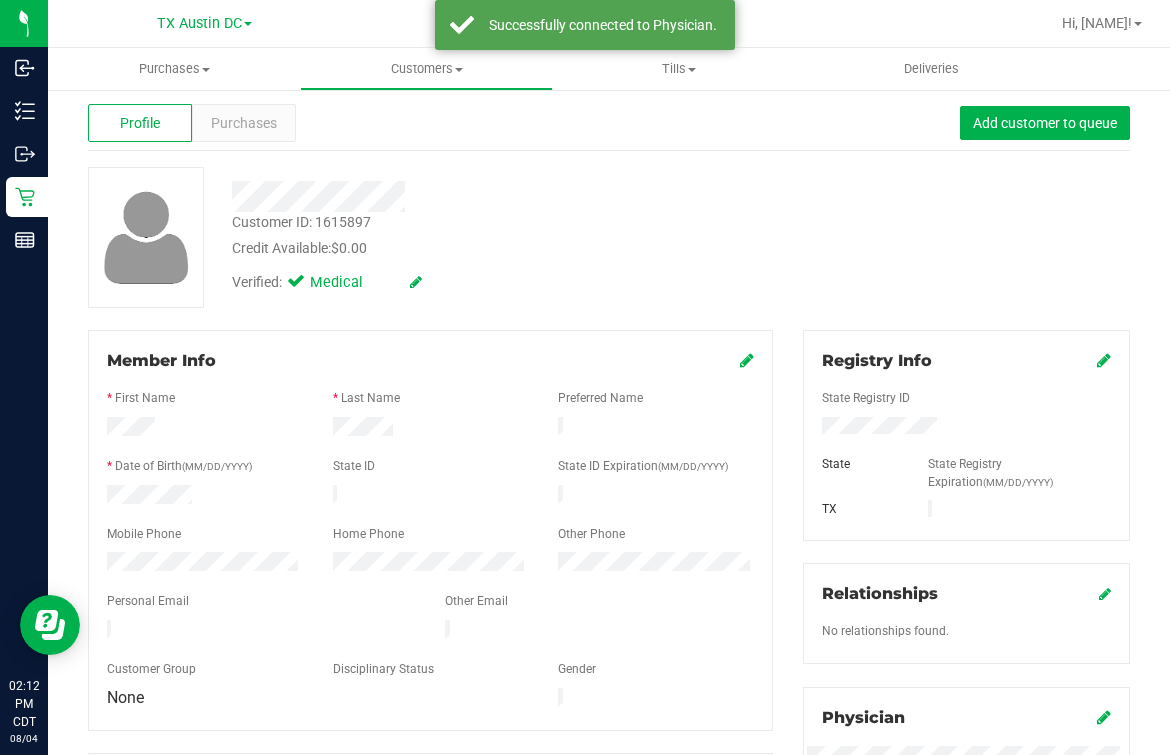 scroll, scrollTop: 0, scrollLeft: 0, axis: both 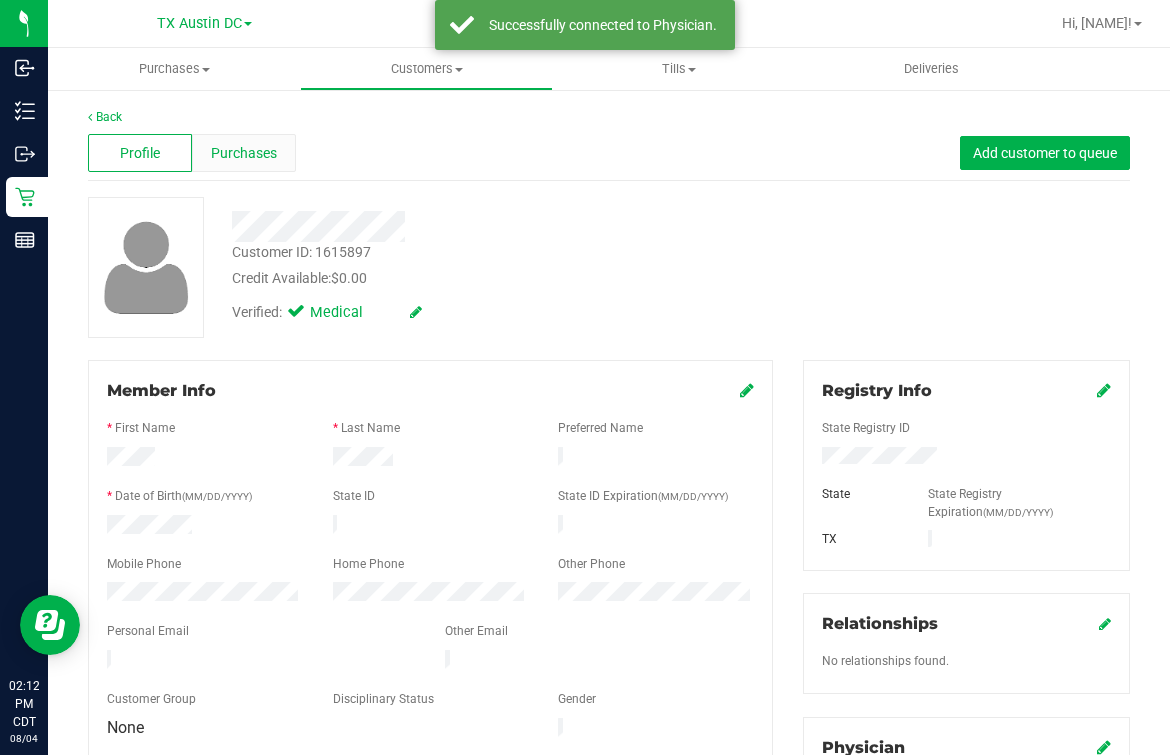 click on "Purchases" at bounding box center [244, 153] 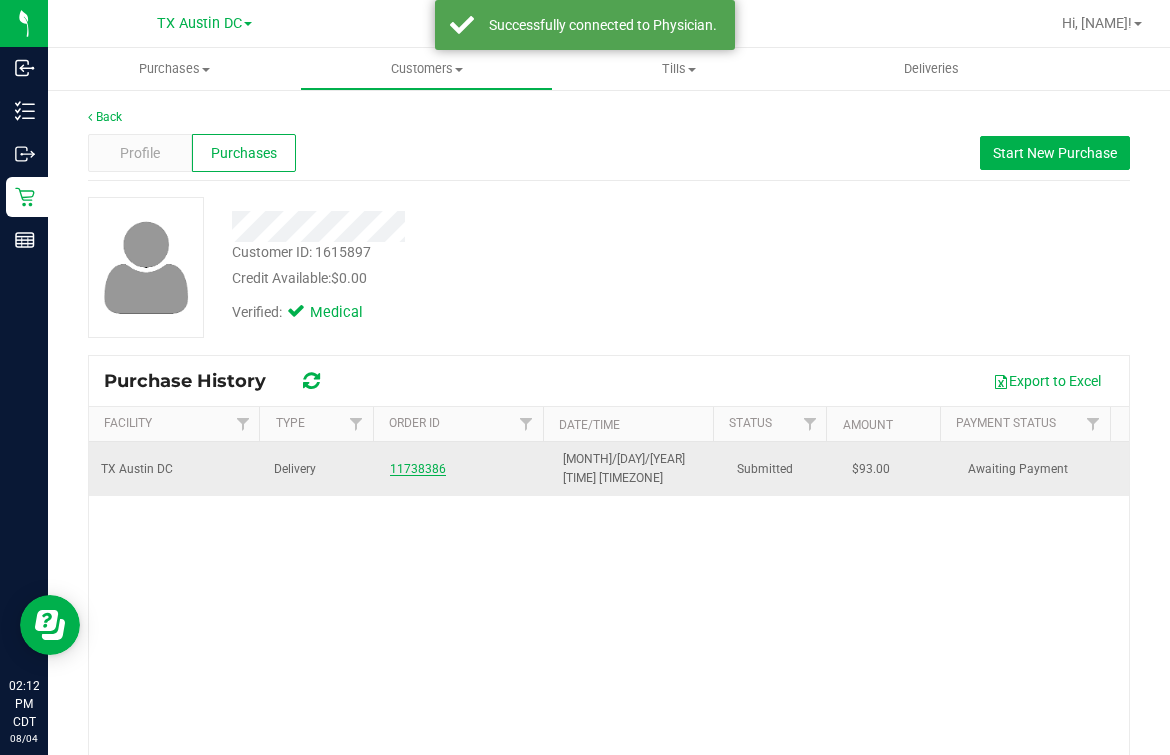 click on "11738386" at bounding box center (418, 469) 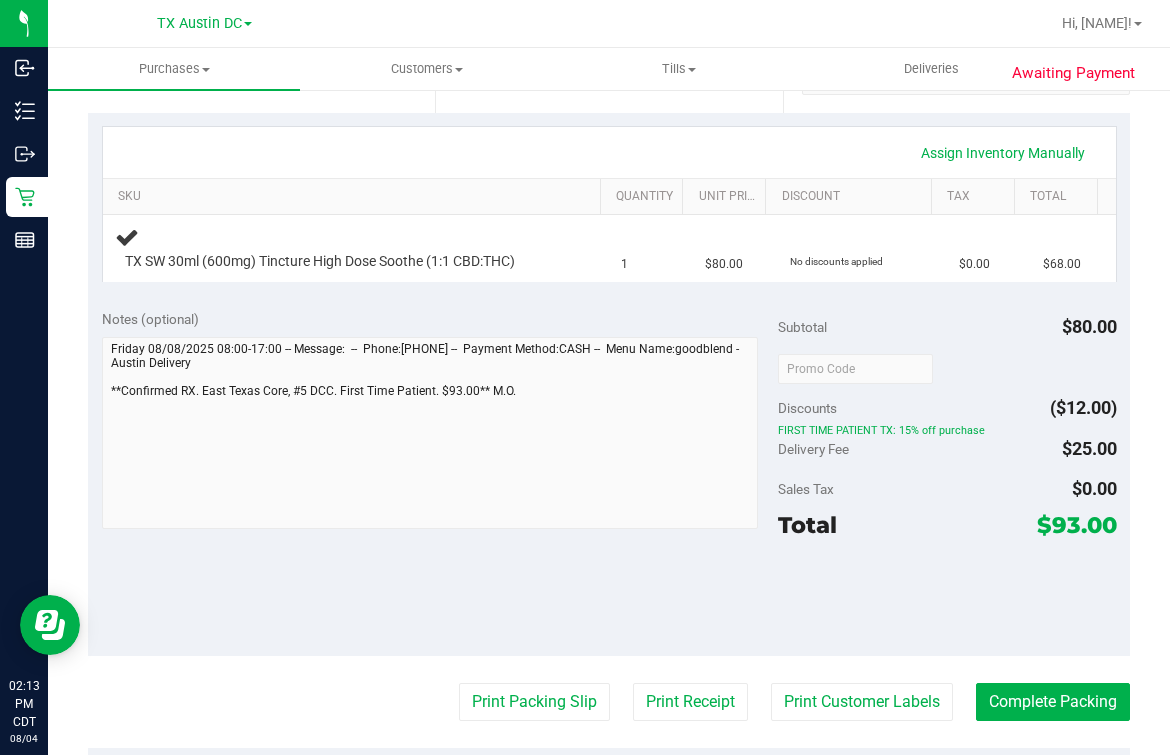 scroll, scrollTop: 0, scrollLeft: 0, axis: both 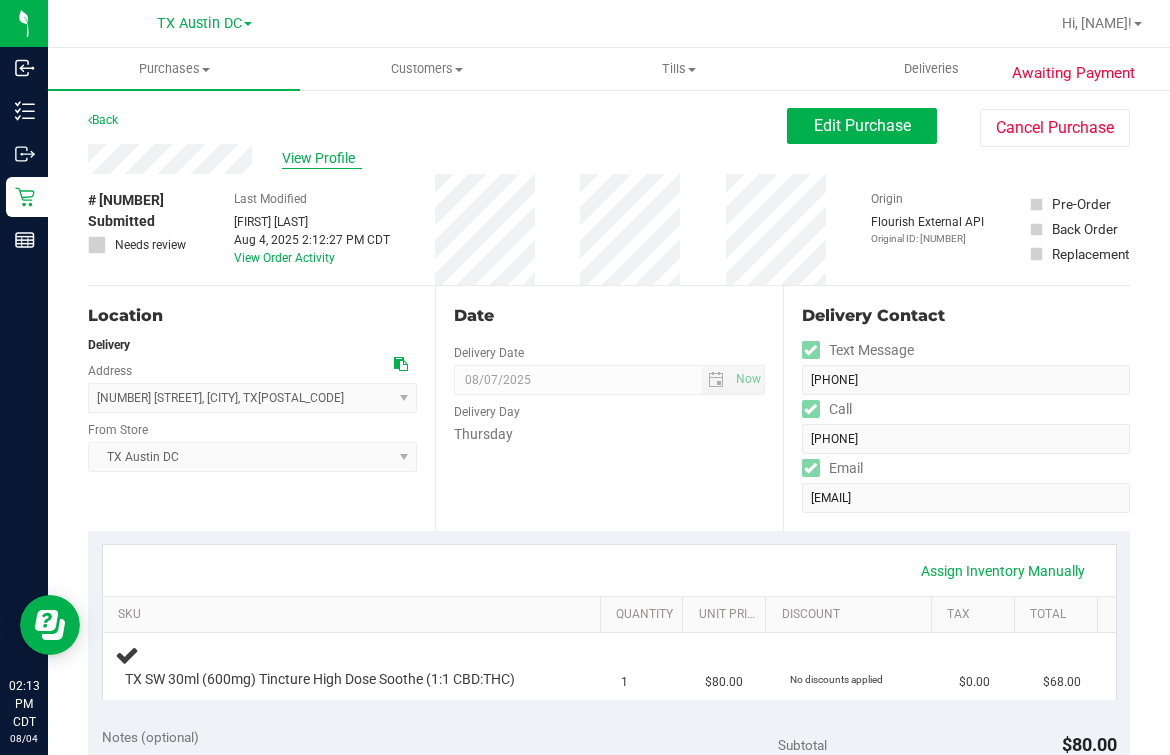 click on "View Profile" at bounding box center (322, 158) 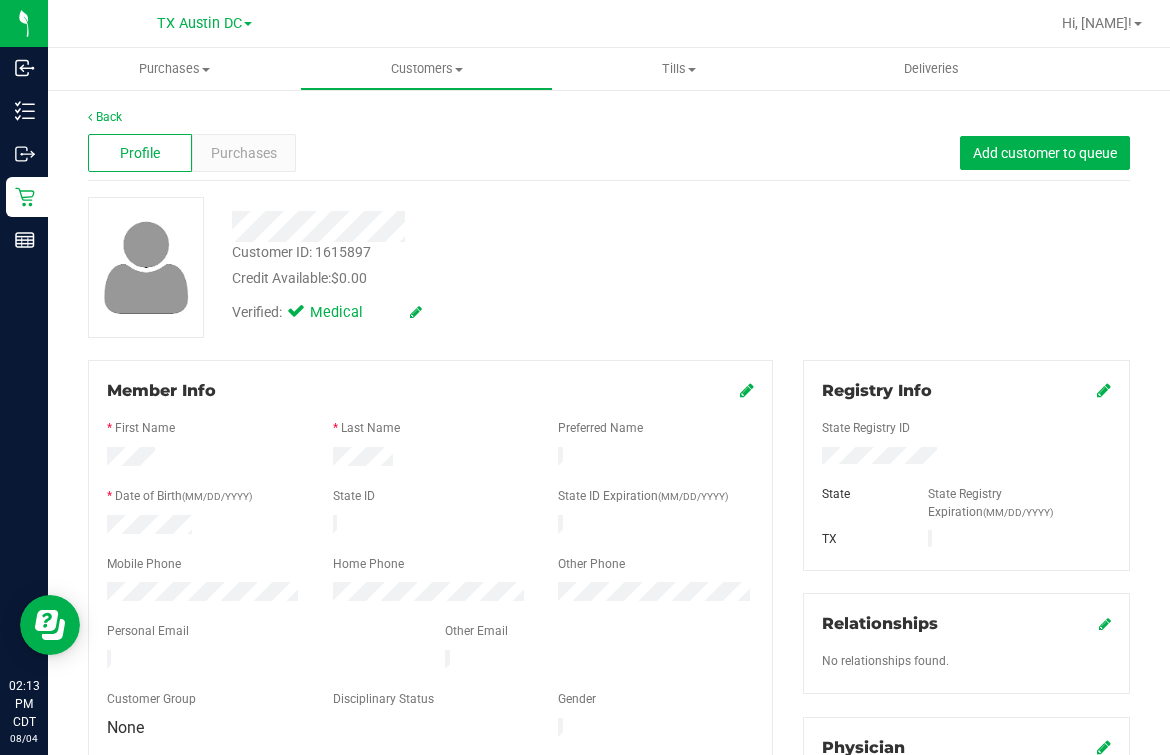 click on "Customer ID: 1615897
Credit Available:
$0.00" at bounding box center [485, 265] 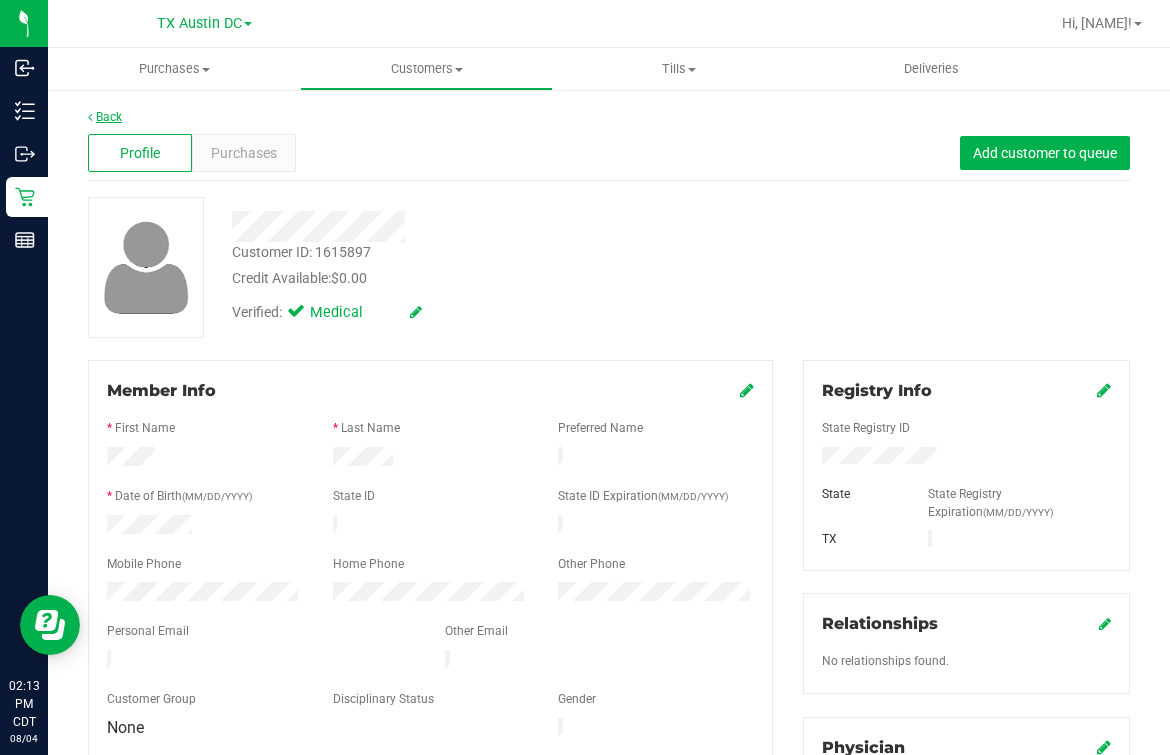 click on "Back" at bounding box center [105, 117] 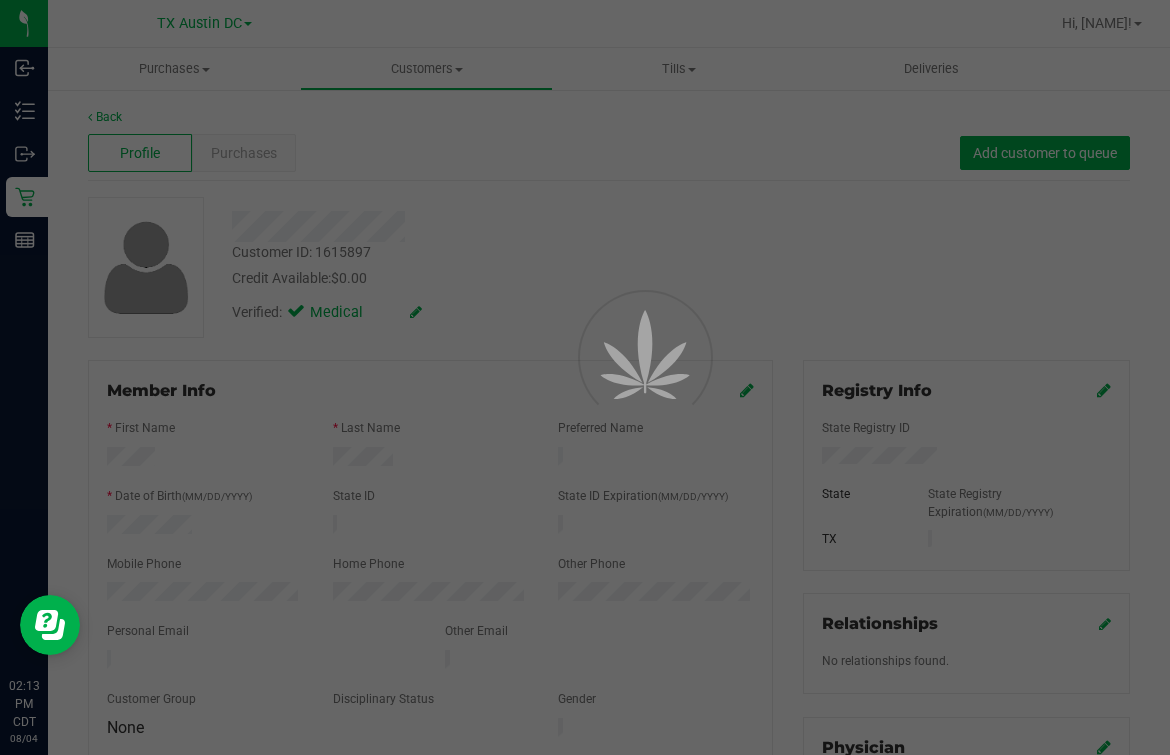 click at bounding box center (585, 377) 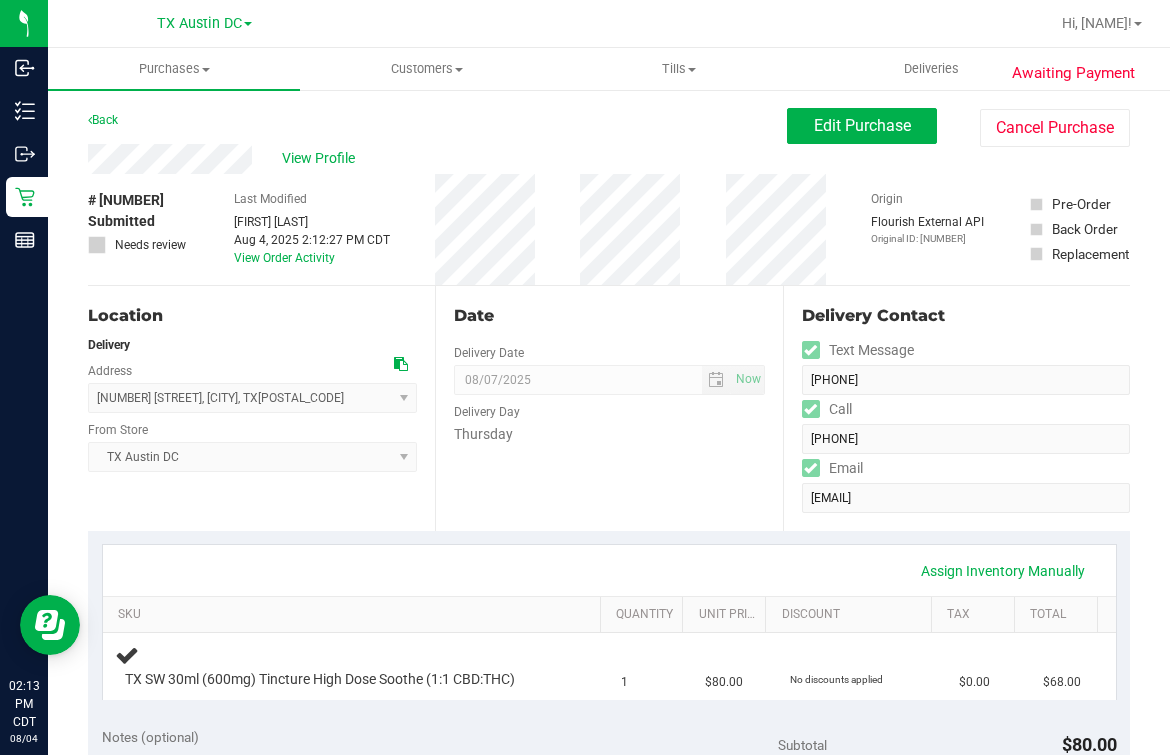 click on "Date" at bounding box center [609, 316] 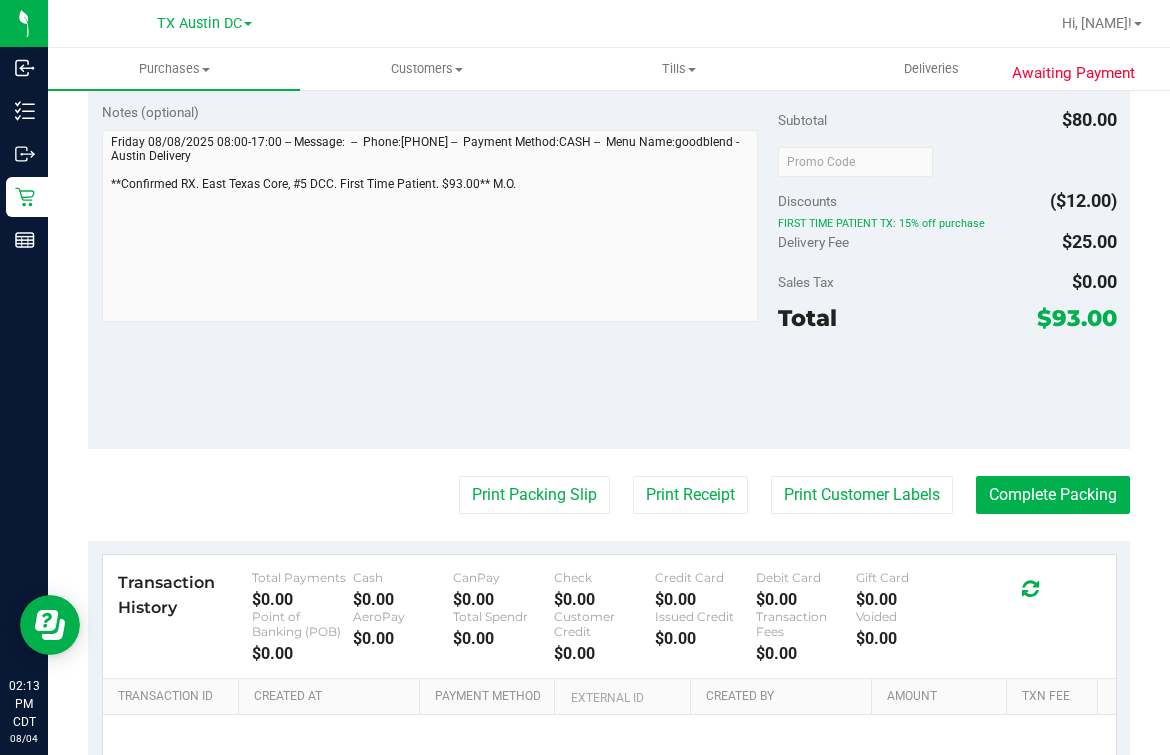 scroll, scrollTop: 0, scrollLeft: 0, axis: both 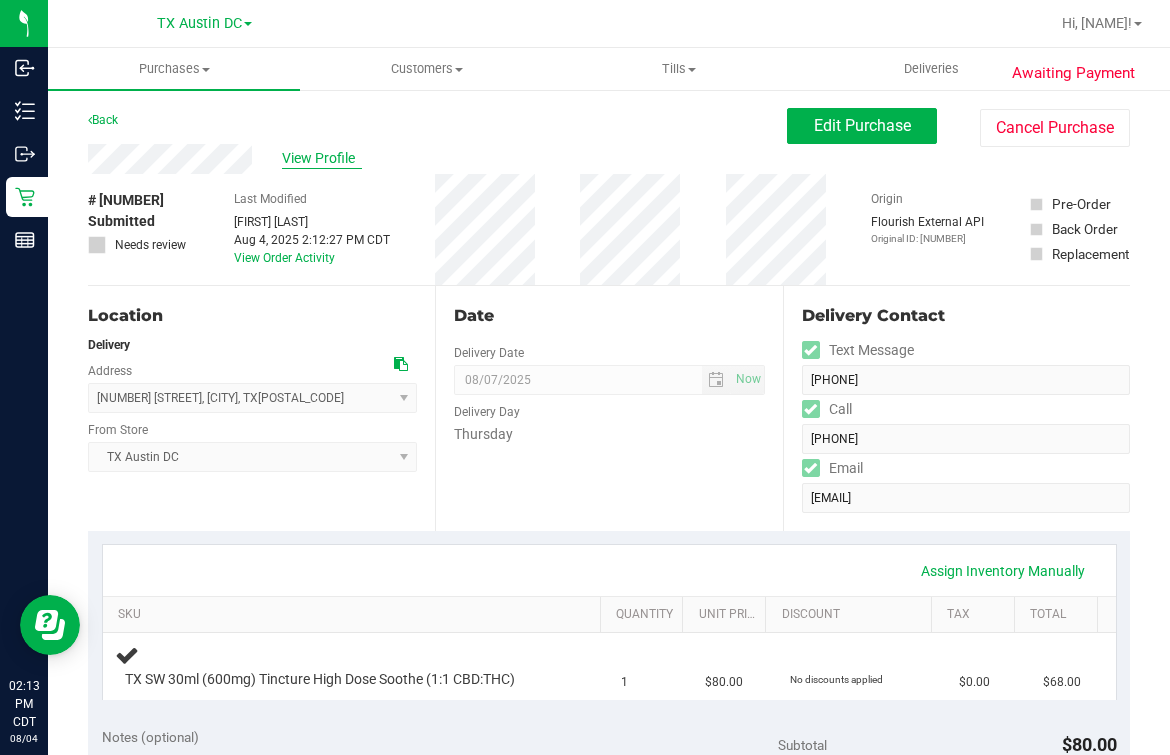 click on "View Profile" at bounding box center (322, 158) 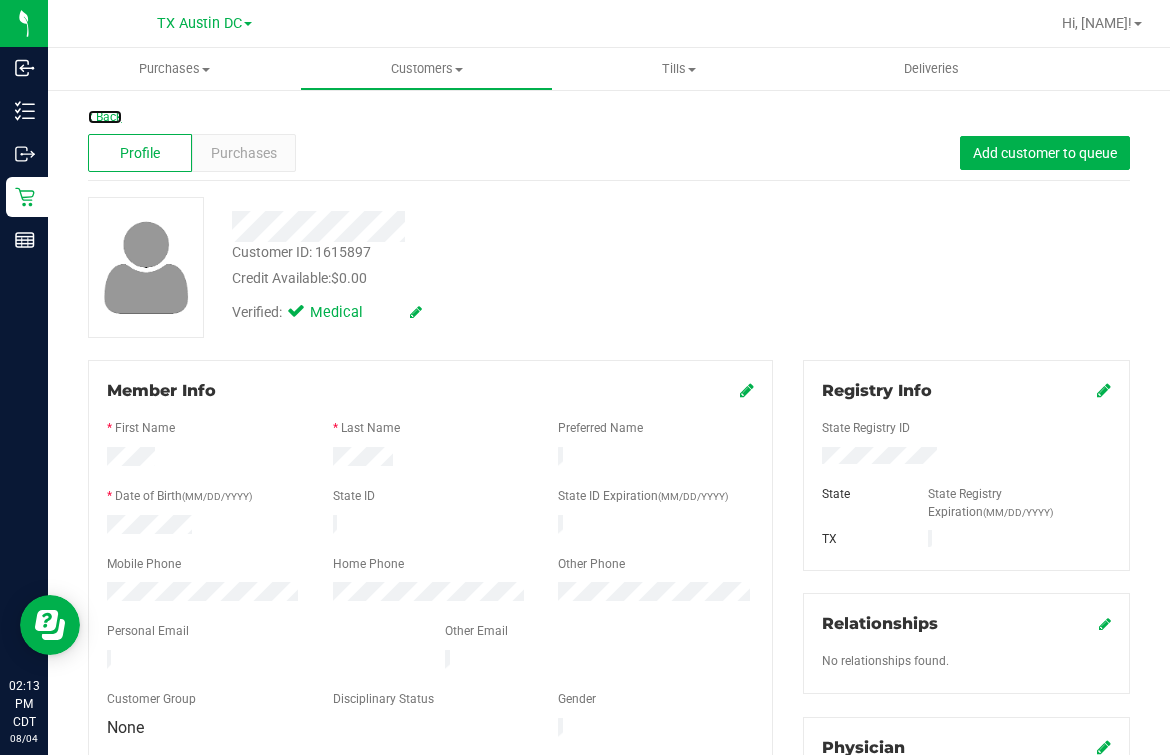 drag, startPoint x: 119, startPoint y: 111, endPoint x: 247, endPoint y: 127, distance: 128.99612 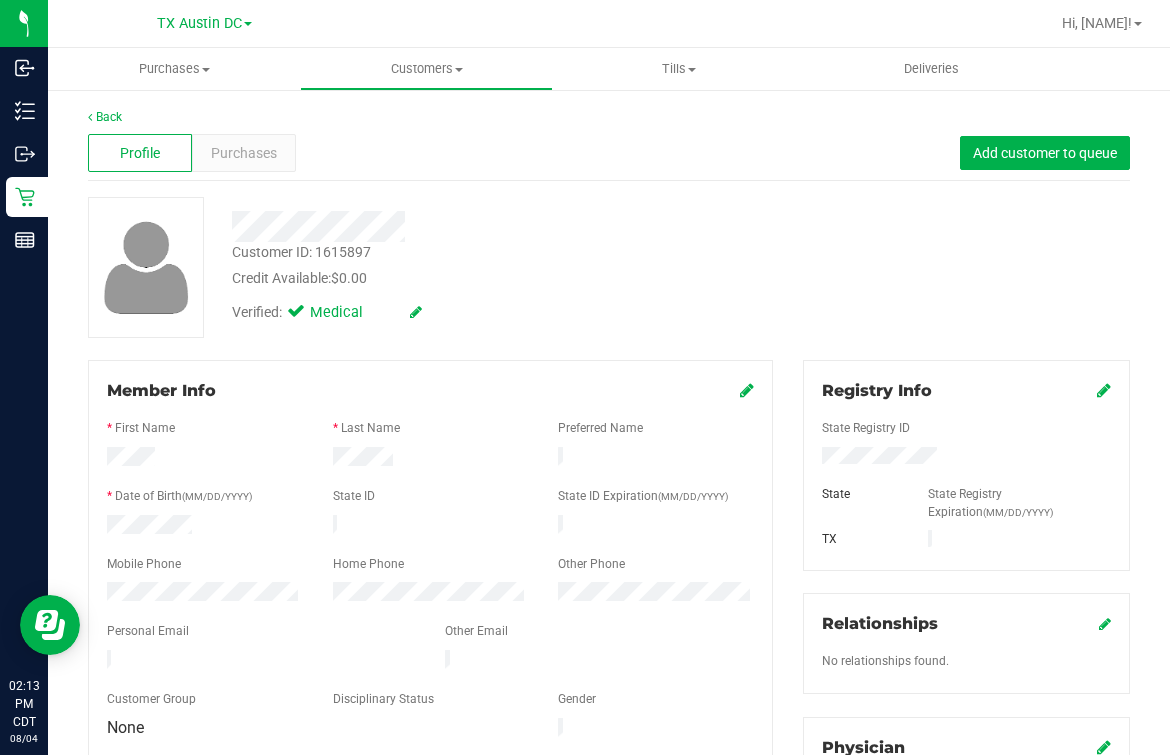 click on "Customer ID: [NUMBER]
Credit Available:
$[PRICE]
Verified:
Medical" at bounding box center (485, 265) 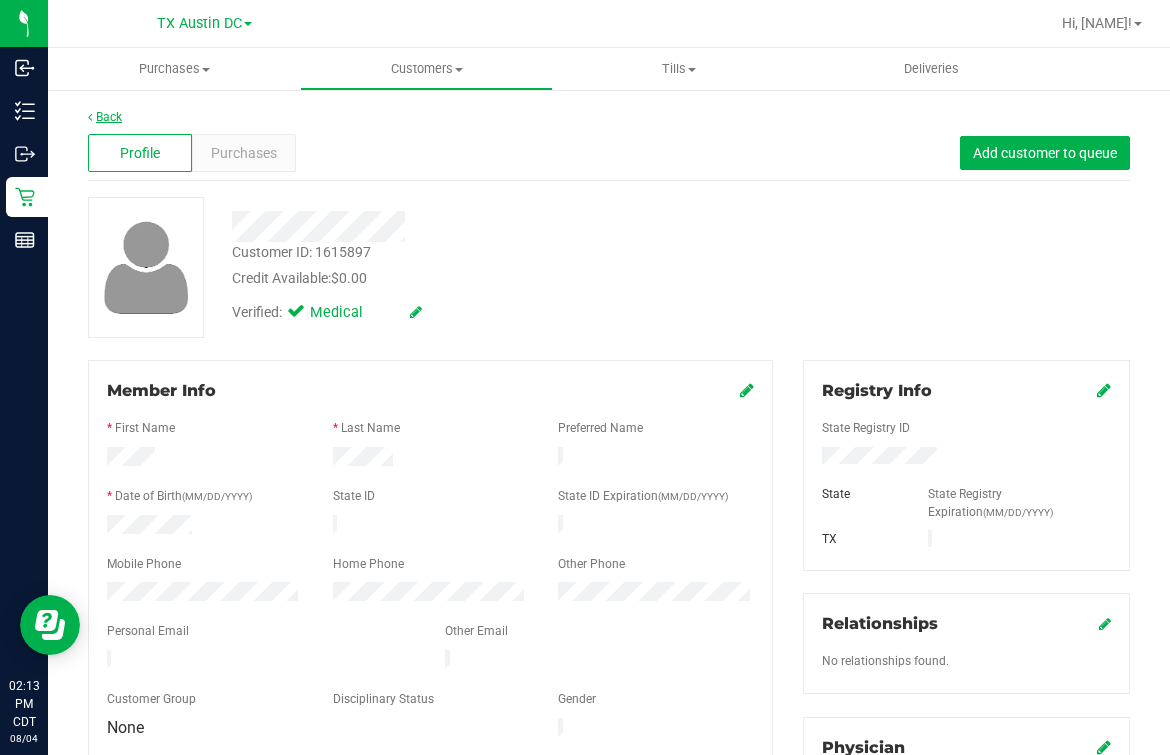 click on "Back" at bounding box center [105, 117] 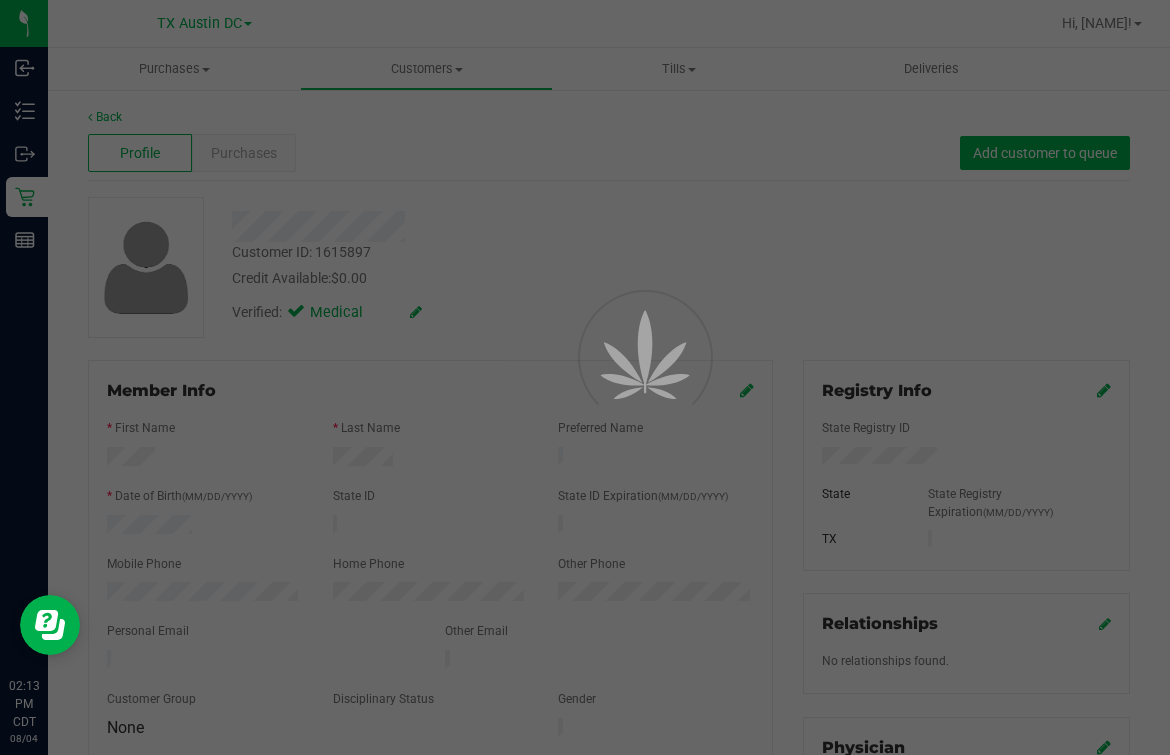 click at bounding box center (585, 377) 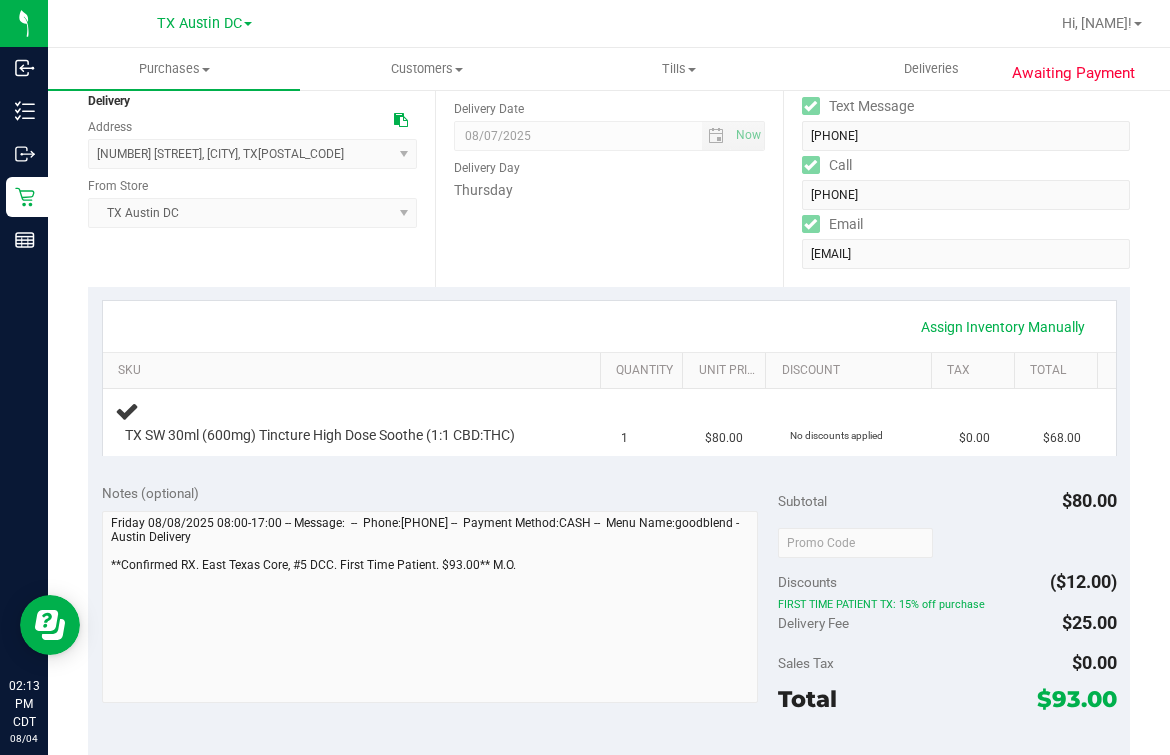 scroll, scrollTop: 249, scrollLeft: 0, axis: vertical 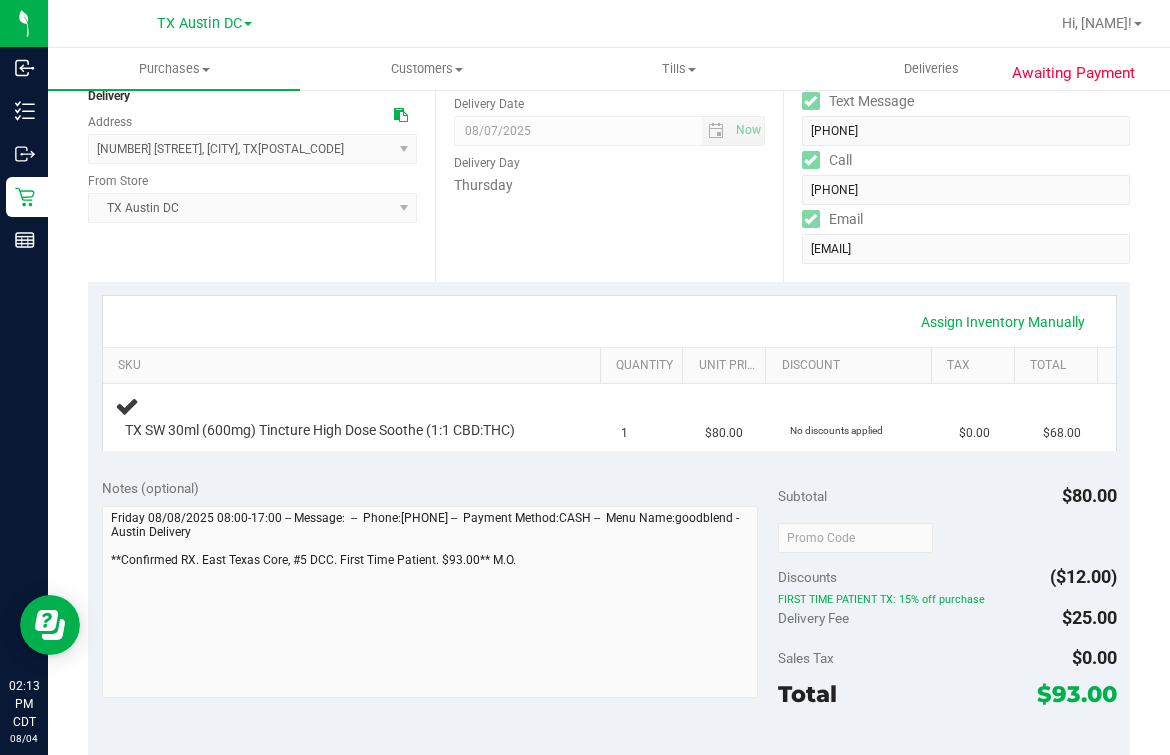 click on "Awaiting Payment
Back
Edit Purchase
Cancel Purchase
View Profile
# 11738386
Submitted
Needs review
Last Modified
[FIRST] [LAST]
Aug 4, 2025 2:12:27 PM CDT
View Order Activity
Origin" at bounding box center (609, 592) 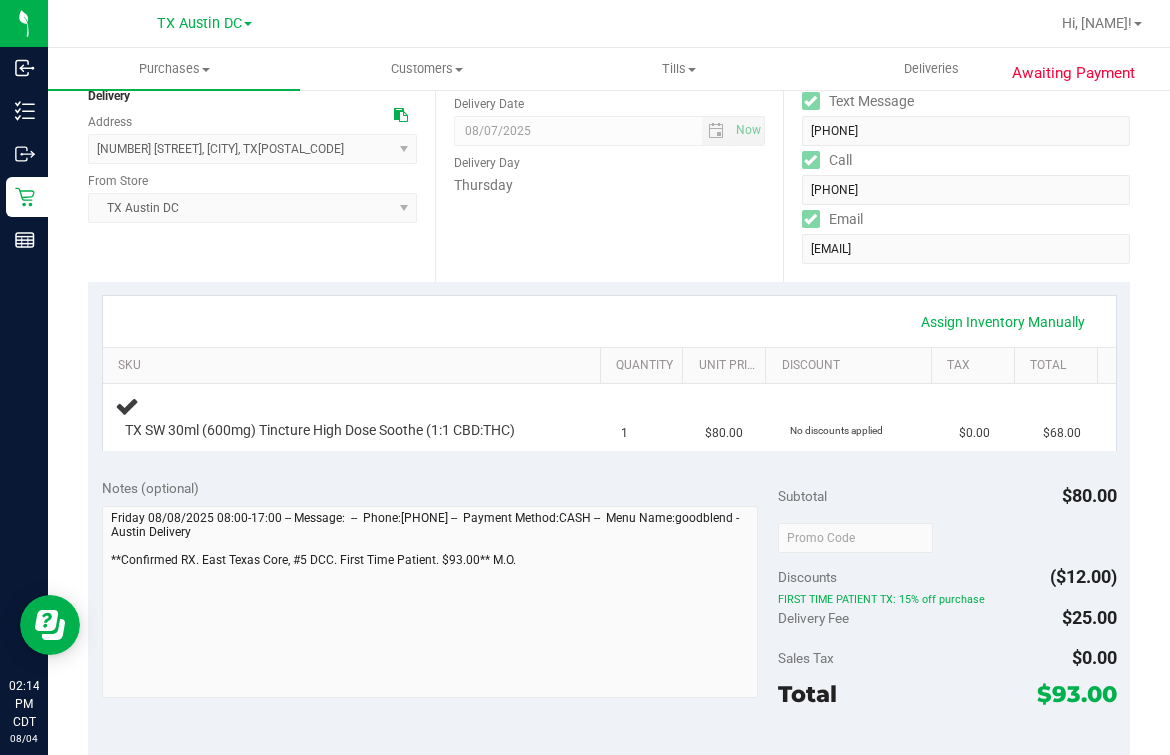 click on "Assign Inventory Manually" at bounding box center (609, 322) 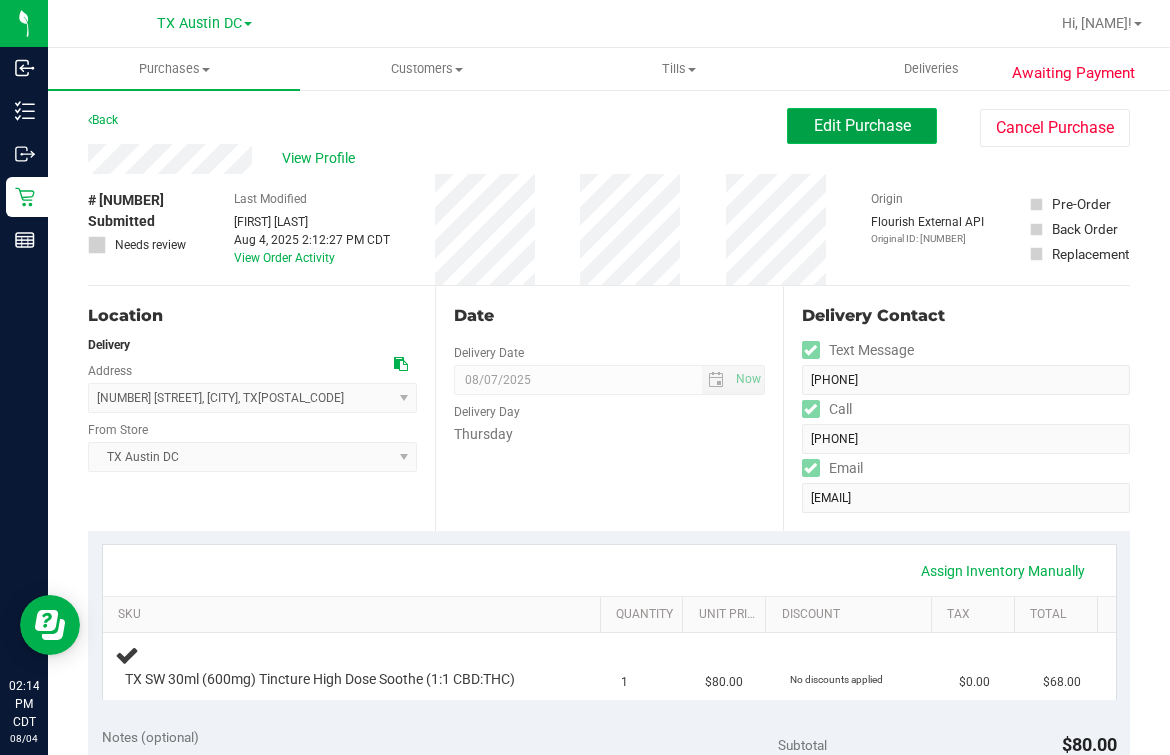 click on "Edit Purchase" at bounding box center (862, 125) 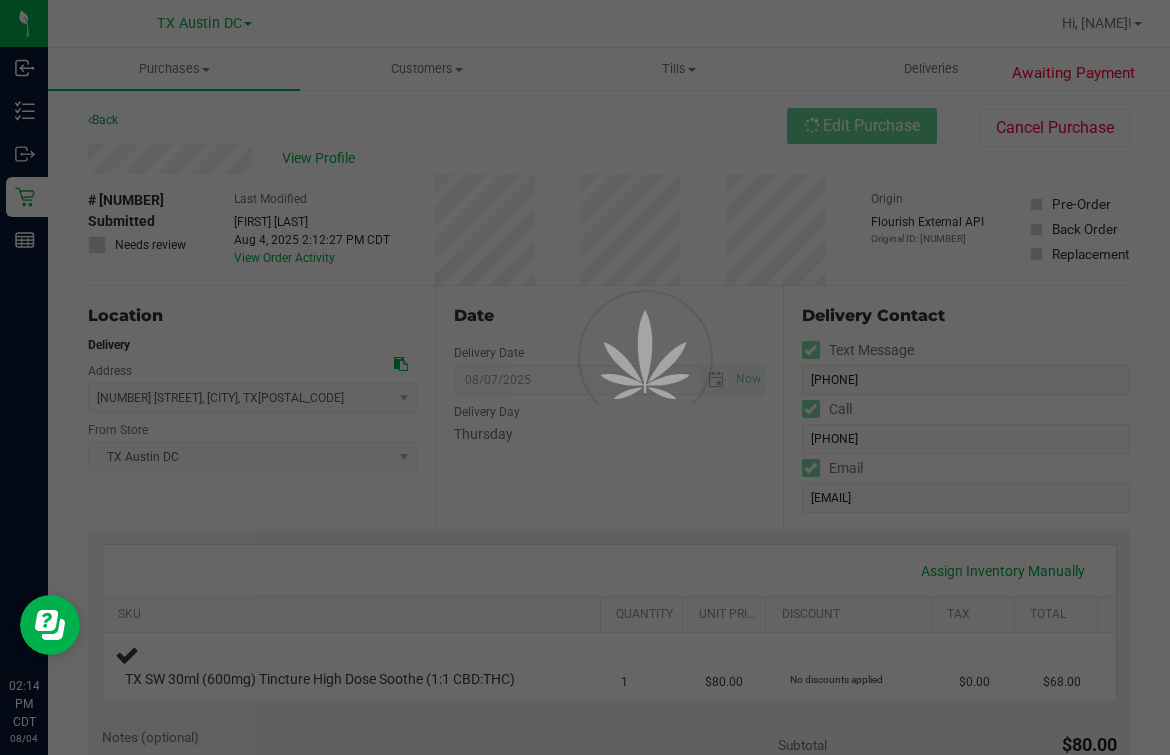 scroll, scrollTop: 249, scrollLeft: 0, axis: vertical 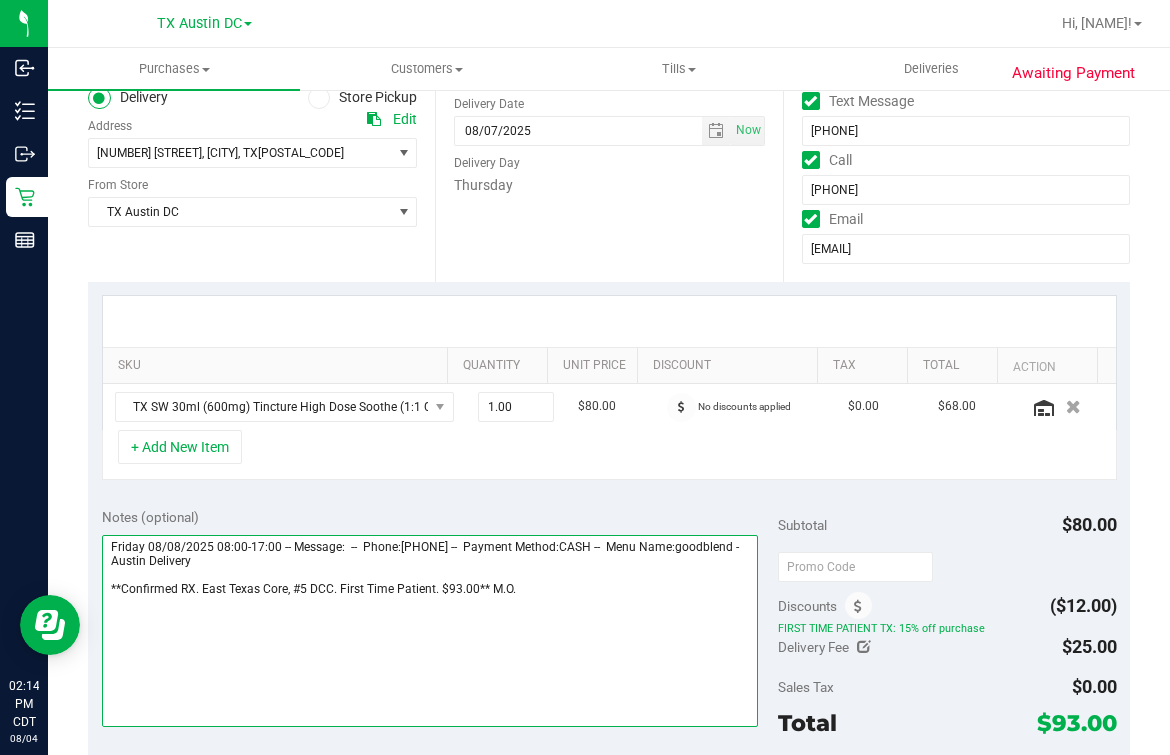 drag, startPoint x: 291, startPoint y: 588, endPoint x: 306, endPoint y: 598, distance: 18.027756 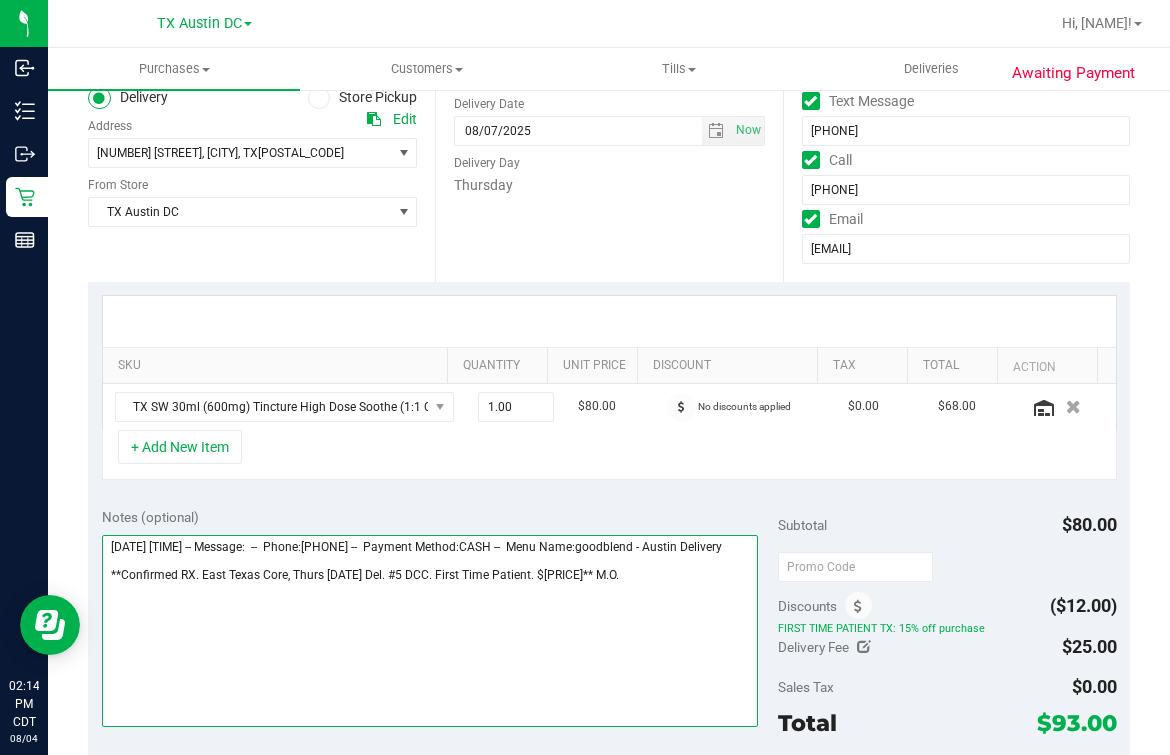 drag, startPoint x: 290, startPoint y: 585, endPoint x: 369, endPoint y: 590, distance: 79.15807 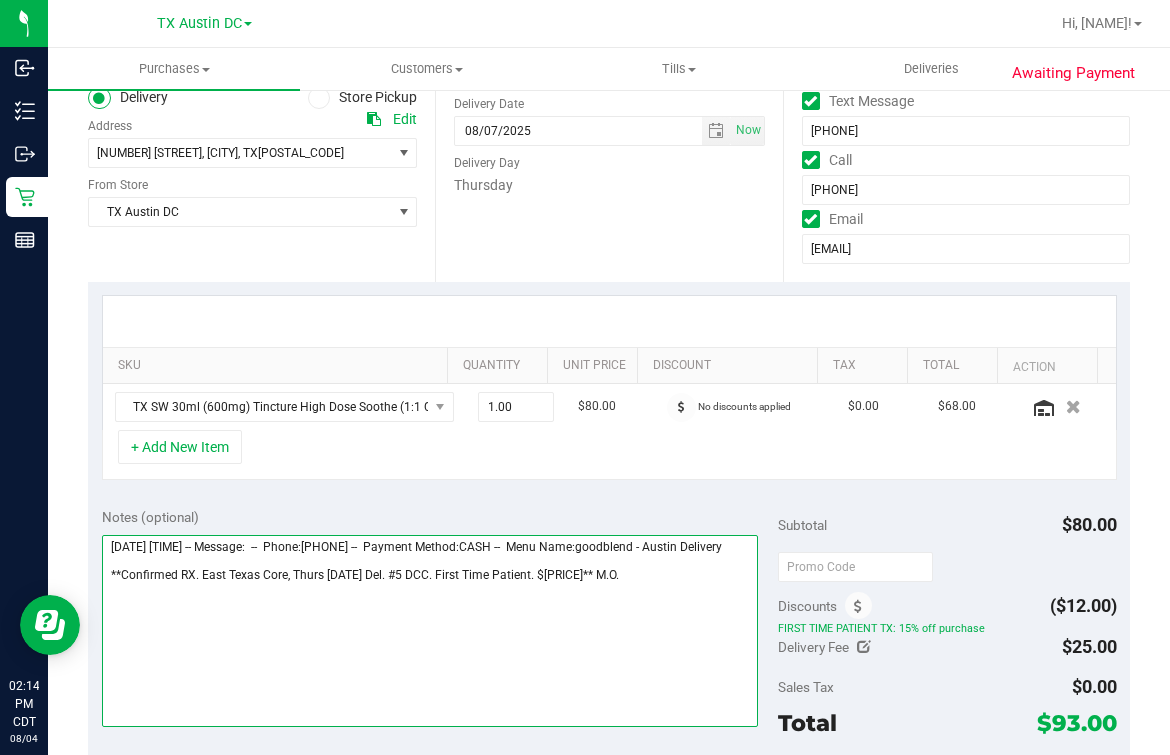 click at bounding box center (430, 631) 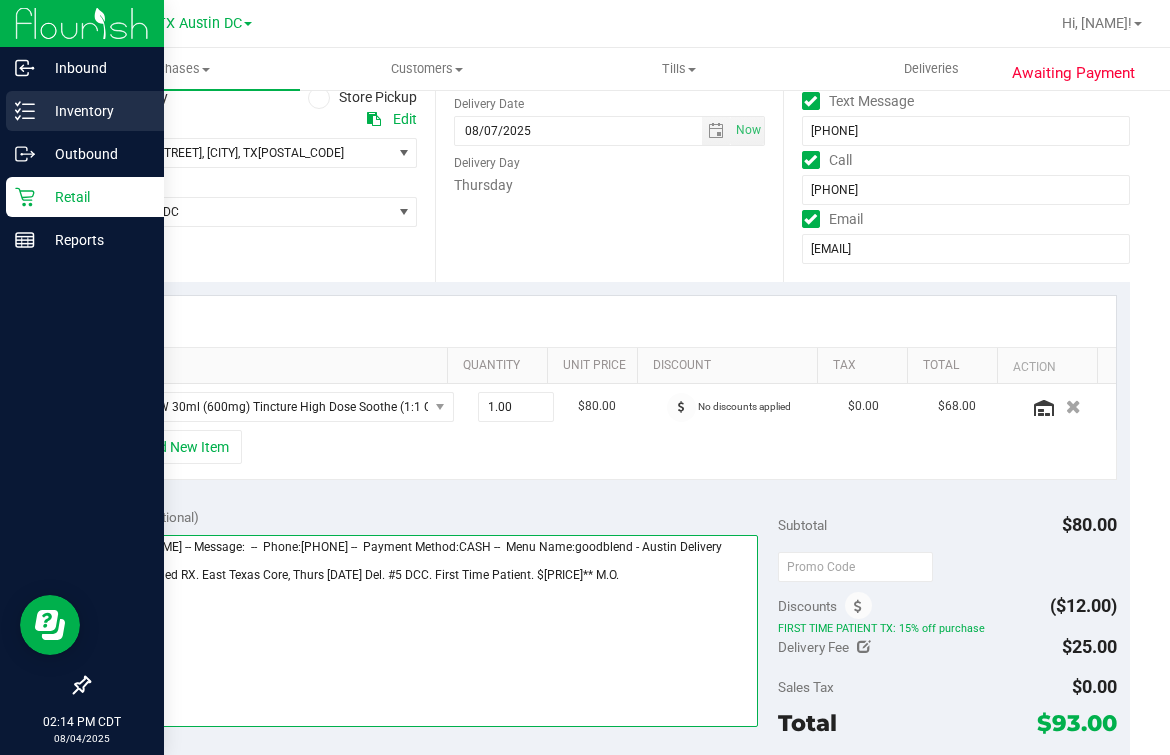 type on "[DATE] [TIME] -- Message:  --  Phone:[PHONE] --  Payment Method:CASH --  Menu Name:goodblend - Austin Delivery
**Confirmed RX. East Texas Core, Thurs [DATE] Del. #5 DCC. First Time Patient. $[PRICE]** M.O." 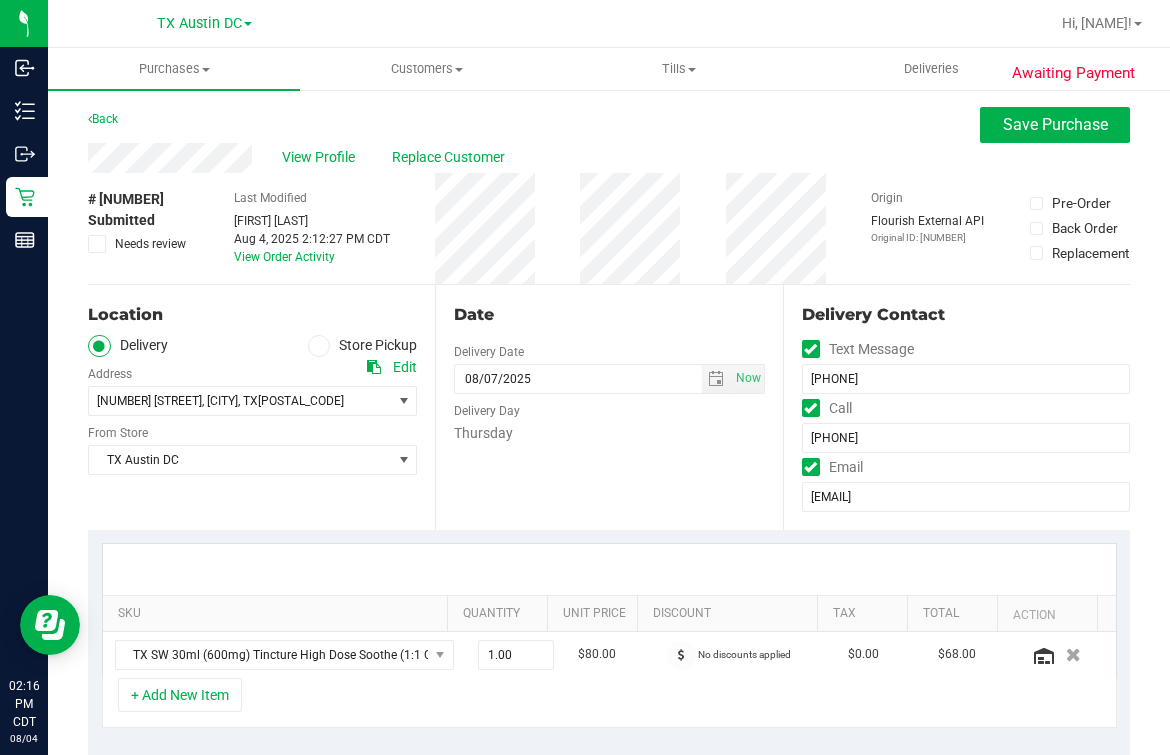 scroll, scrollTop: 0, scrollLeft: 0, axis: both 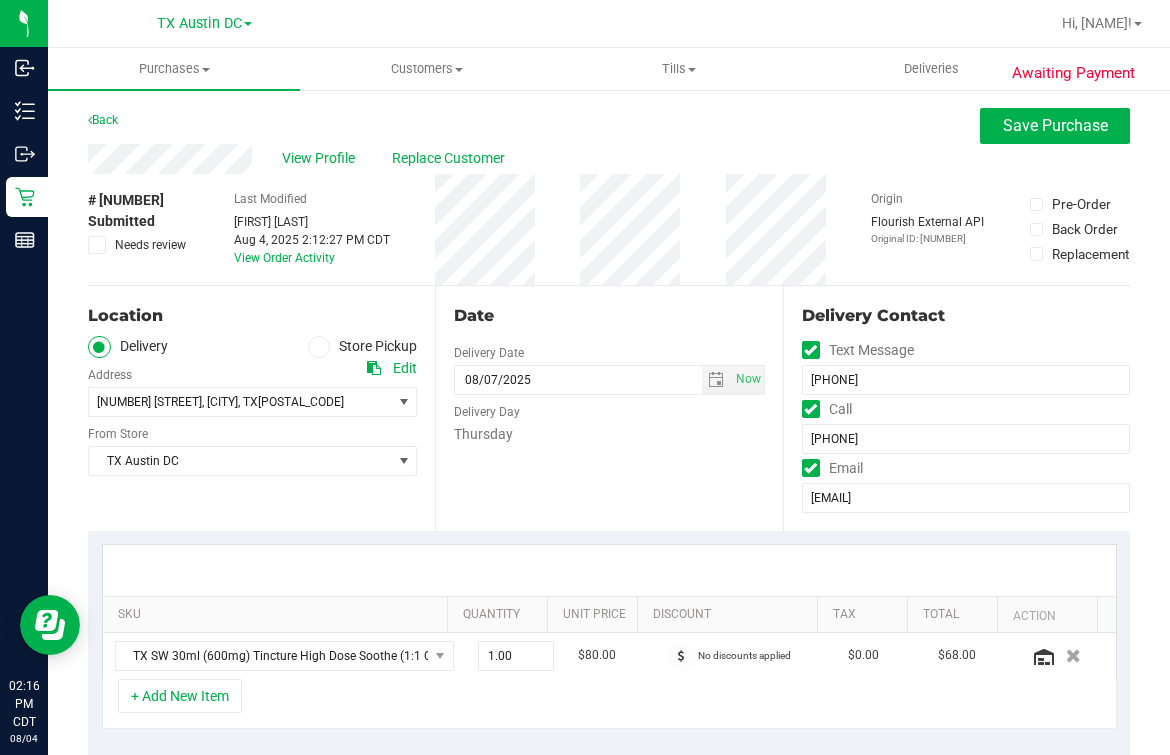 click on "# [NUMBER]
Submitted
Needs review
Last Modified
[FIRST] [LAST]
[DATE] [TIME] [TIMEZONE]
View Order Activity
Origin
Flourish External API
Original ID: [NUMBER]
Pre-Order
Back Order" at bounding box center (609, 229) 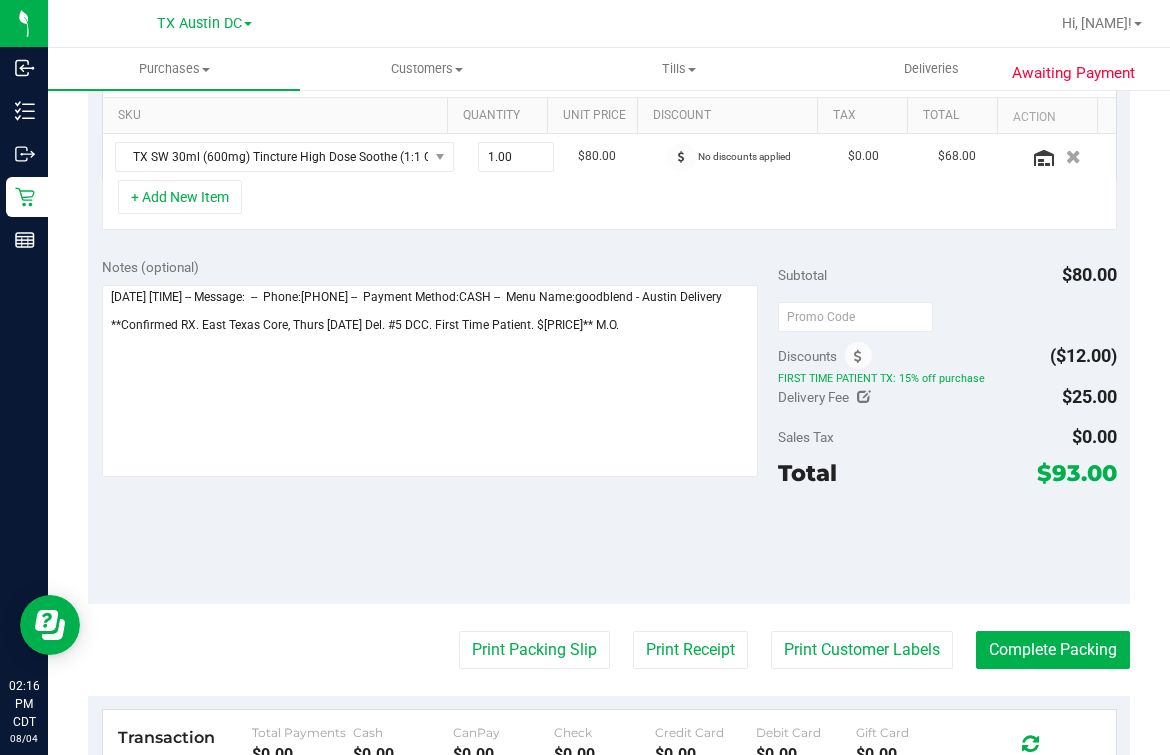 scroll, scrollTop: 0, scrollLeft: 0, axis: both 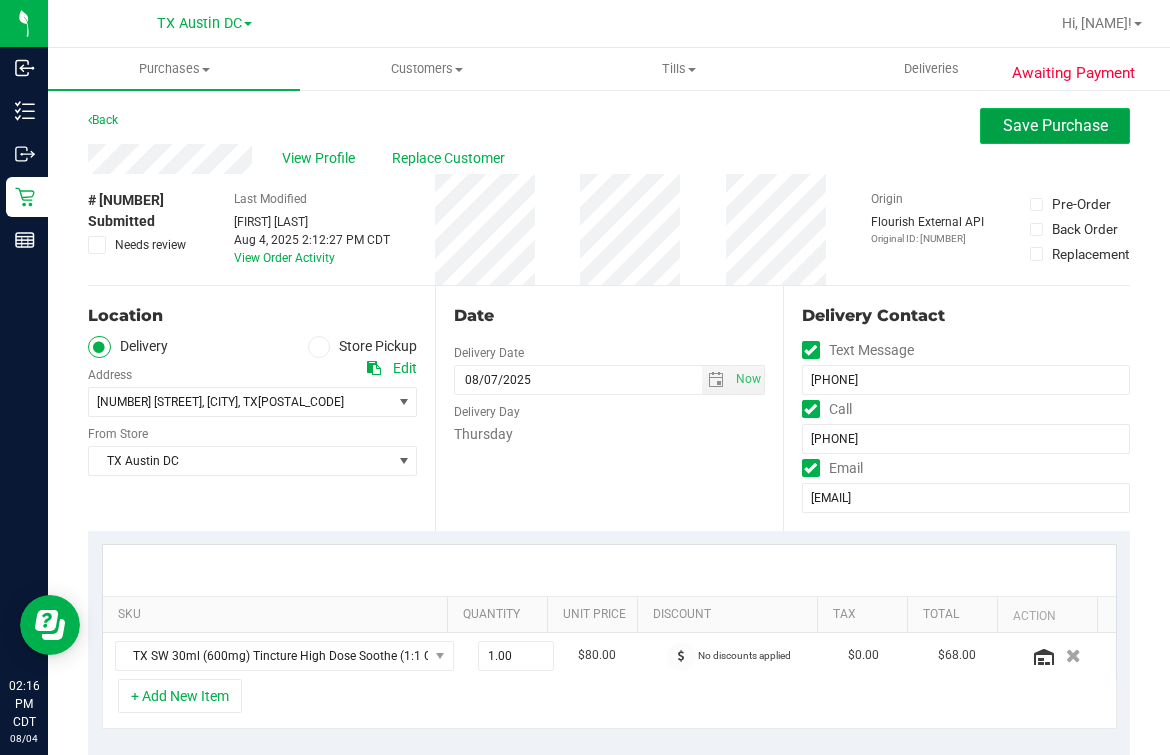 click on "Save Purchase" at bounding box center [1055, 126] 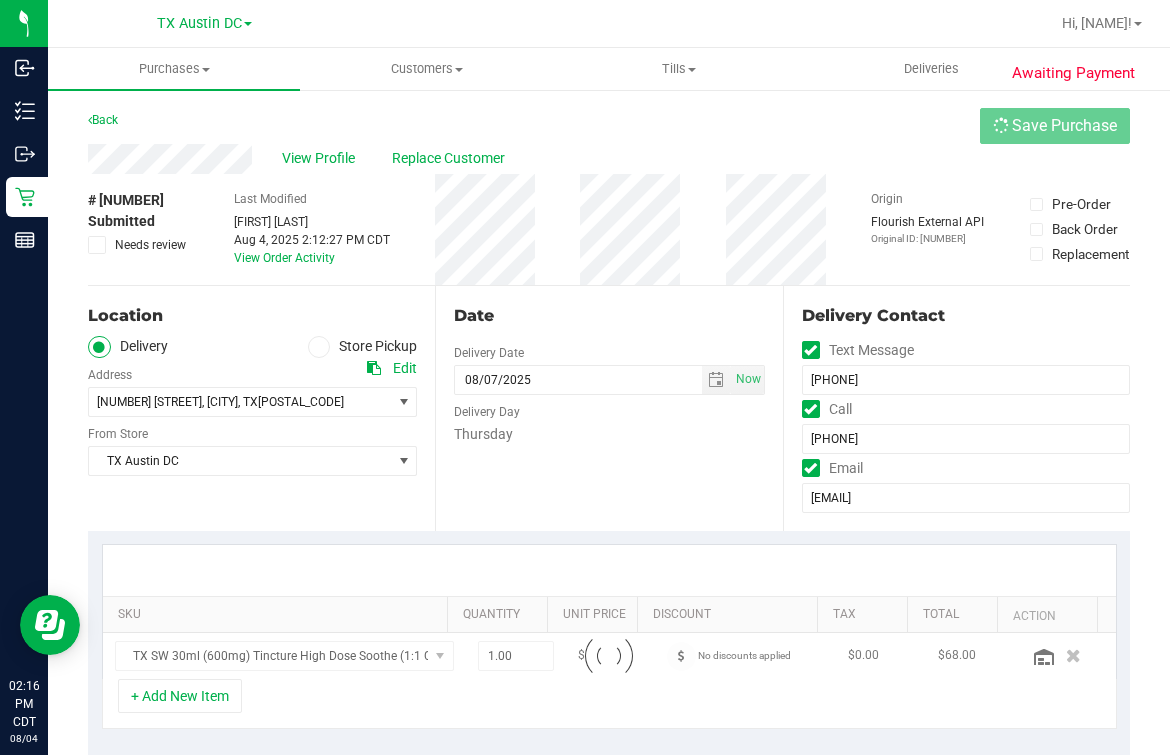 click on "View Profile
Replace Customer" at bounding box center [609, 159] 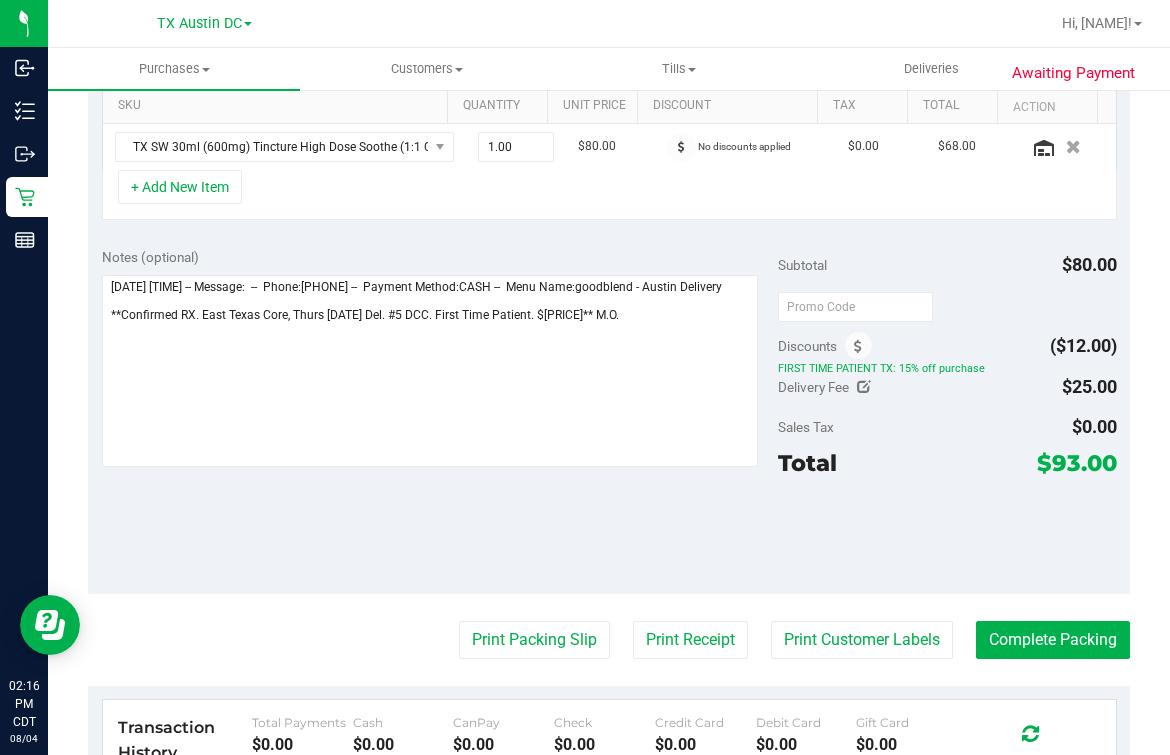 scroll, scrollTop: 609, scrollLeft: 0, axis: vertical 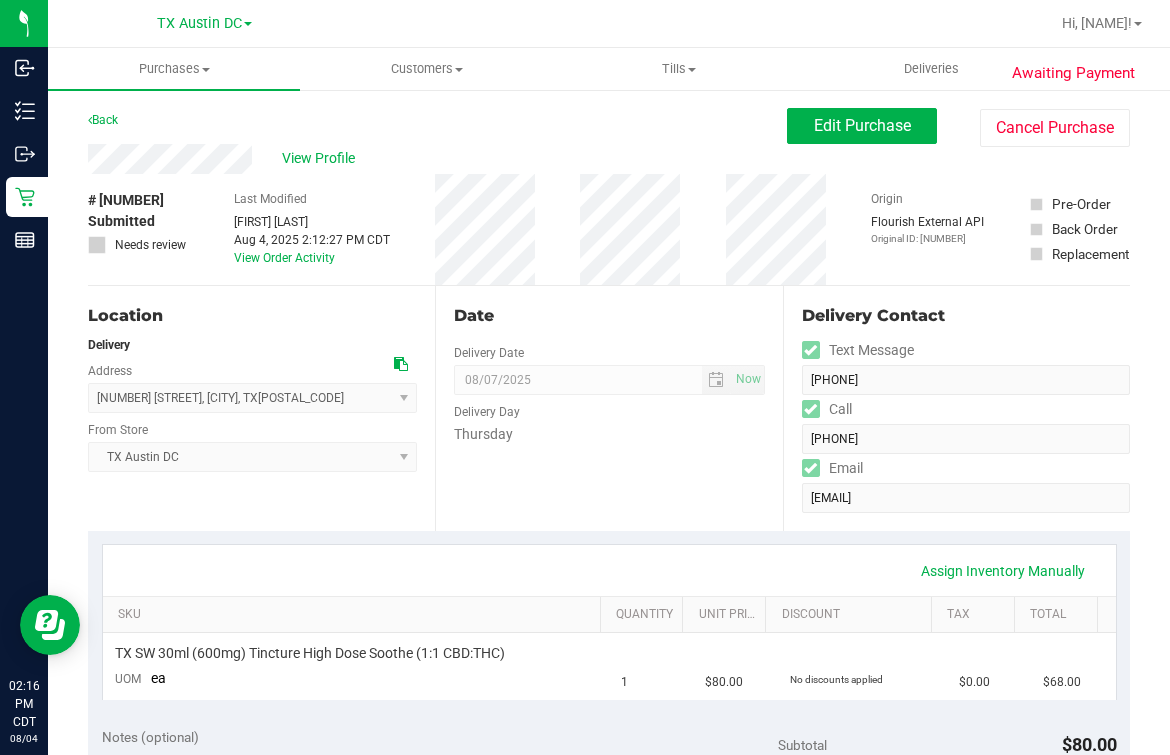 click on "Location
Delivery
Address
[NUMBER] [STREET]
, [CITY]
, [STATE]
[POSTAL_CODE]
Select address [NUMBER] [STREET]
From Store
TX Austin DC Select Store Bonita Springs WC Boynton Beach WC Bradenton WC Brandon WC Brooksville WC Call Center Clermont WC Crestview WC Deerfield Beach WC Delray Beach WC Deltona WC Ft Walton Beach WC Ft. Lauderdale WC Ft. Myers WC Gainesville WC Jax Atlantic WC JAX DC REP Jax WC Key West WC Lakeland WC Largo WC Lehigh Acres DC REP Merritt Island WC Miami 72nd WC Miami Beach WC Miami Dadeland WC Miramar DC REP New Port Richey WC North Palm Beach WC" at bounding box center (261, 408) 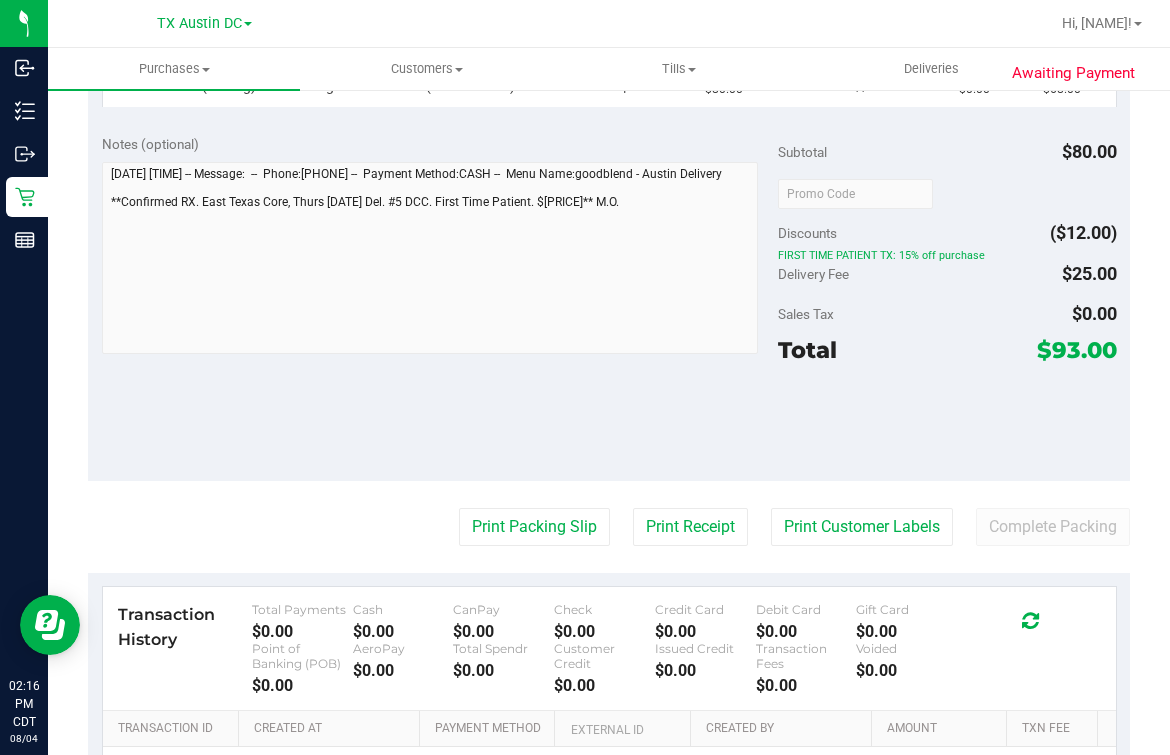 click on "TX Austin DC   TX Austin DC   TX Plano Retail   TX San Antonio Retail    TX South-Austin Retail   TX Sugarland Retail" at bounding box center [204, 23] 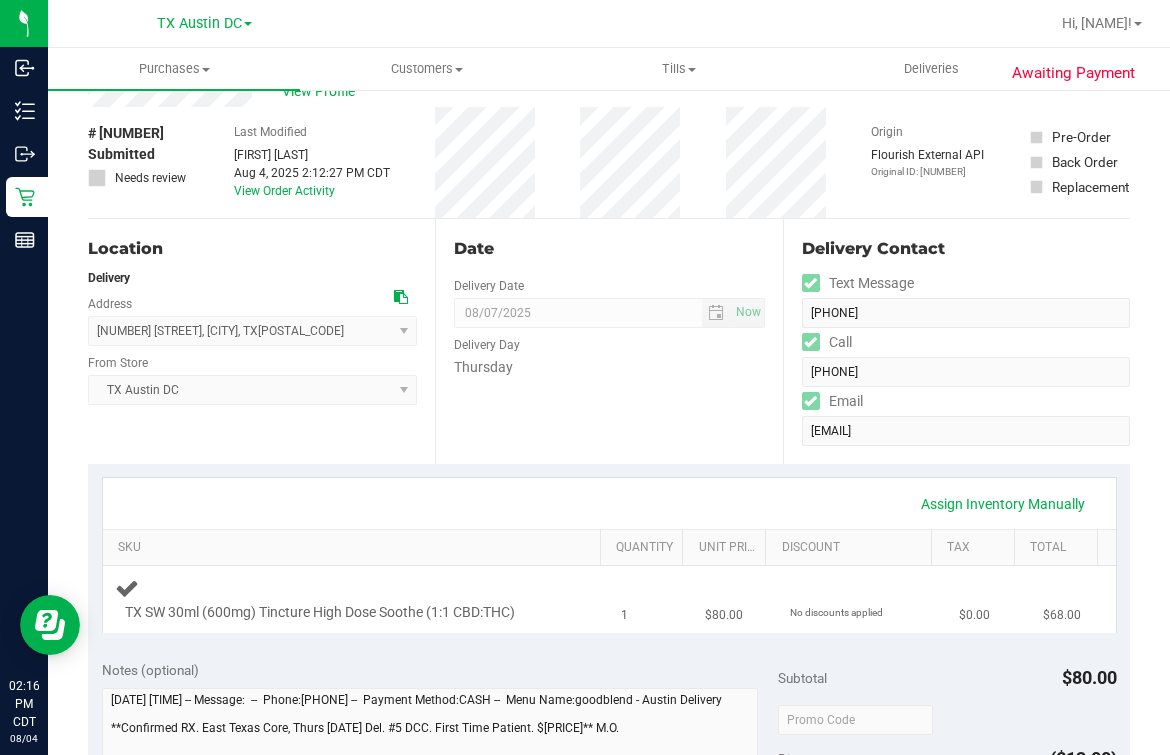scroll, scrollTop: 0, scrollLeft: 0, axis: both 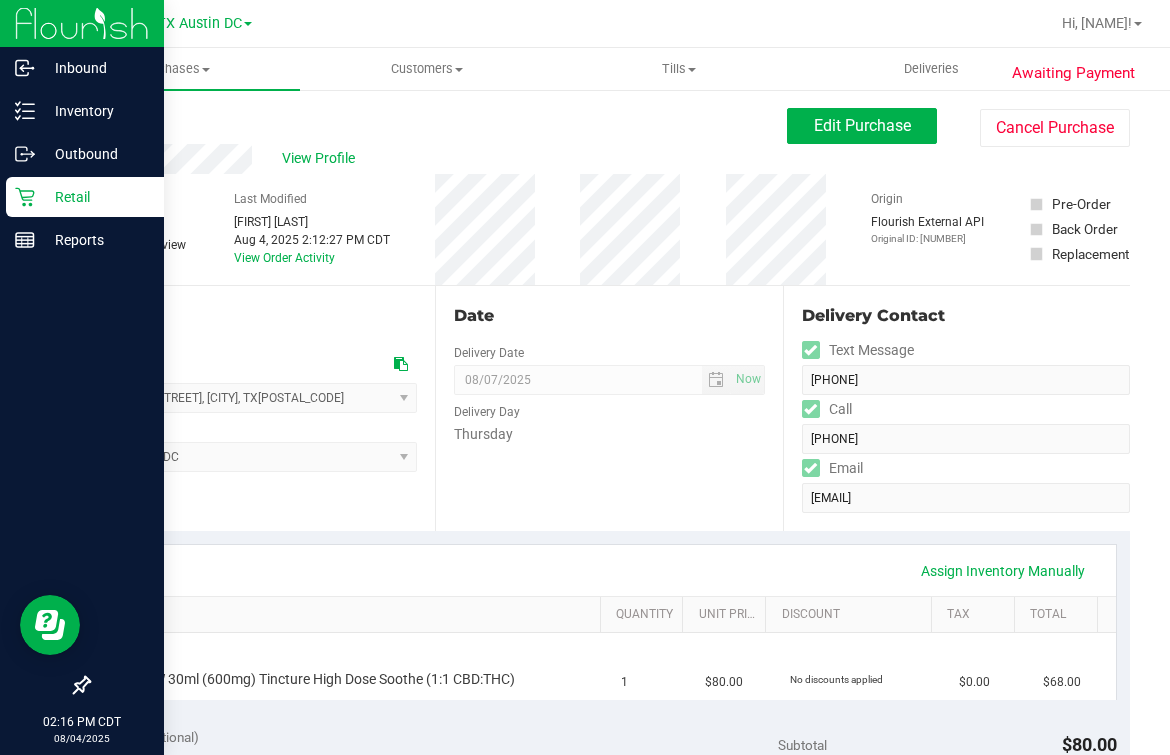 click 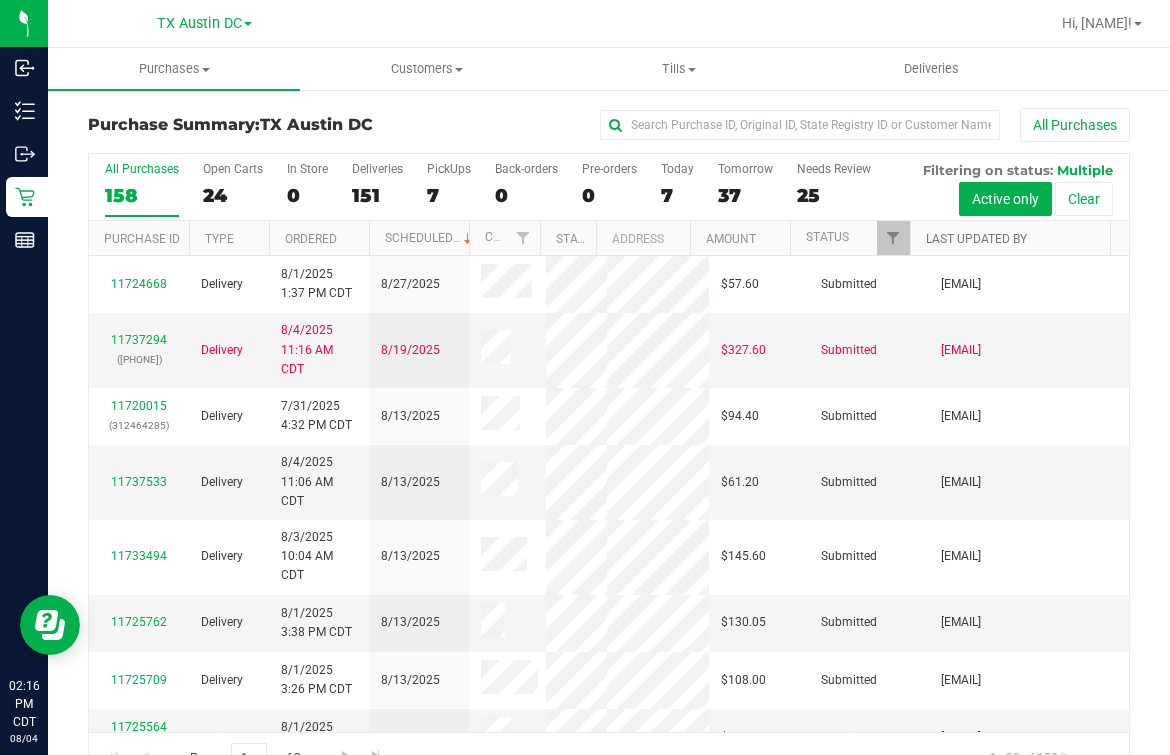 click on "Last Updated By" at bounding box center (976, 239) 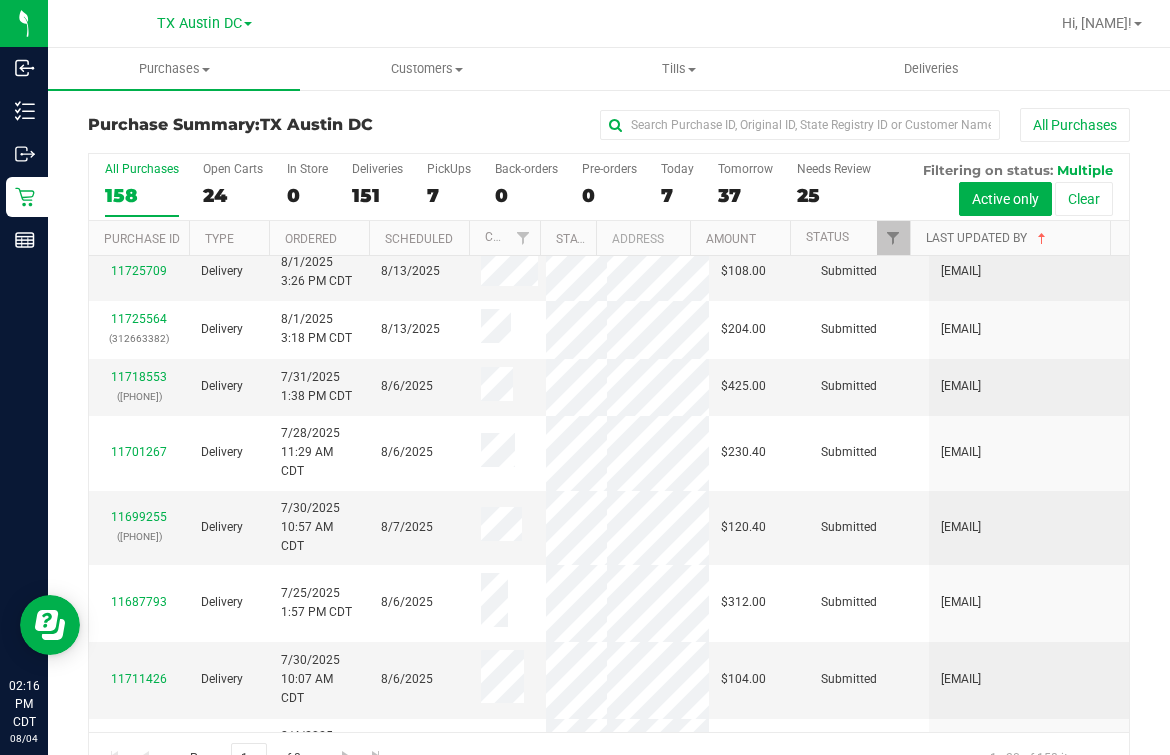 scroll, scrollTop: 79, scrollLeft: 0, axis: vertical 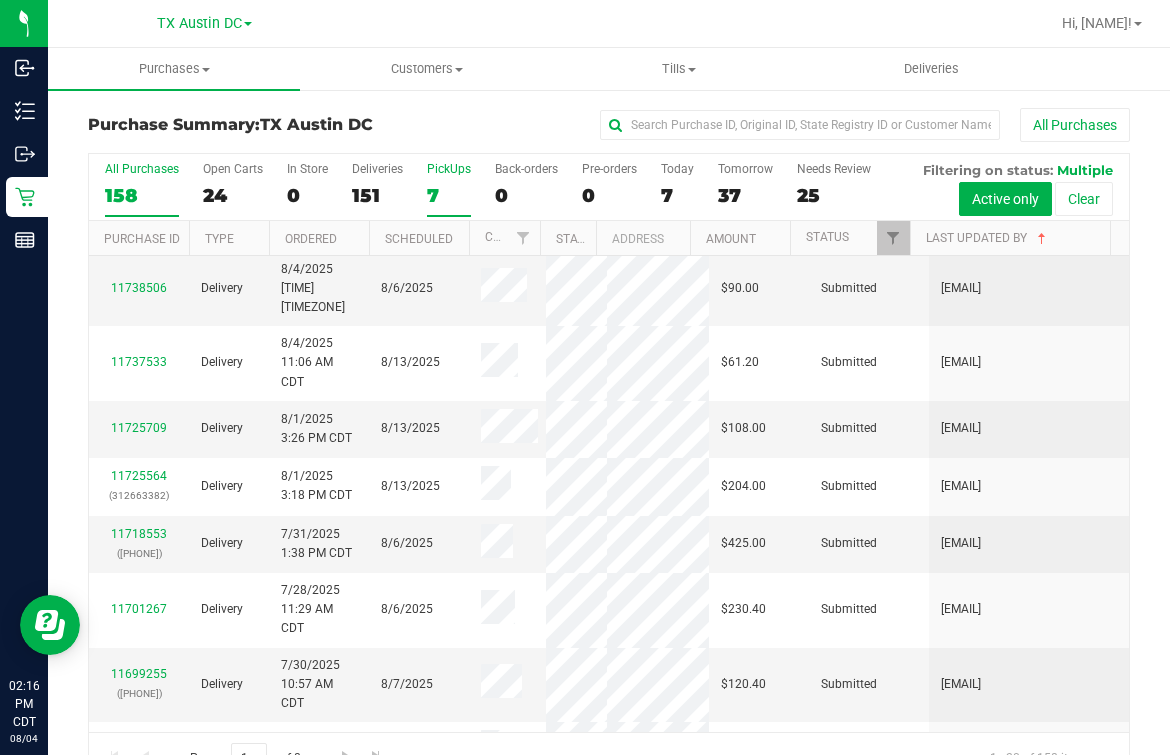 click on "7" at bounding box center (449, 195) 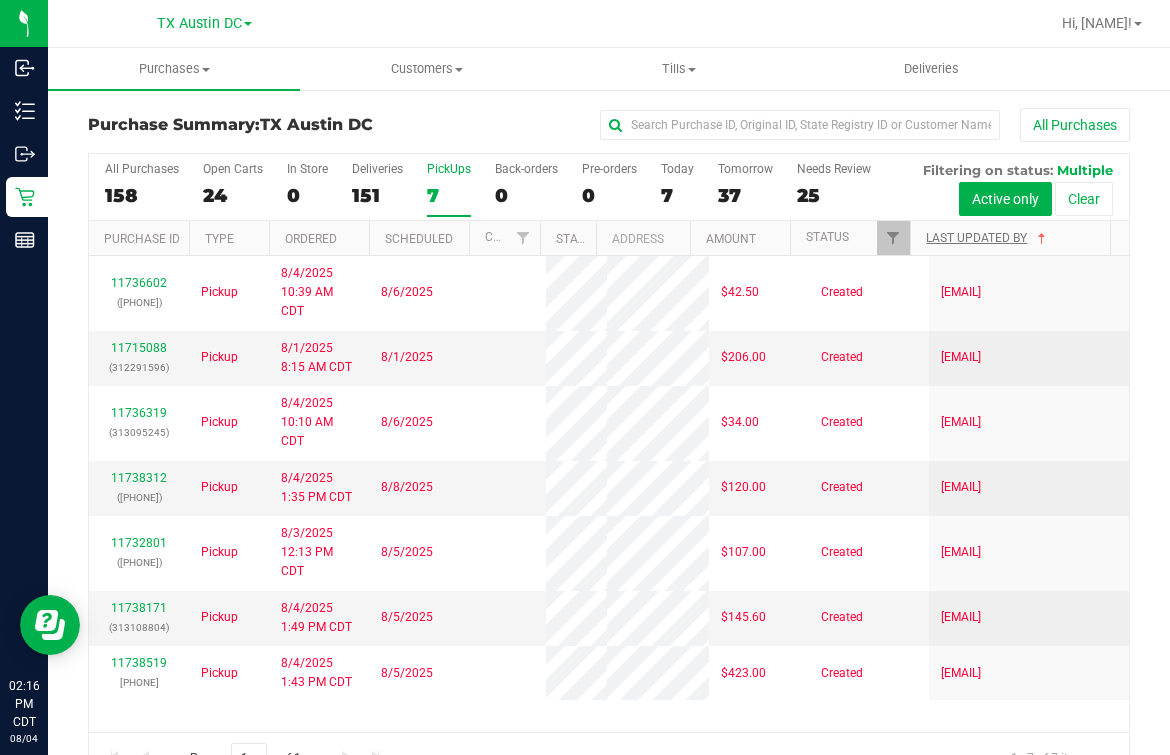 scroll, scrollTop: 0, scrollLeft: 0, axis: both 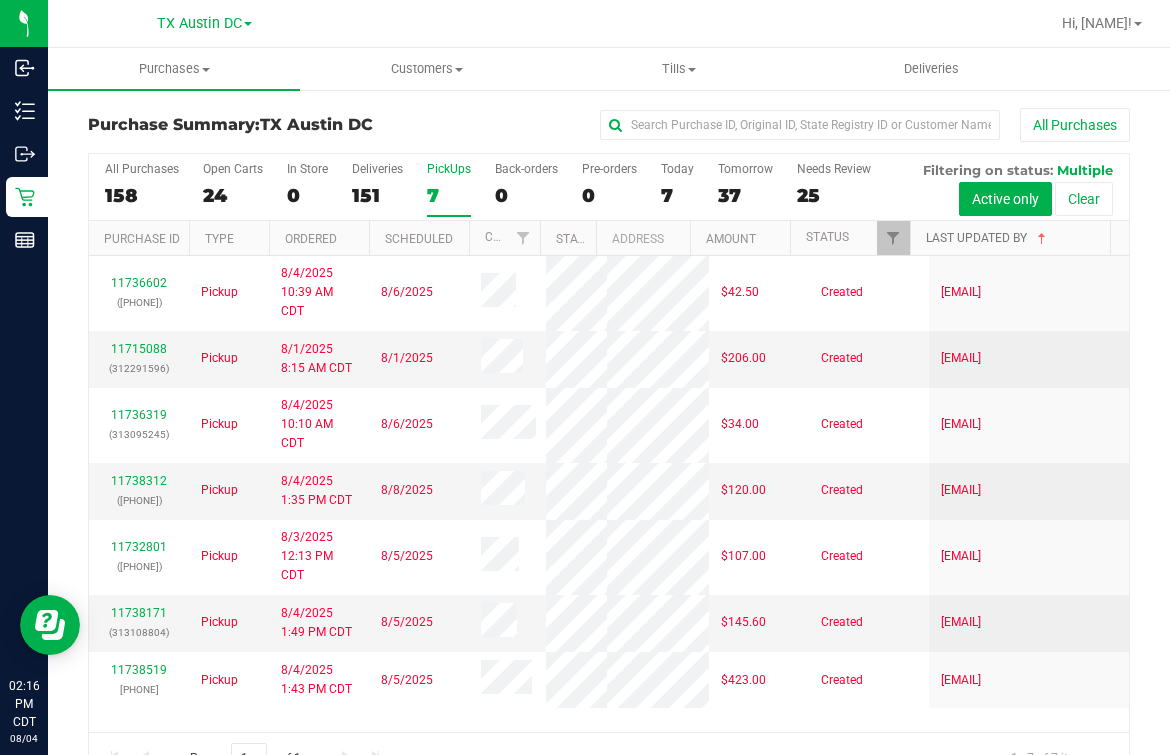click on "Last Updated By" at bounding box center (988, 238) 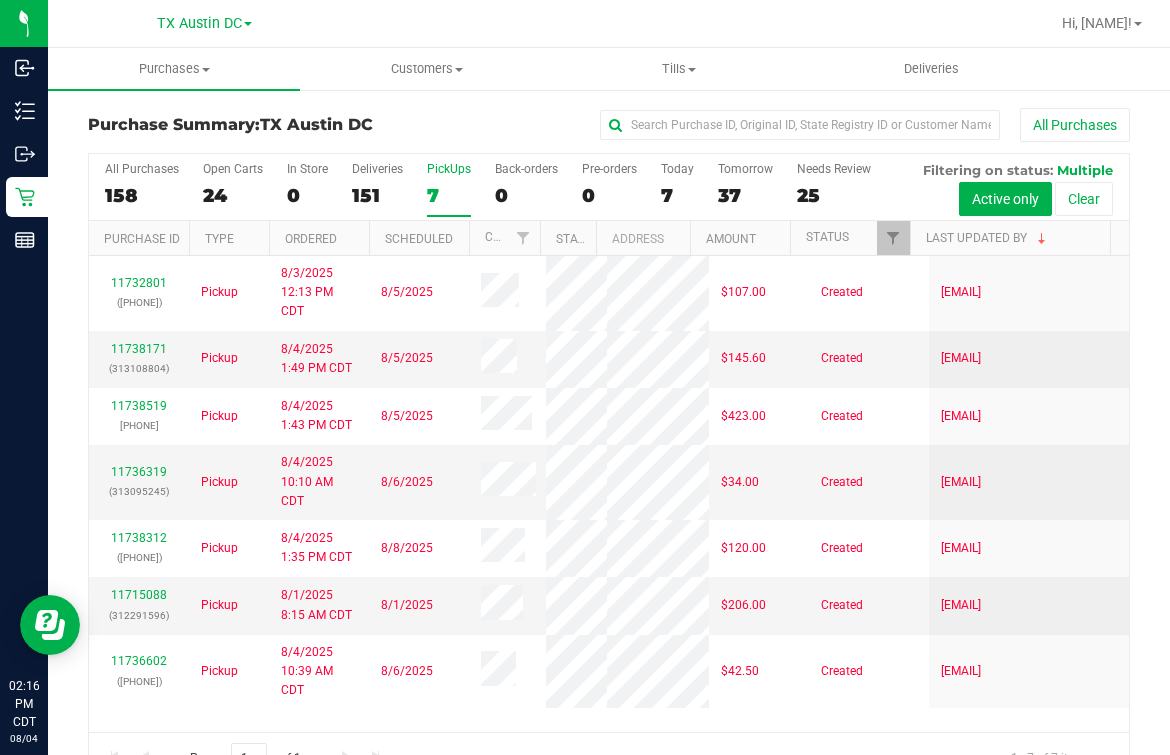 click on "TX Austin DC   TX Austin DC   TX Plano Retail   TX San Antonio Retail    TX South-Austin Retail   TX Sugarland Retail" at bounding box center [204, 23] 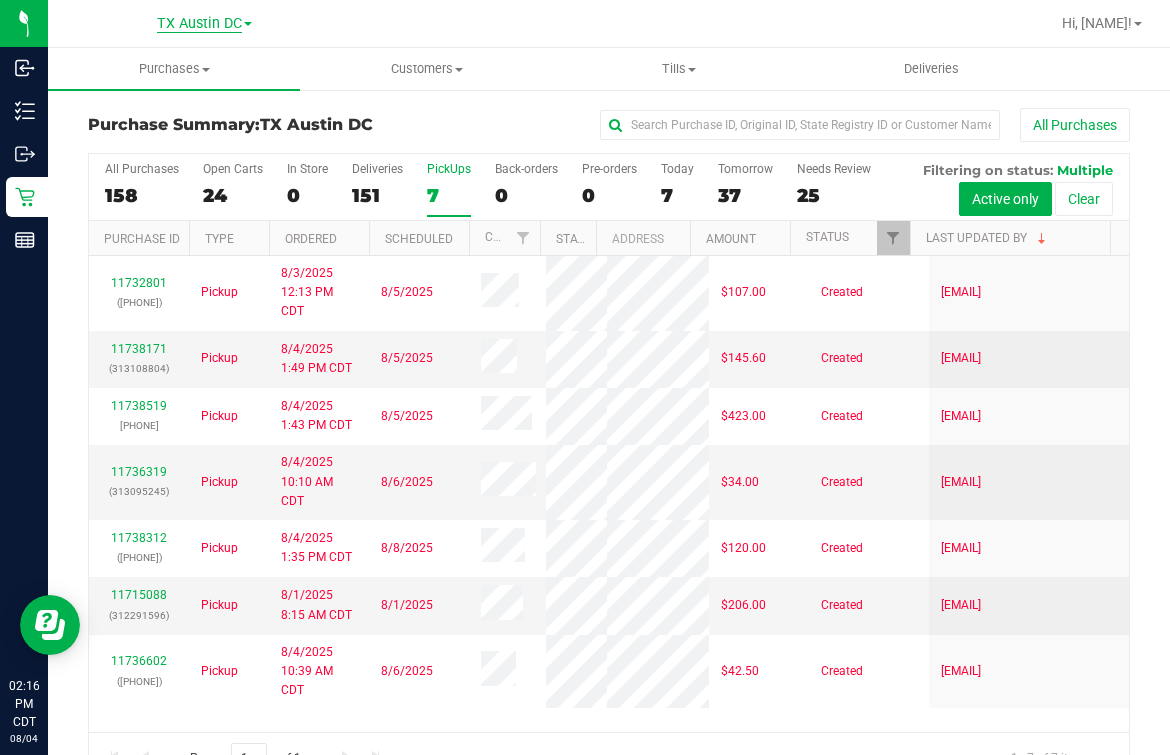 click on "TX Austin DC" at bounding box center [199, 24] 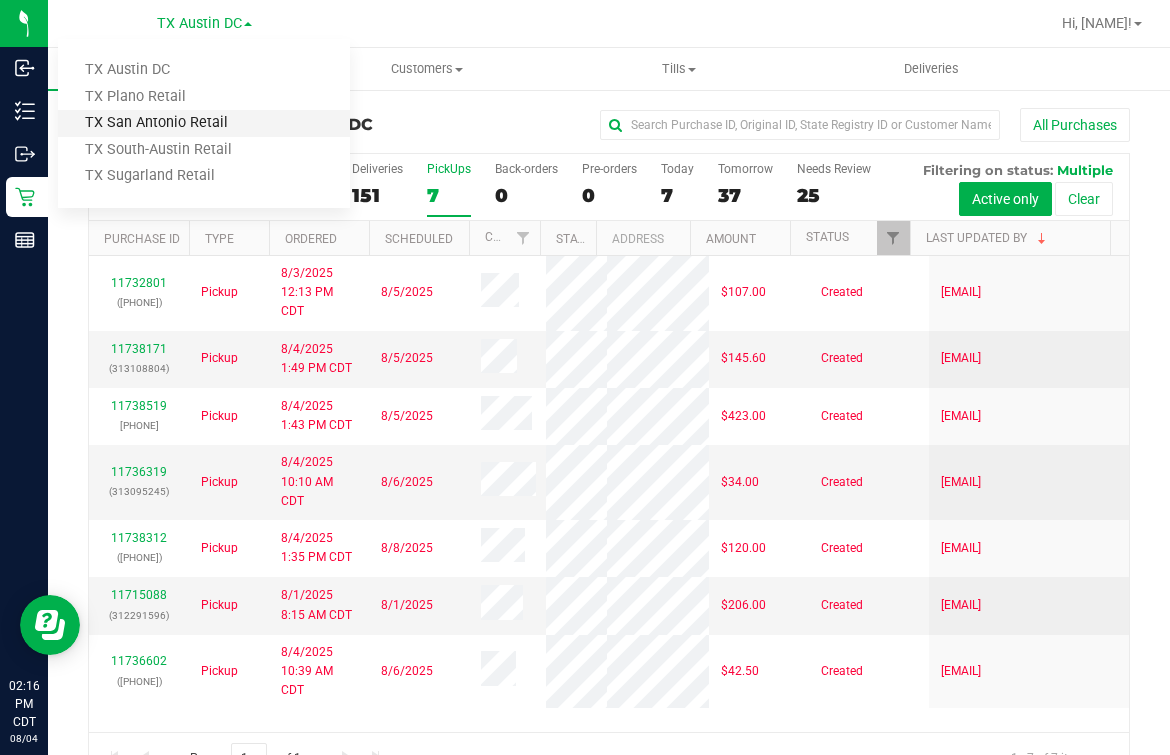 click on "TX San Antonio Retail" at bounding box center [204, 123] 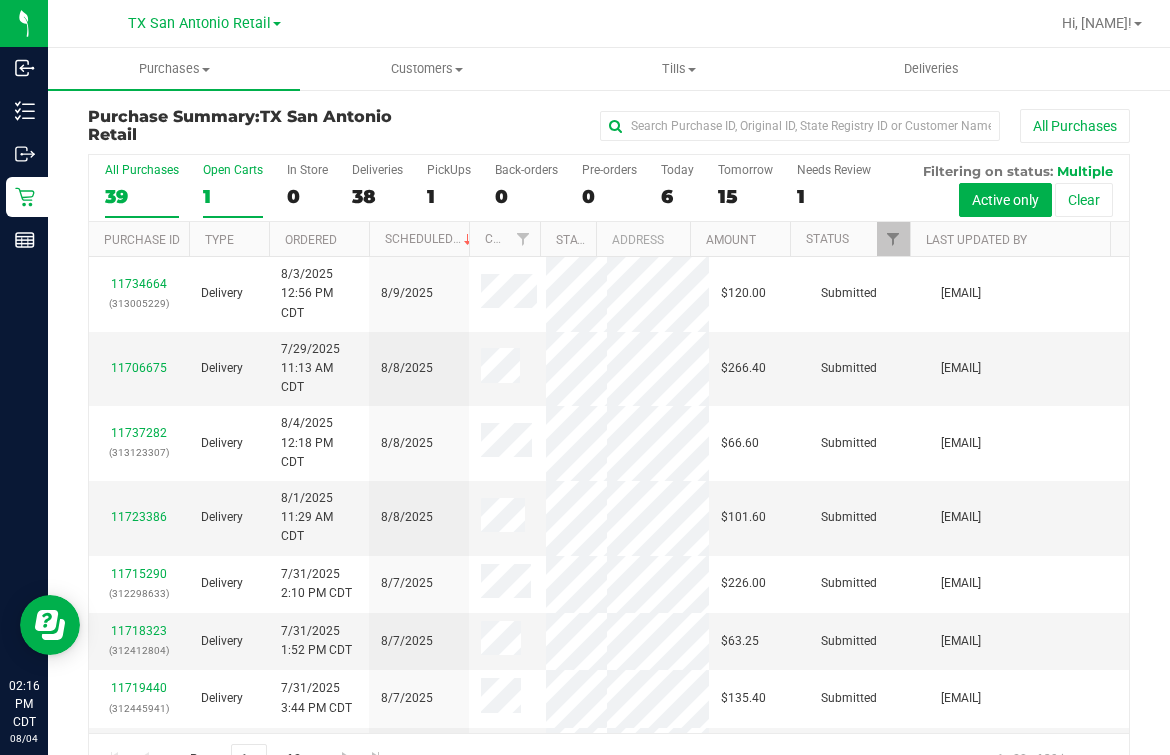 click on "Open Carts
1" at bounding box center [233, 190] 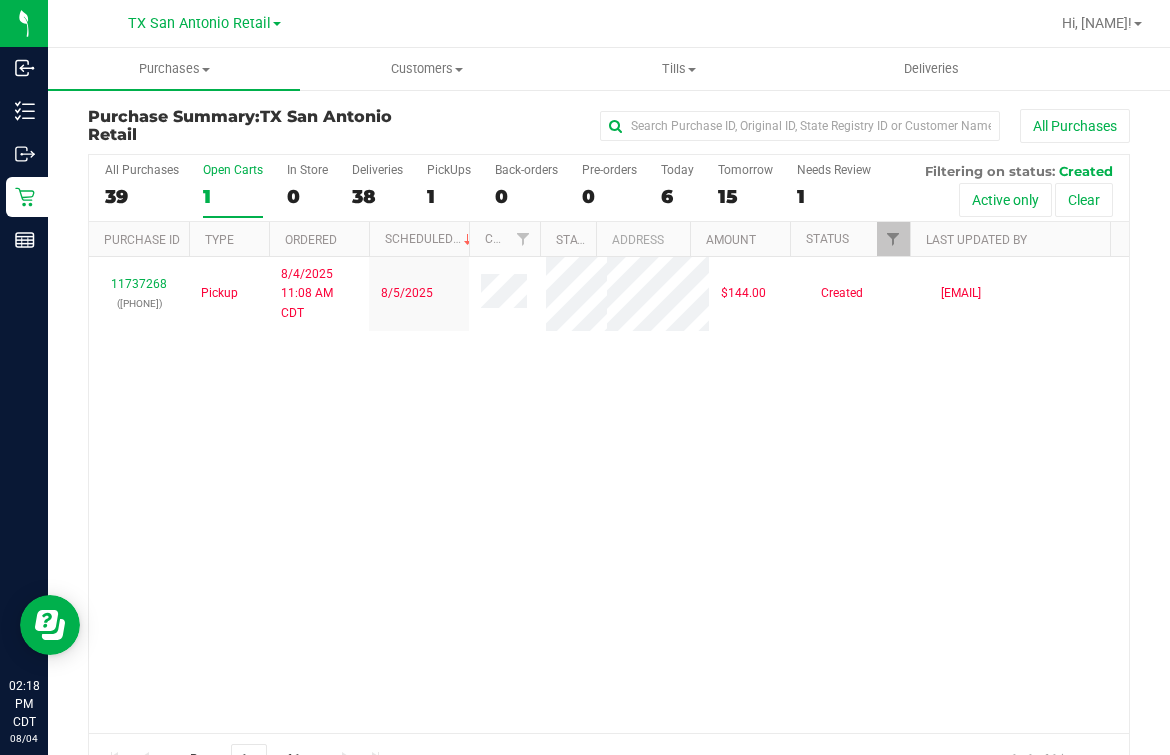 click on "11737268
([PHONE])
Pickup 8/4/2025 11:08 AM CDT 8/5/2025
$144.00
Created [EMAIL]" at bounding box center (609, 495) 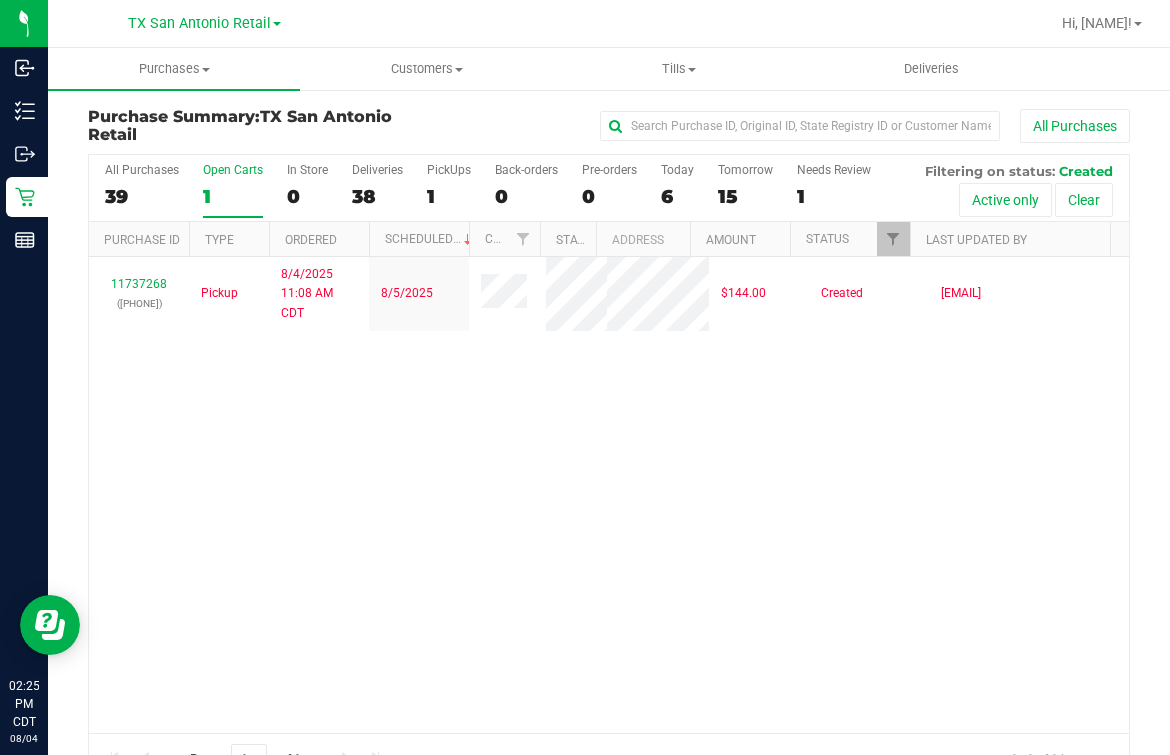 drag, startPoint x: 211, startPoint y: 585, endPoint x: 210, endPoint y: 390, distance: 195.00256 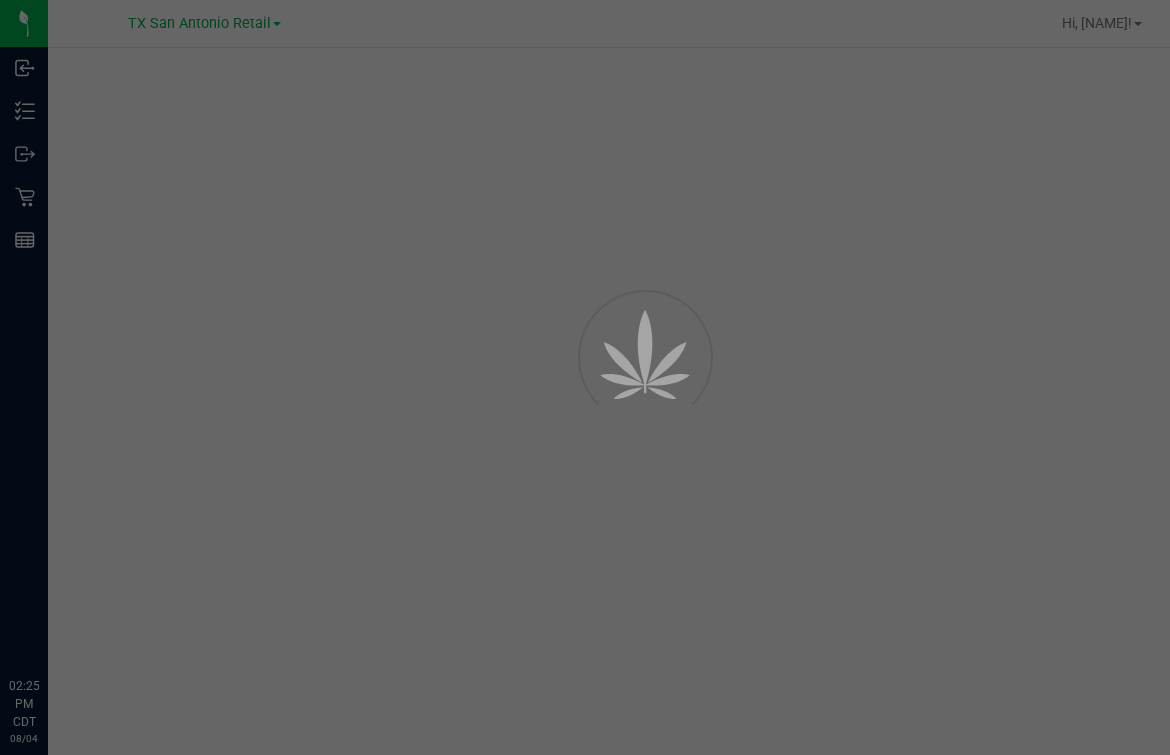 scroll, scrollTop: 0, scrollLeft: 0, axis: both 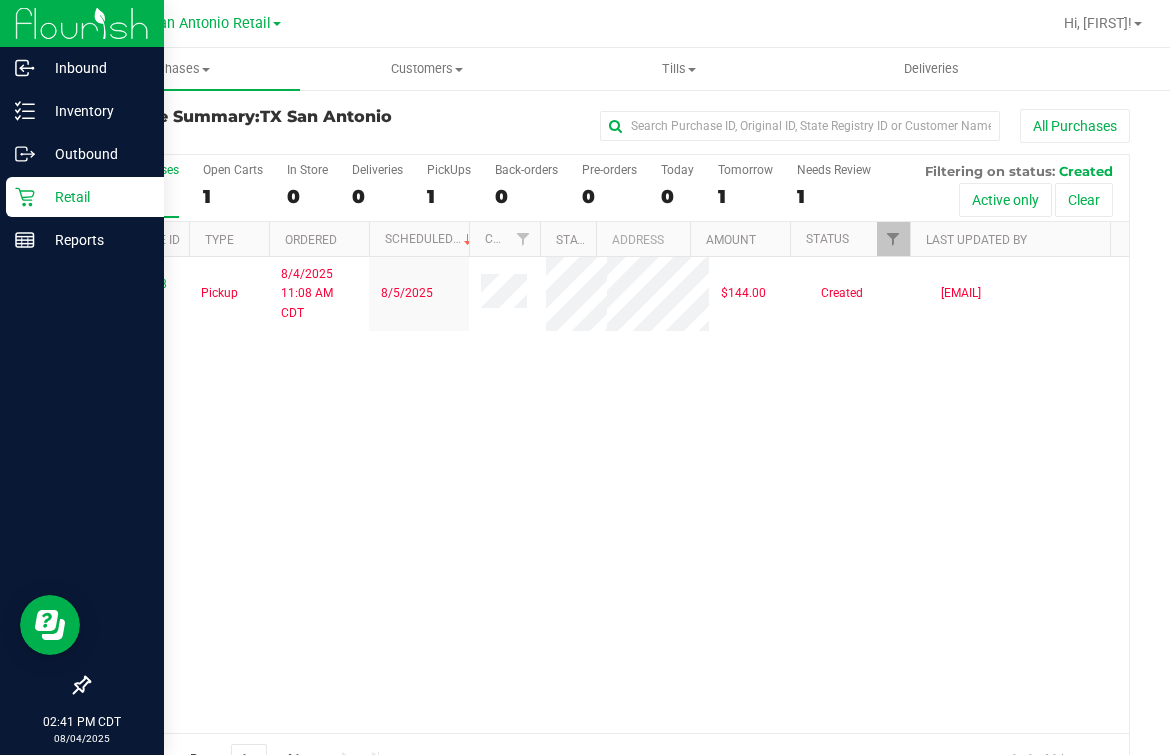 click on "Retail" at bounding box center [95, 197] 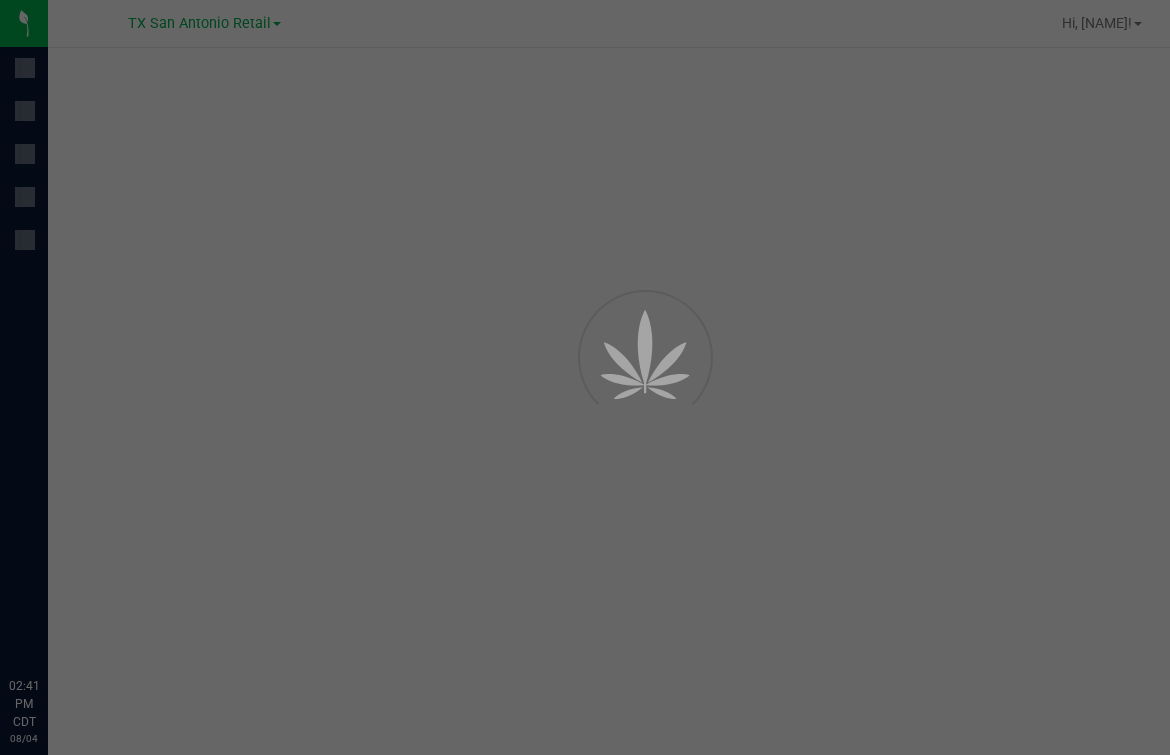 scroll, scrollTop: 0, scrollLeft: 0, axis: both 